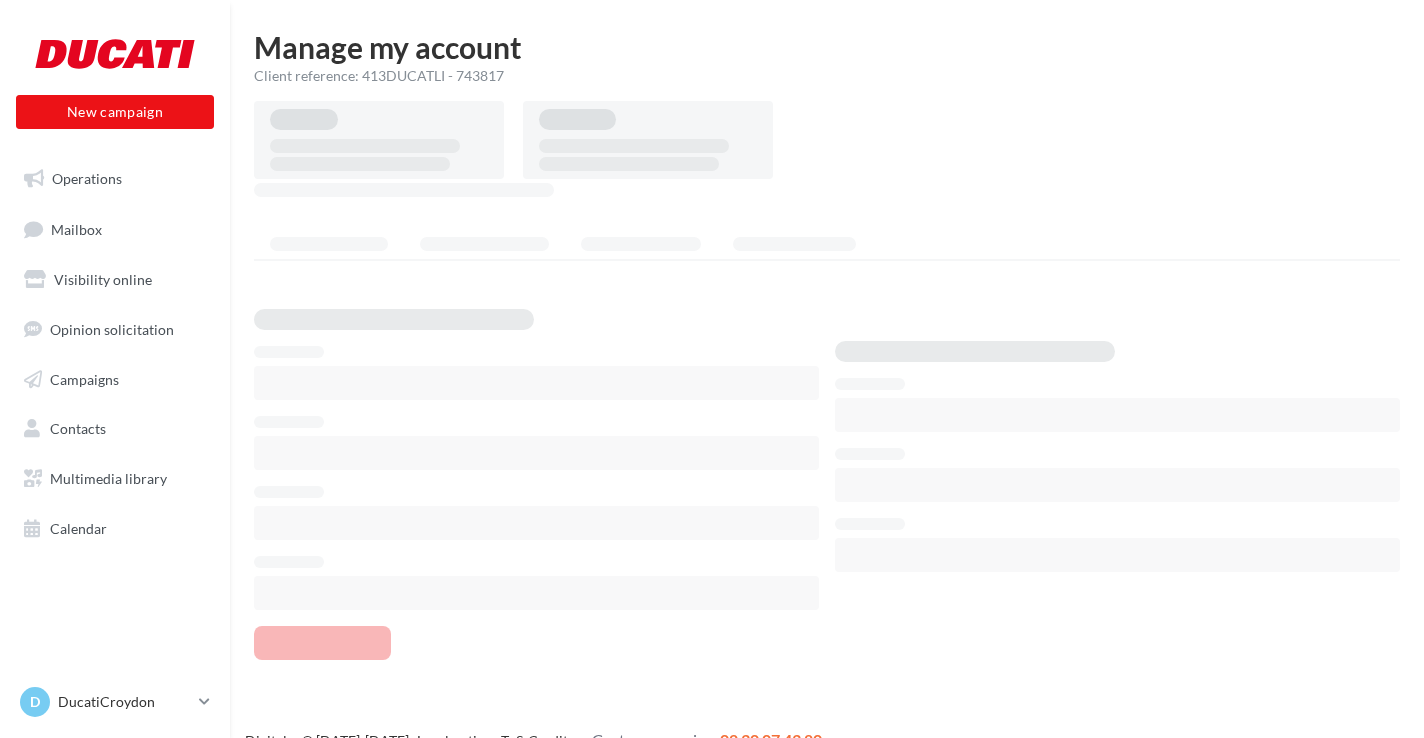 scroll, scrollTop: 0, scrollLeft: 0, axis: both 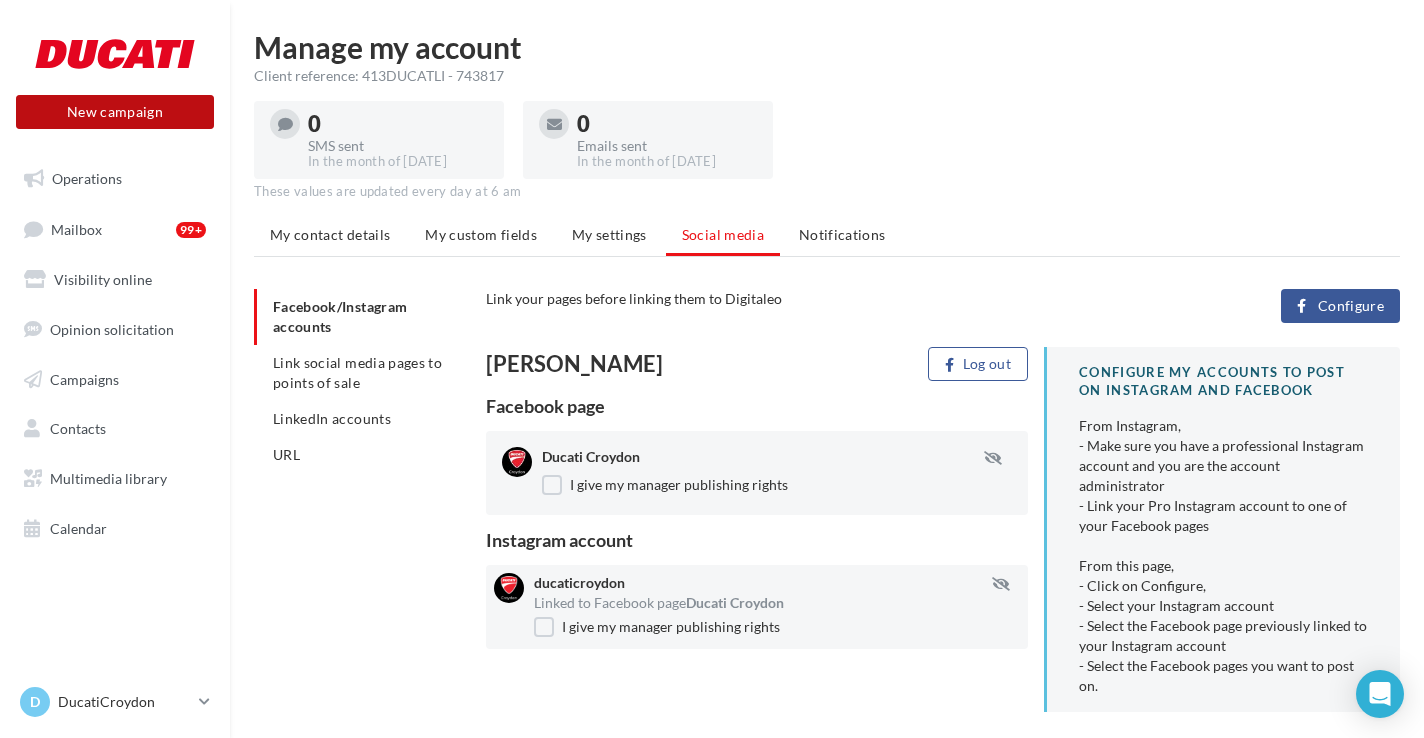 click on "New campaign" at bounding box center (115, 112) 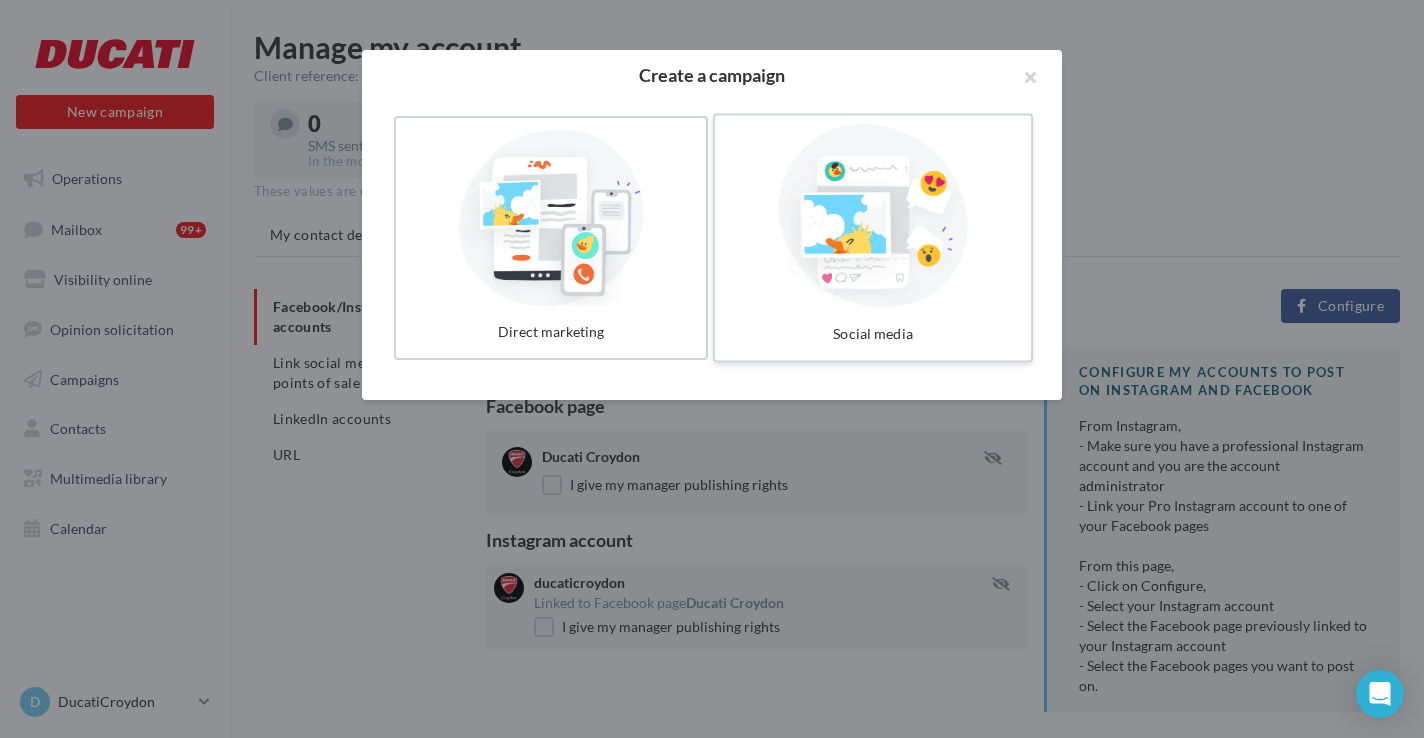 click at bounding box center [873, 216] 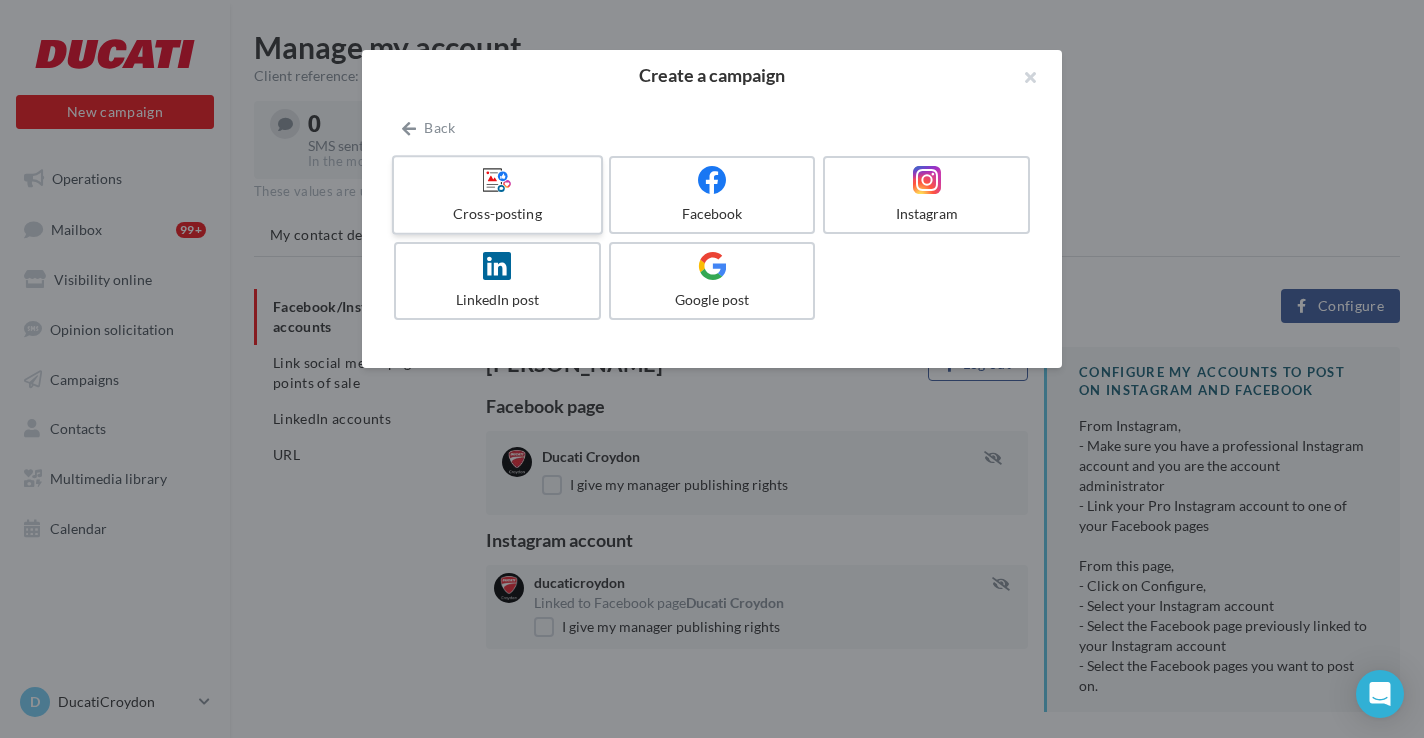 click on "Cross-posting" at bounding box center [497, 214] 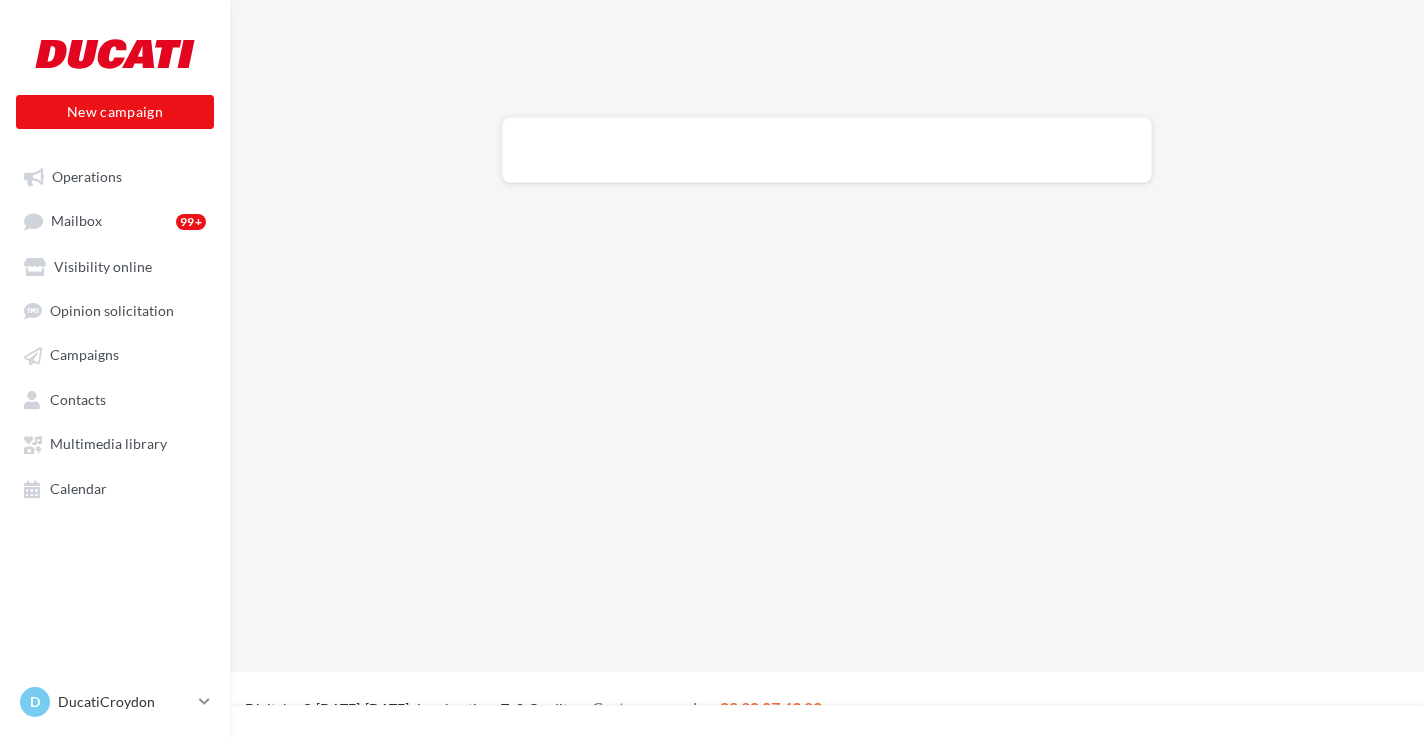 scroll, scrollTop: 0, scrollLeft: 0, axis: both 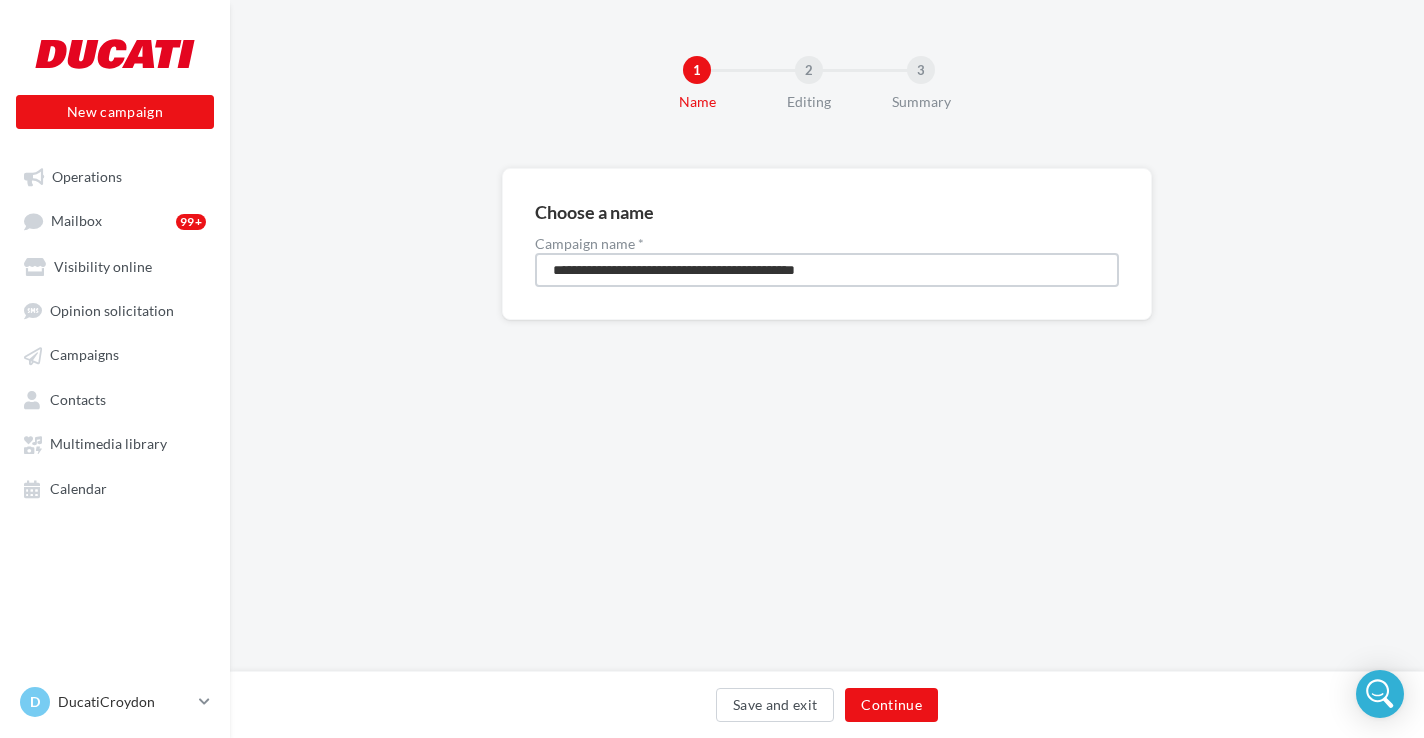 drag, startPoint x: 880, startPoint y: 269, endPoint x: 482, endPoint y: 270, distance: 398.00125 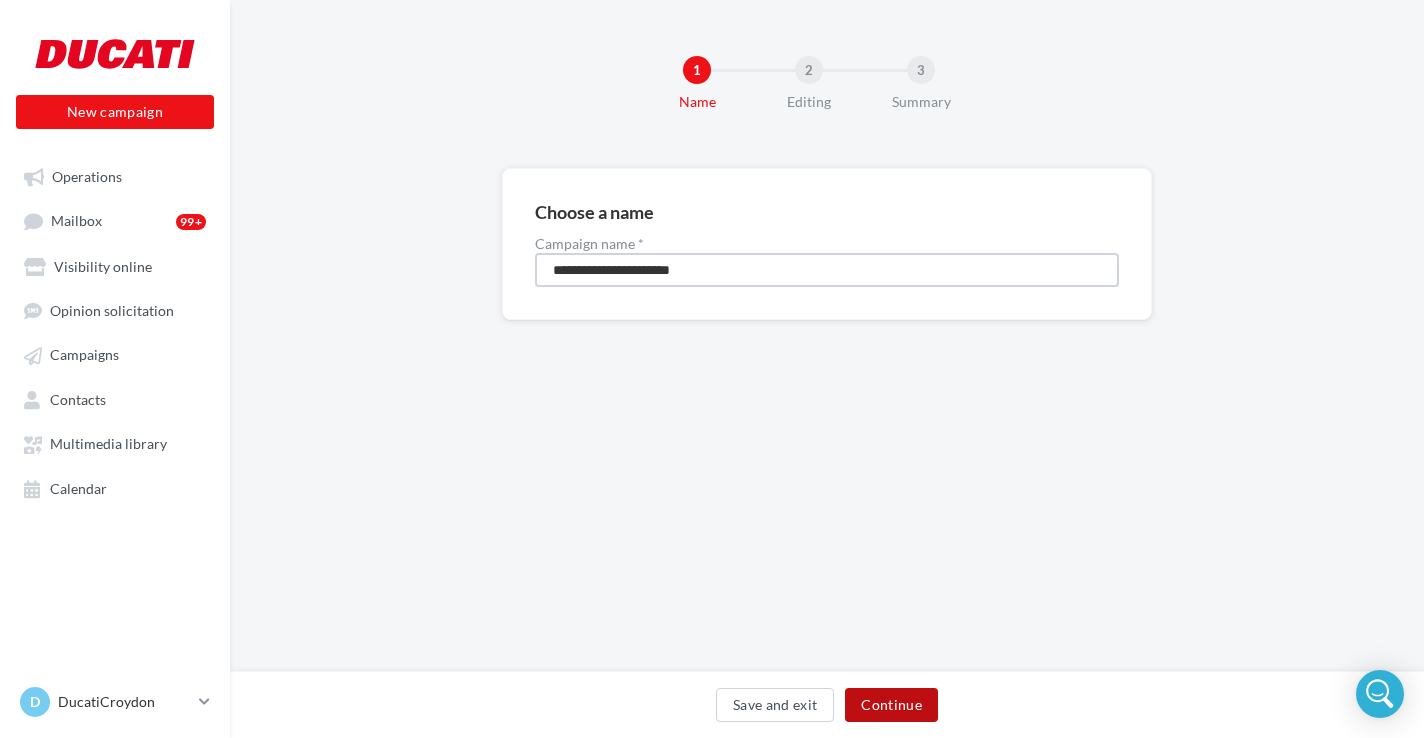 type on "**********" 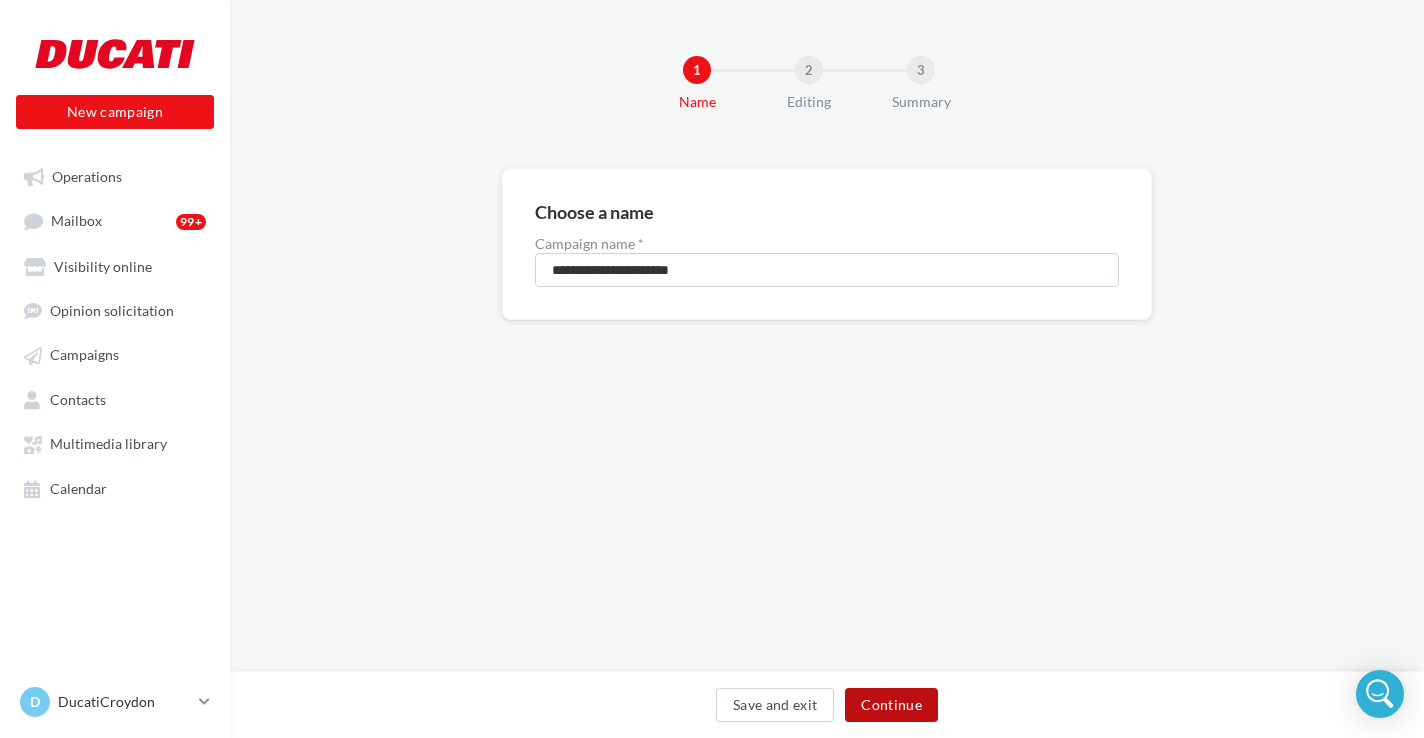 click on "Continue" at bounding box center (891, 705) 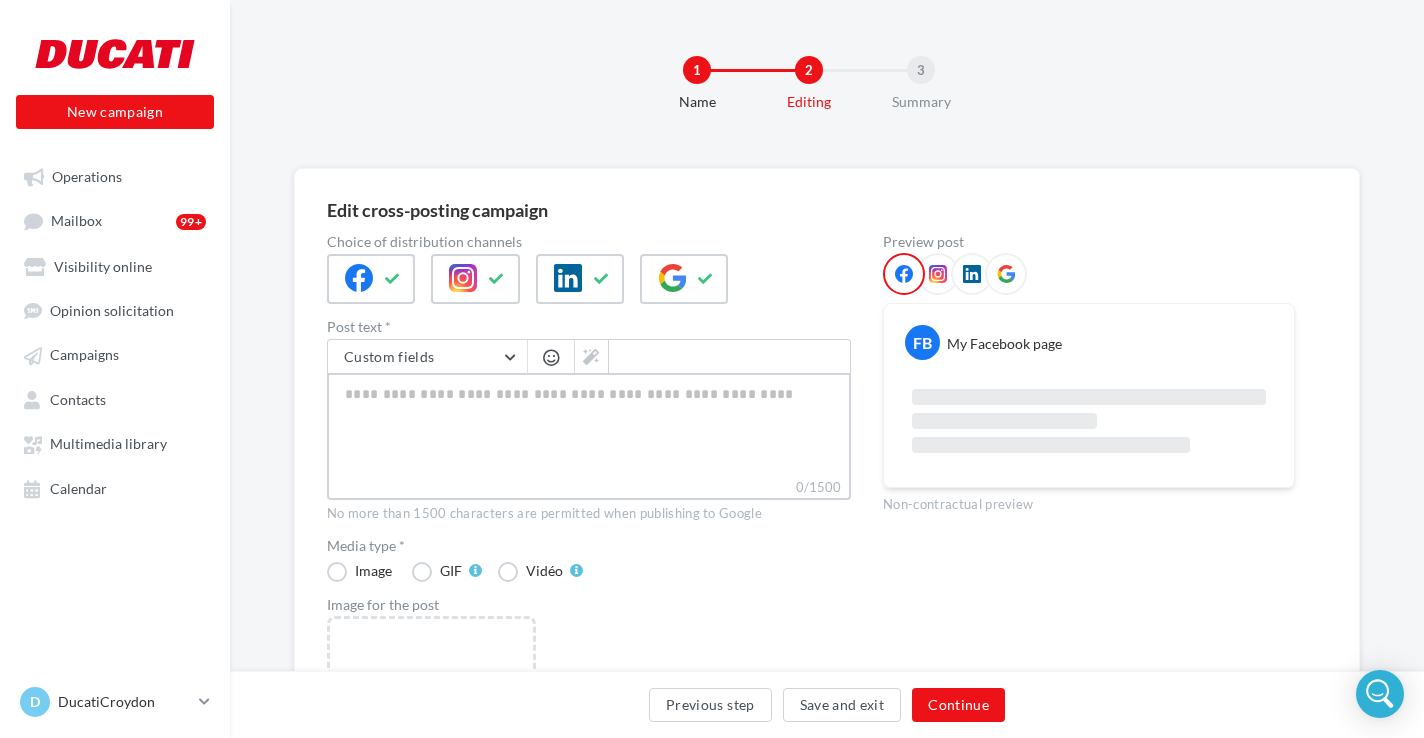 click on "0/1500" at bounding box center (589, 425) 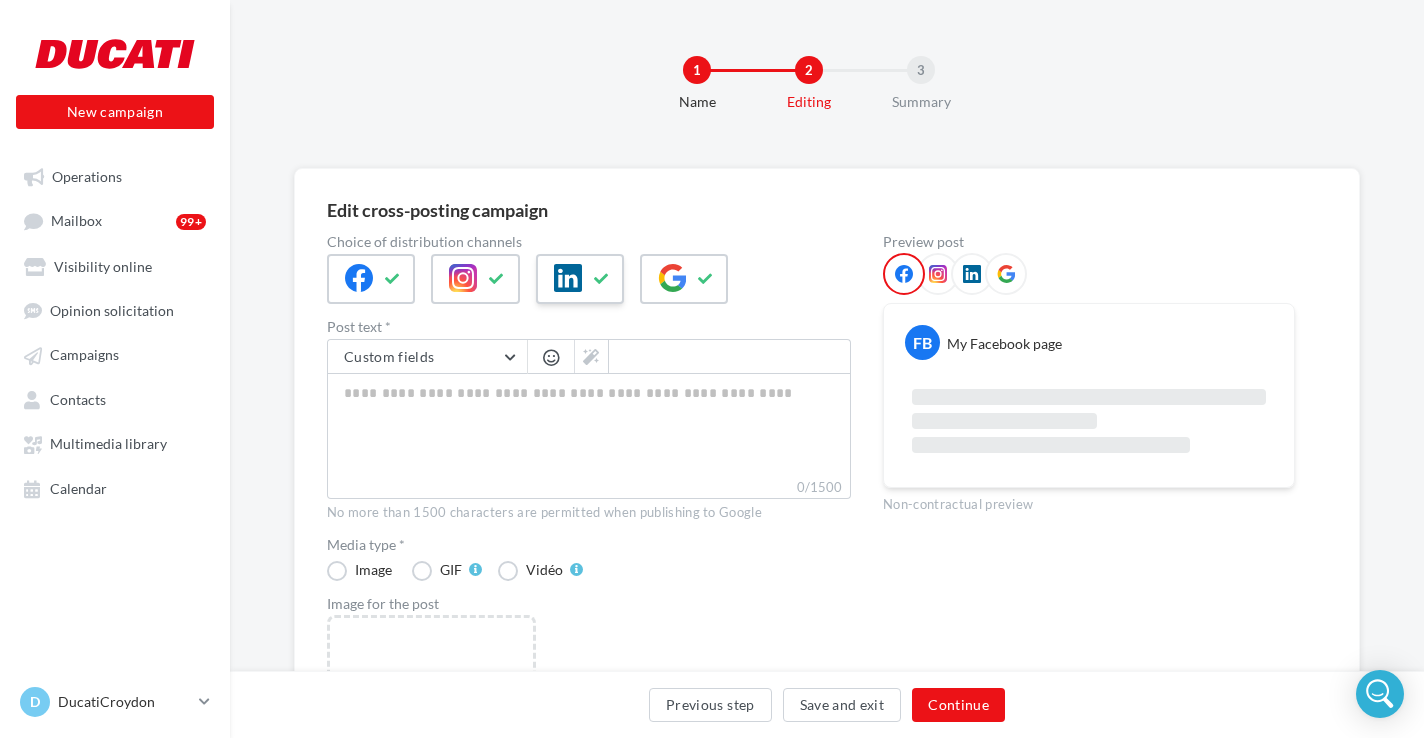 drag, startPoint x: 594, startPoint y: 270, endPoint x: 615, endPoint y: 270, distance: 21 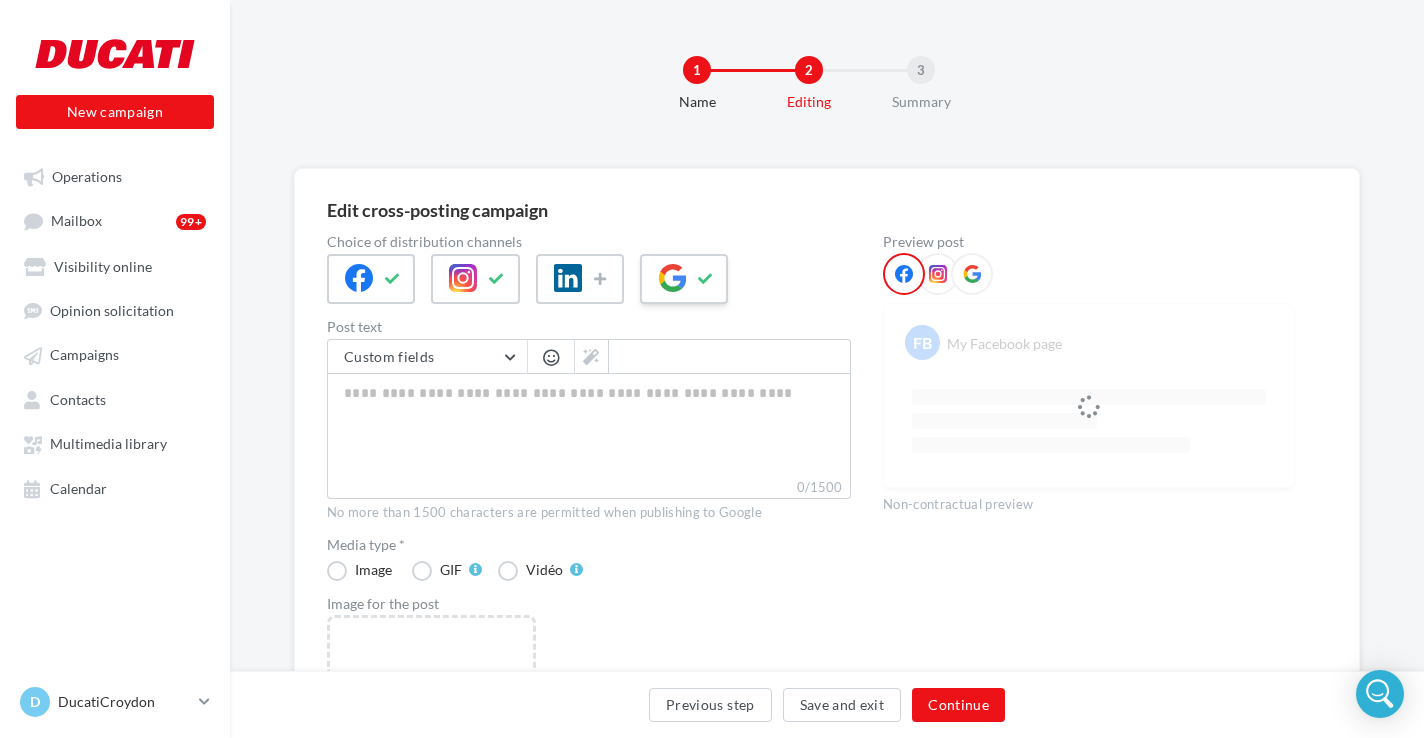 click at bounding box center (684, 279) 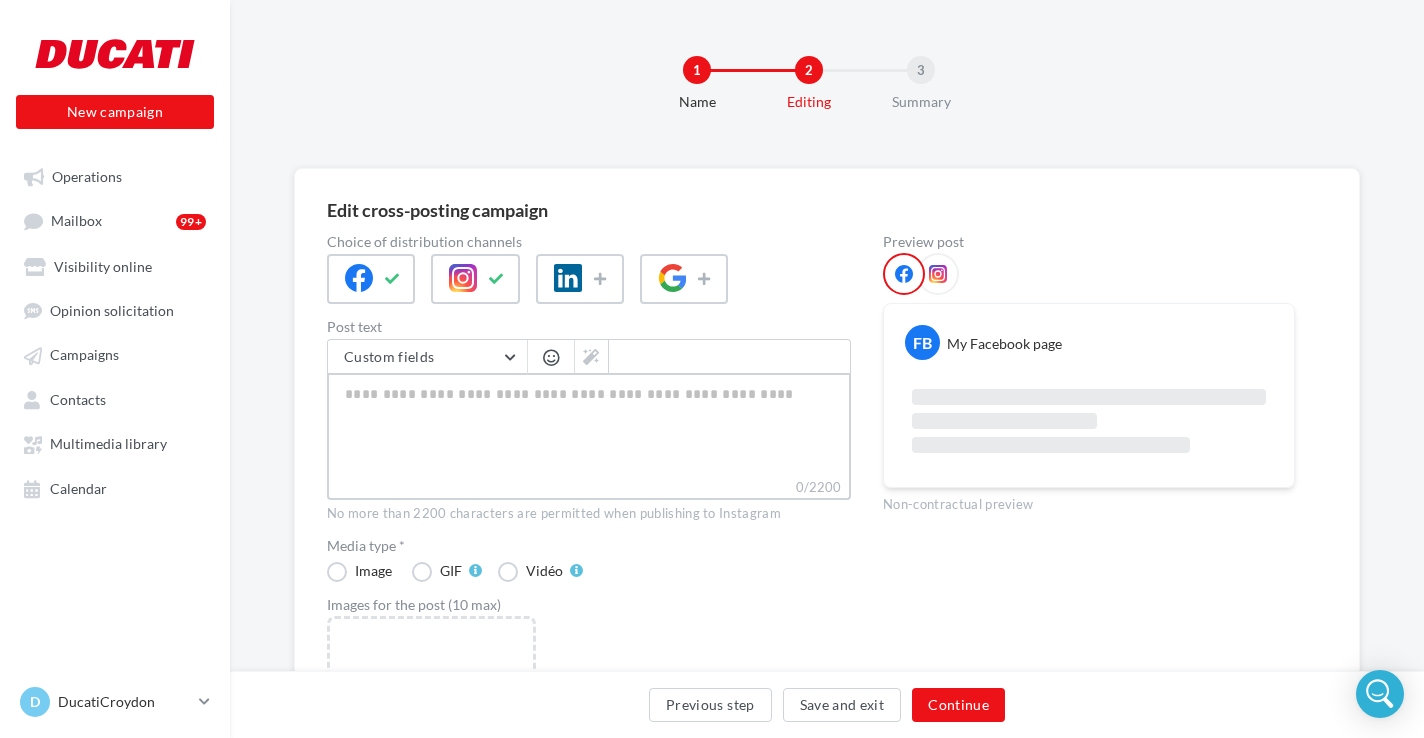 click on "0/2200" at bounding box center [589, 425] 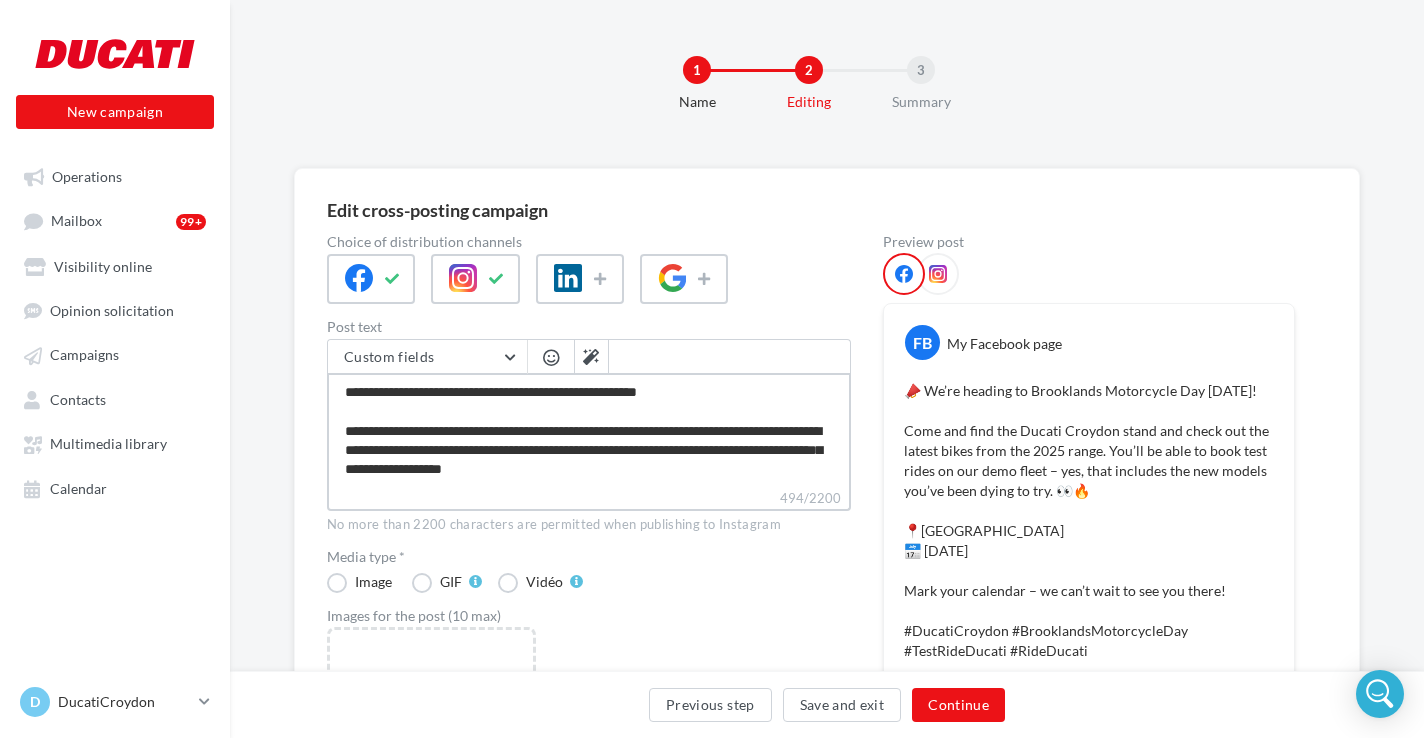 scroll, scrollTop: 30, scrollLeft: 0, axis: vertical 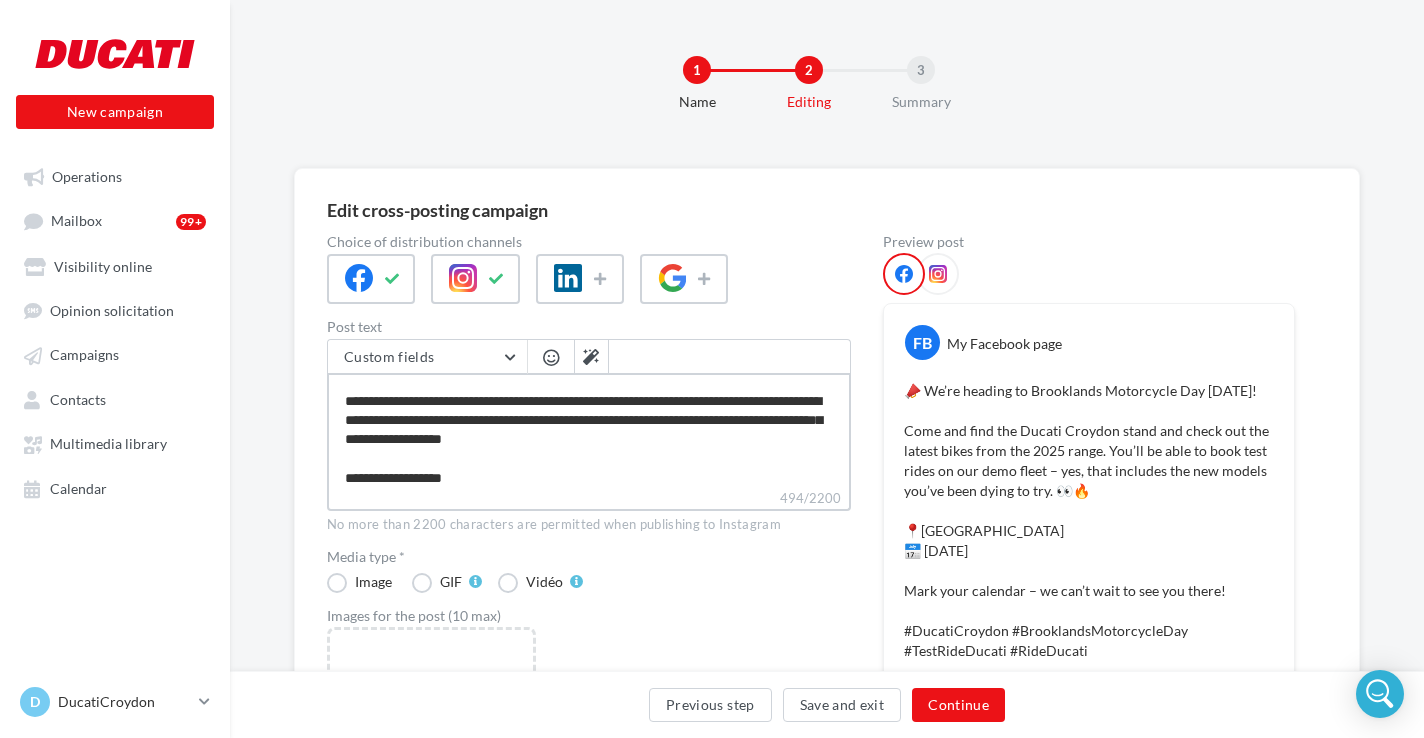 click on "**********" at bounding box center (589, 430) 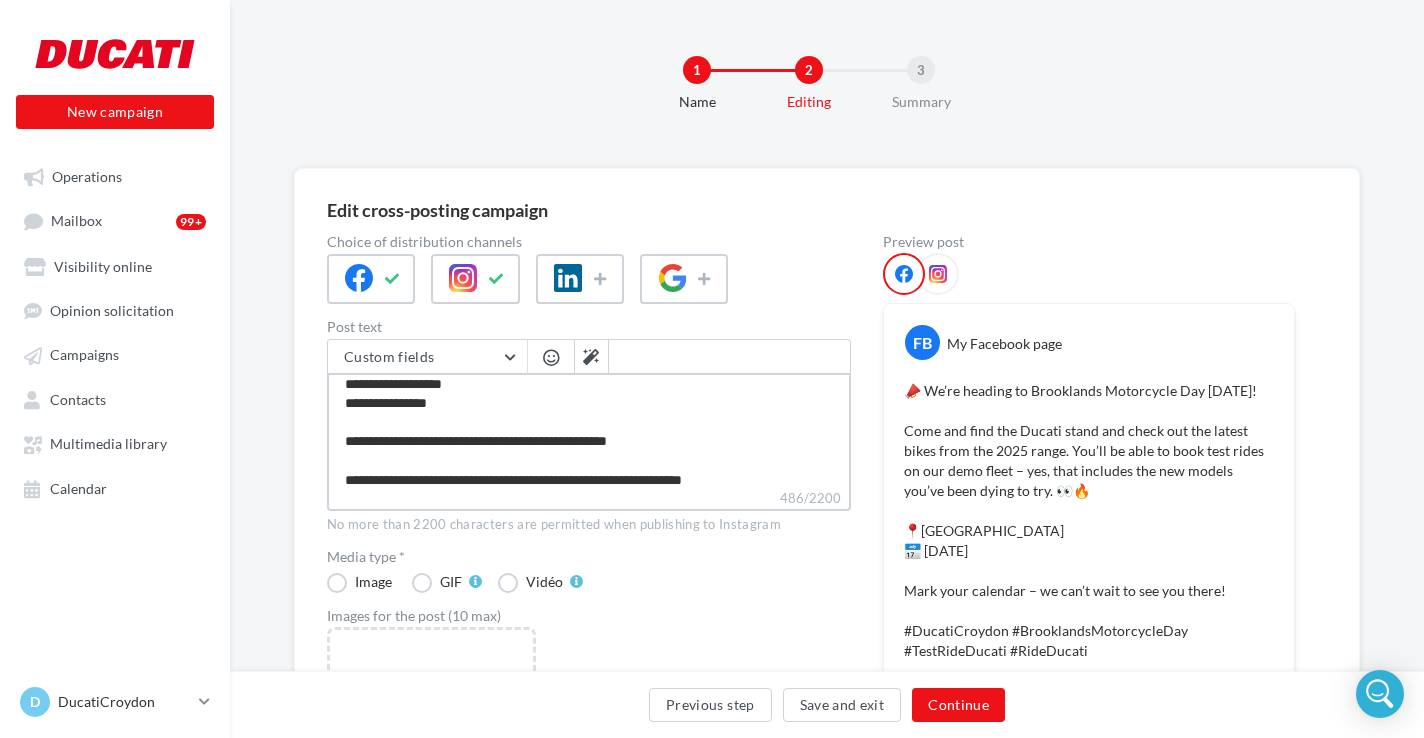 scroll, scrollTop: 134, scrollLeft: 0, axis: vertical 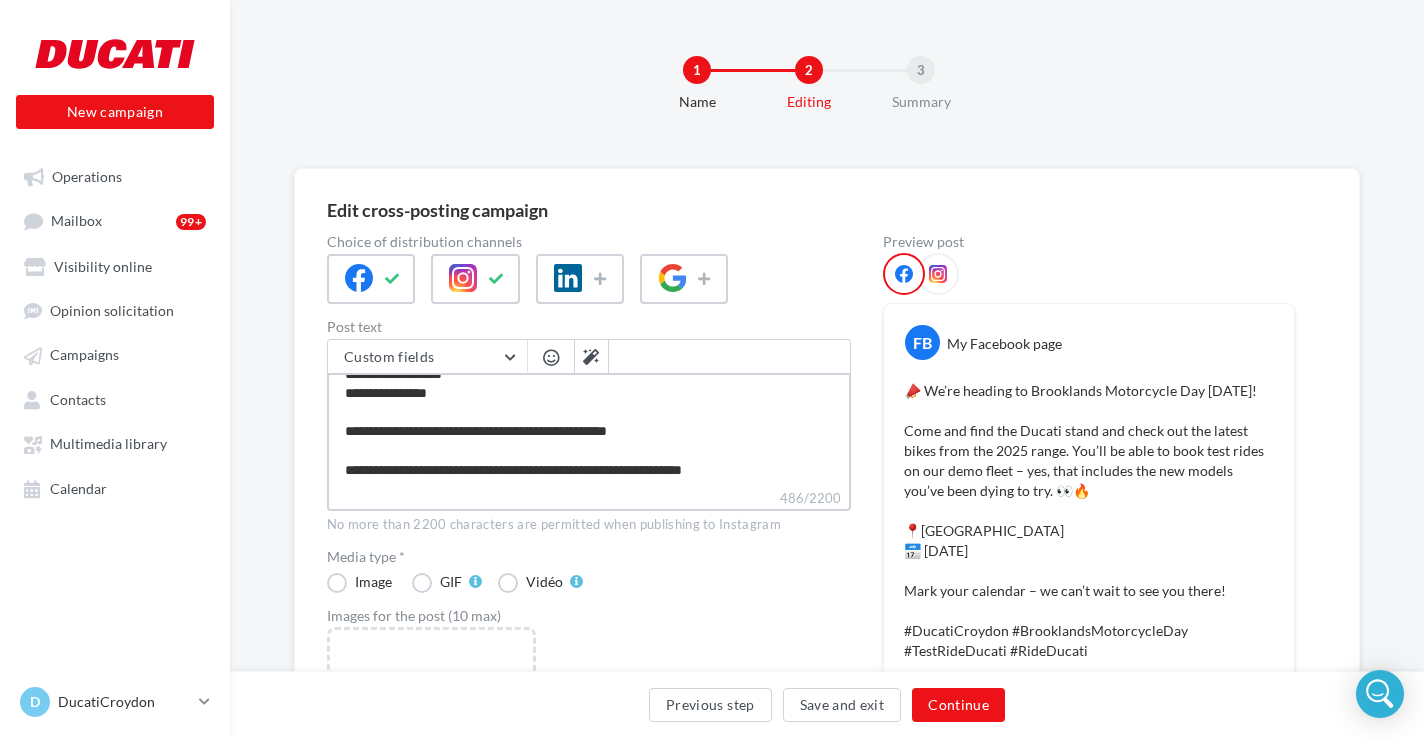 click on "**********" at bounding box center [589, 430] 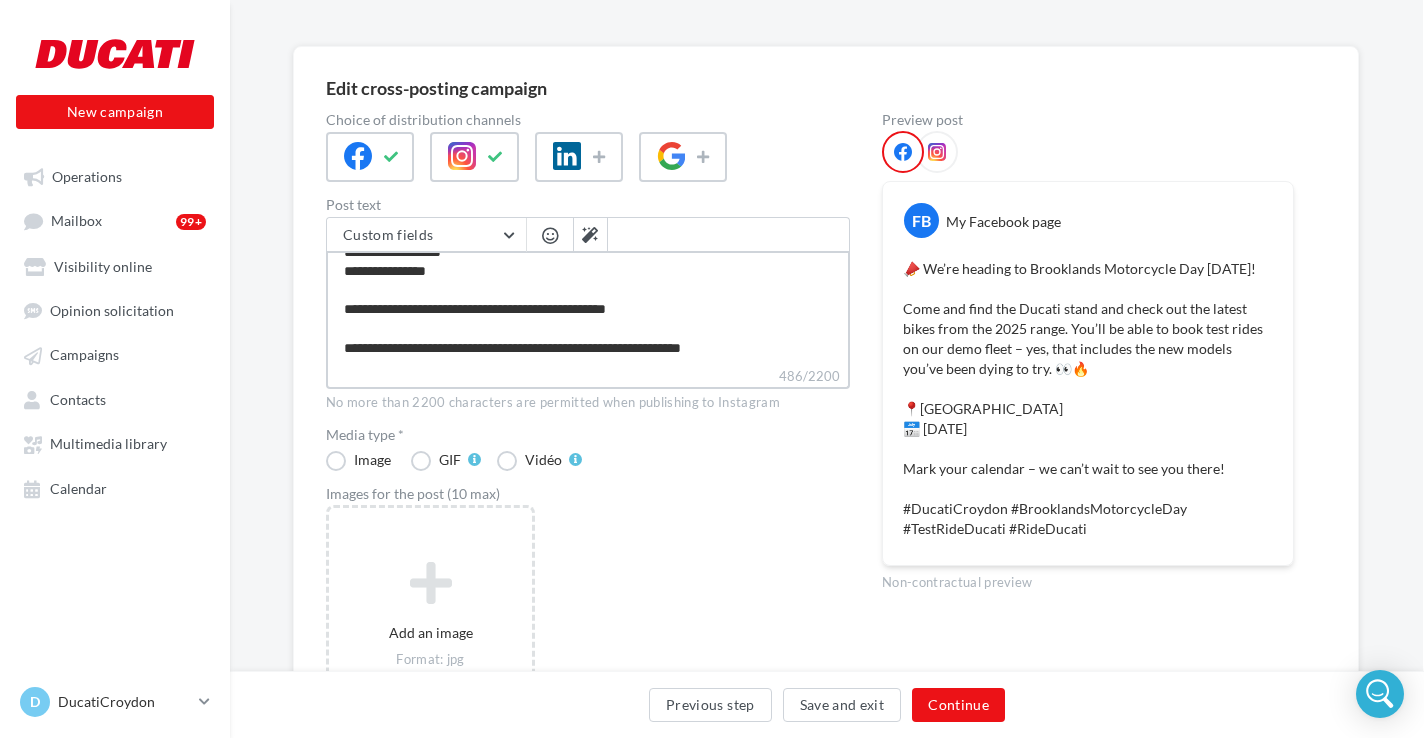 scroll, scrollTop: 122, scrollLeft: 3, axis: both 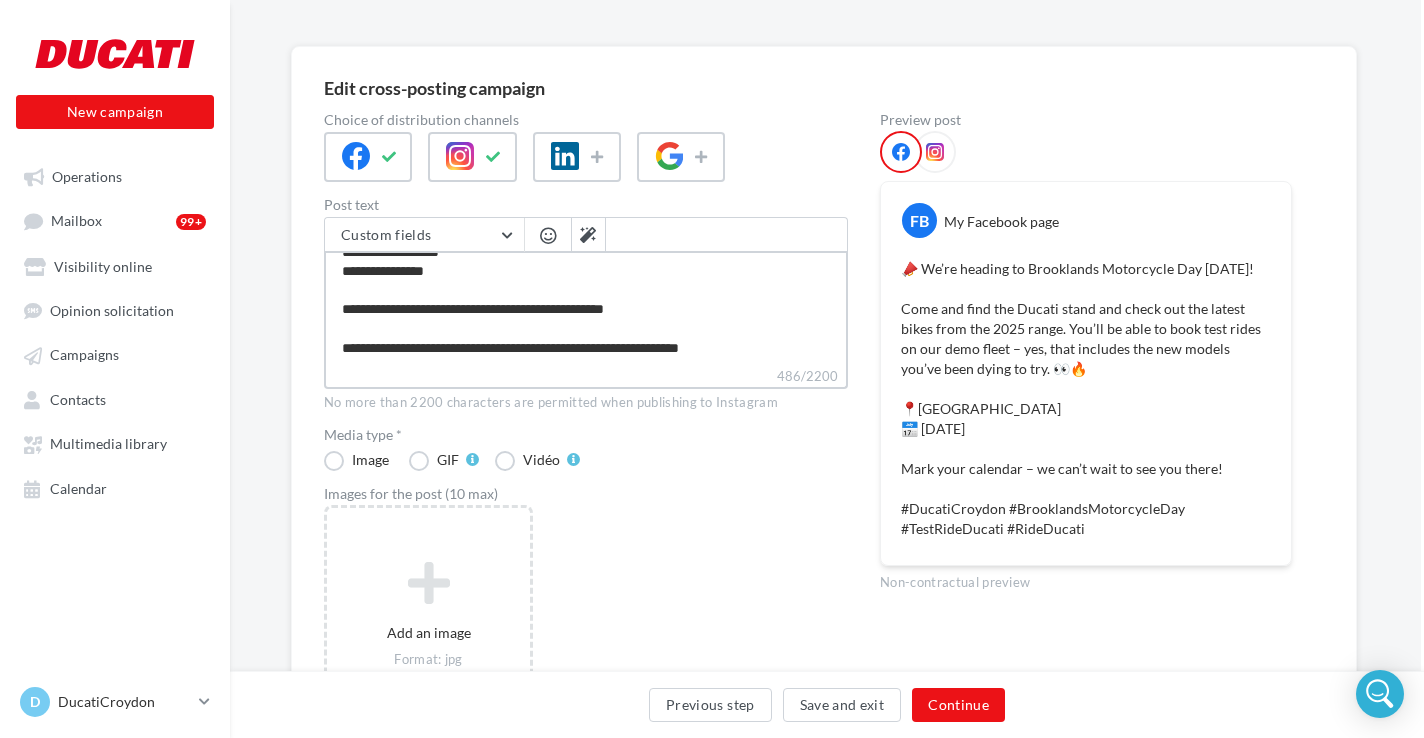 type on "**********" 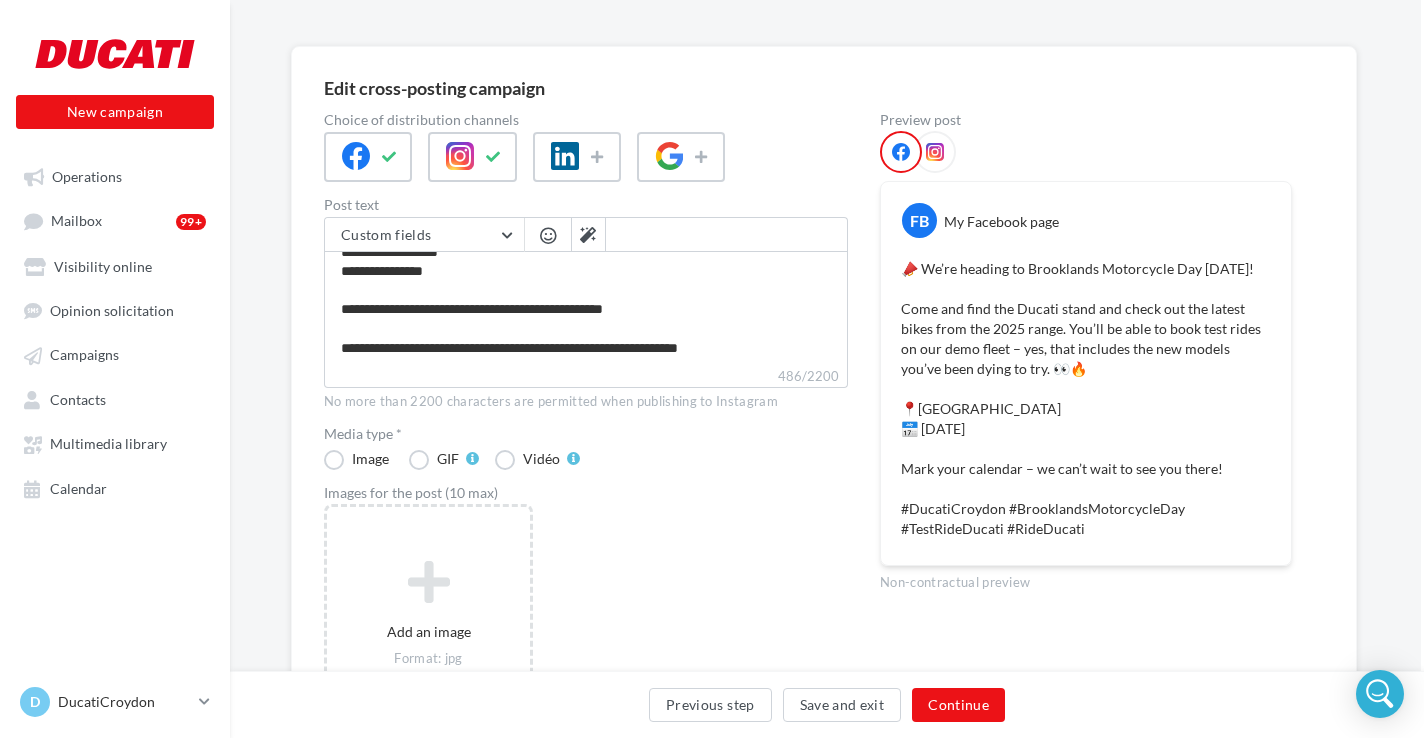 click at bounding box center (935, 152) 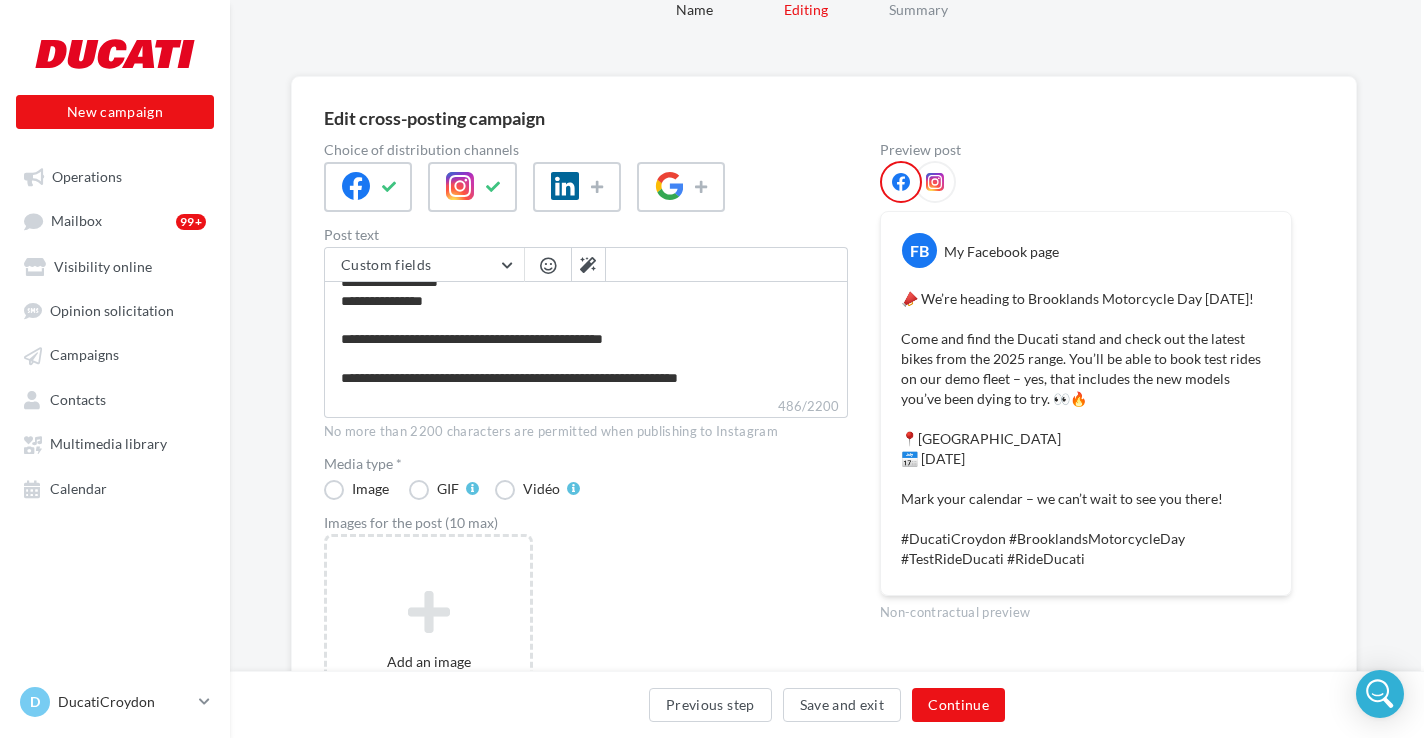 scroll, scrollTop: 85, scrollLeft: 3, axis: both 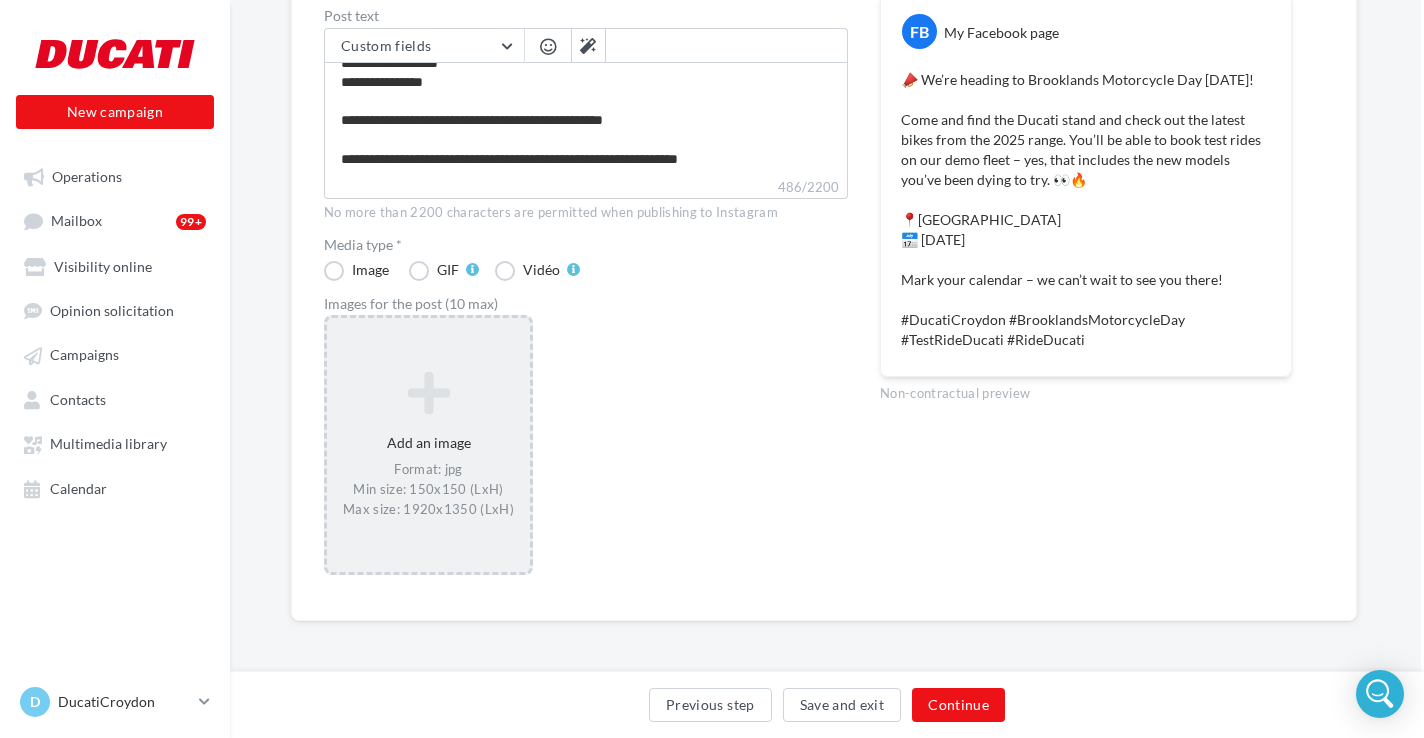 click at bounding box center [428, 393] 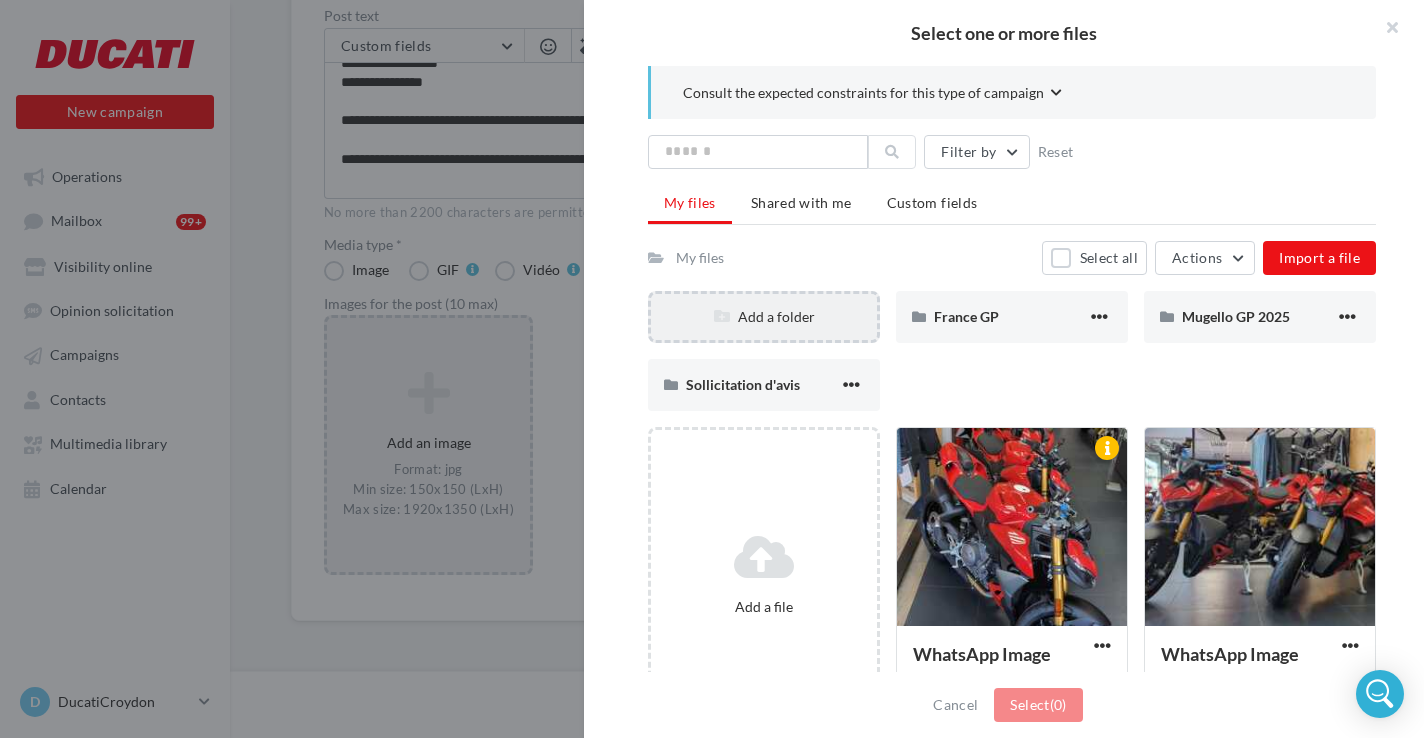 click on "Add a folder" at bounding box center [764, 317] 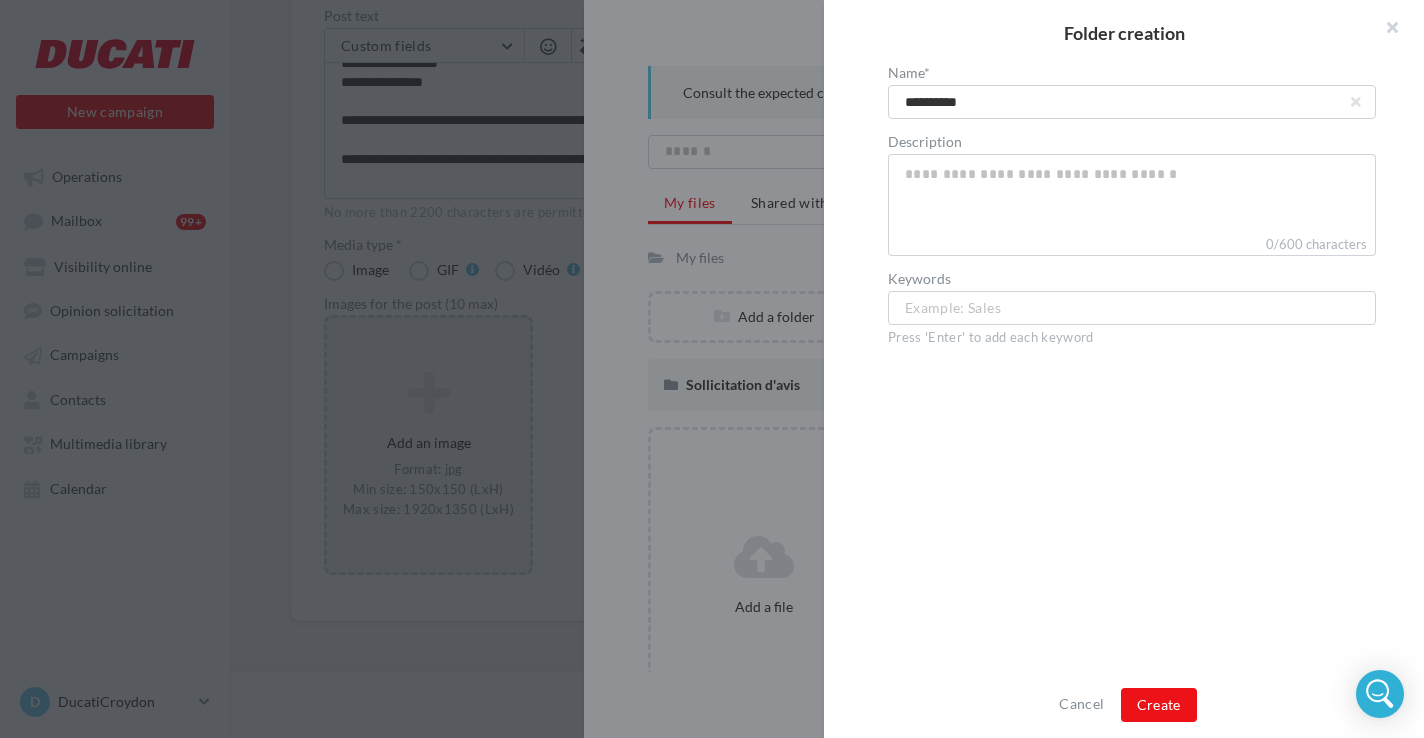 type on "**********" 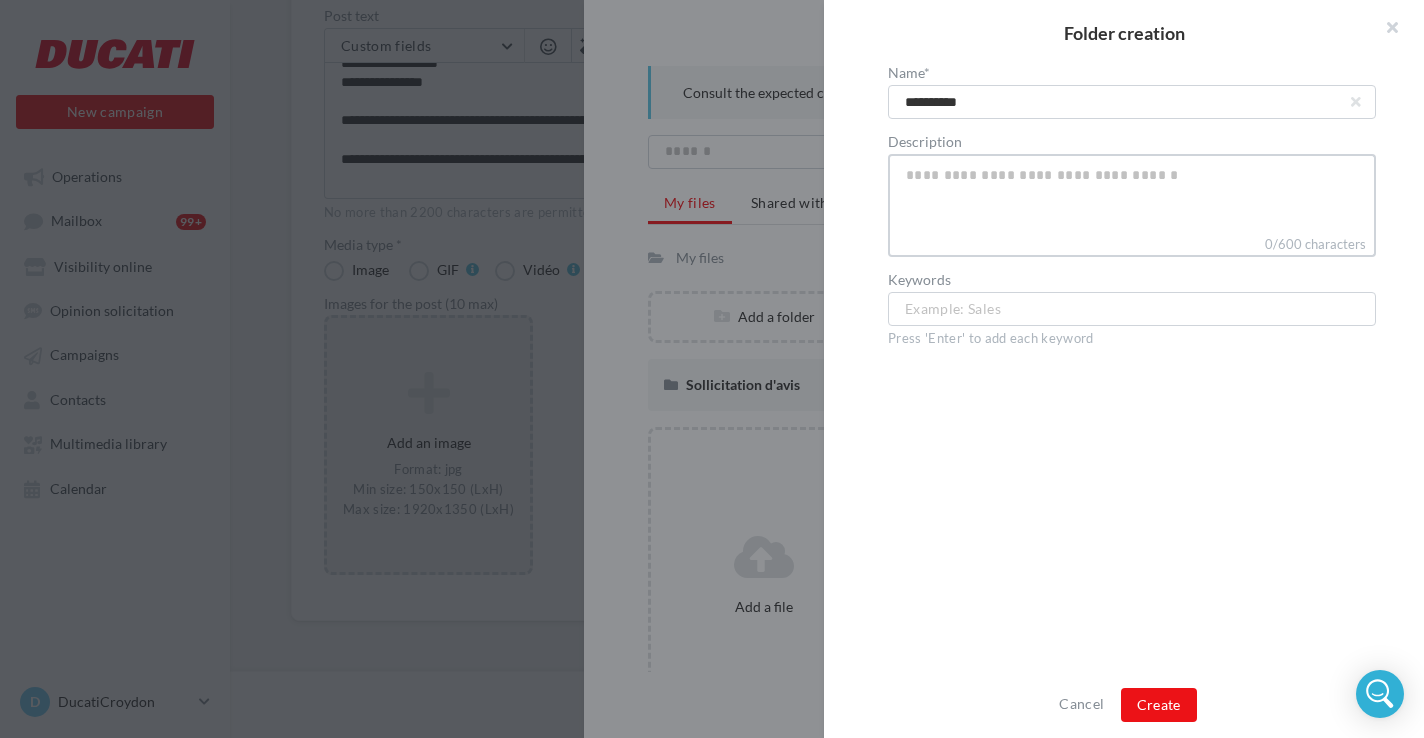 click on "Description" at bounding box center [1132, 194] 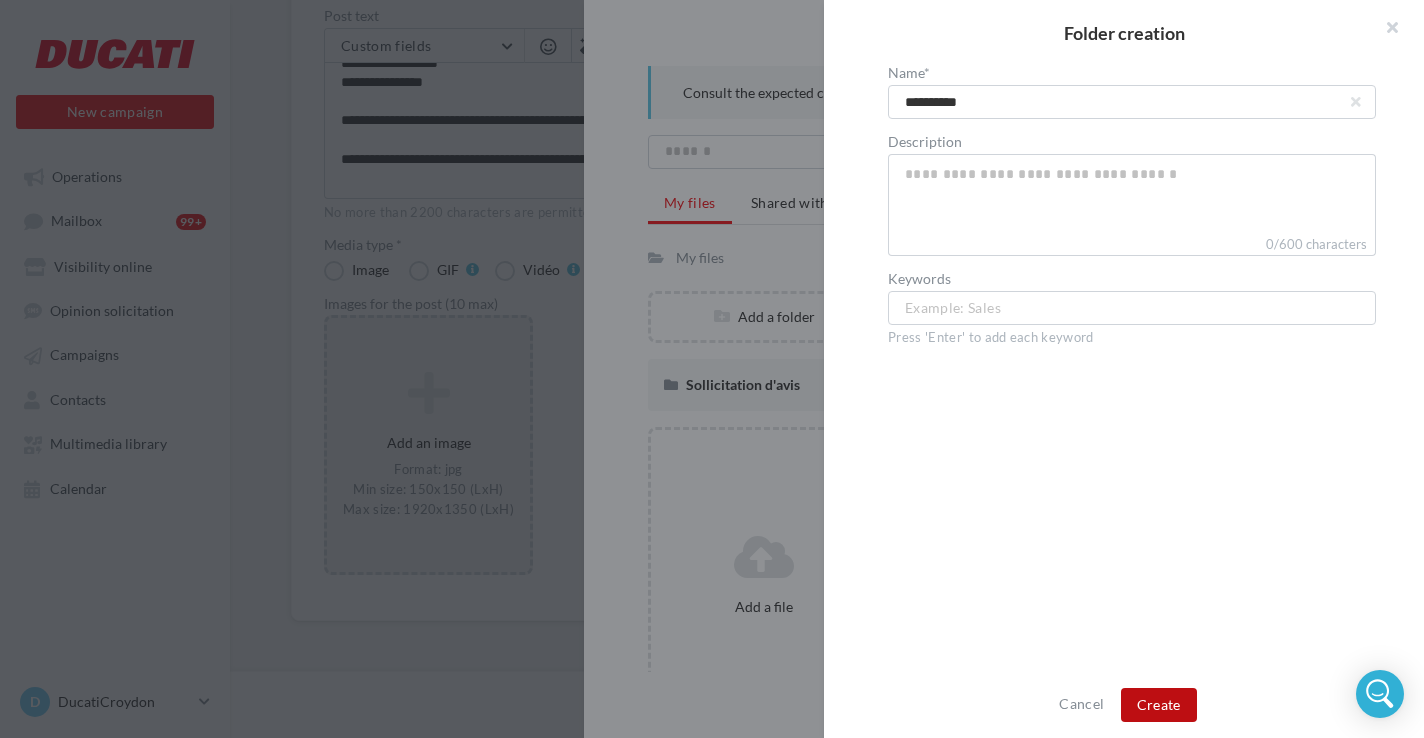 click on "Create" at bounding box center [1159, 705] 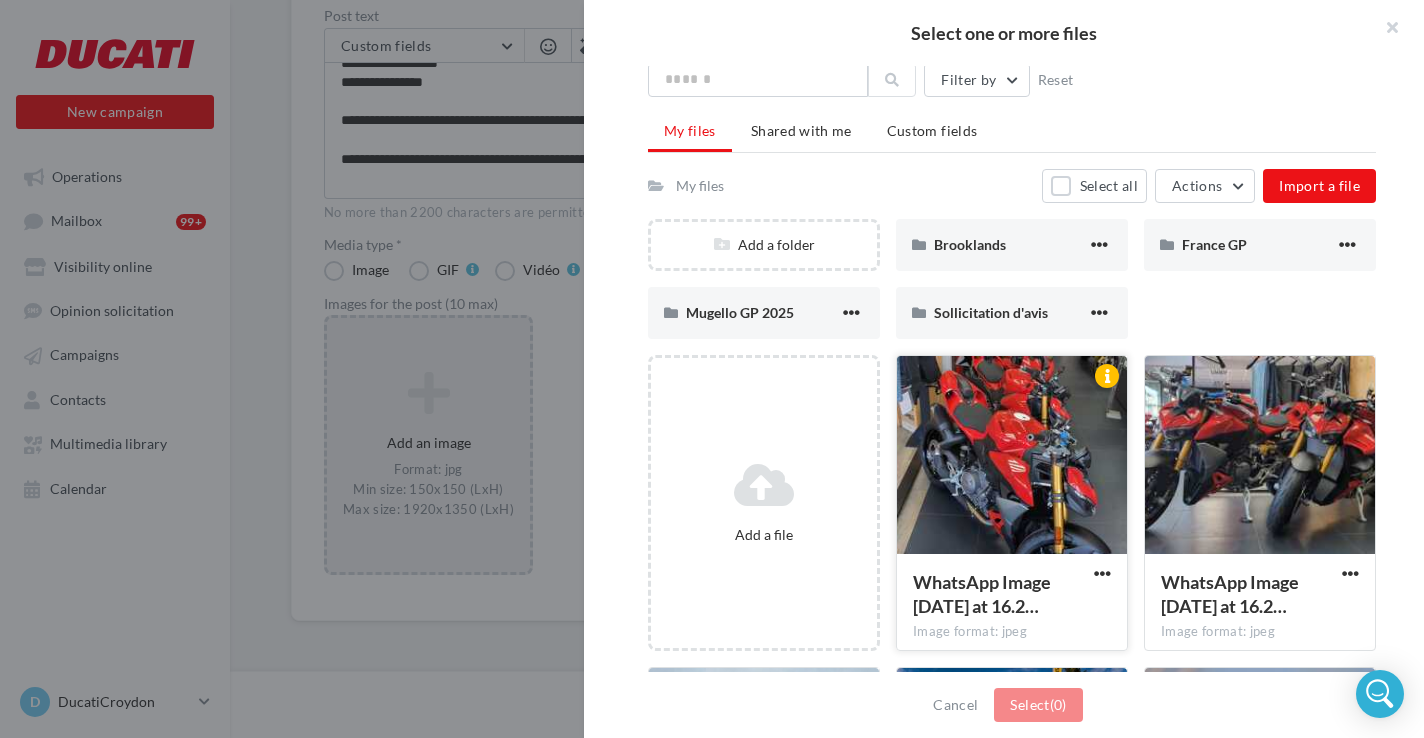scroll, scrollTop: 116, scrollLeft: 0, axis: vertical 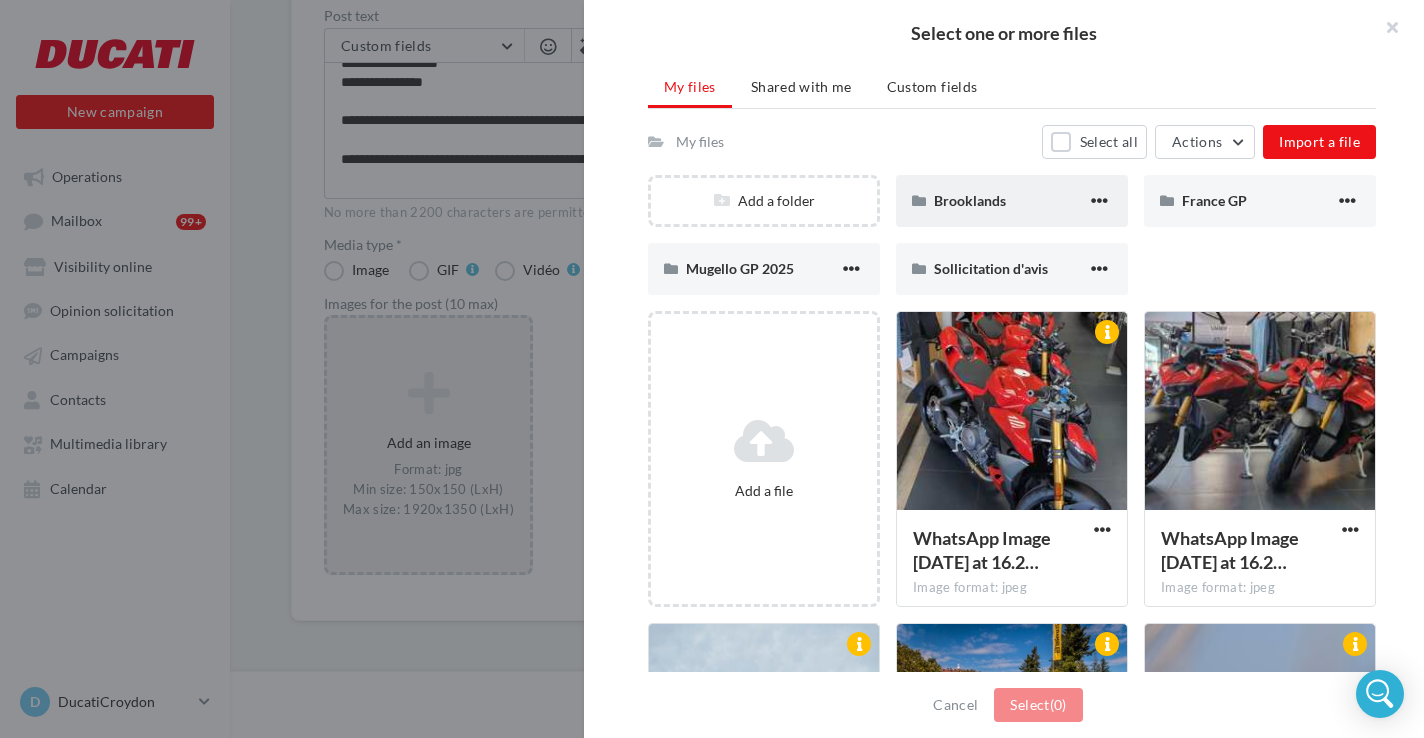 click on "Brooklands" at bounding box center [1010, 201] 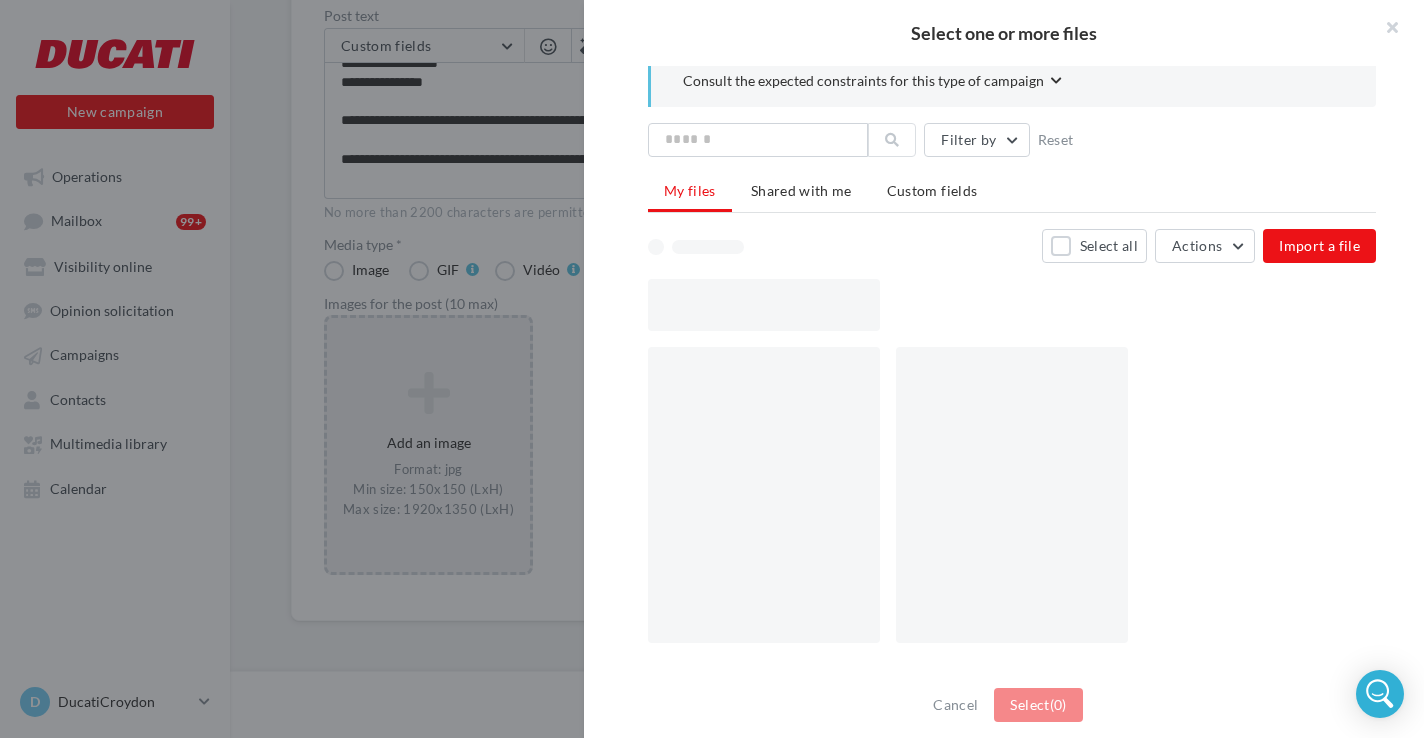 scroll, scrollTop: 0, scrollLeft: 0, axis: both 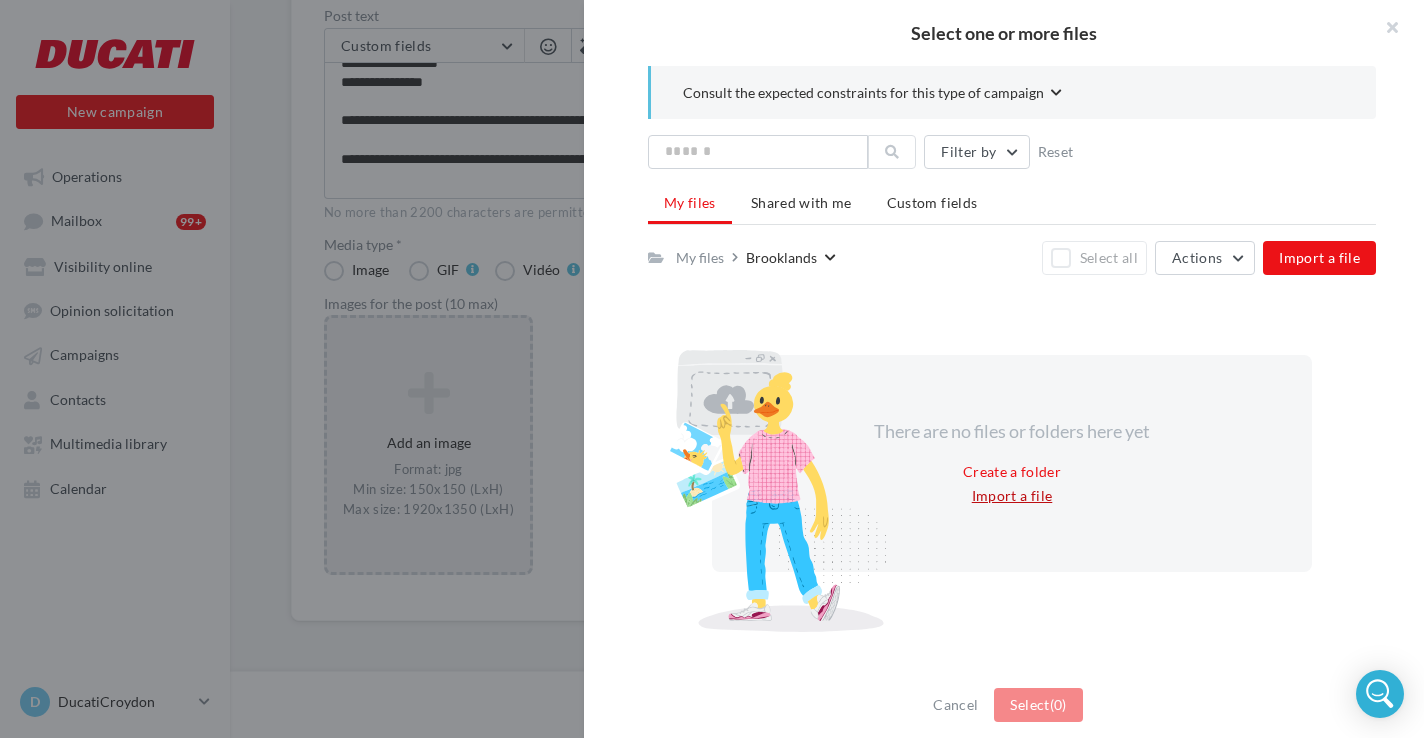 click on "Import a file" at bounding box center [1012, 496] 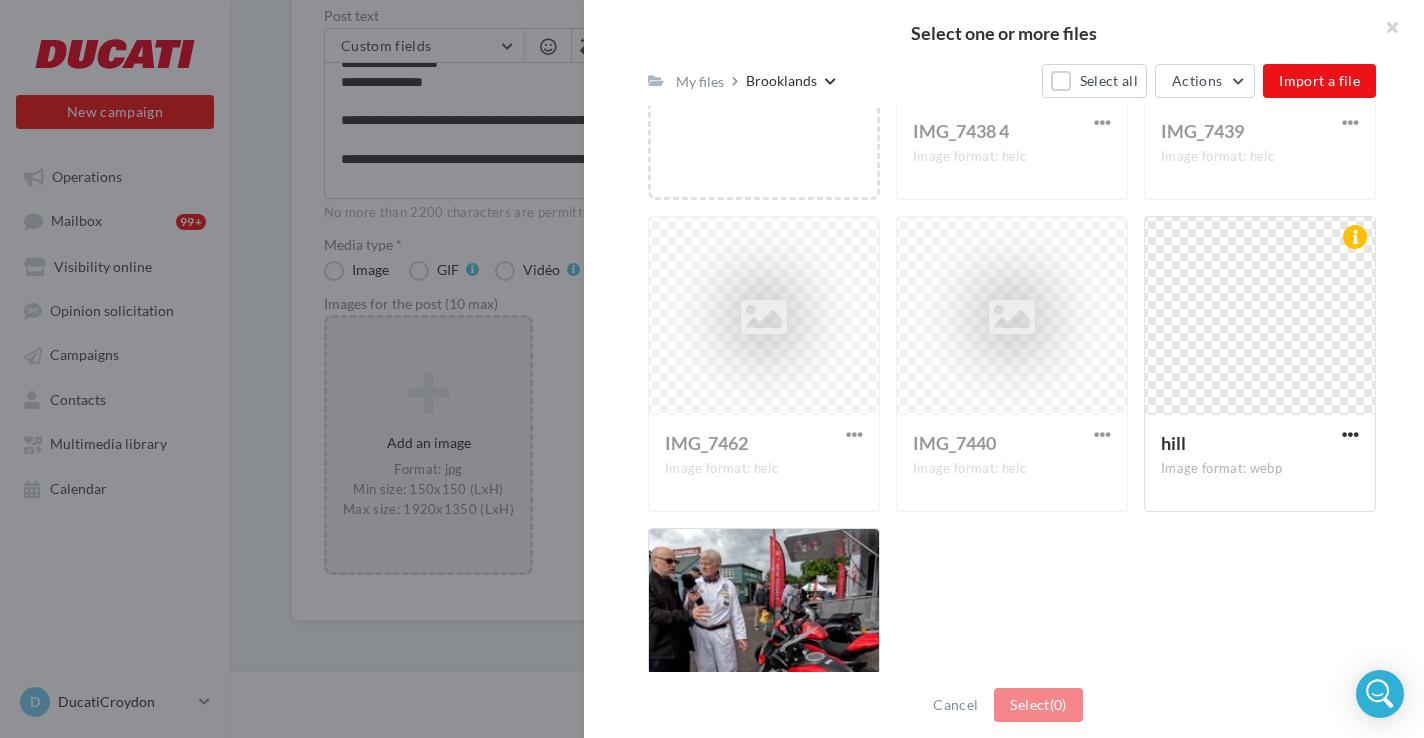 scroll, scrollTop: 369, scrollLeft: 0, axis: vertical 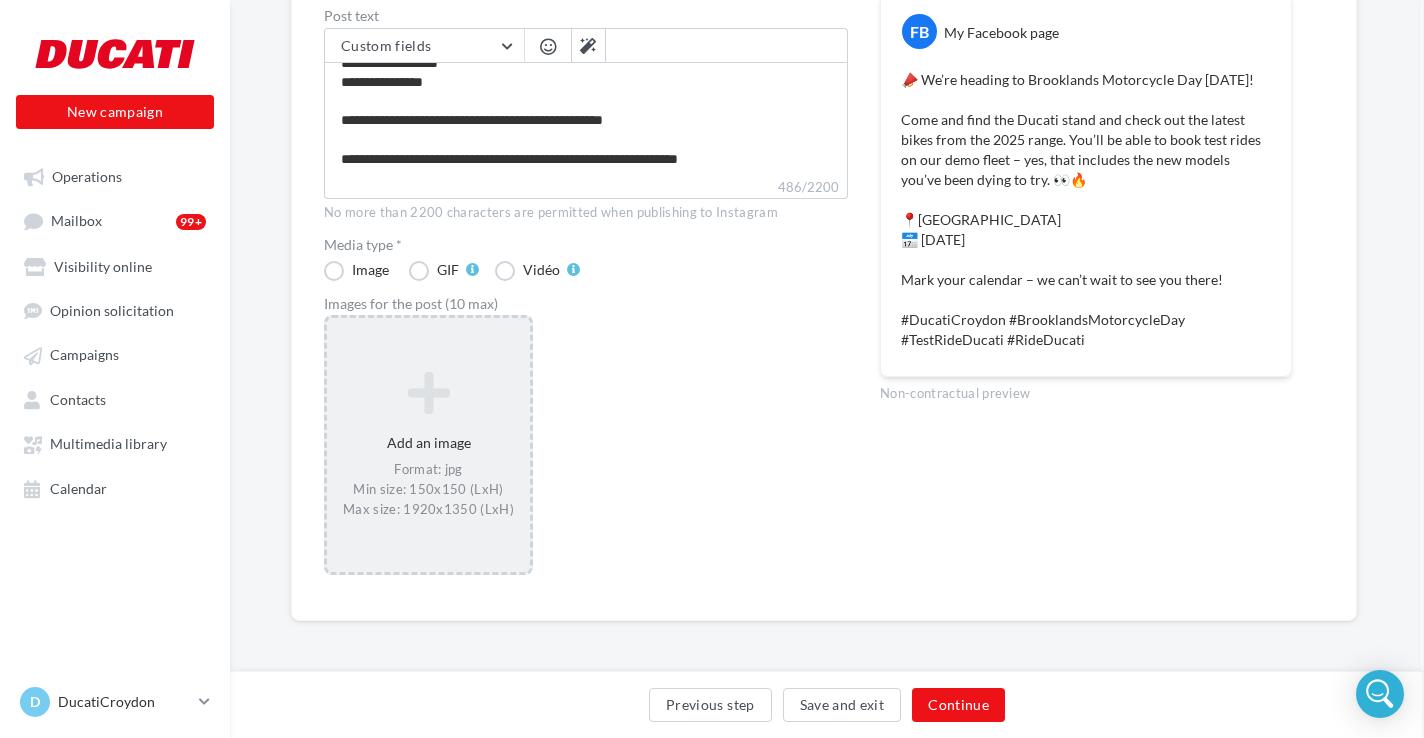 click at bounding box center [2136, 369] 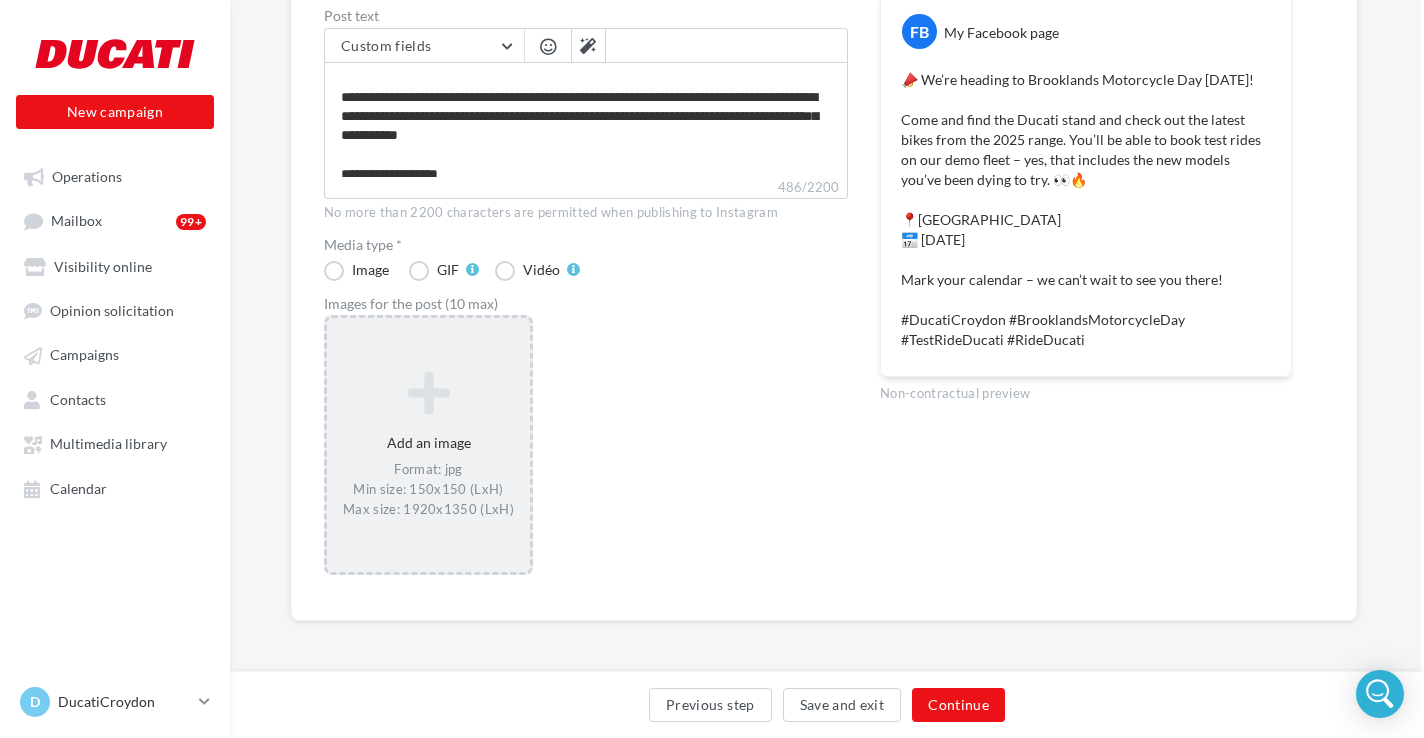 scroll, scrollTop: 133, scrollLeft: 0, axis: vertical 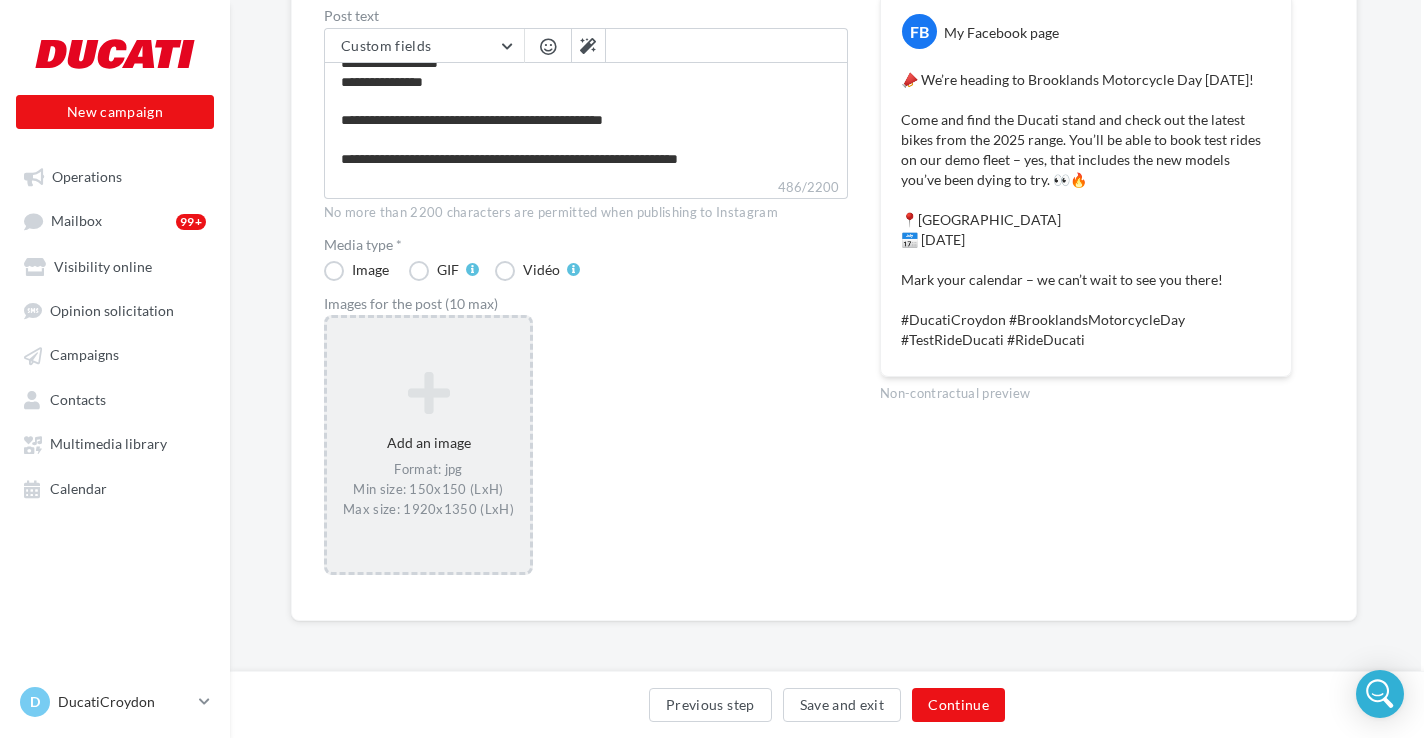 click at bounding box center (428, 393) 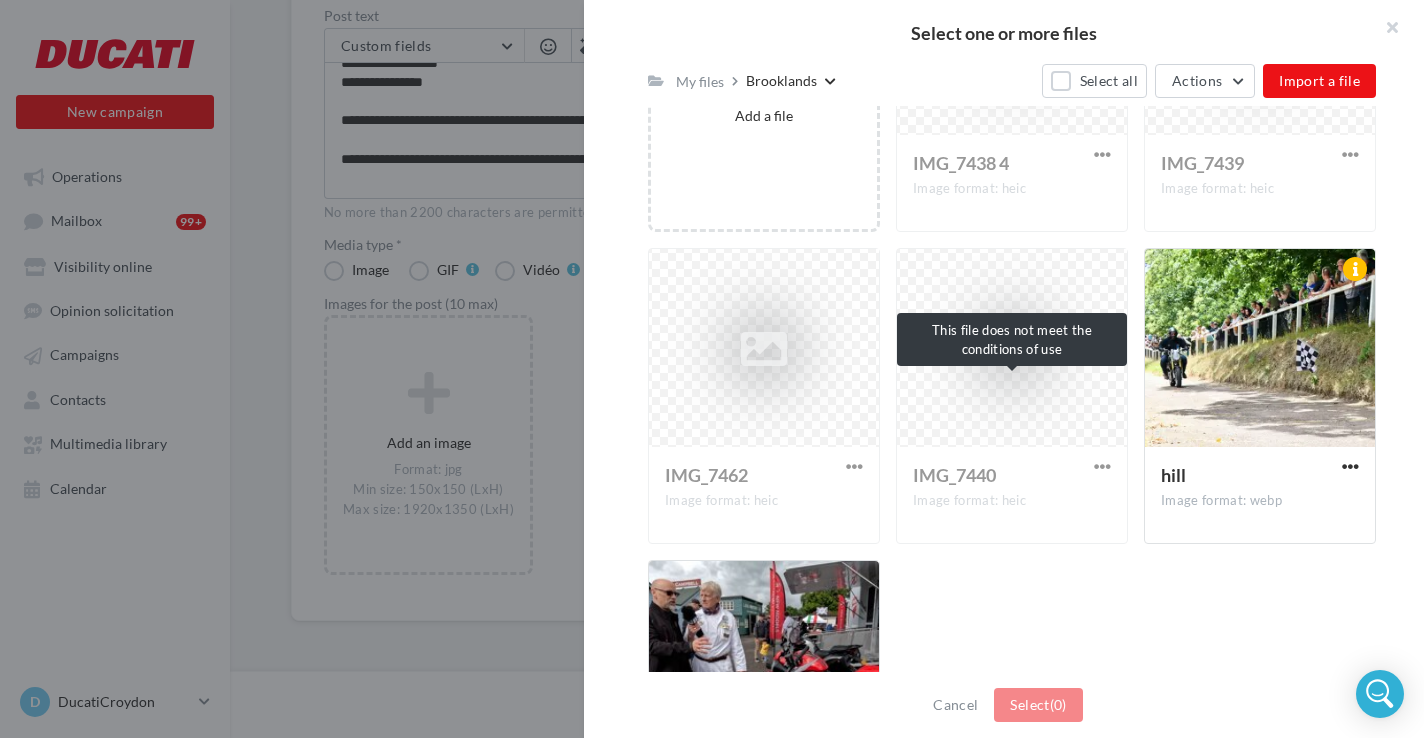 scroll, scrollTop: 0, scrollLeft: 0, axis: both 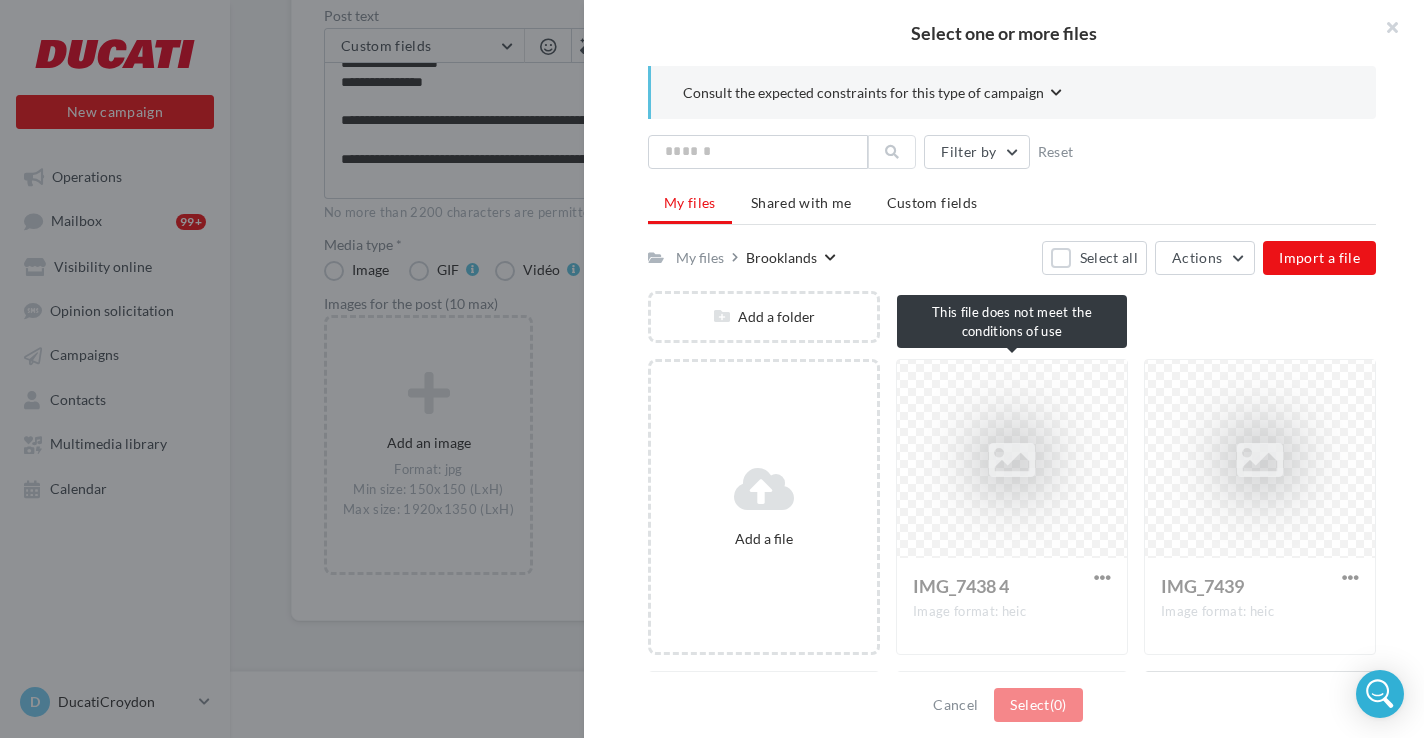 click on "IMG_7438 4  Image format: heic" at bounding box center [1012, 507] 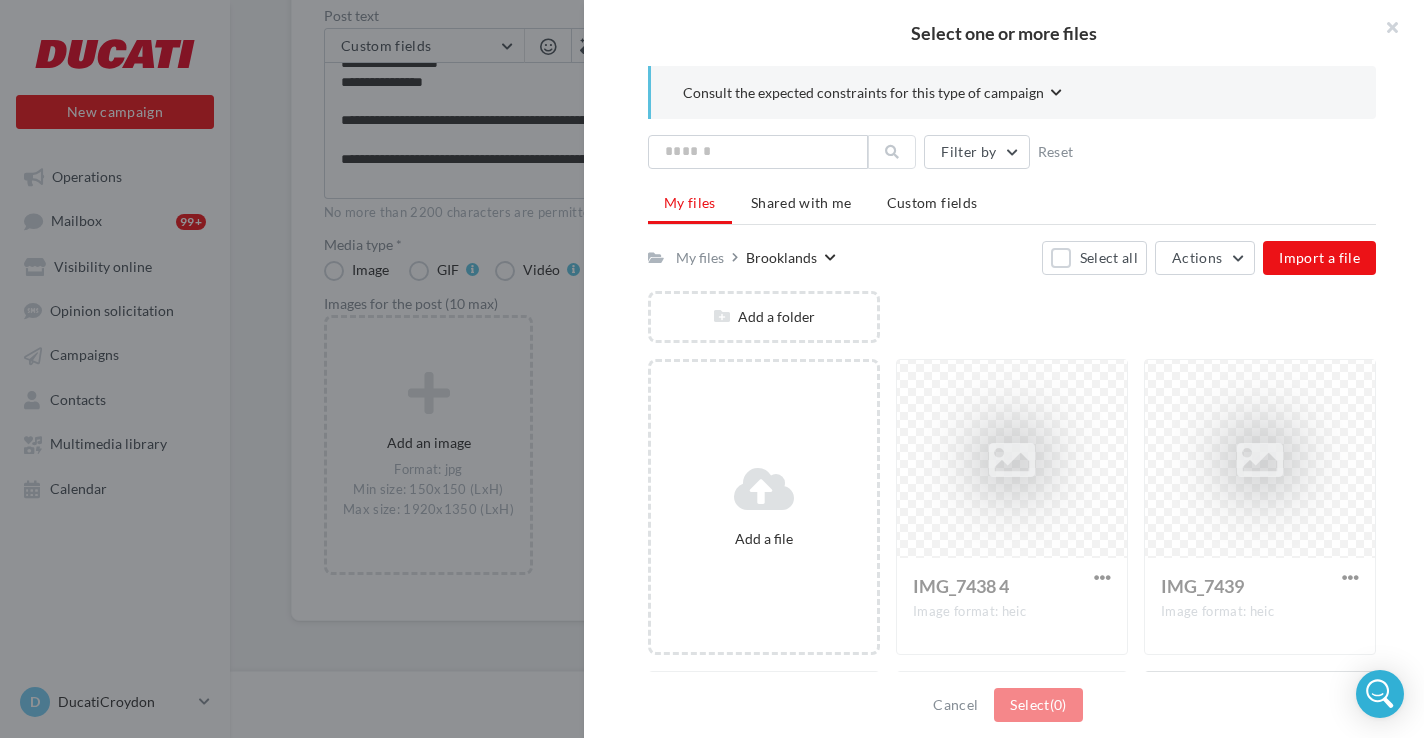 click on "IMG_7438 4  Image format: heic" at bounding box center [1012, 507] 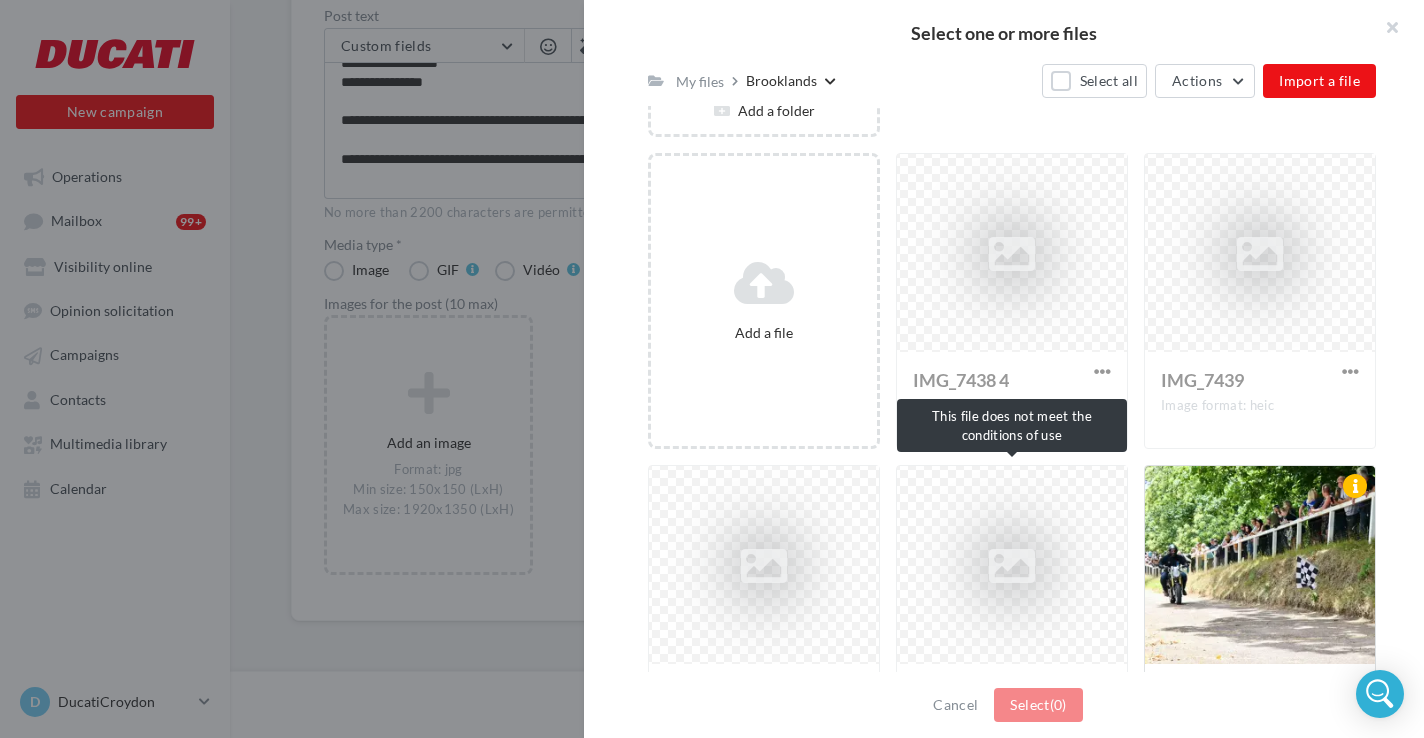 scroll, scrollTop: 208, scrollLeft: 0, axis: vertical 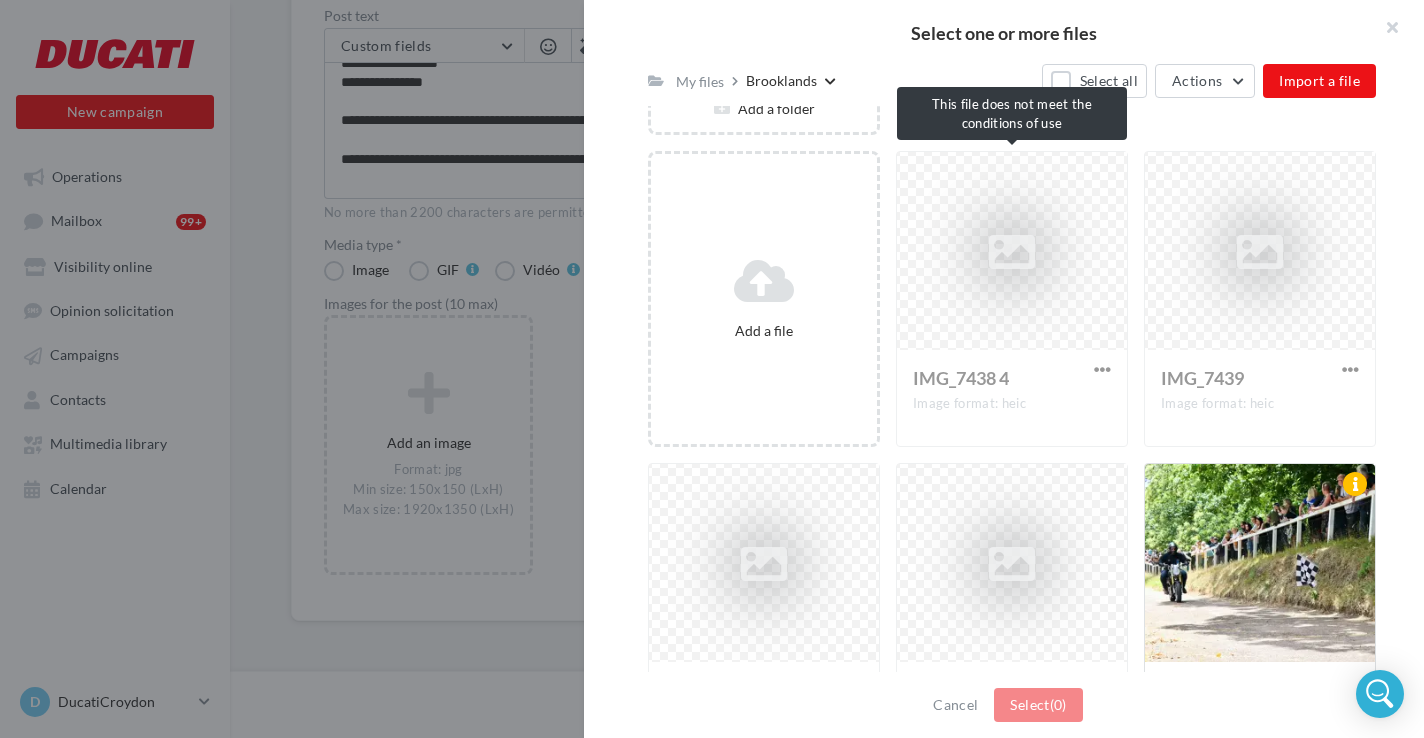click on "IMG_7438 4  Image format: heic" at bounding box center (1012, 299) 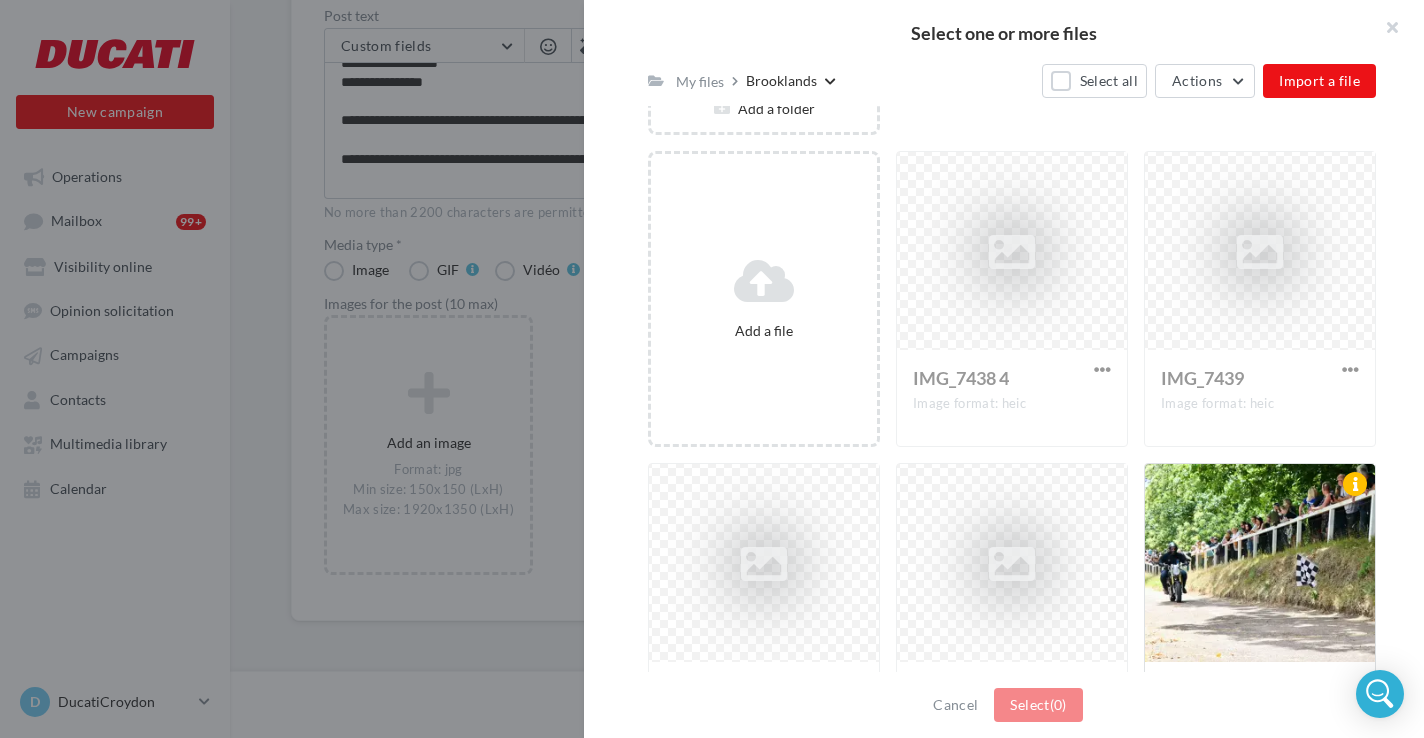click on "IMG_7438 4  Image format: heic" at bounding box center [1012, 299] 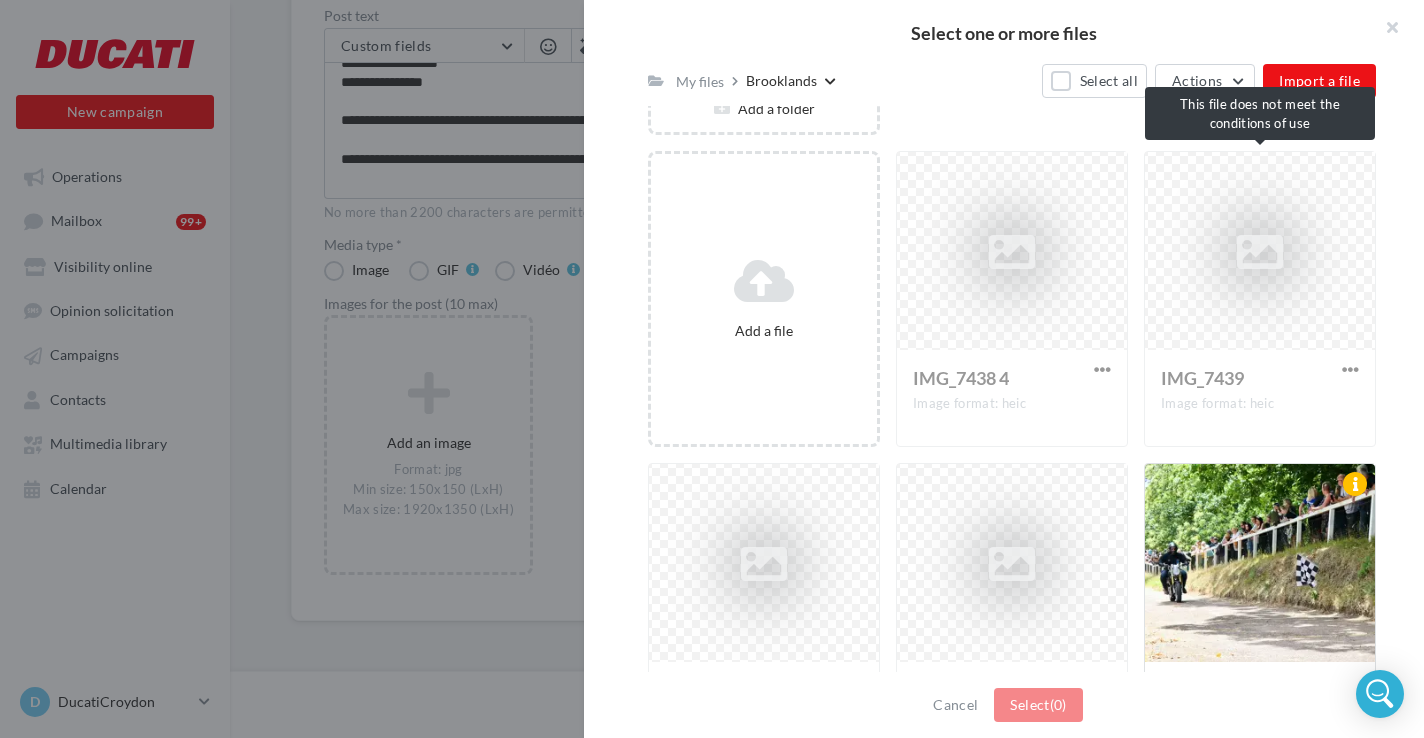click on "IMG_7439  Image format: heic" at bounding box center (1260, 299) 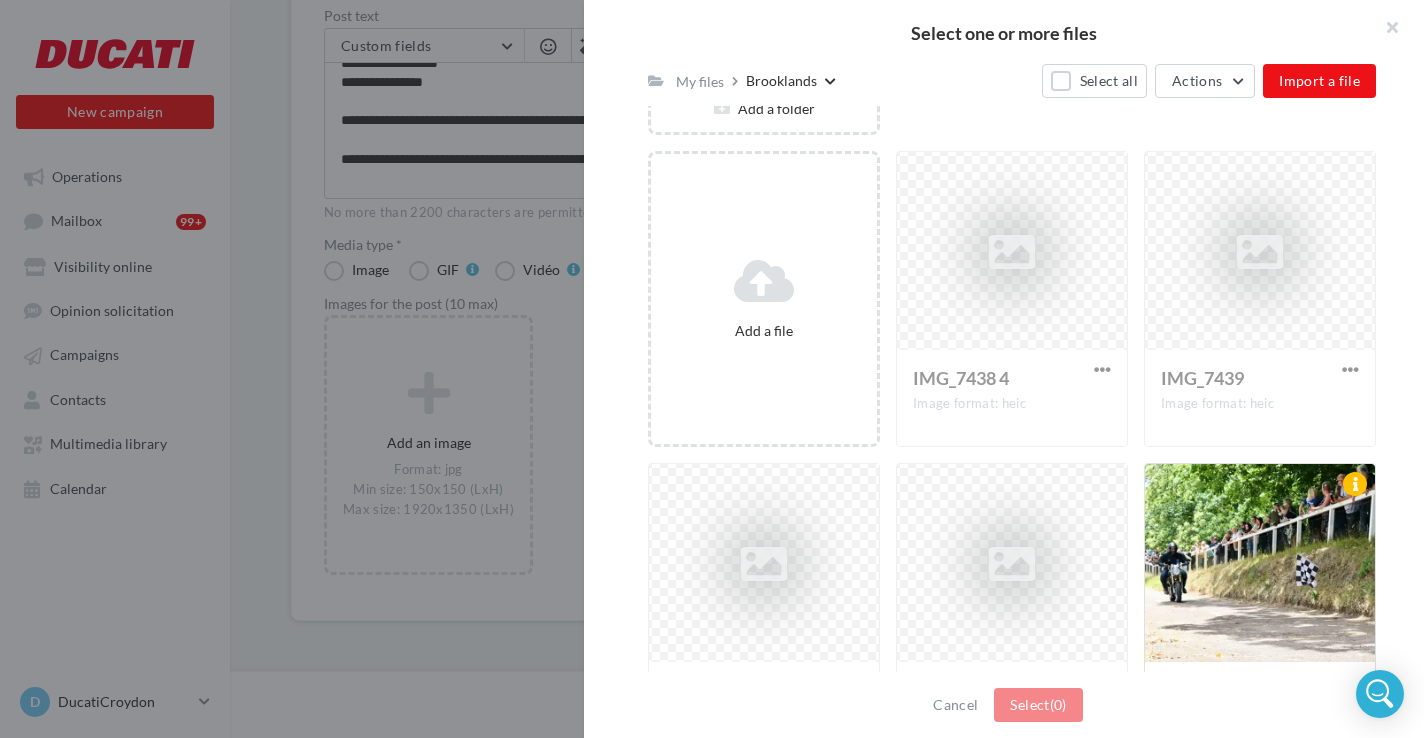 click on "IMG_7439  Image format: heic" at bounding box center [1260, 299] 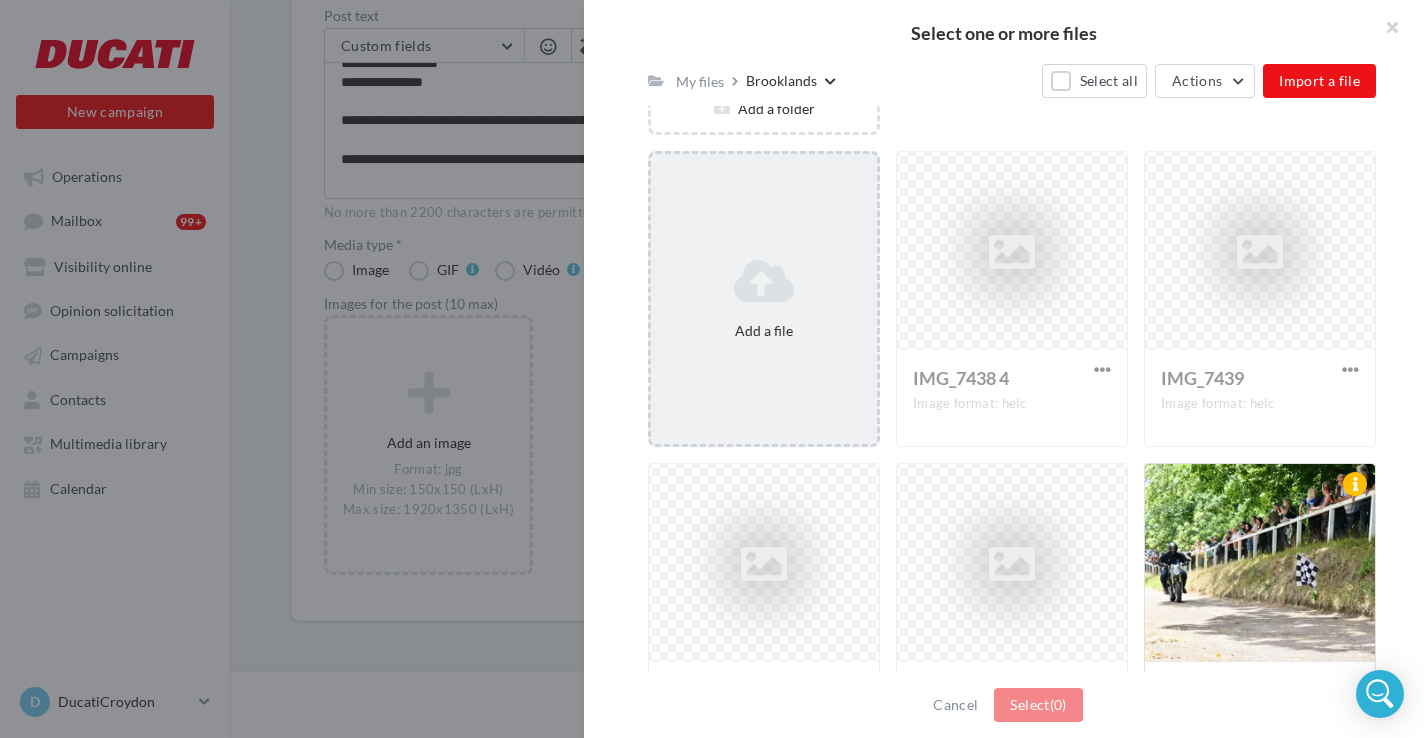 click at bounding box center [764, 281] 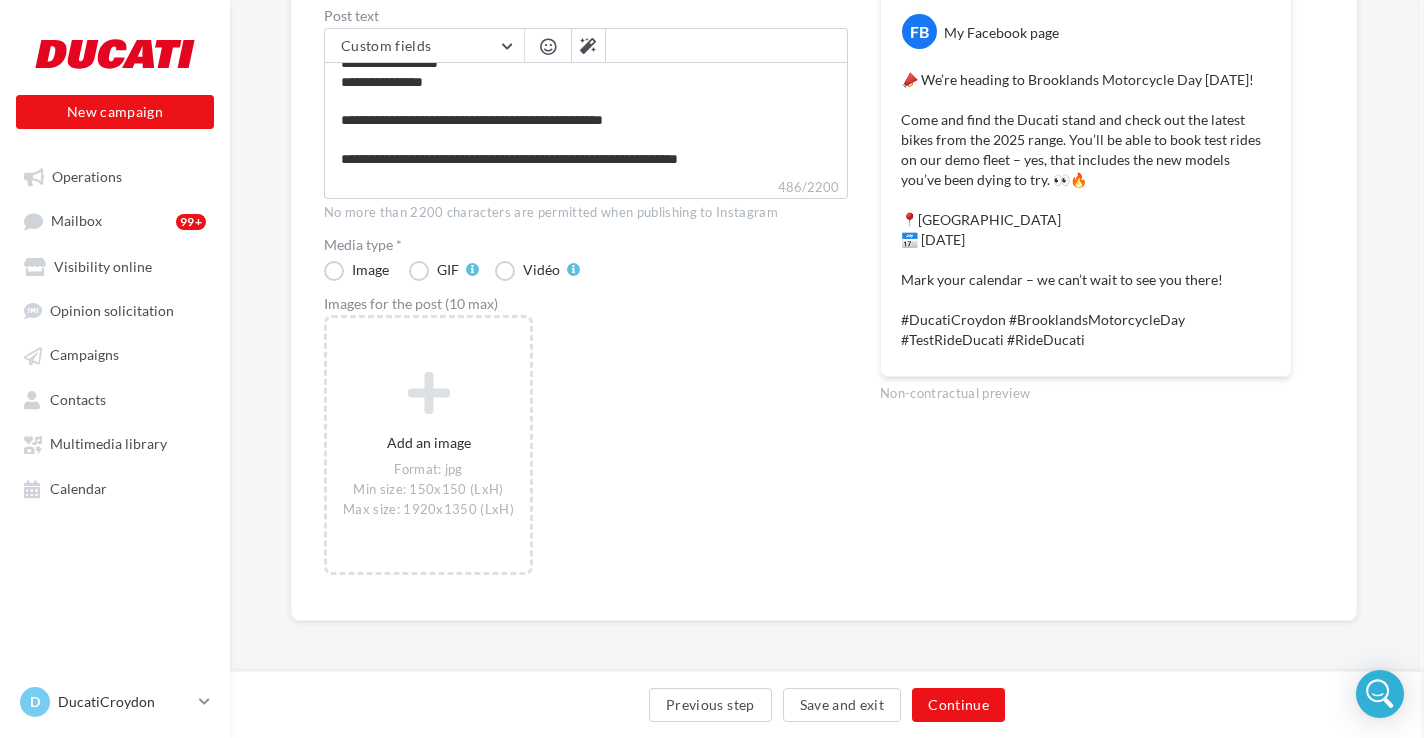 click on "Select one or more files
Consult the expected constraints for this type of campaign                   Filter by        Reset
My files
Shared with me
Custom fields
My files          Brooklands
Select all
Actions                Import a file     Add a folder     Add a file                      IMG_7438 4  Image format: jpg                   IMG_7438 4                          IMG_7439  Image format: jpg                   IMG_7439                          IMG_7462  Image format: jpg                   IMG_7462                          IMG_7440  Image format: jpg                   IMG_7440                      IMG_7438 4  Image format: heic                   IMG_7438 4                      IMG_7439  Image format: heic                   IMG_7439" at bounding box center [428, 318] 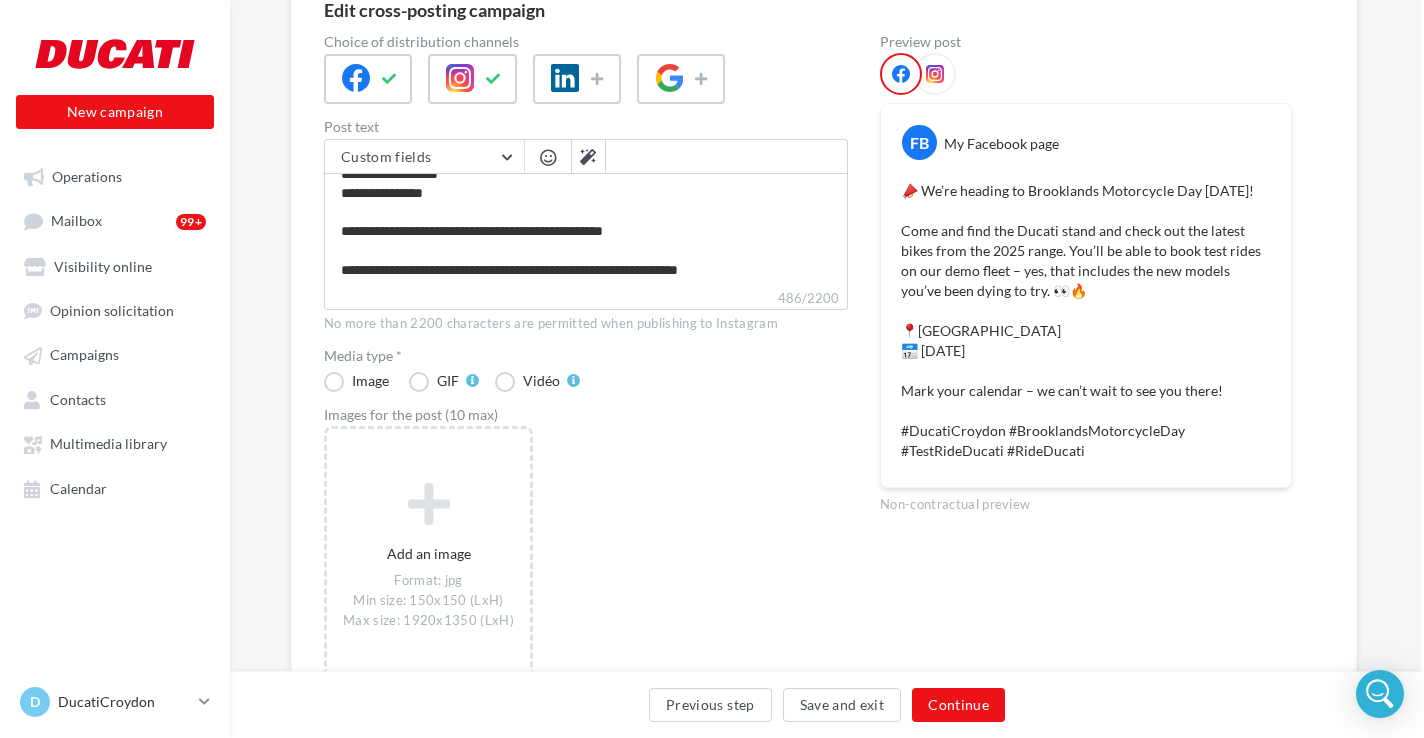 scroll, scrollTop: 182, scrollLeft: 3, axis: both 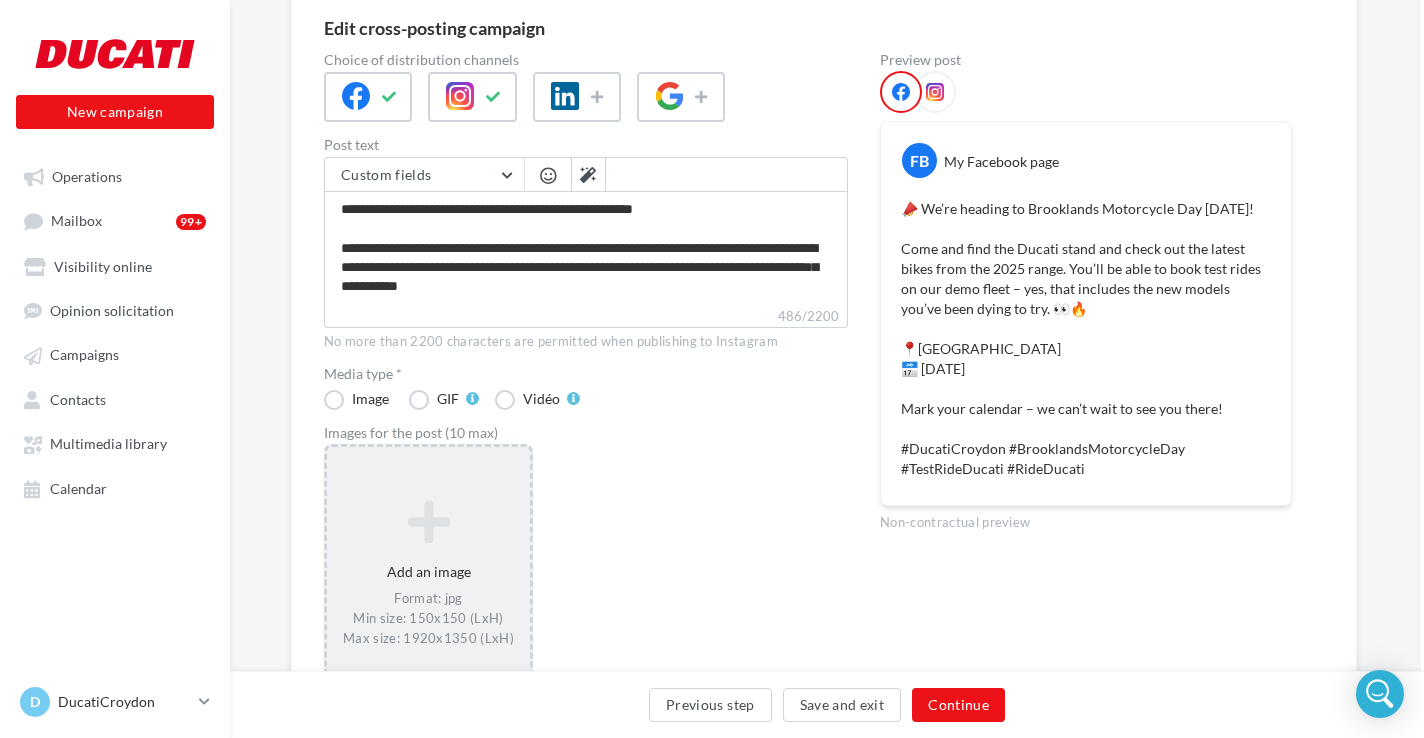 click at bounding box center [428, 522] 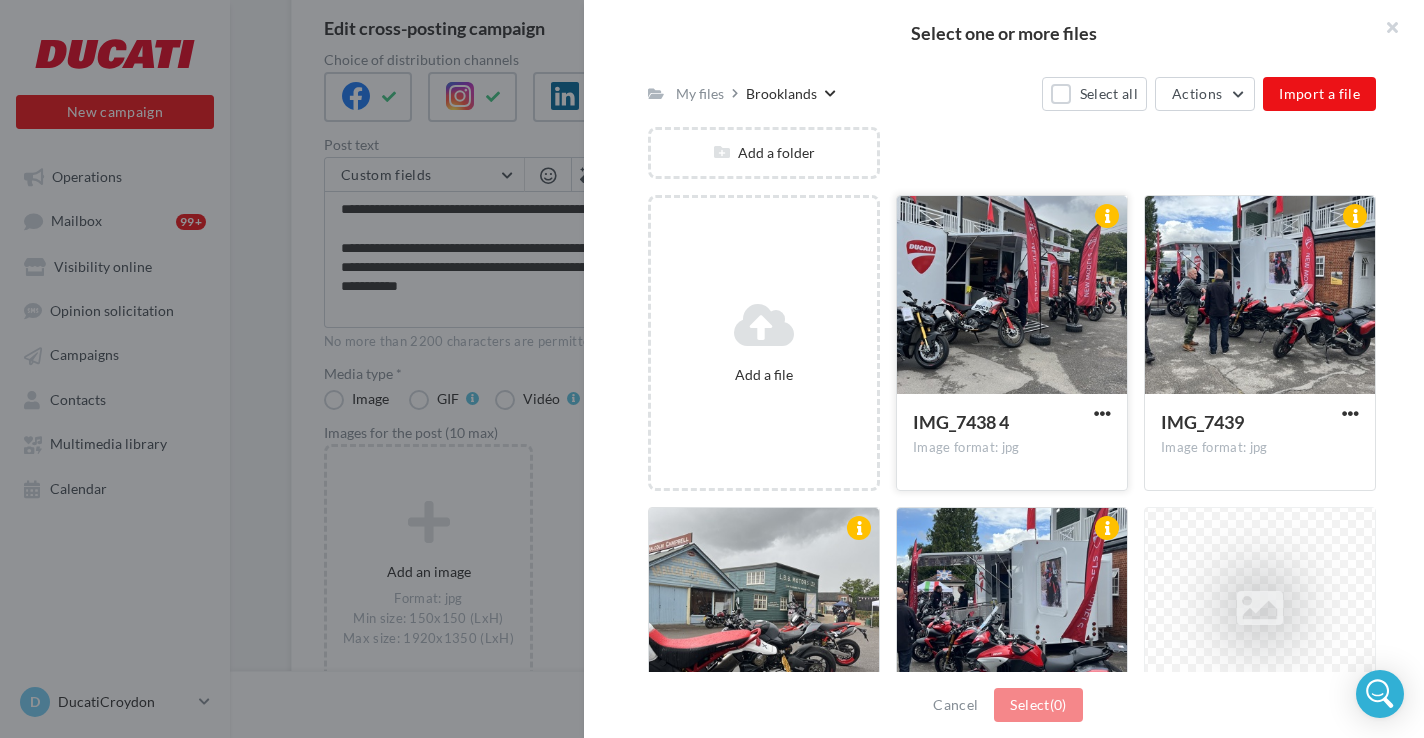 scroll, scrollTop: 152, scrollLeft: 0, axis: vertical 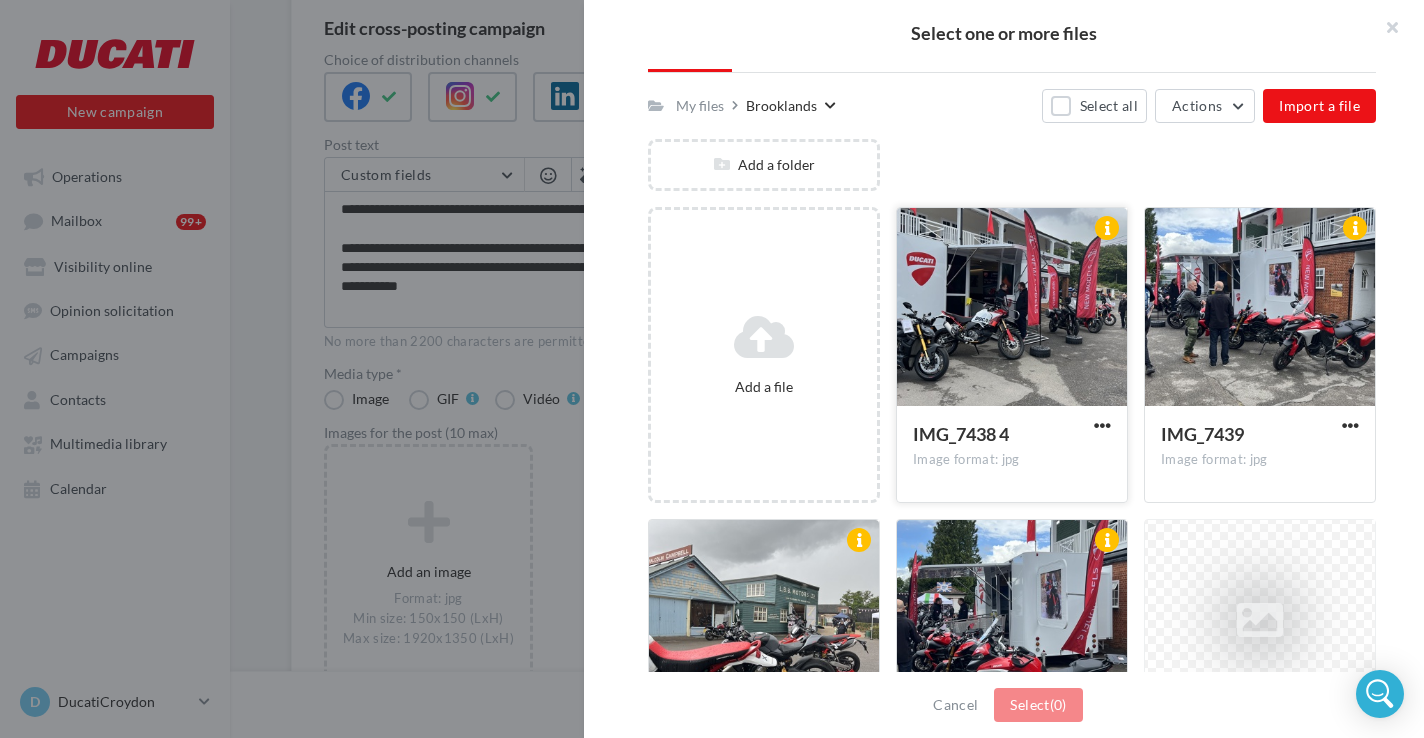 click at bounding box center (1012, 308) 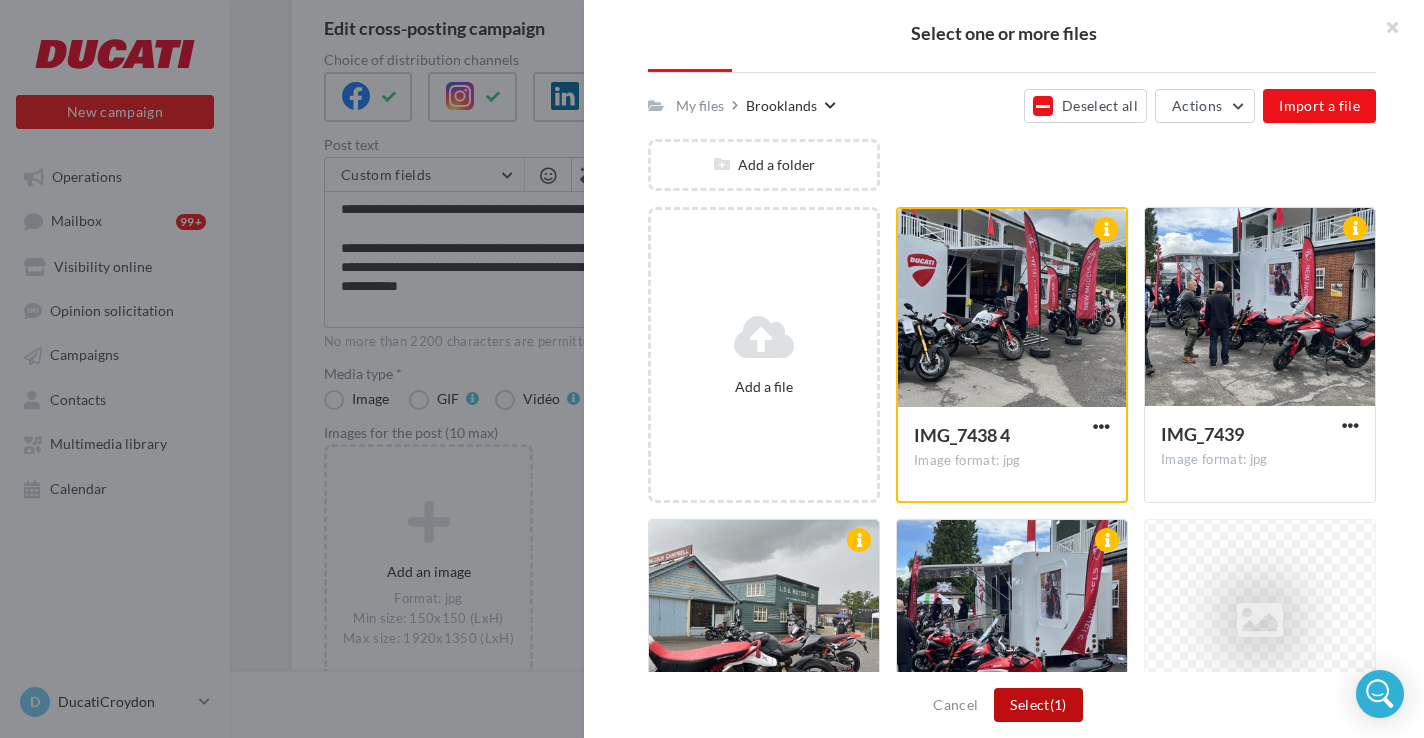 click on "Select   (1)" at bounding box center (1038, 705) 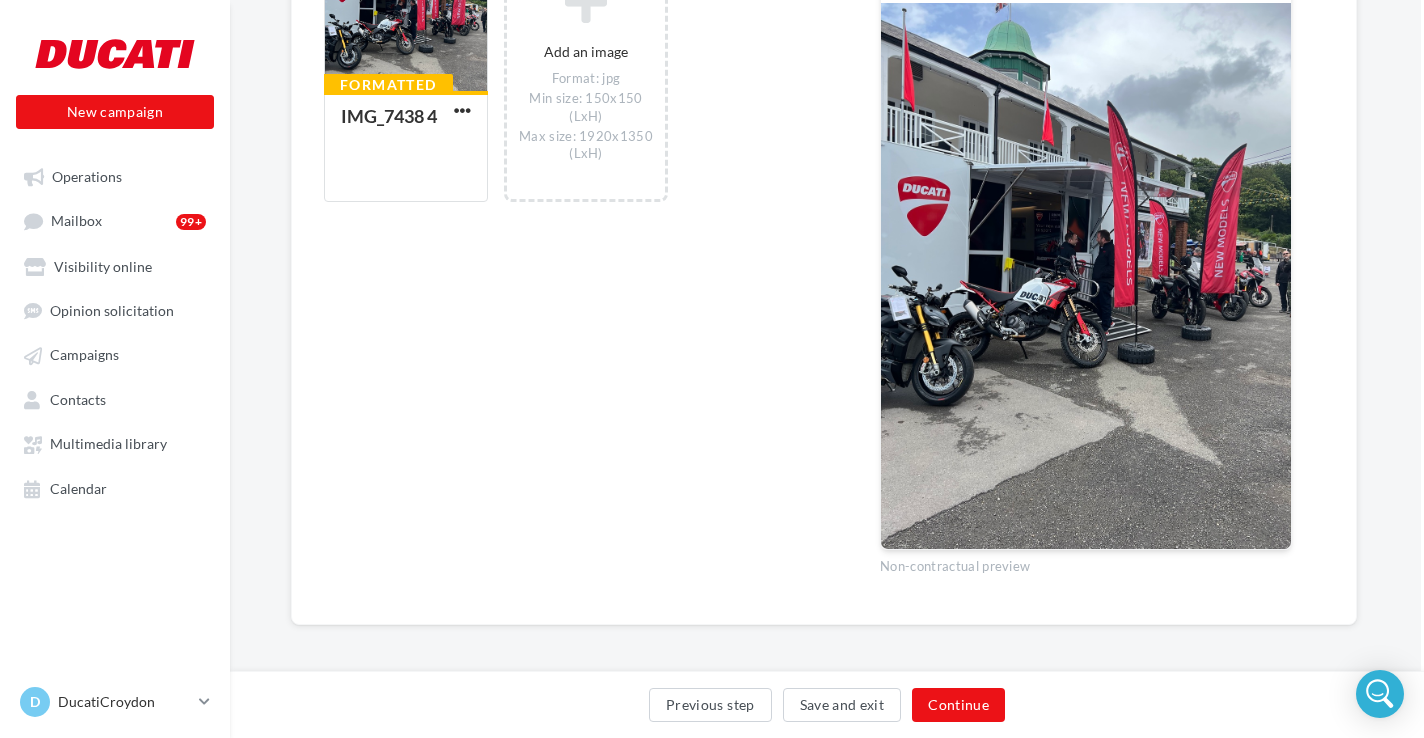 scroll, scrollTop: 709, scrollLeft: 3, axis: both 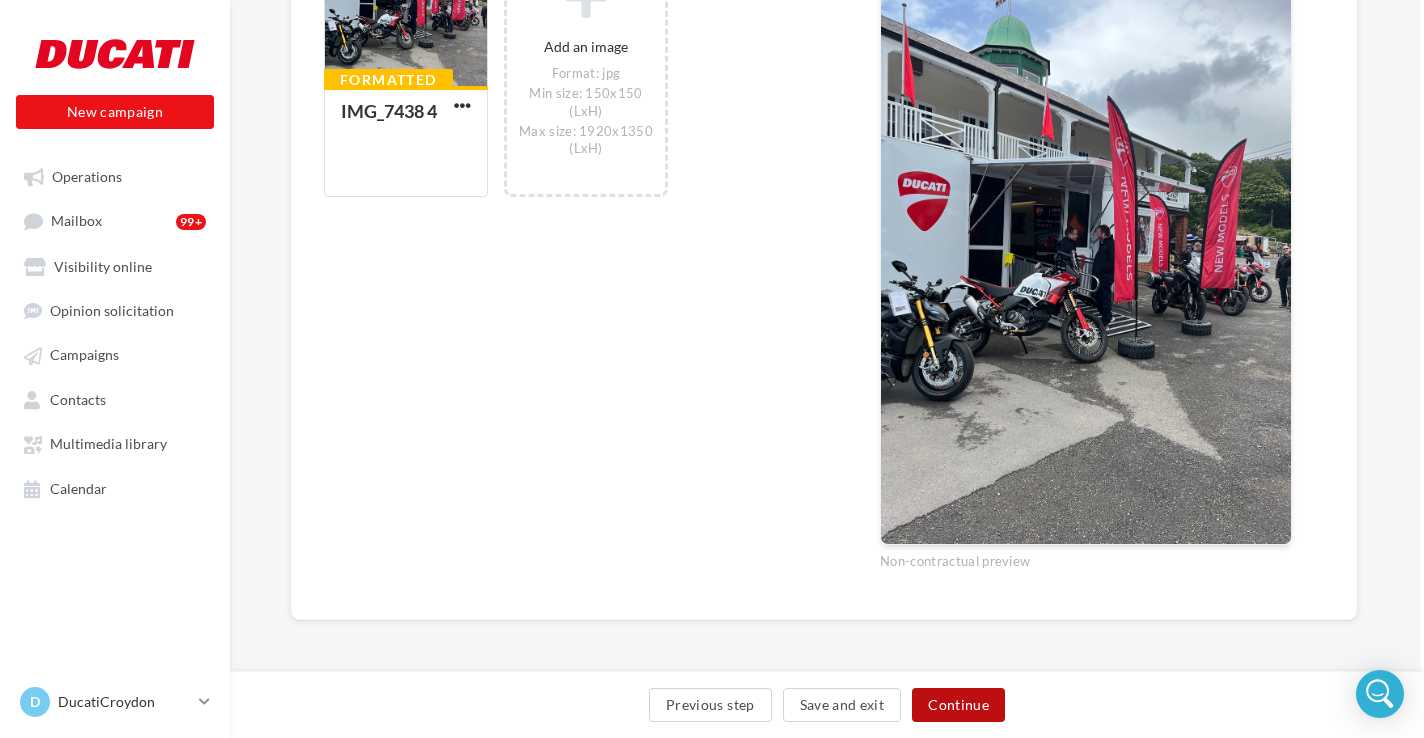 click on "Continue" at bounding box center [958, 705] 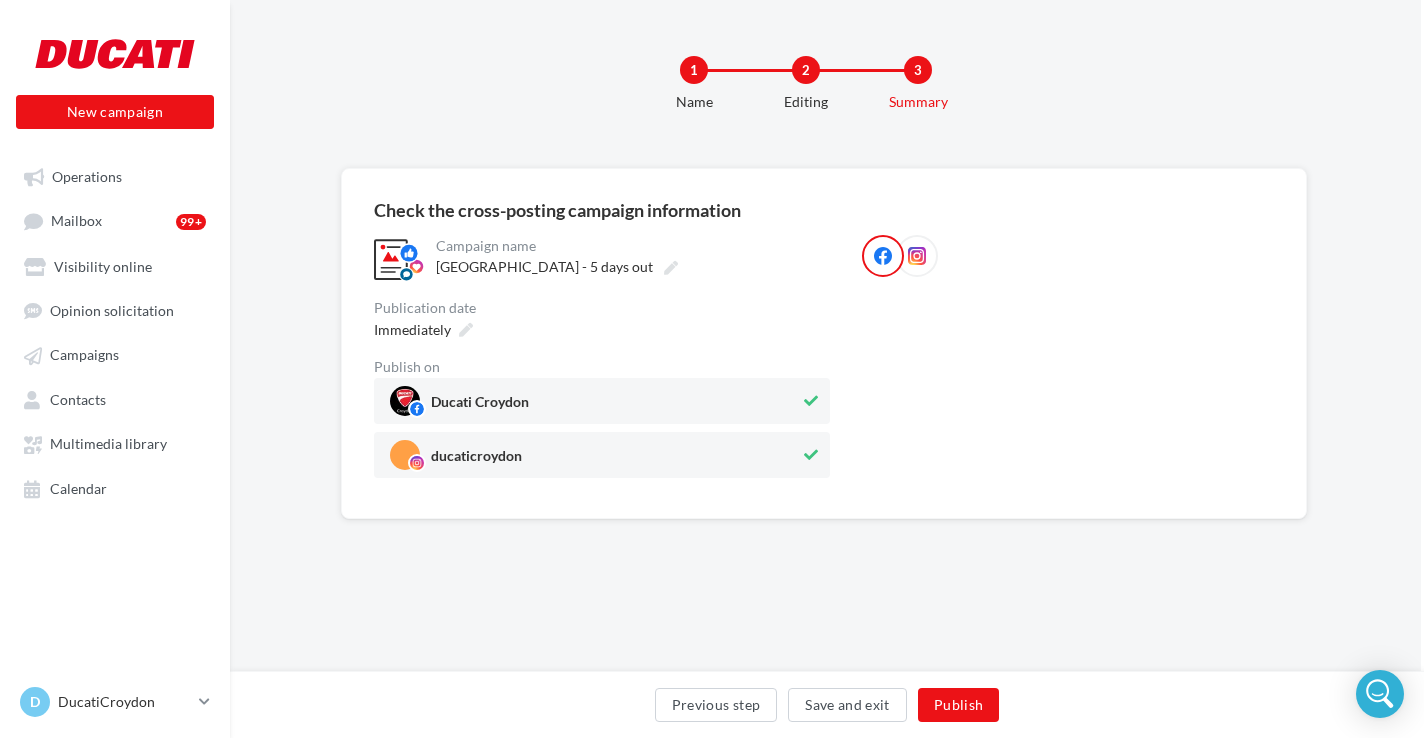 scroll, scrollTop: 0, scrollLeft: 3, axis: horizontal 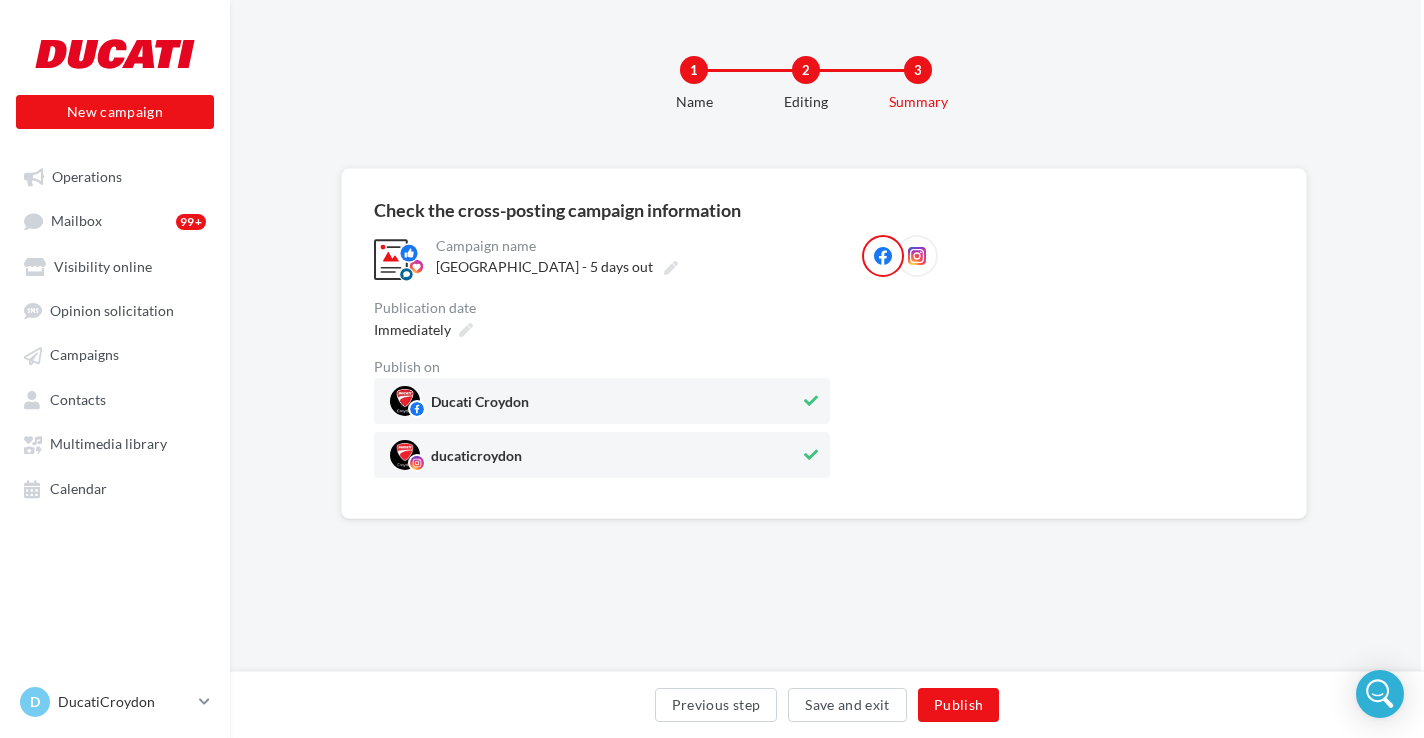 click on "**********" at bounding box center (824, 343) 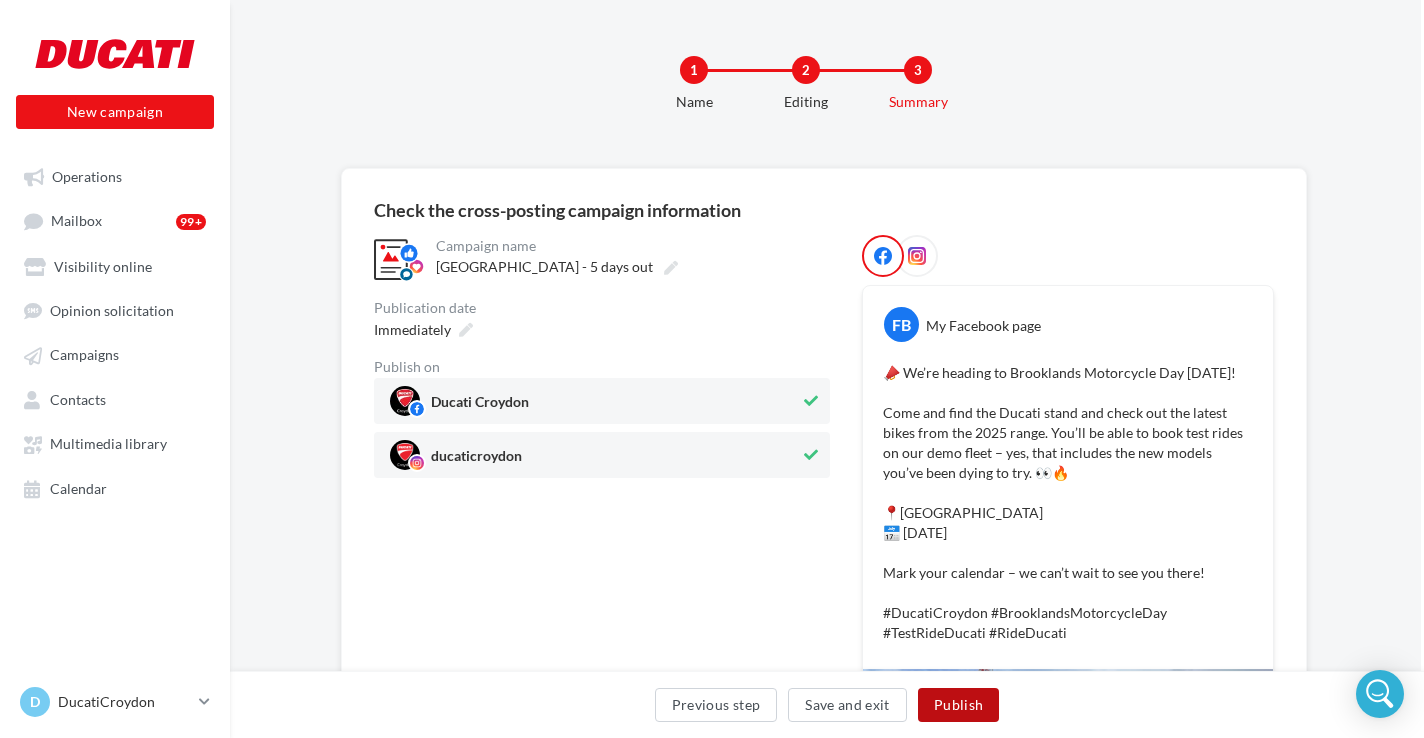 click on "Publish" at bounding box center [958, 705] 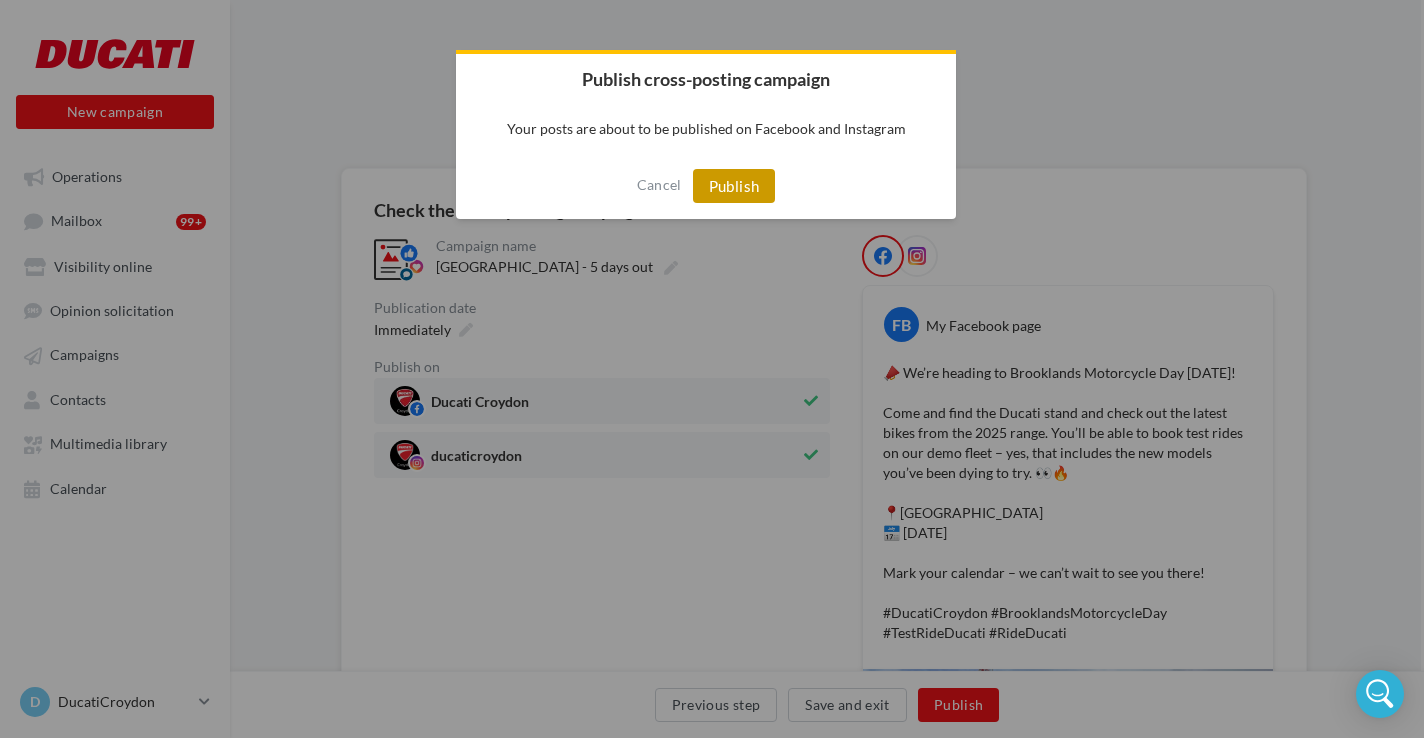 click on "Publish" at bounding box center [734, 186] 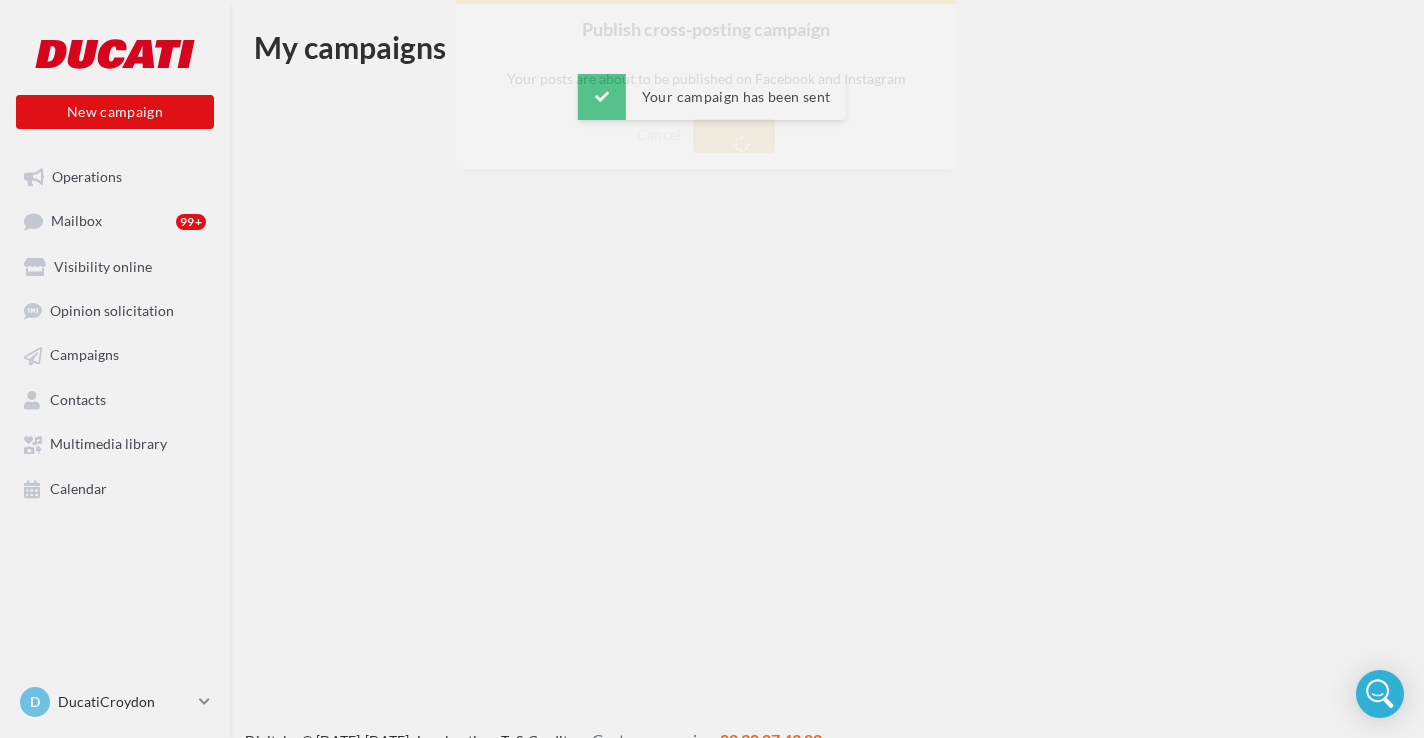 scroll, scrollTop: 0, scrollLeft: 0, axis: both 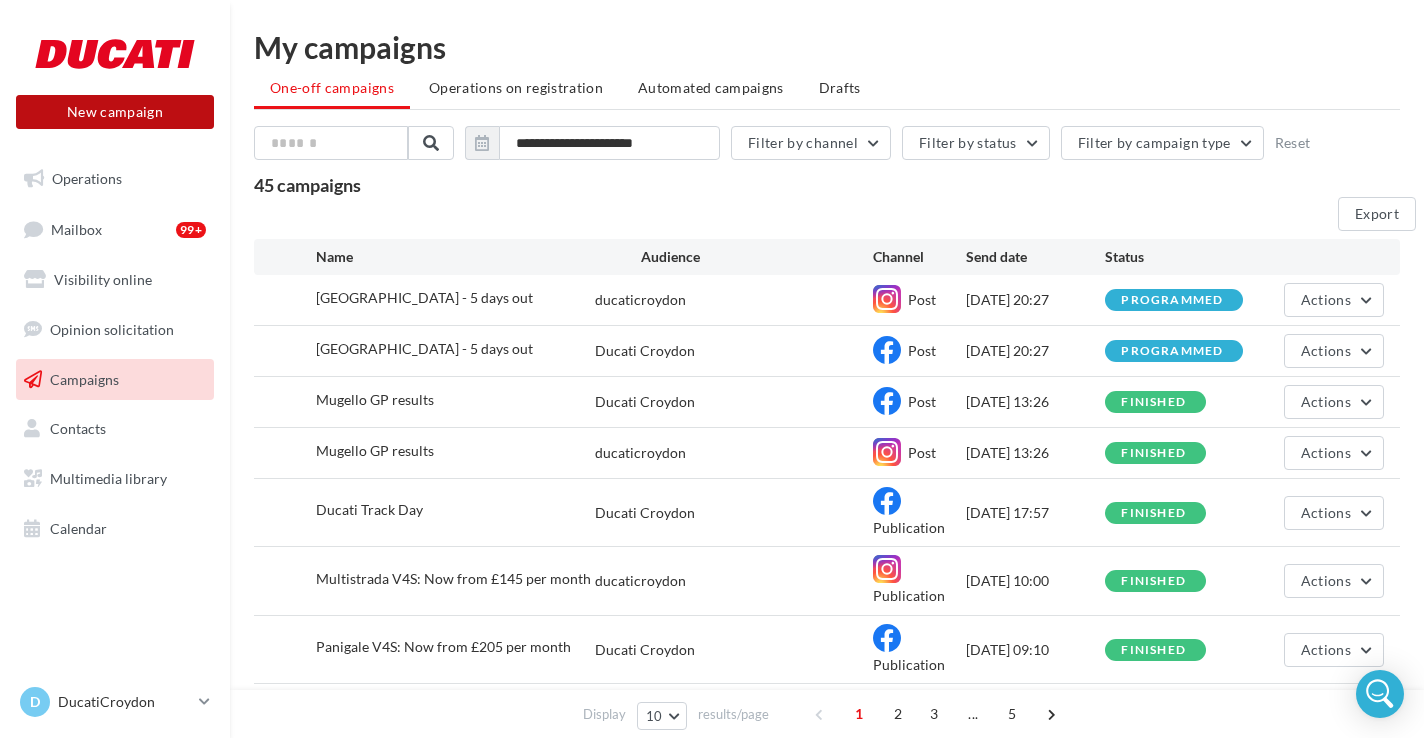 click on "New campaign" at bounding box center (115, 112) 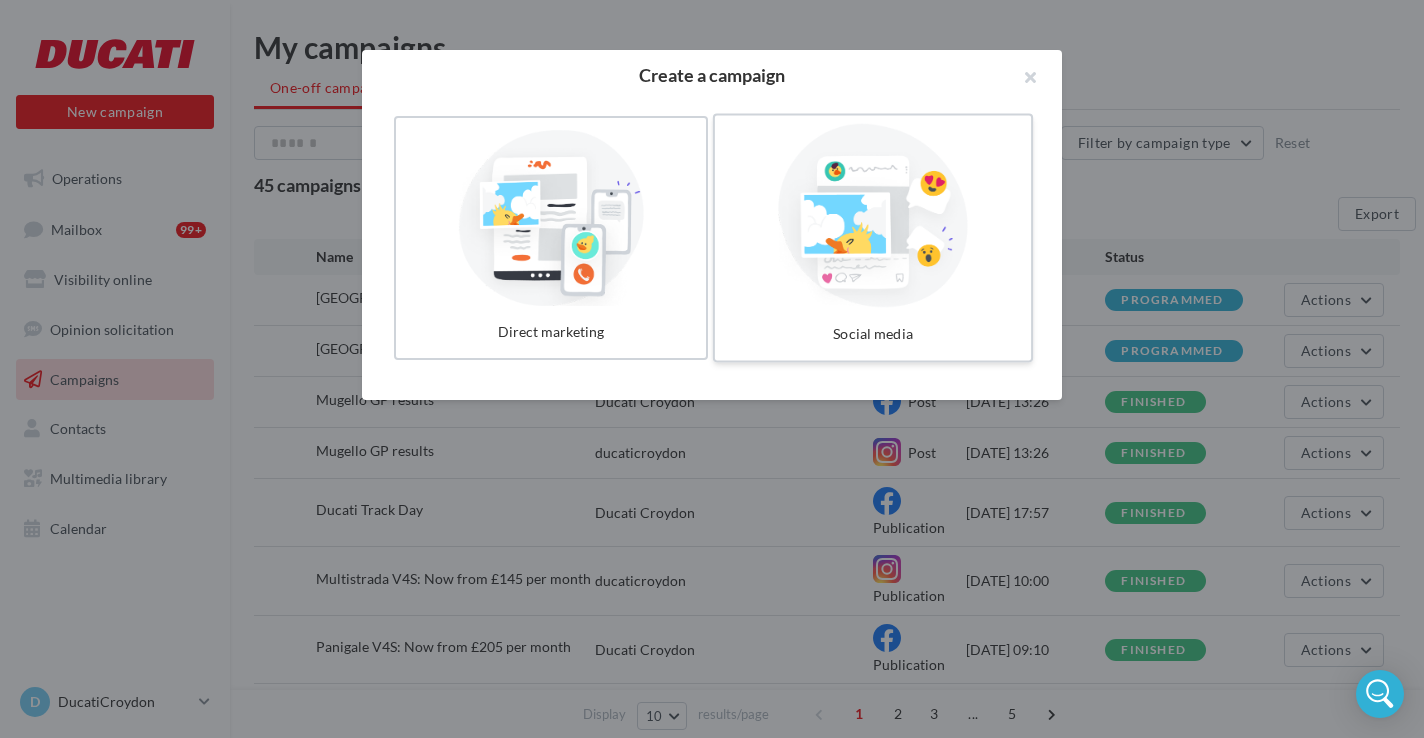 click at bounding box center [873, 216] 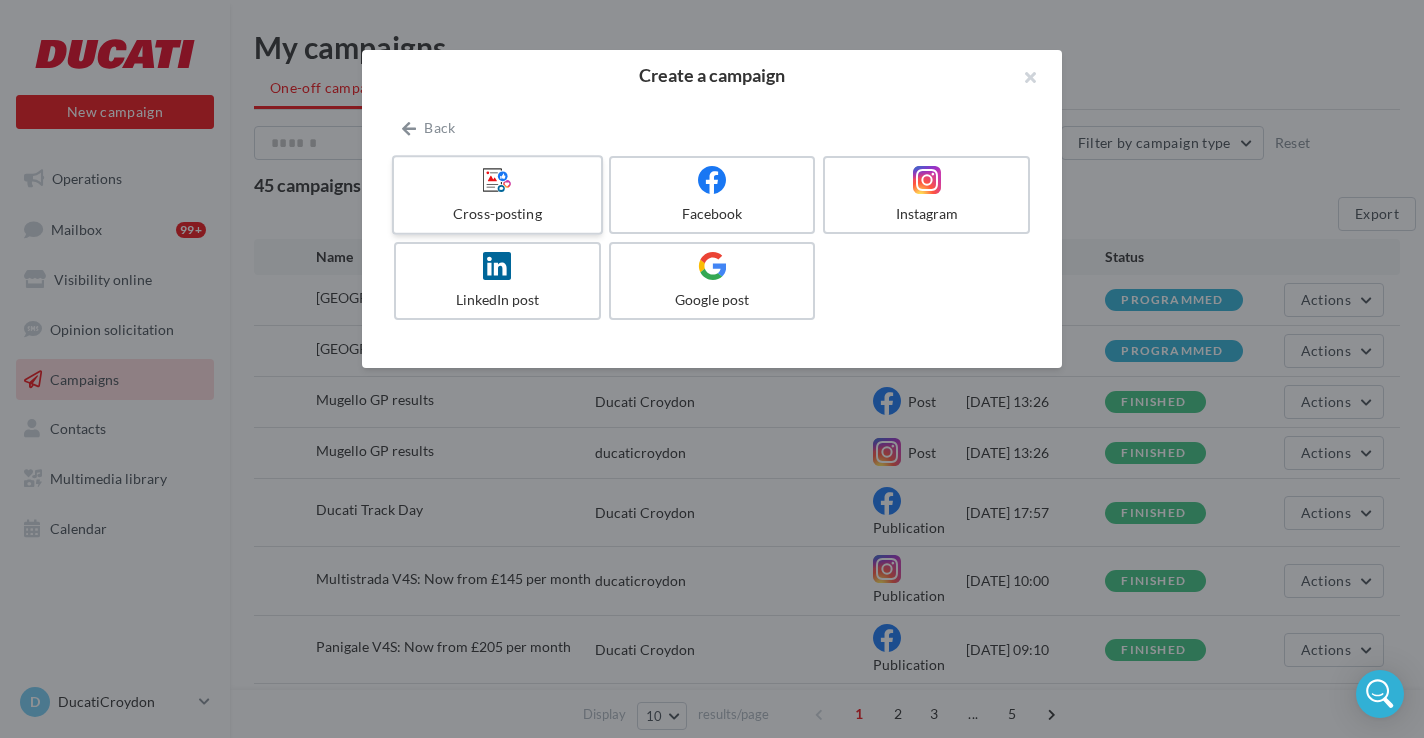 click at bounding box center [497, 180] 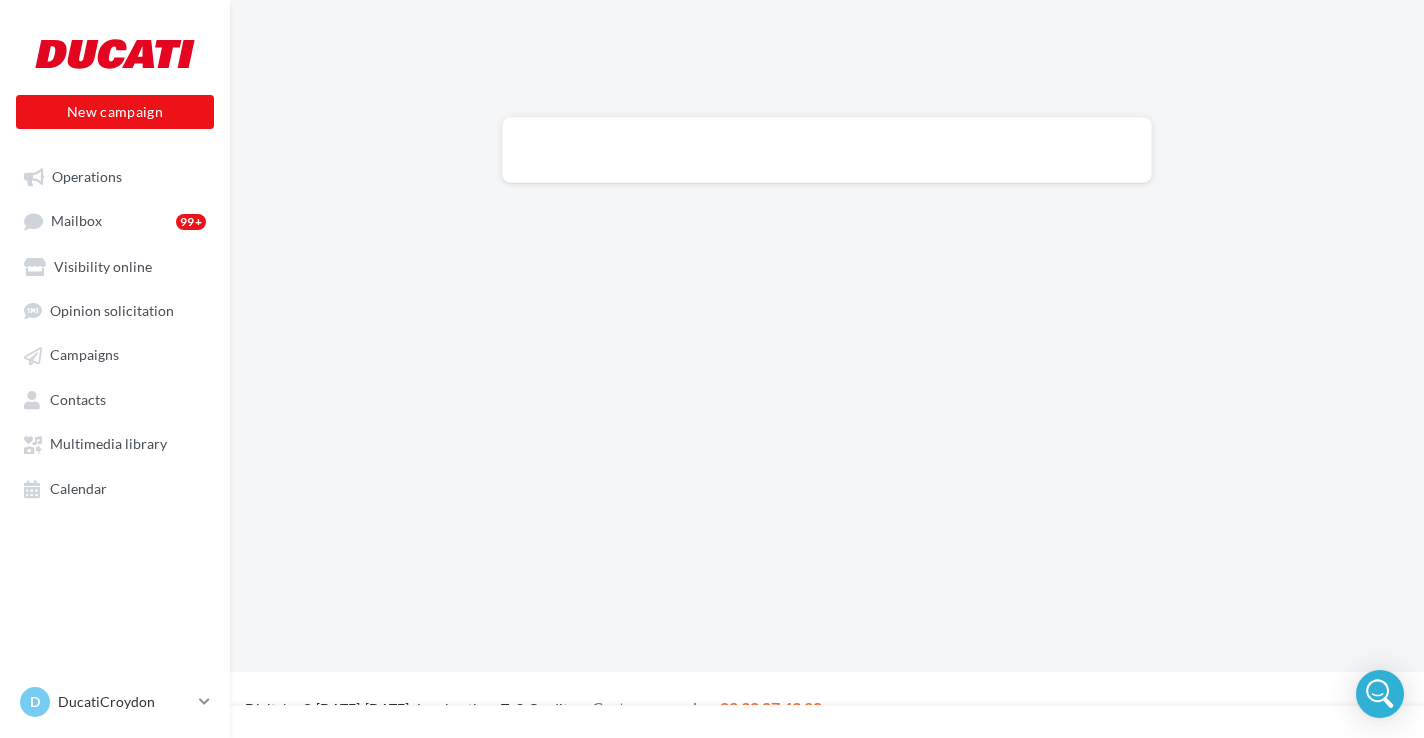 scroll, scrollTop: 0, scrollLeft: 0, axis: both 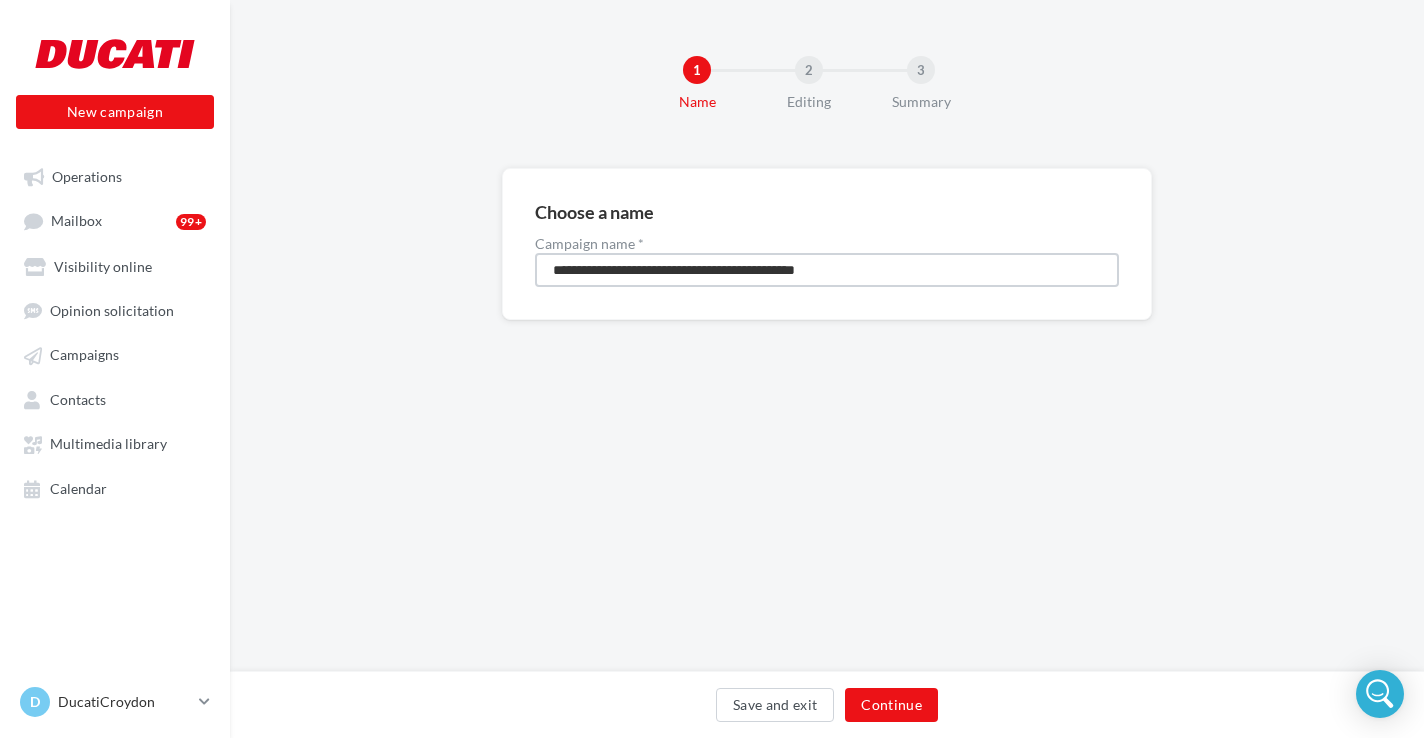 drag, startPoint x: 882, startPoint y: 279, endPoint x: 464, endPoint y: 277, distance: 418.0048 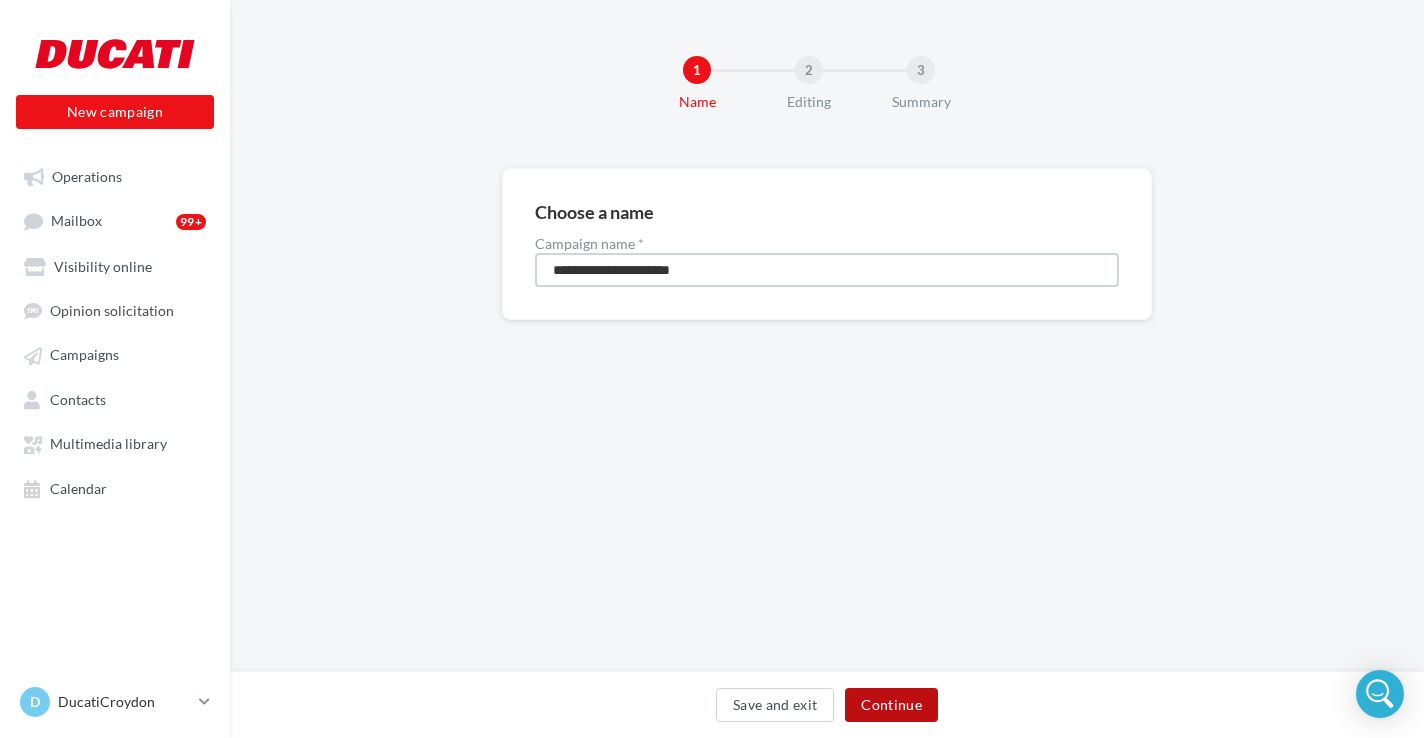 type on "**********" 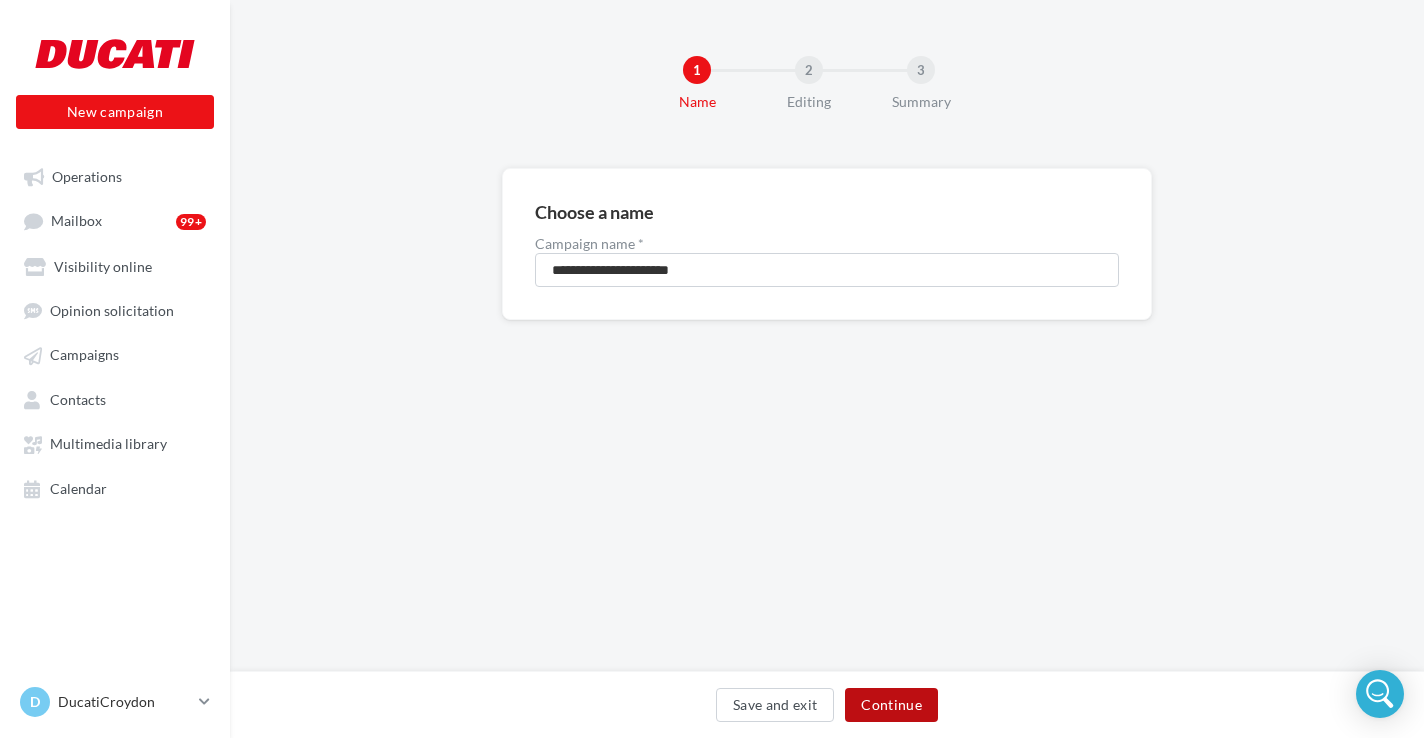 click on "Continue" at bounding box center (891, 705) 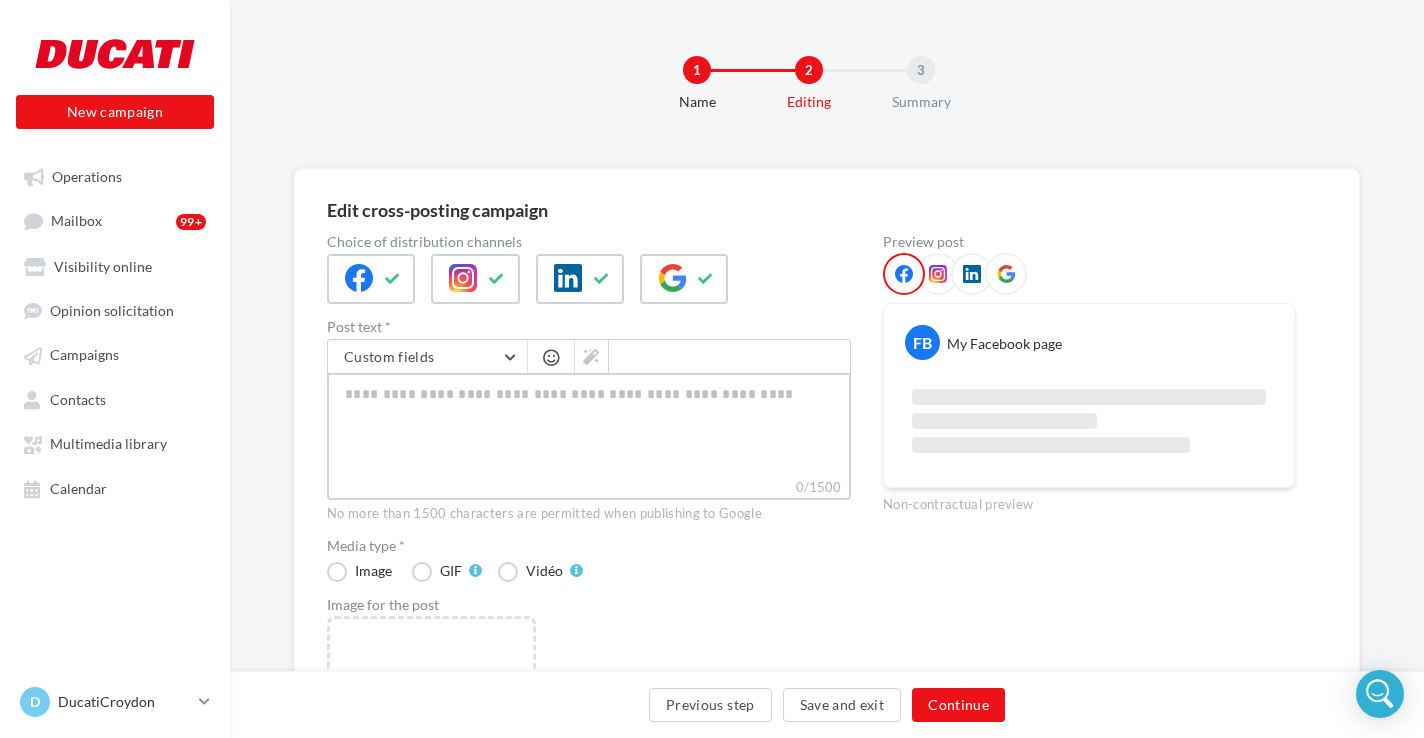 click on "0/1500" at bounding box center (589, 425) 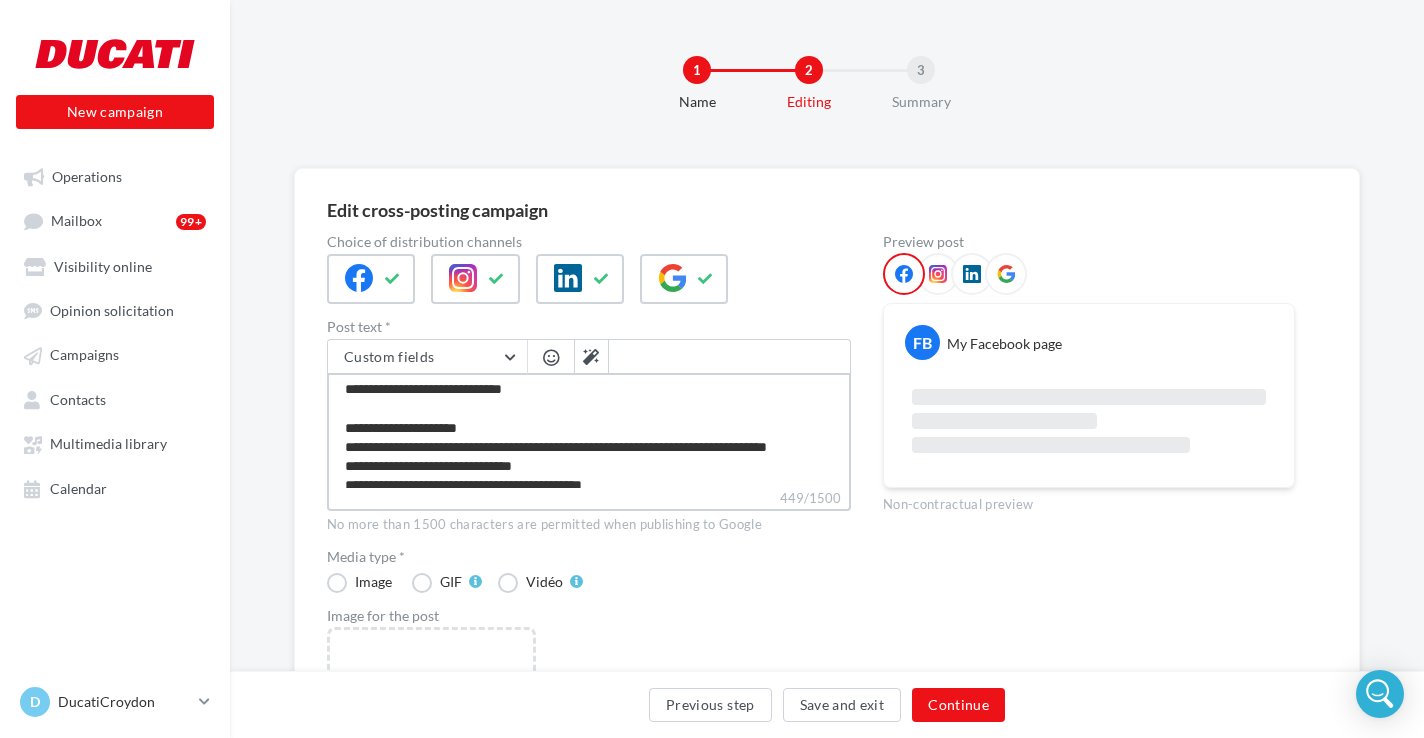 scroll, scrollTop: 0, scrollLeft: 0, axis: both 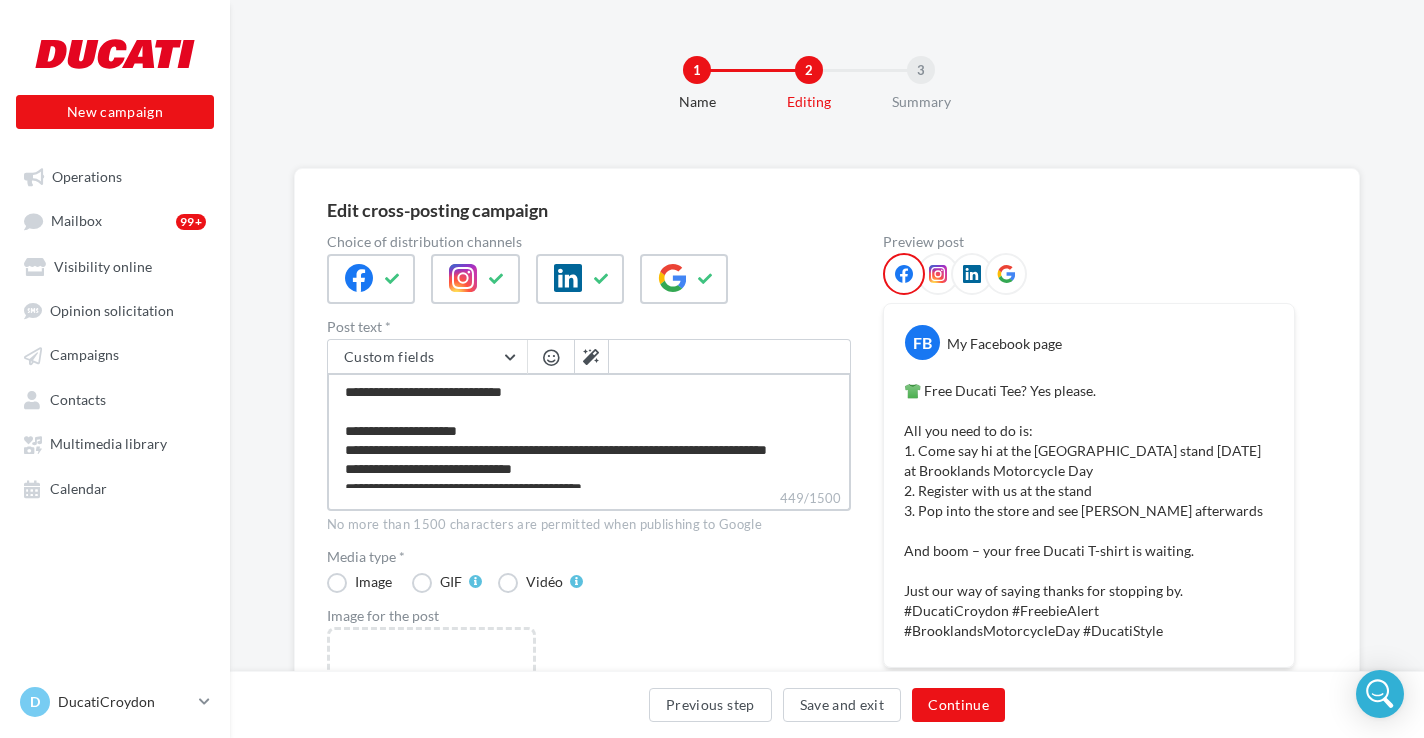 click on "**********" at bounding box center (589, 430) 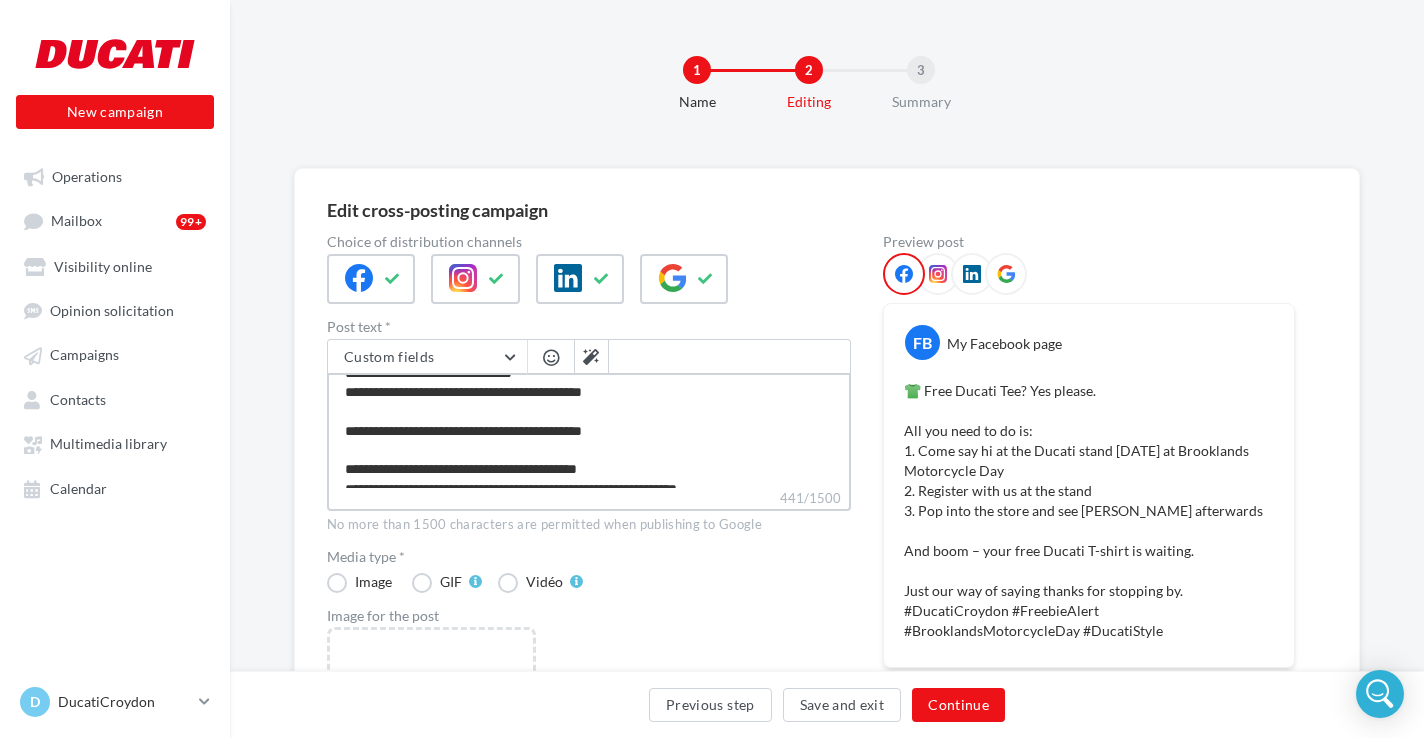 scroll, scrollTop: 134, scrollLeft: 0, axis: vertical 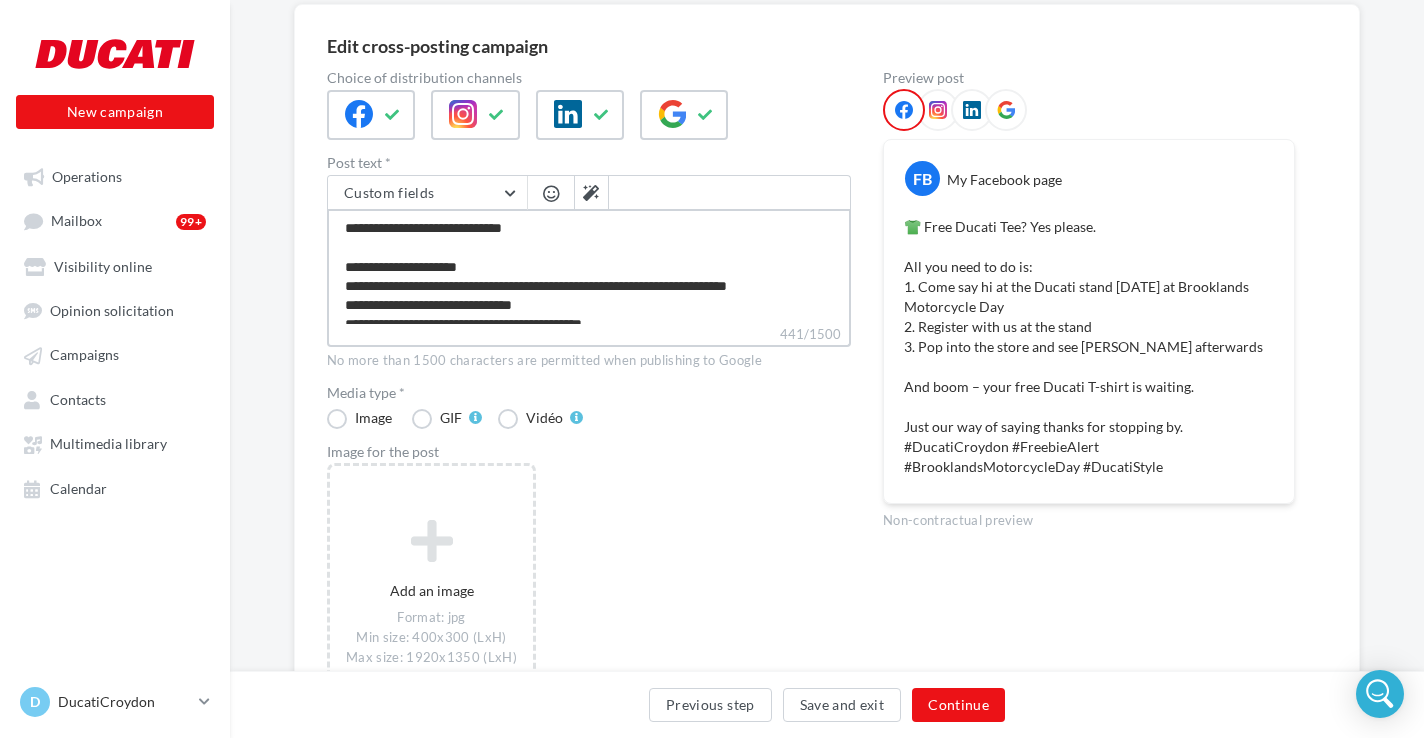 drag, startPoint x: 672, startPoint y: 283, endPoint x: 815, endPoint y: 284, distance: 143.0035 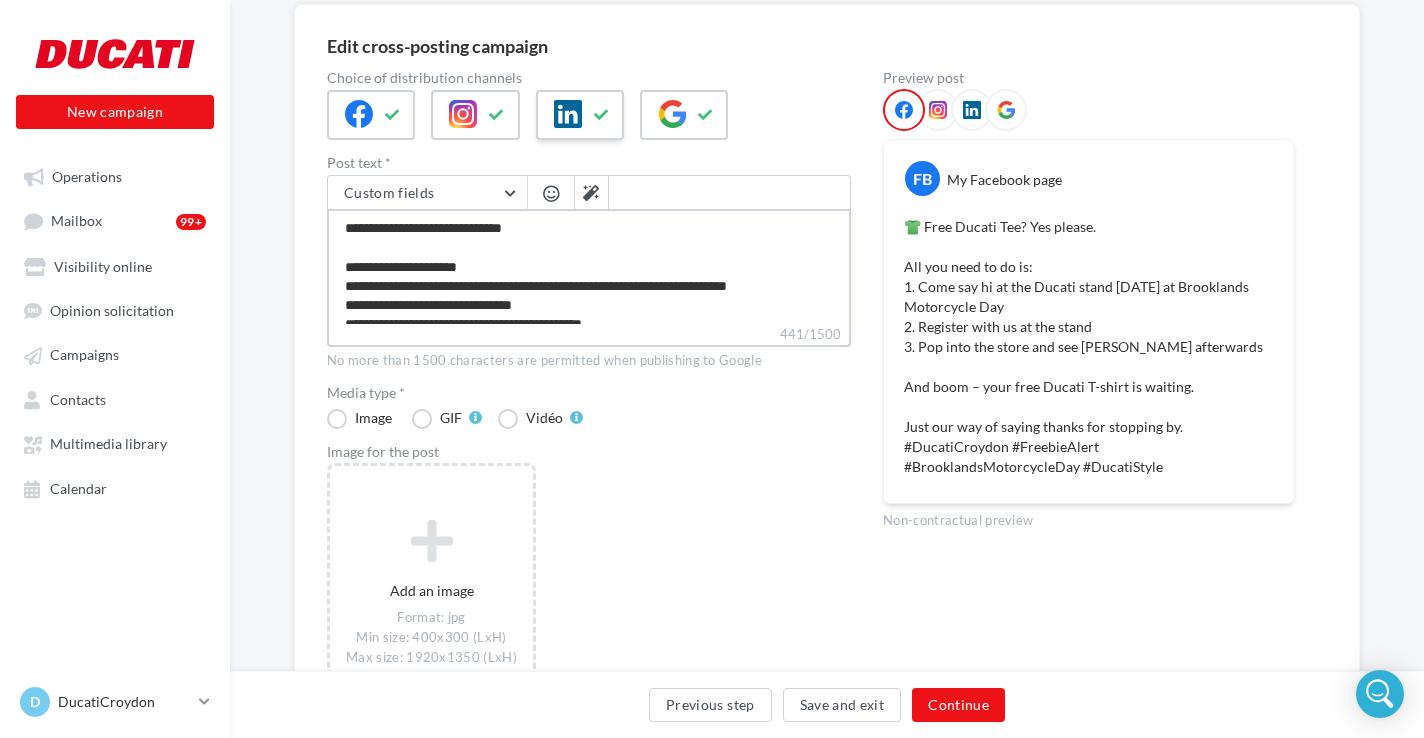 type on "**********" 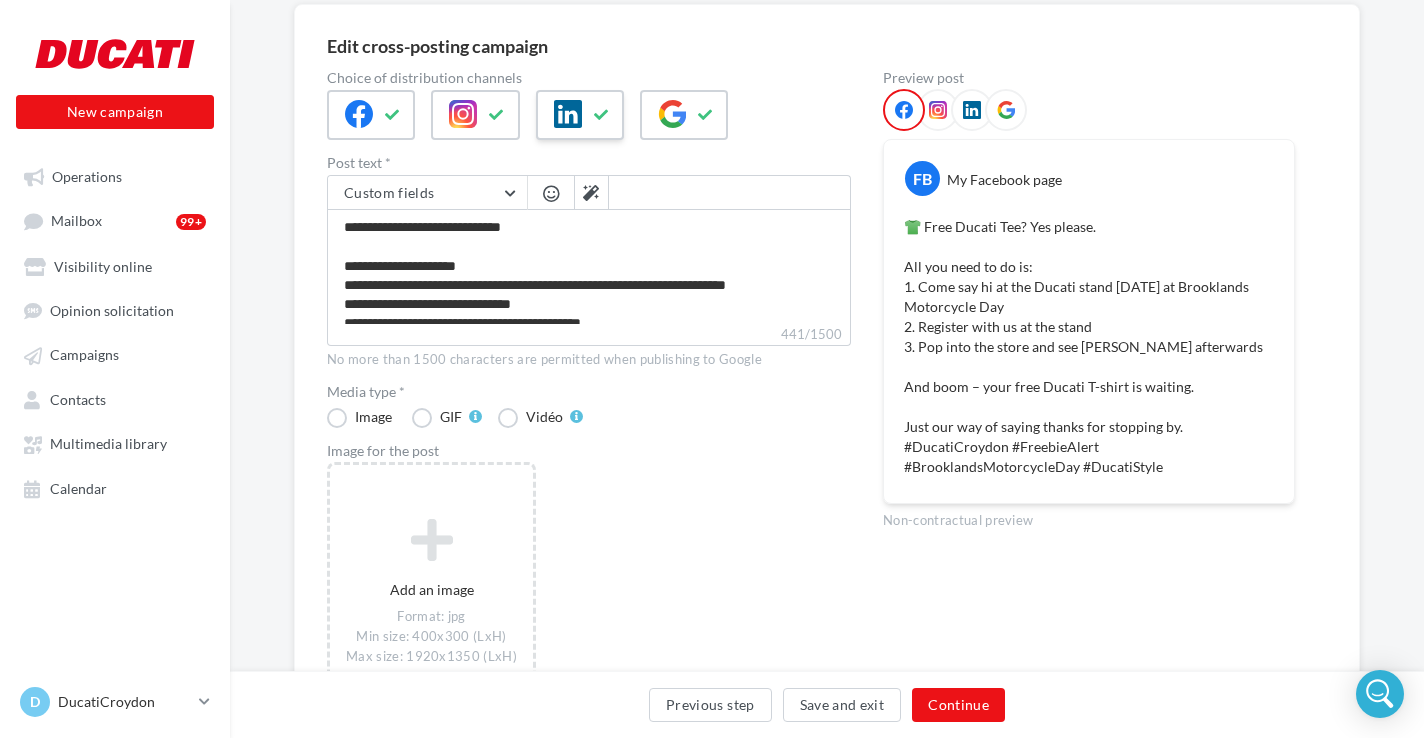 click at bounding box center (602, 115) 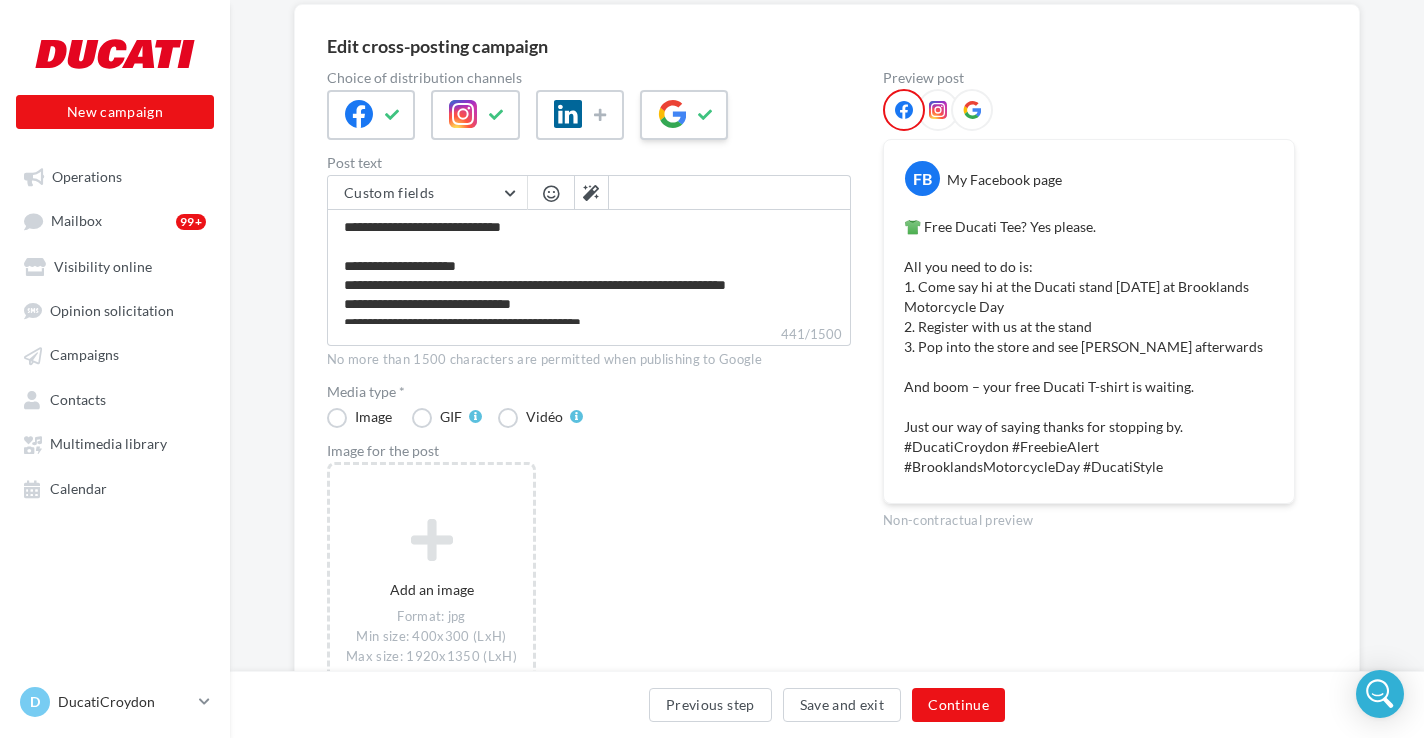 click at bounding box center (706, 115) 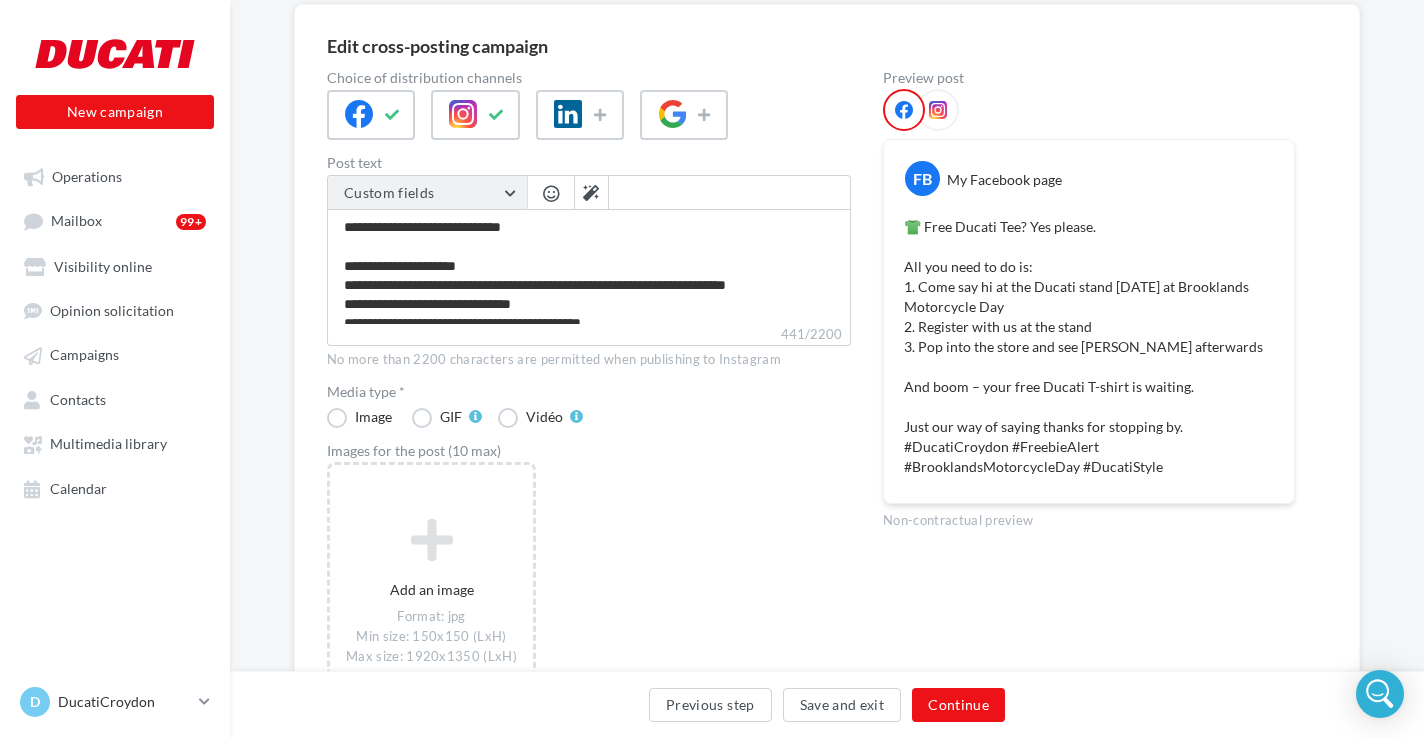 click on "Custom fields" at bounding box center (427, 193) 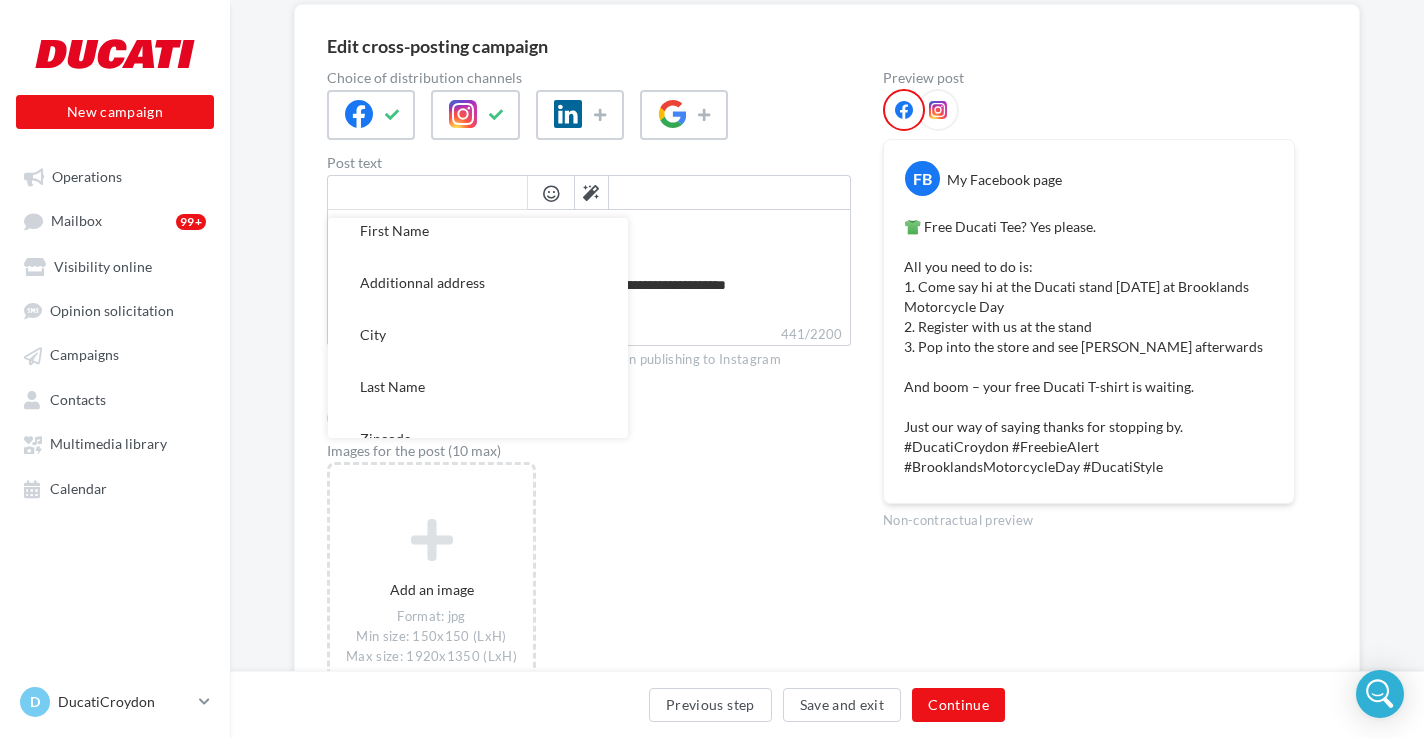scroll, scrollTop: 456, scrollLeft: 0, axis: vertical 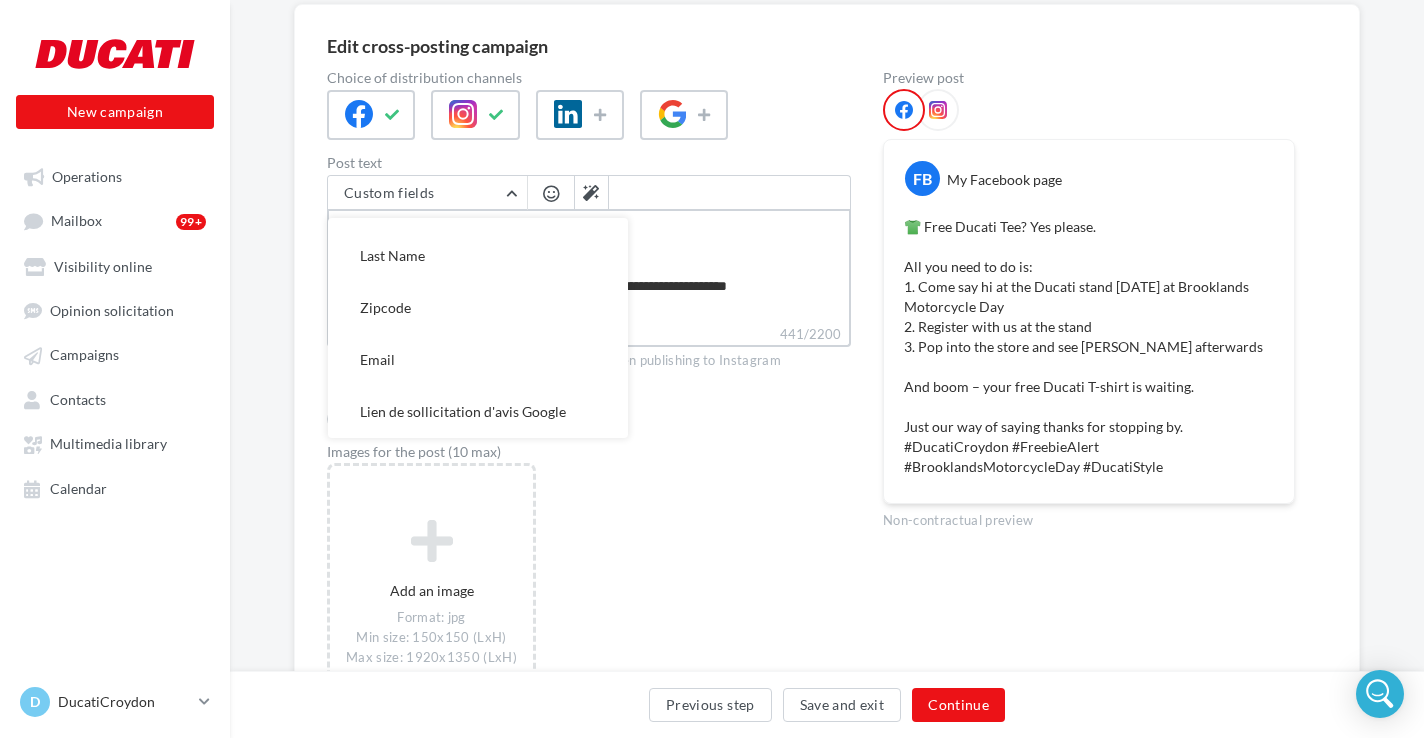 click on "**********" at bounding box center [589, 266] 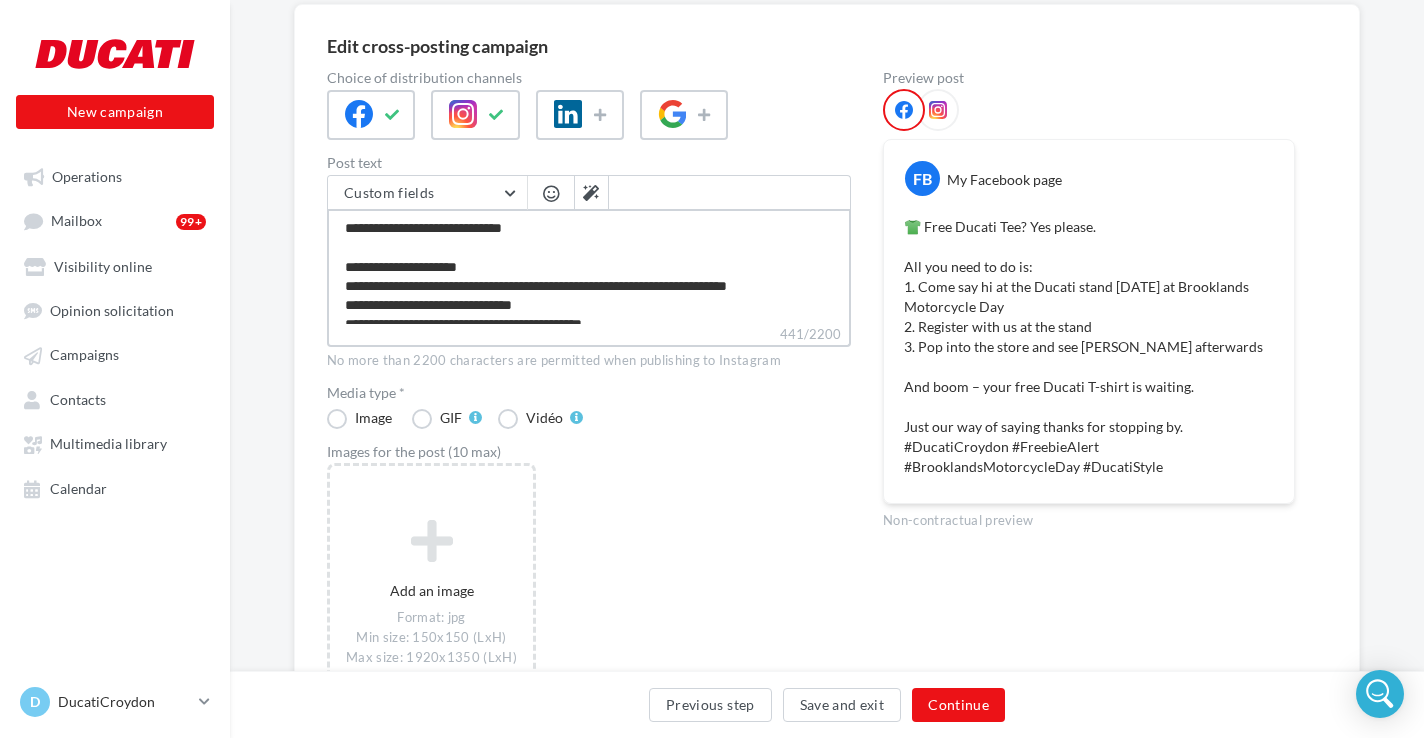click on "**********" at bounding box center (589, 266) 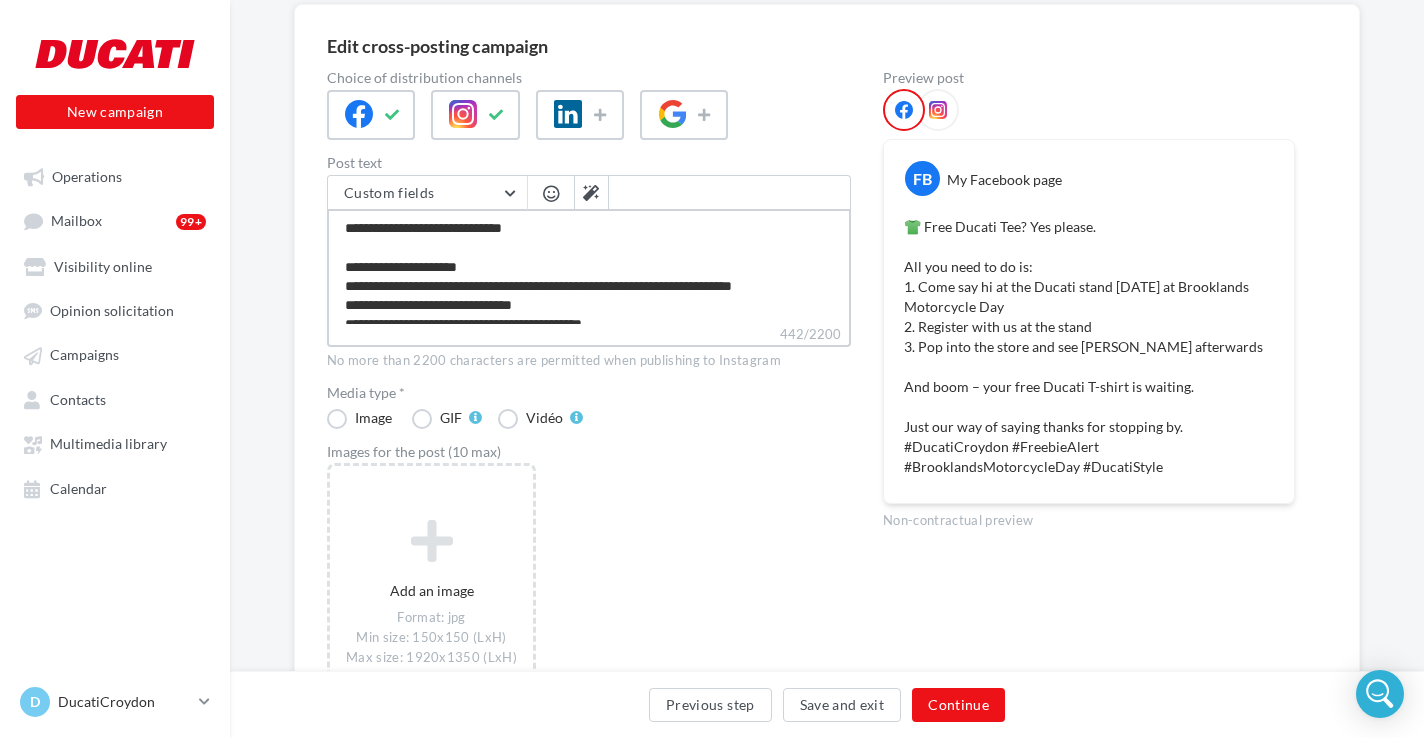 type on "**********" 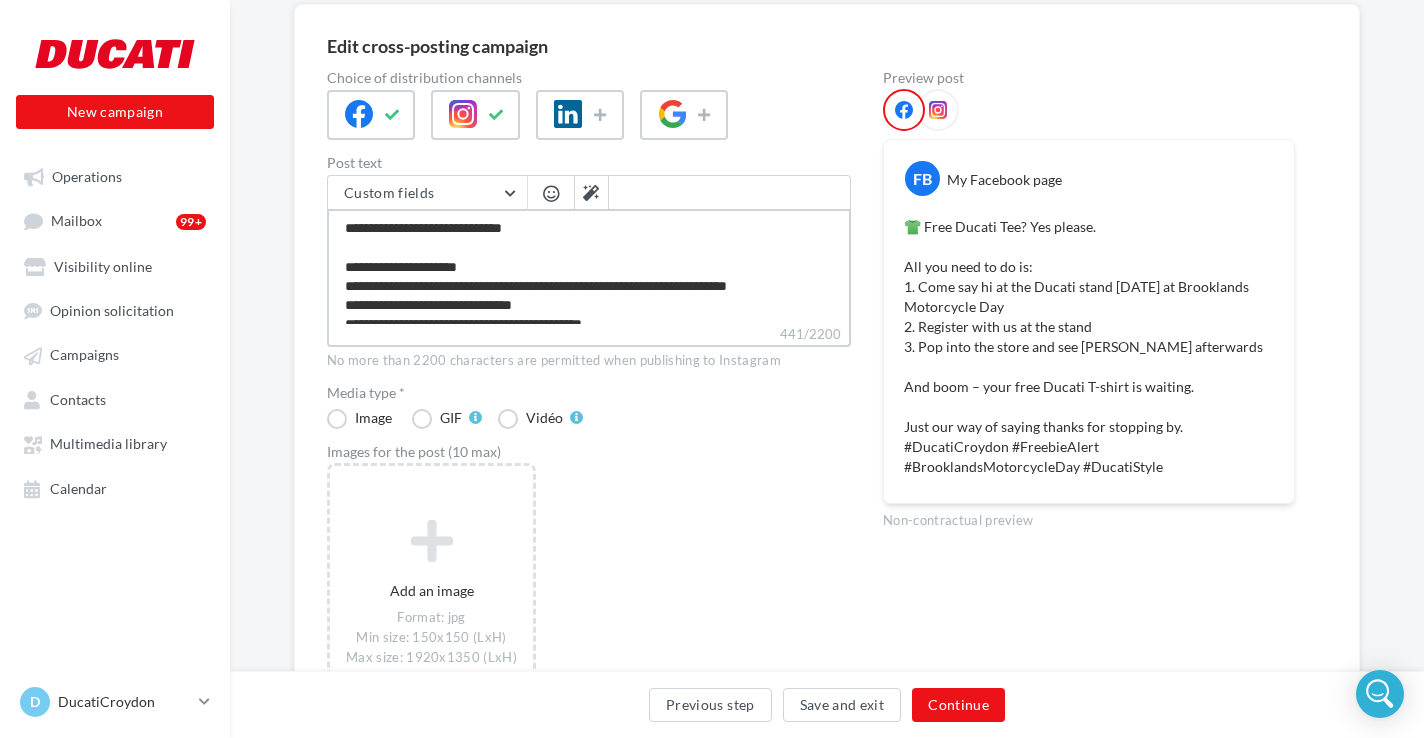 type on "**********" 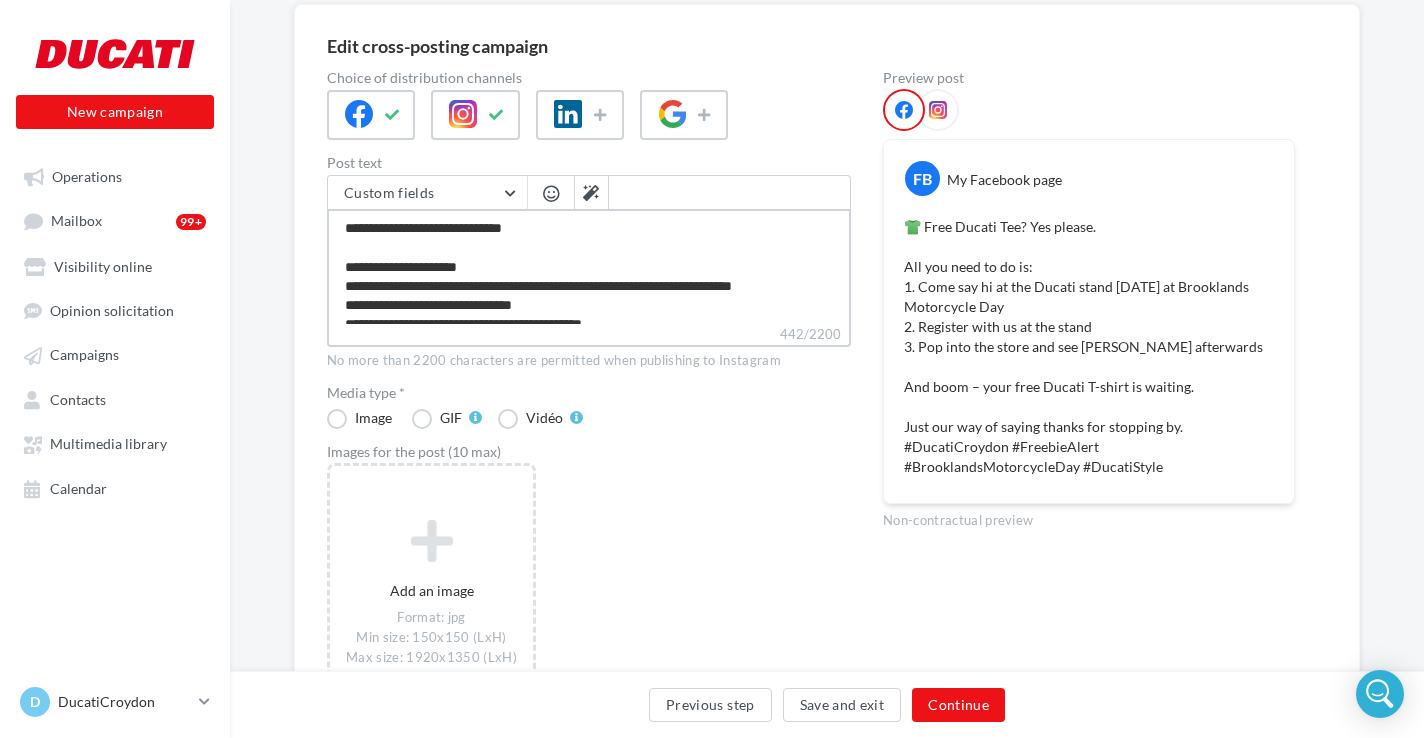 type on "**********" 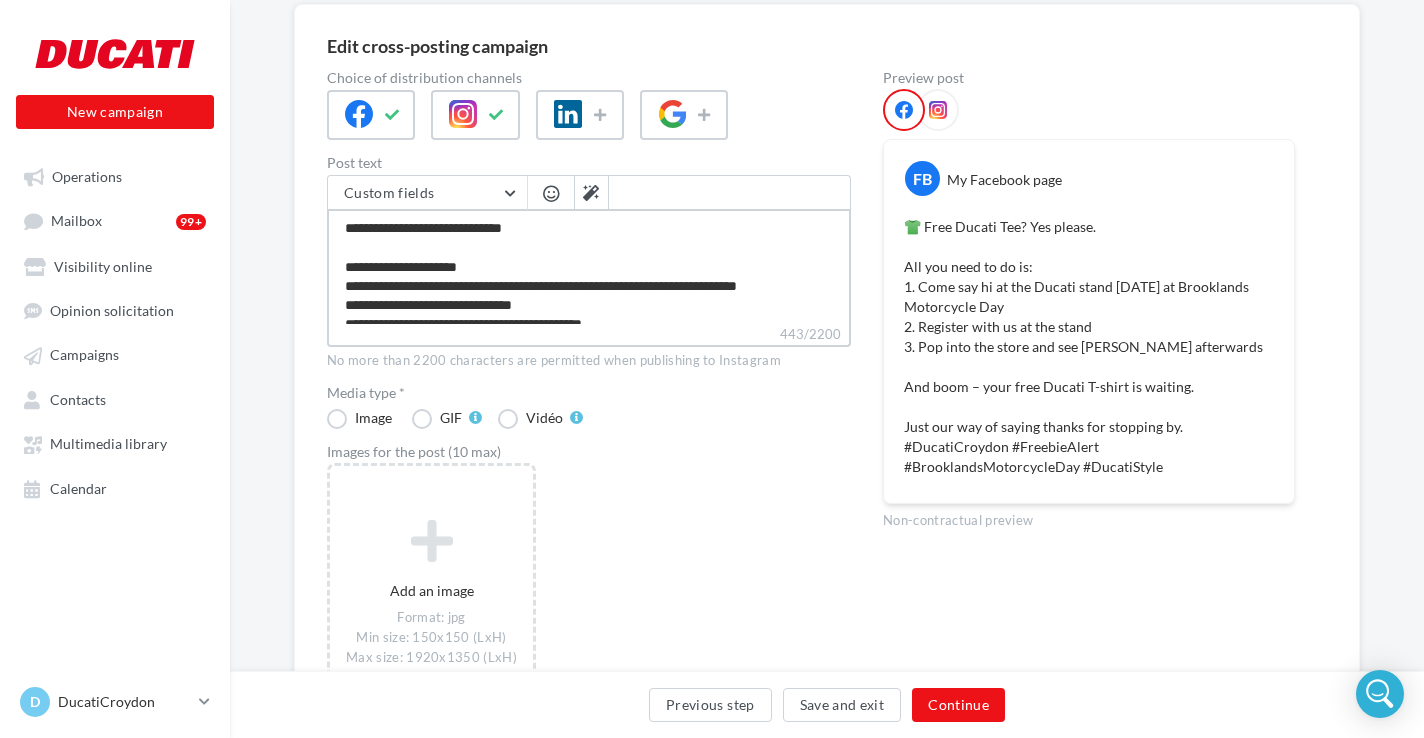 type on "**********" 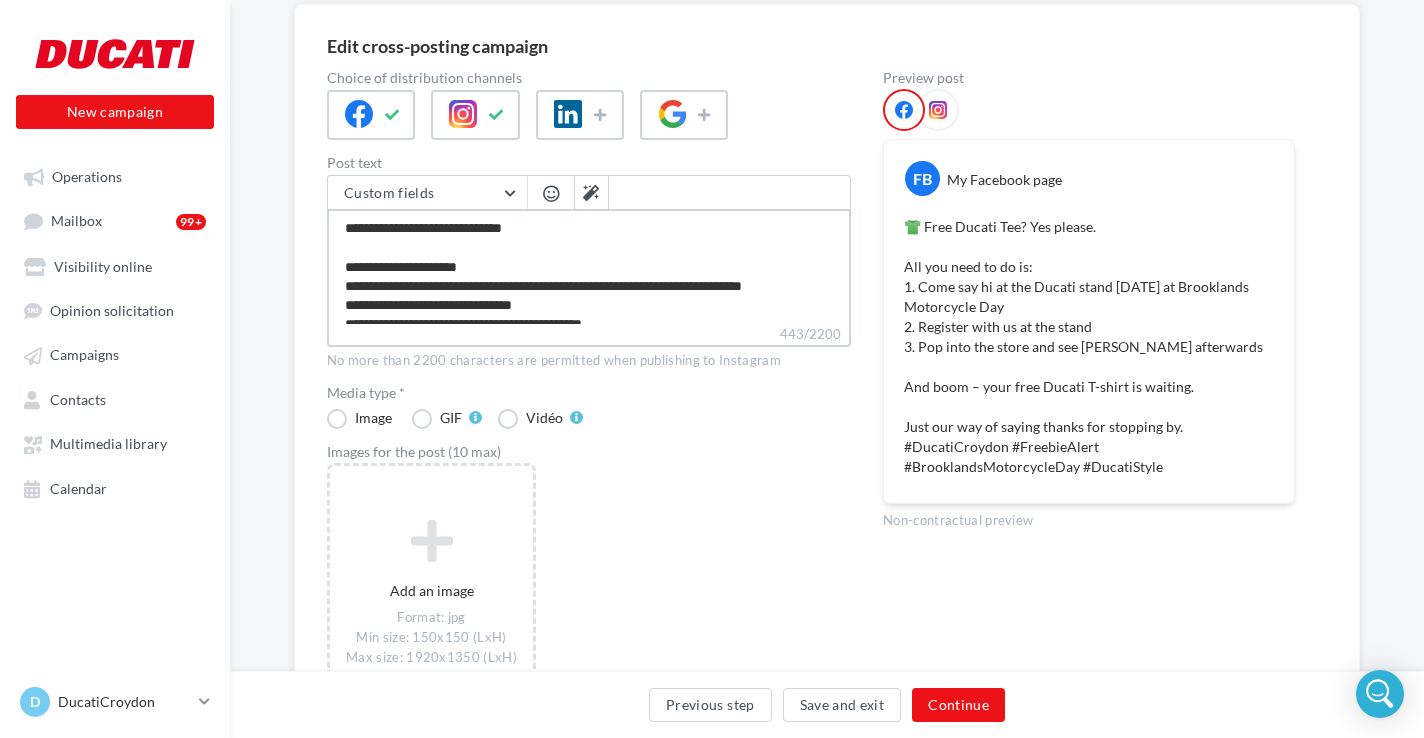 type on "**********" 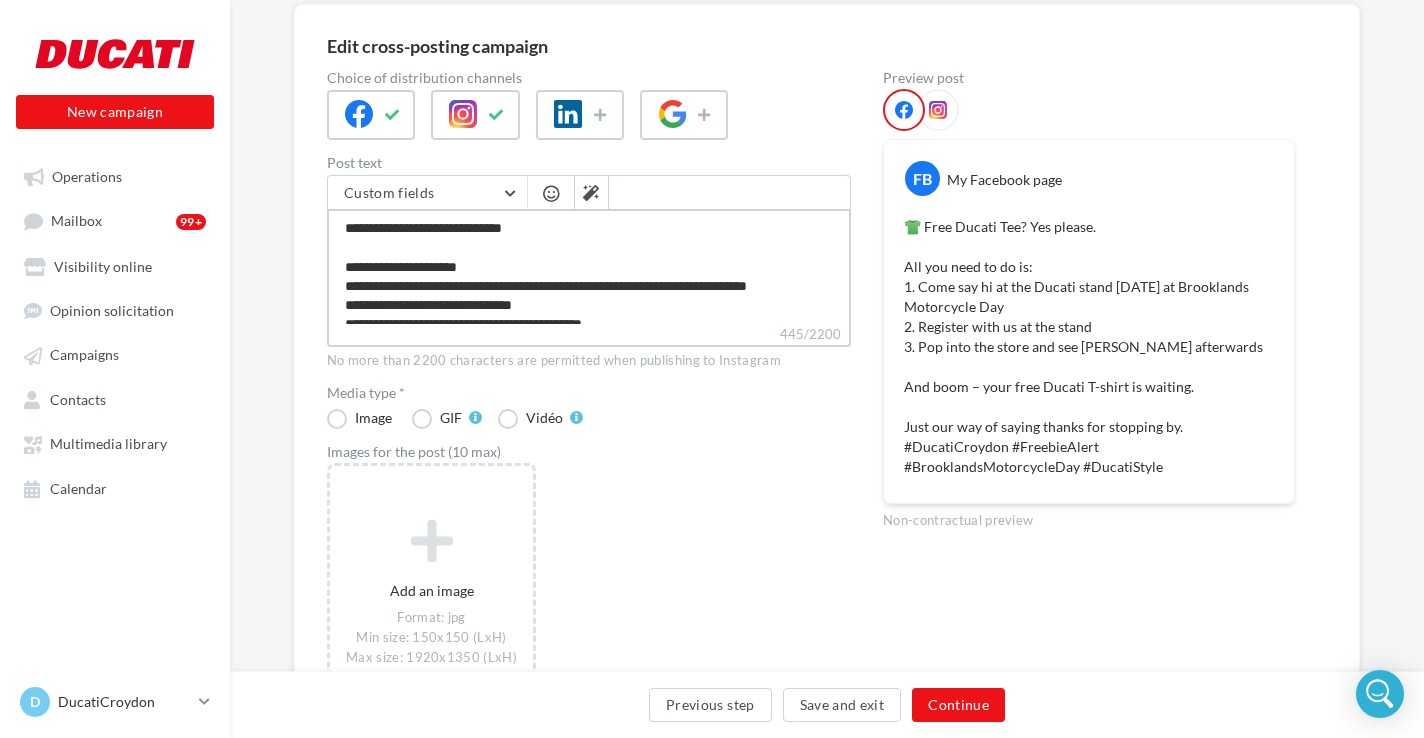 type on "**********" 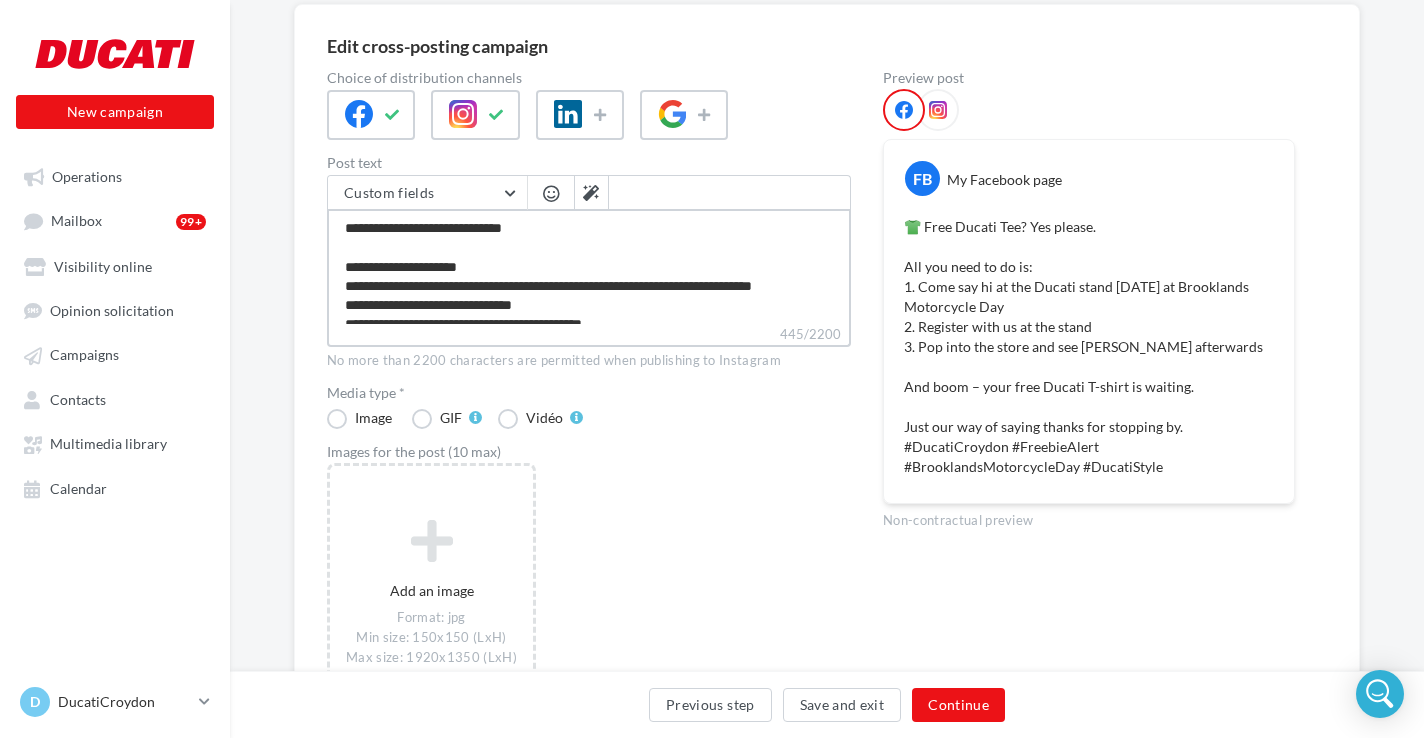 type on "**********" 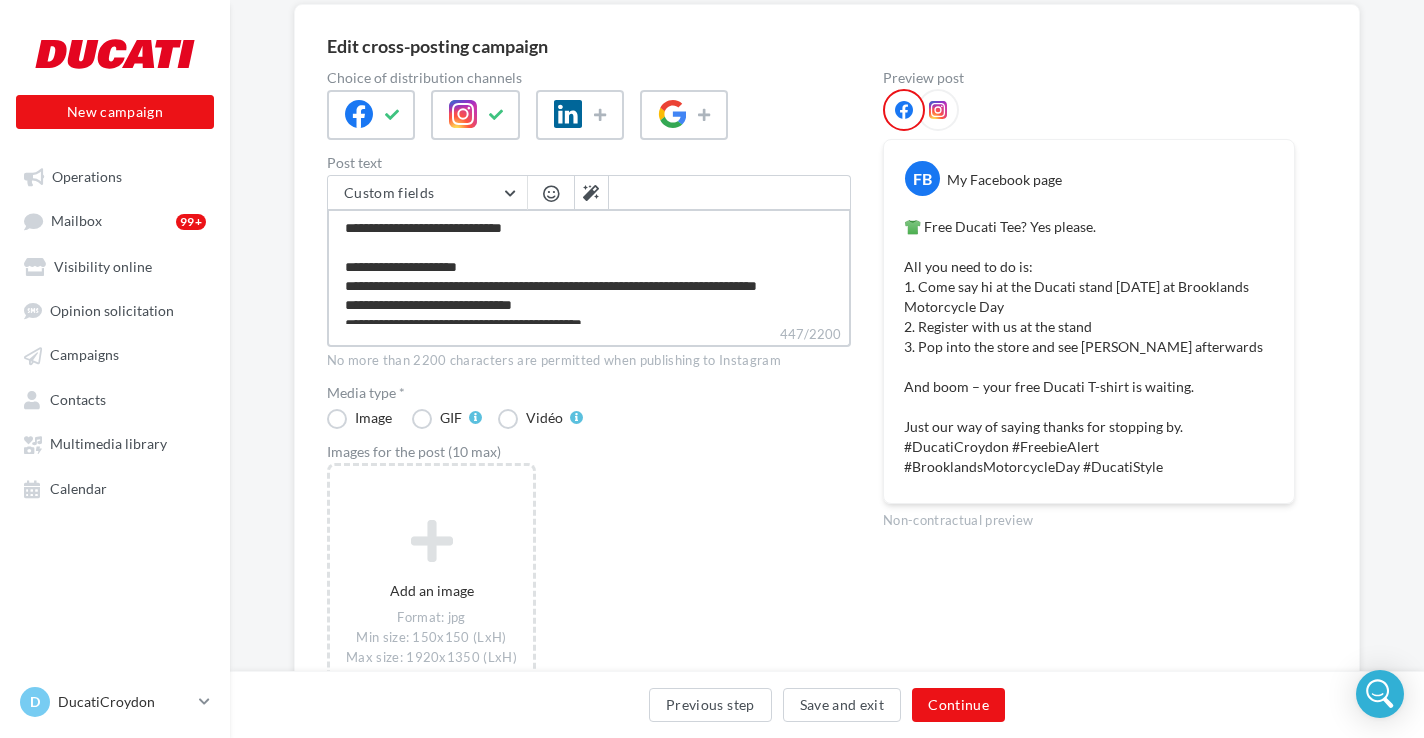 type on "**********" 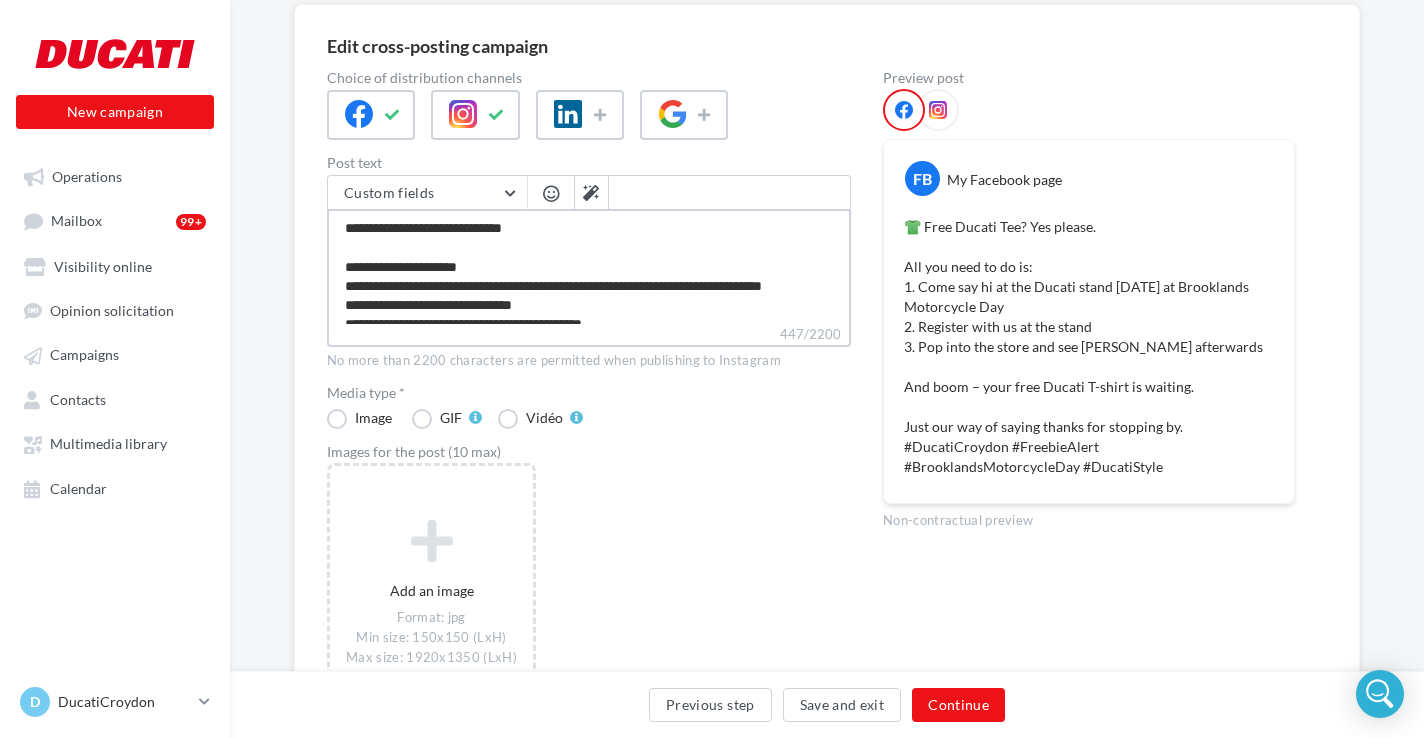 type on "**********" 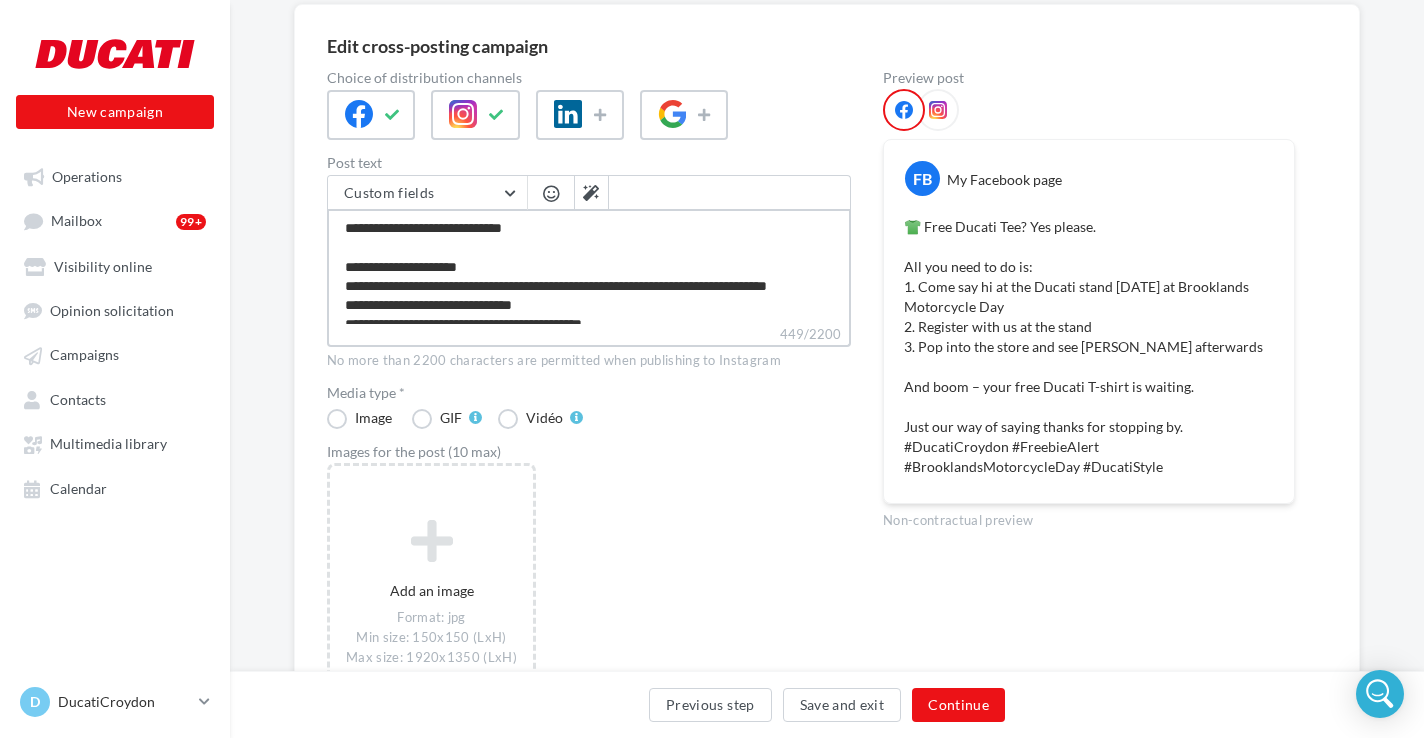 type on "**********" 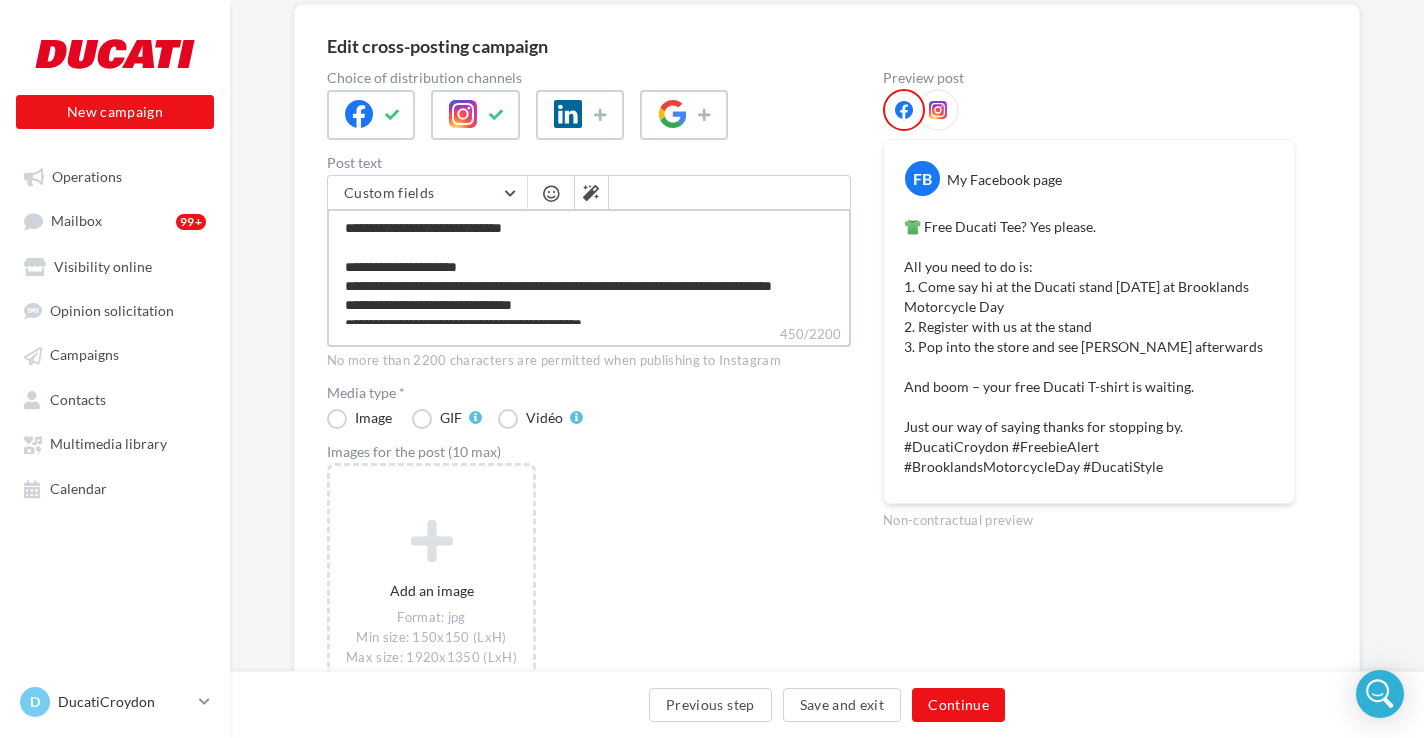 type on "**********" 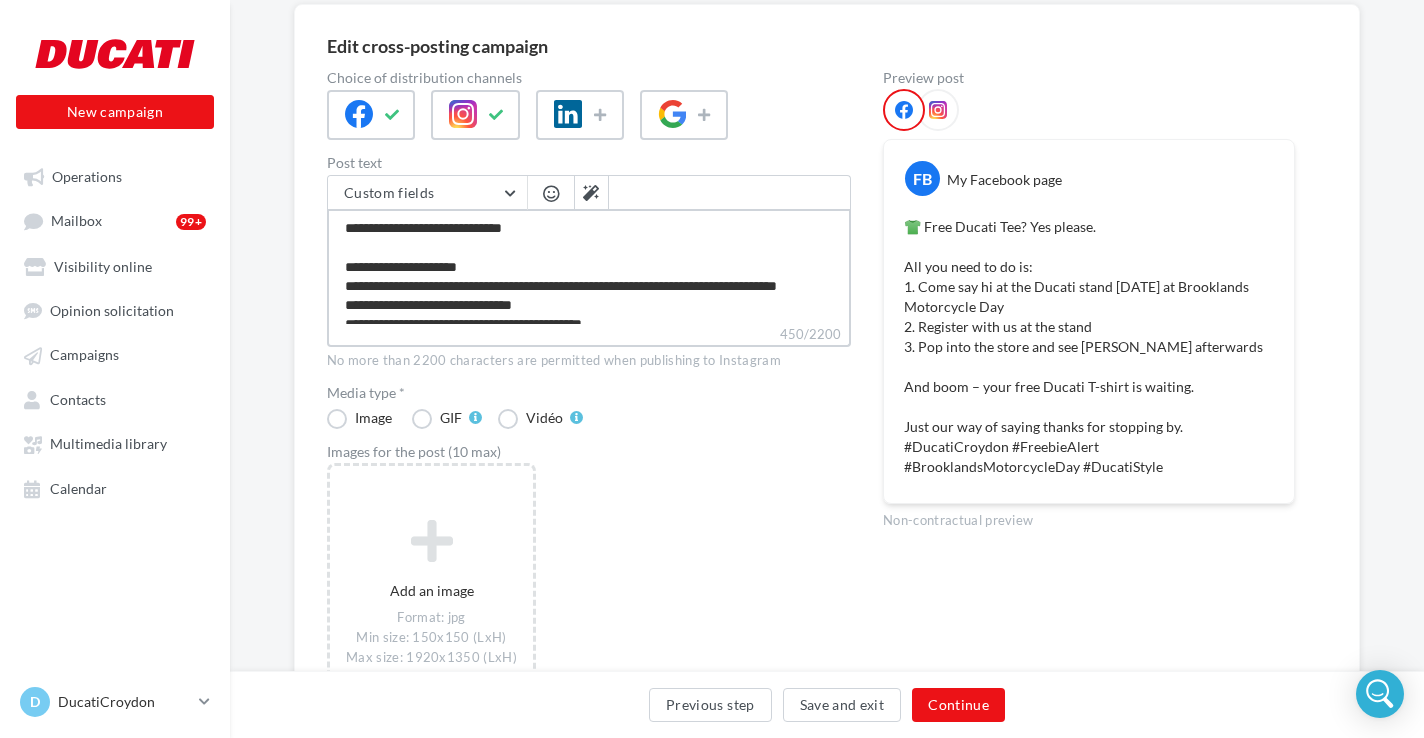 type on "**********" 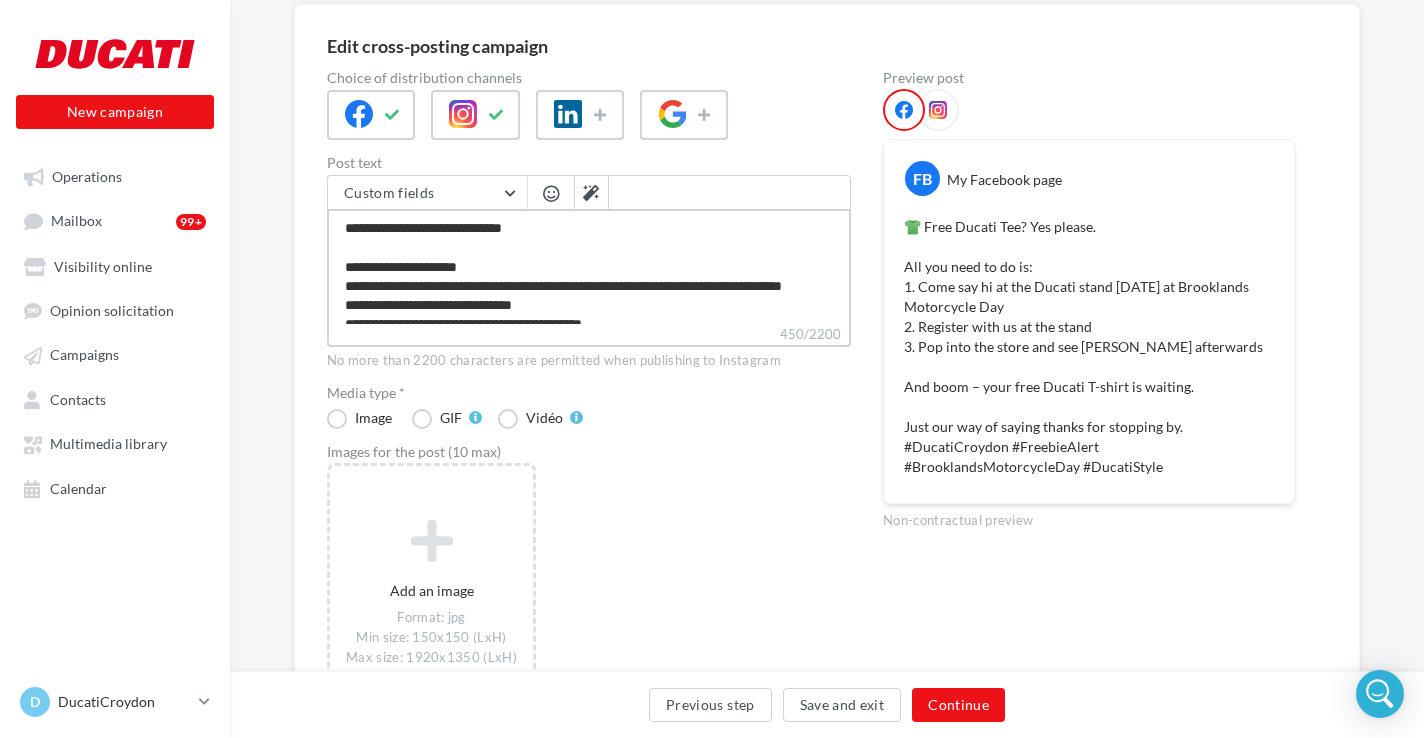 type on "**********" 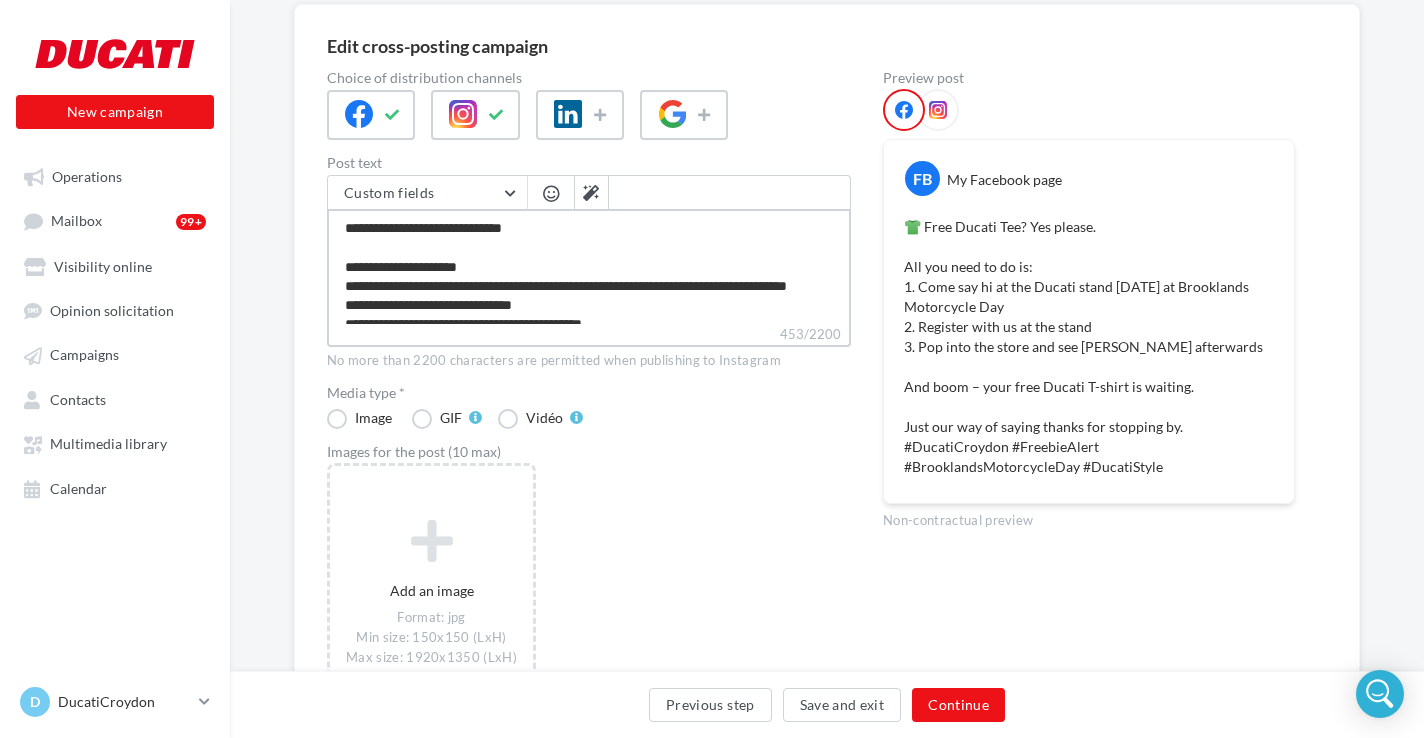 type on "**********" 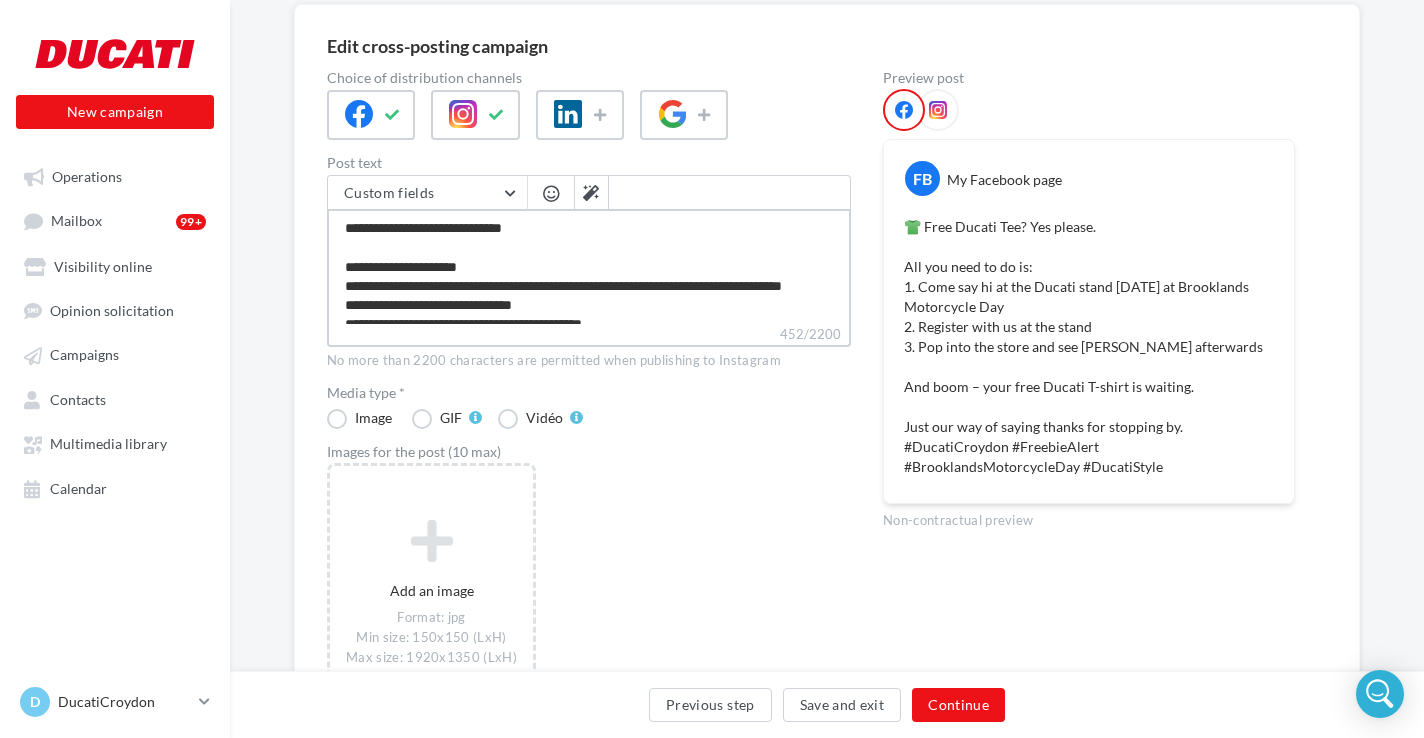 type on "**********" 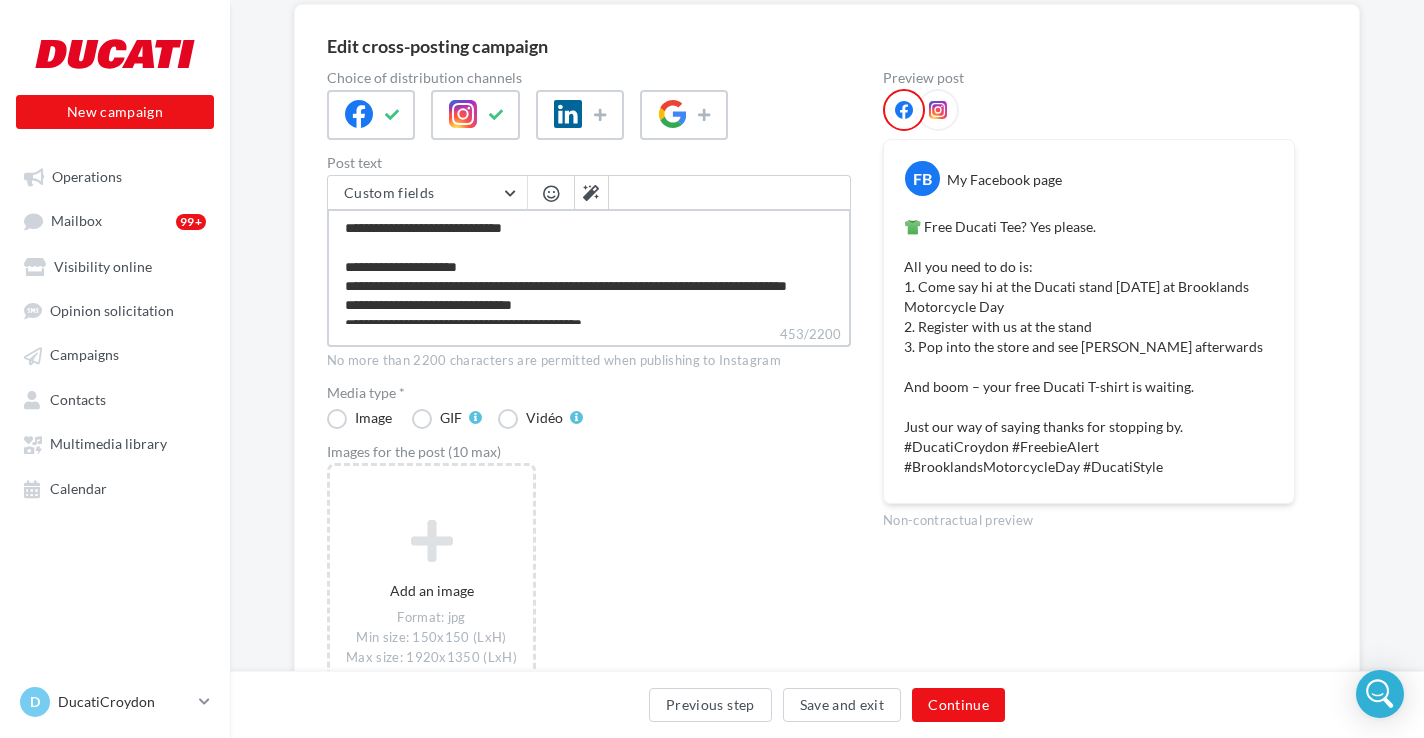 type on "**********" 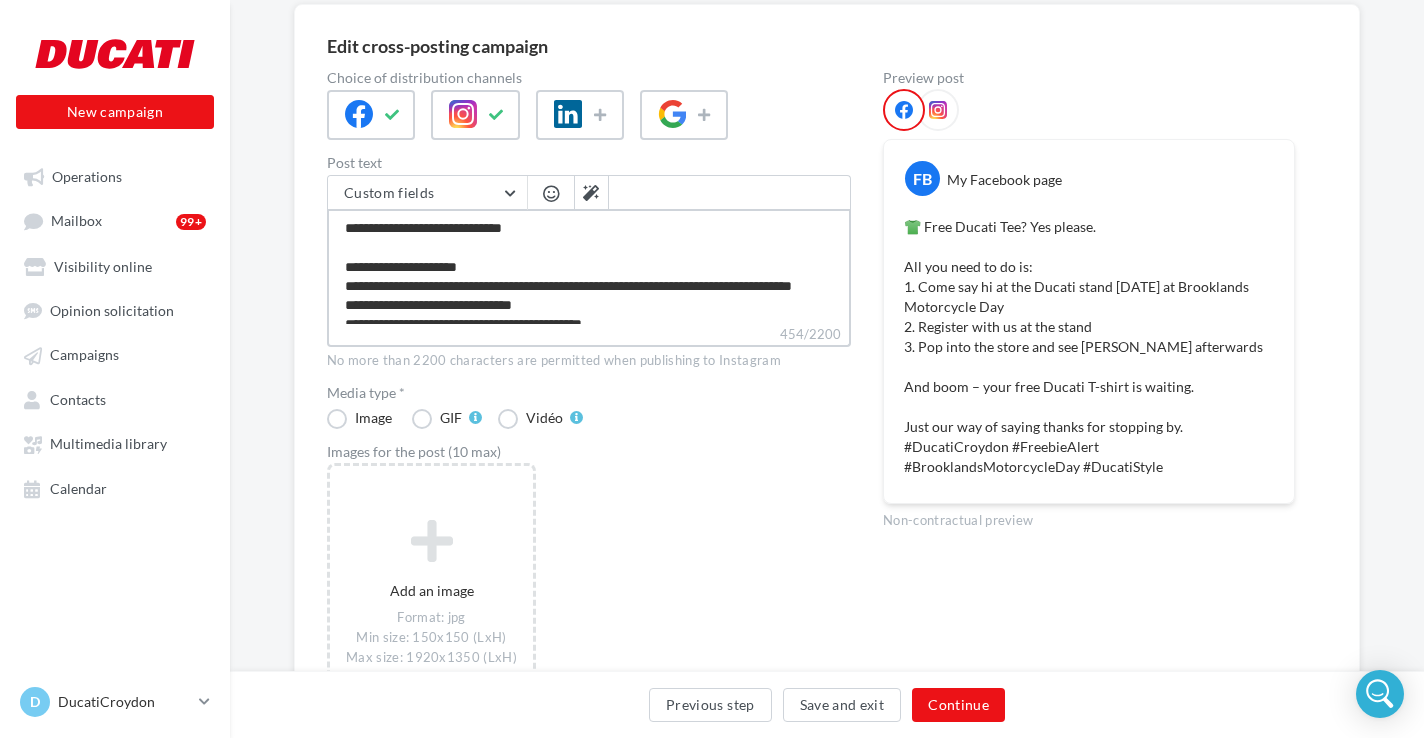 type on "**********" 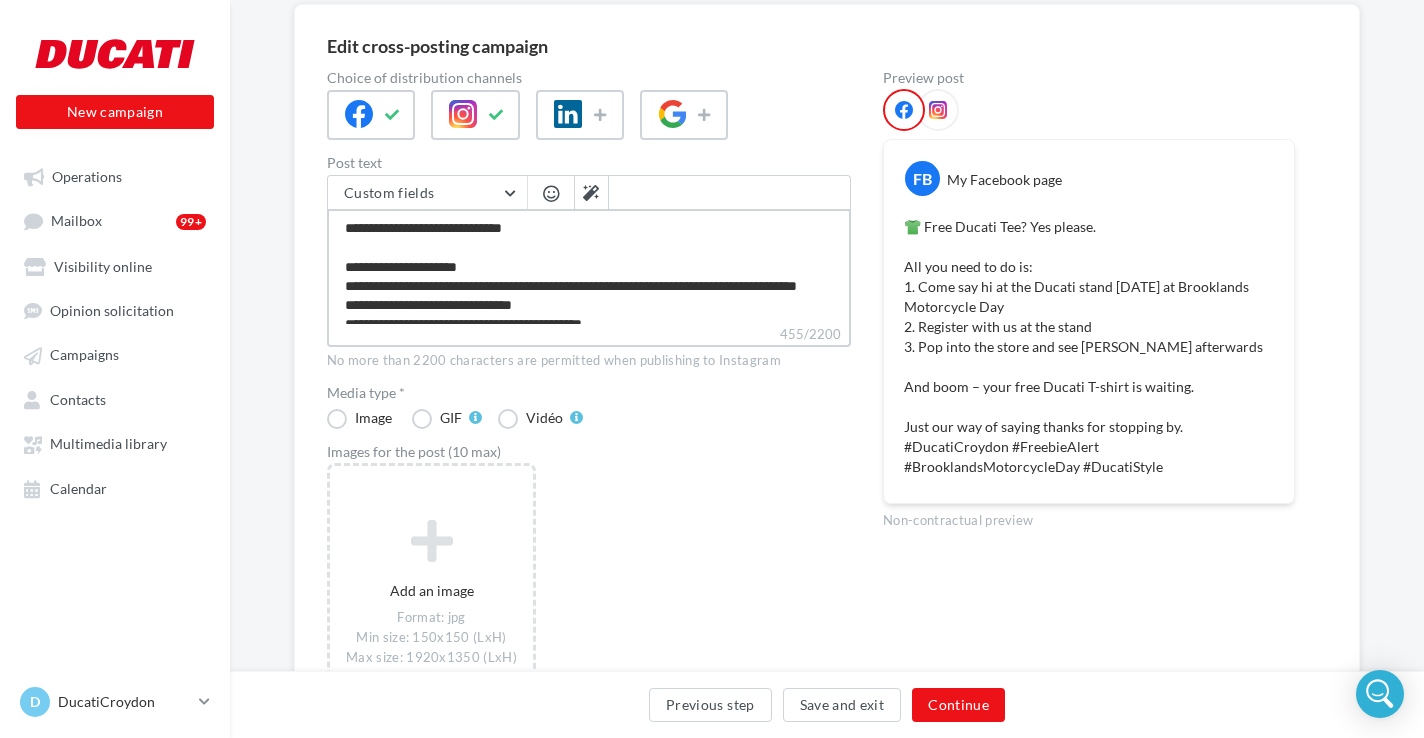 type on "**********" 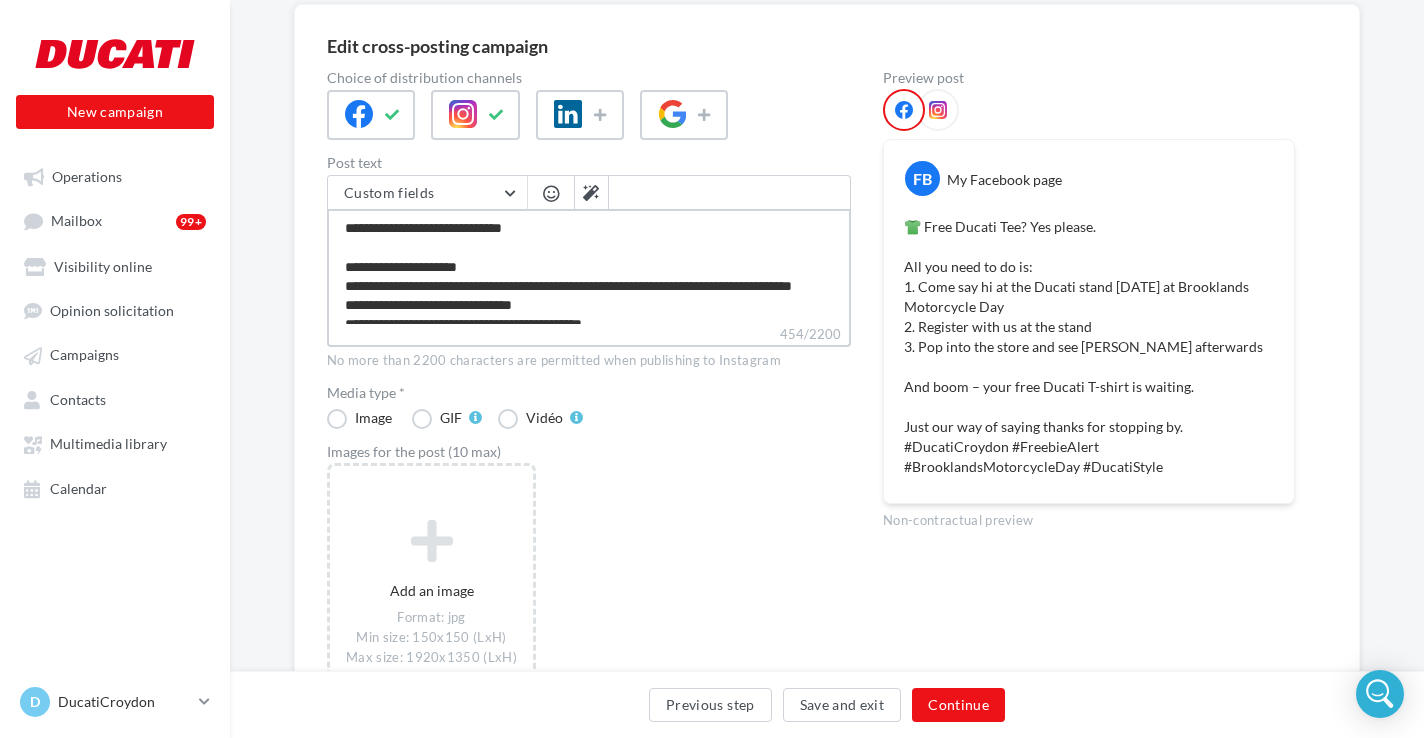type on "**********" 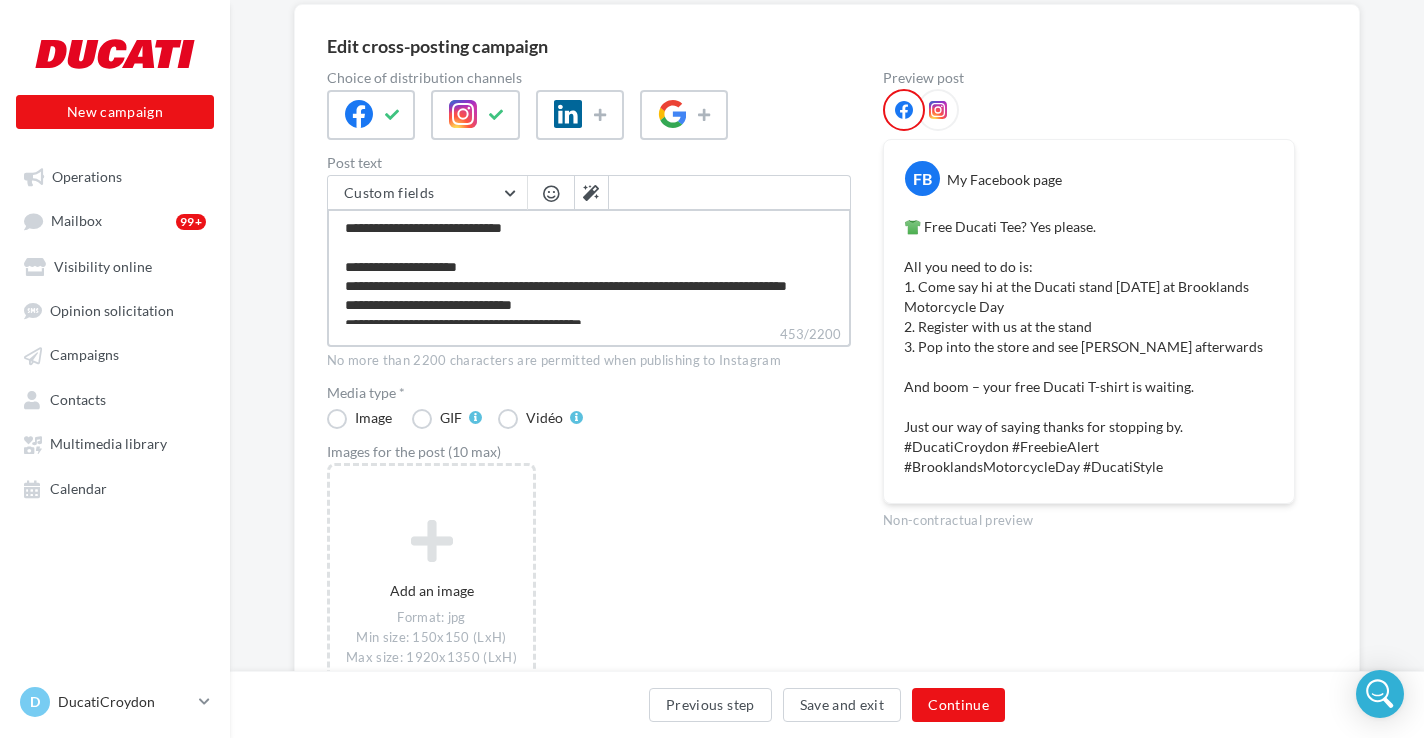 type on "**********" 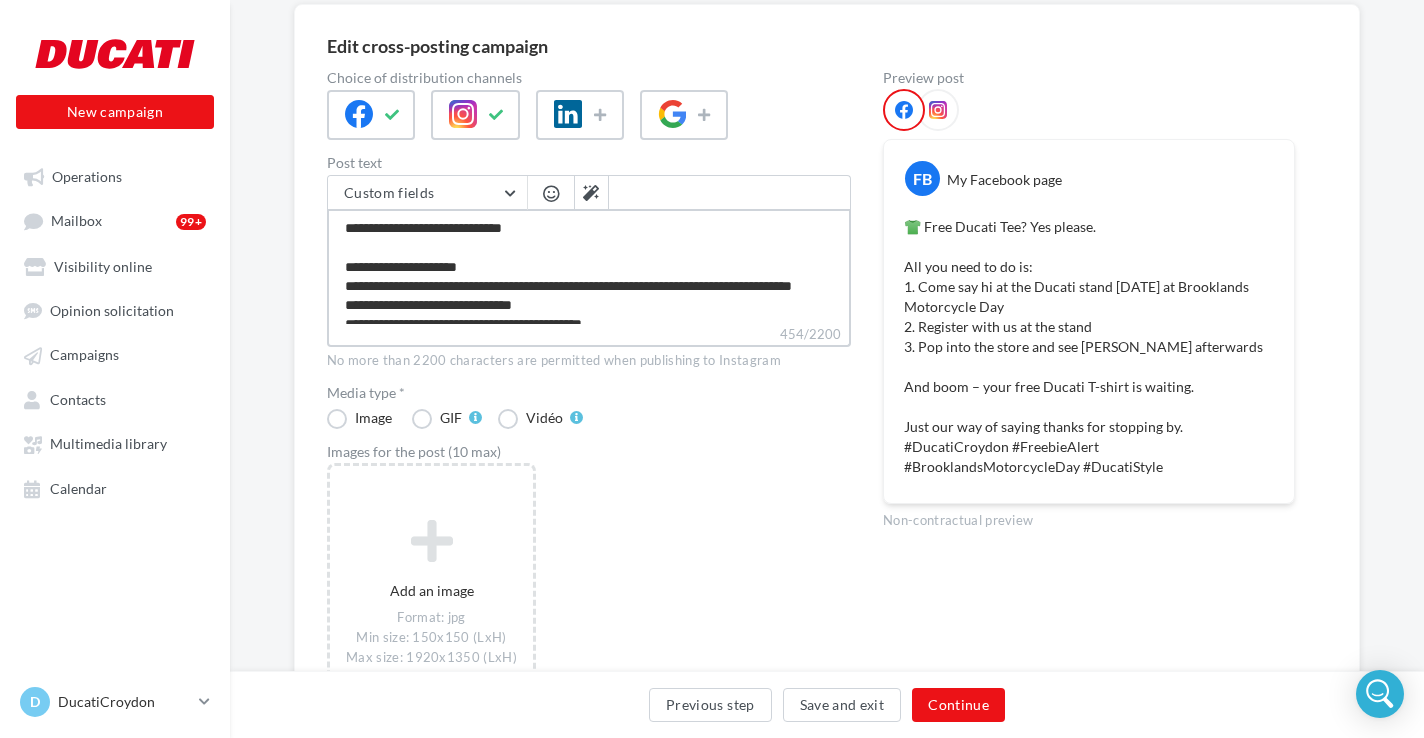 type on "**********" 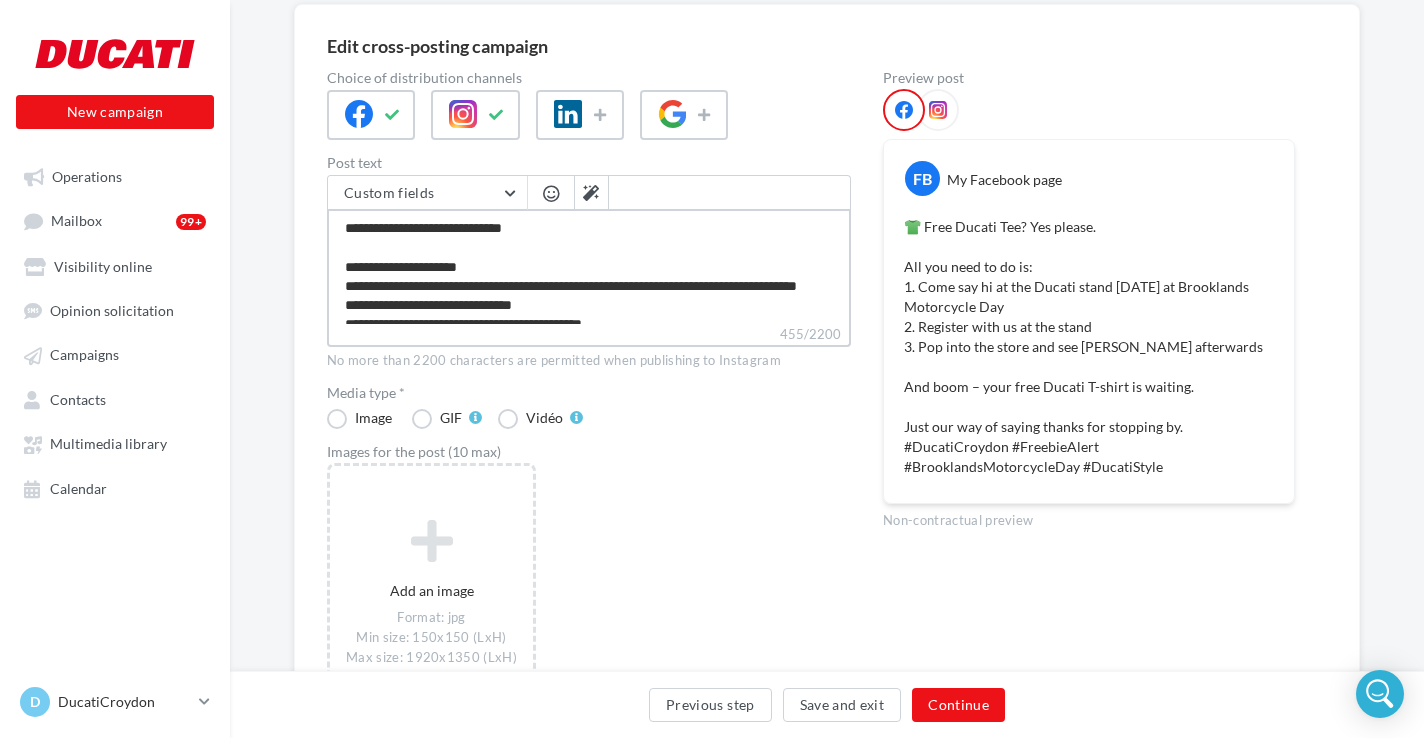 type on "**********" 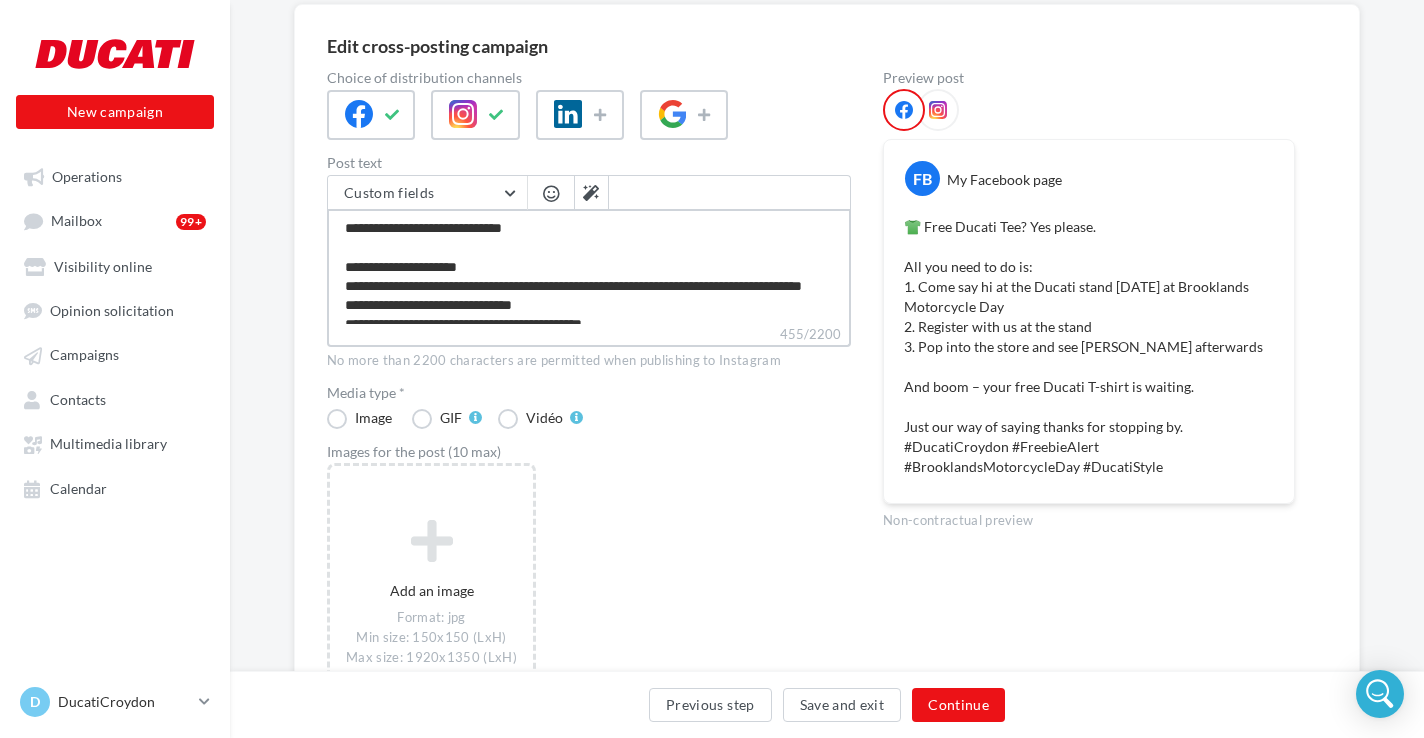 type on "**********" 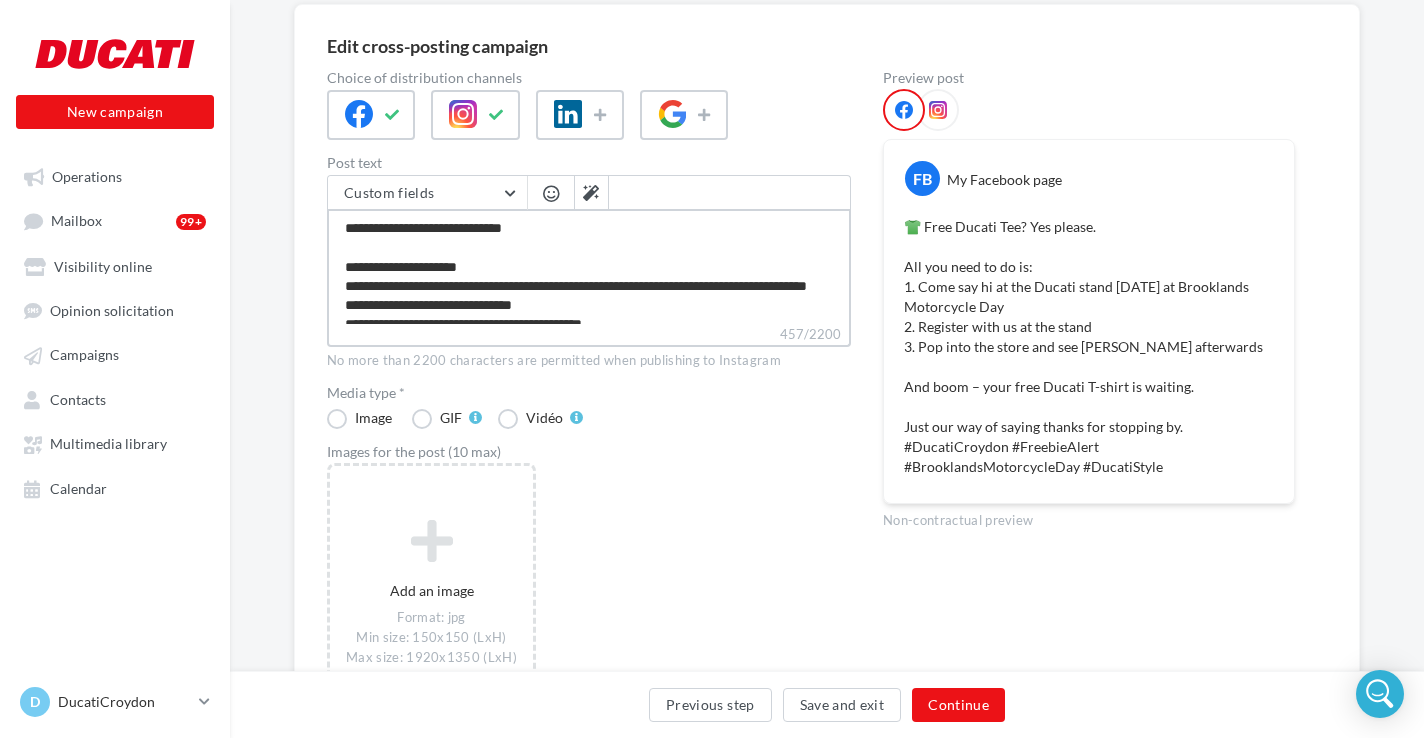 type on "**********" 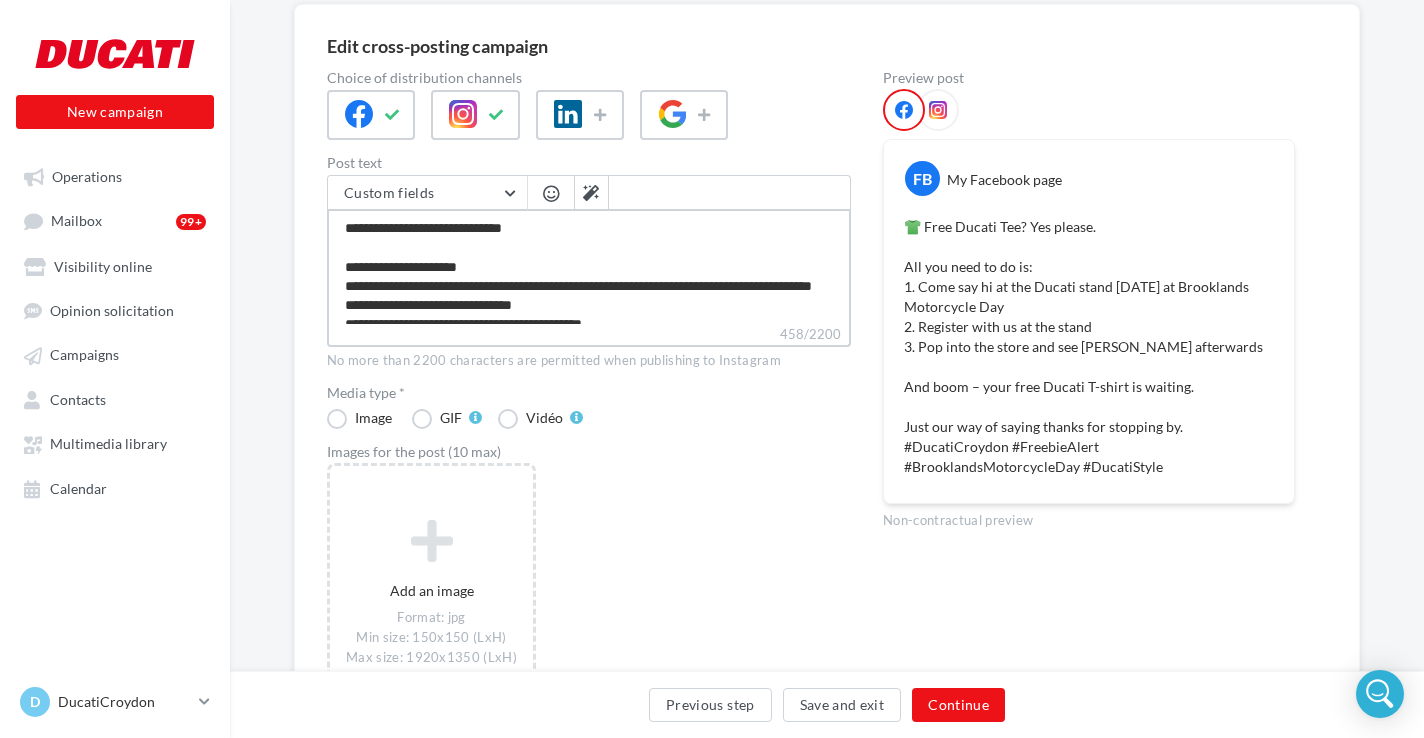 type on "**********" 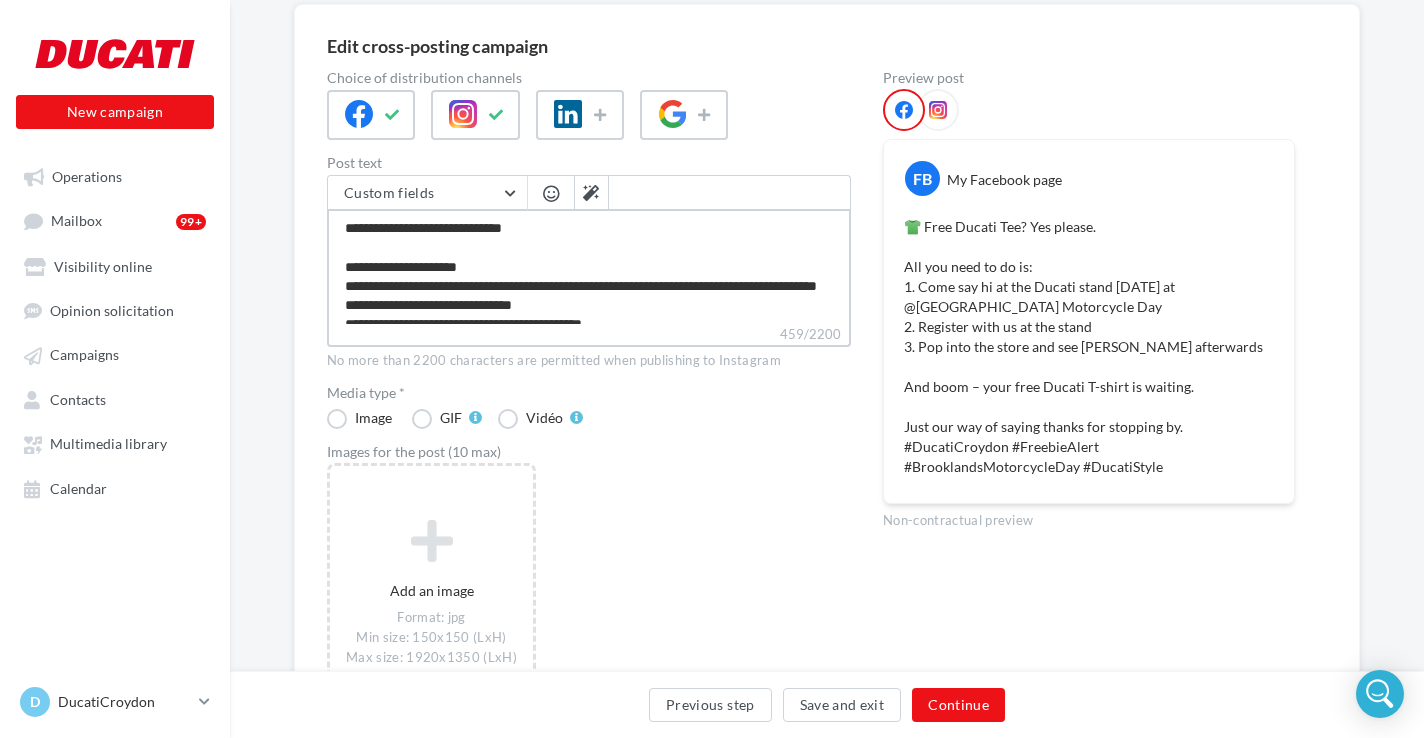 type on "**********" 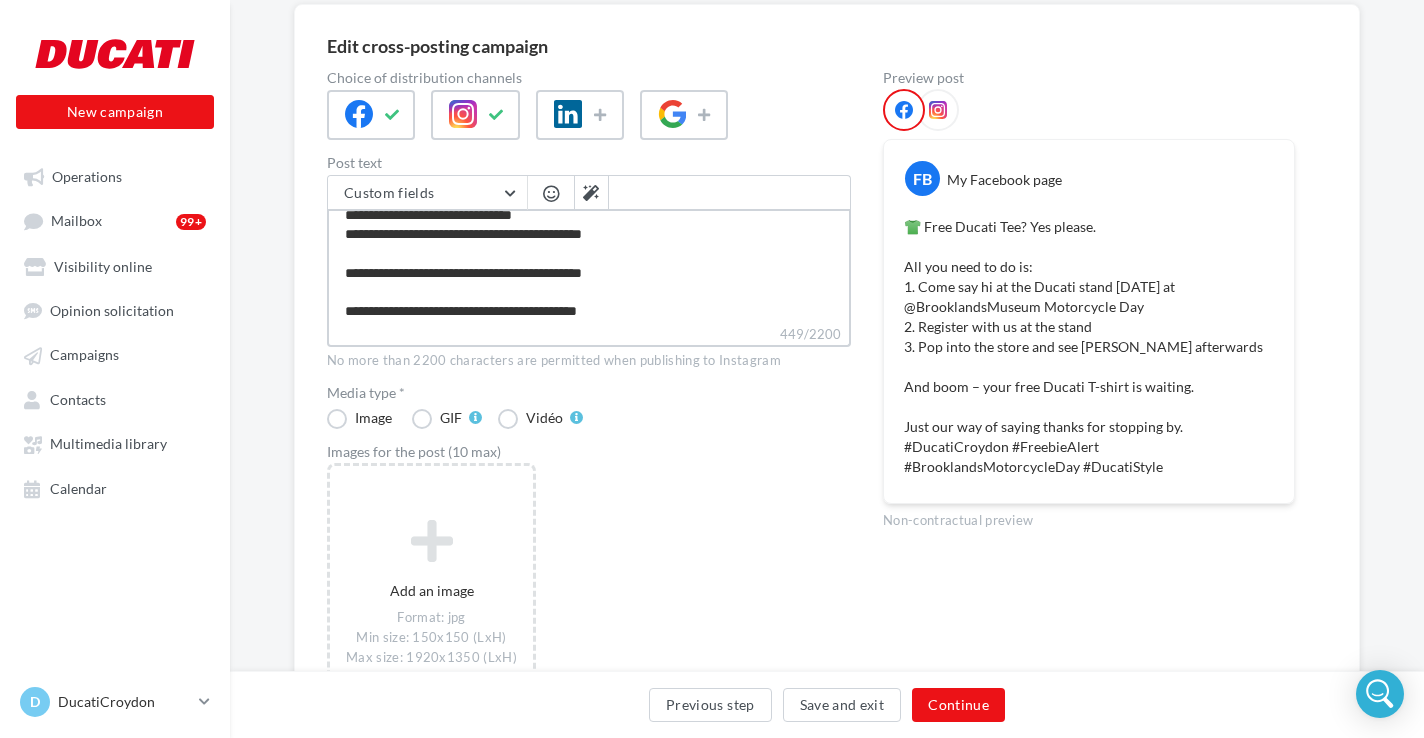 scroll, scrollTop: 134, scrollLeft: 0, axis: vertical 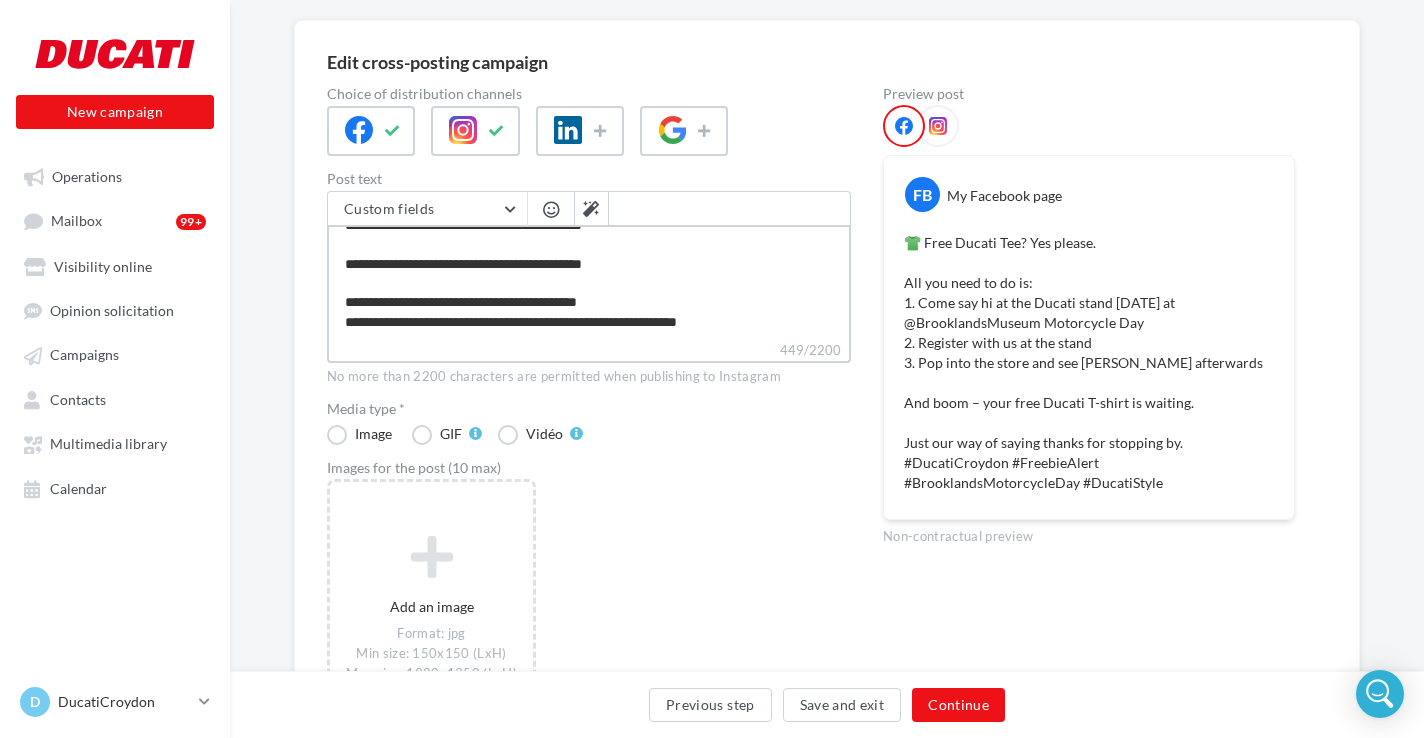 click on "**********" at bounding box center (589, 282) 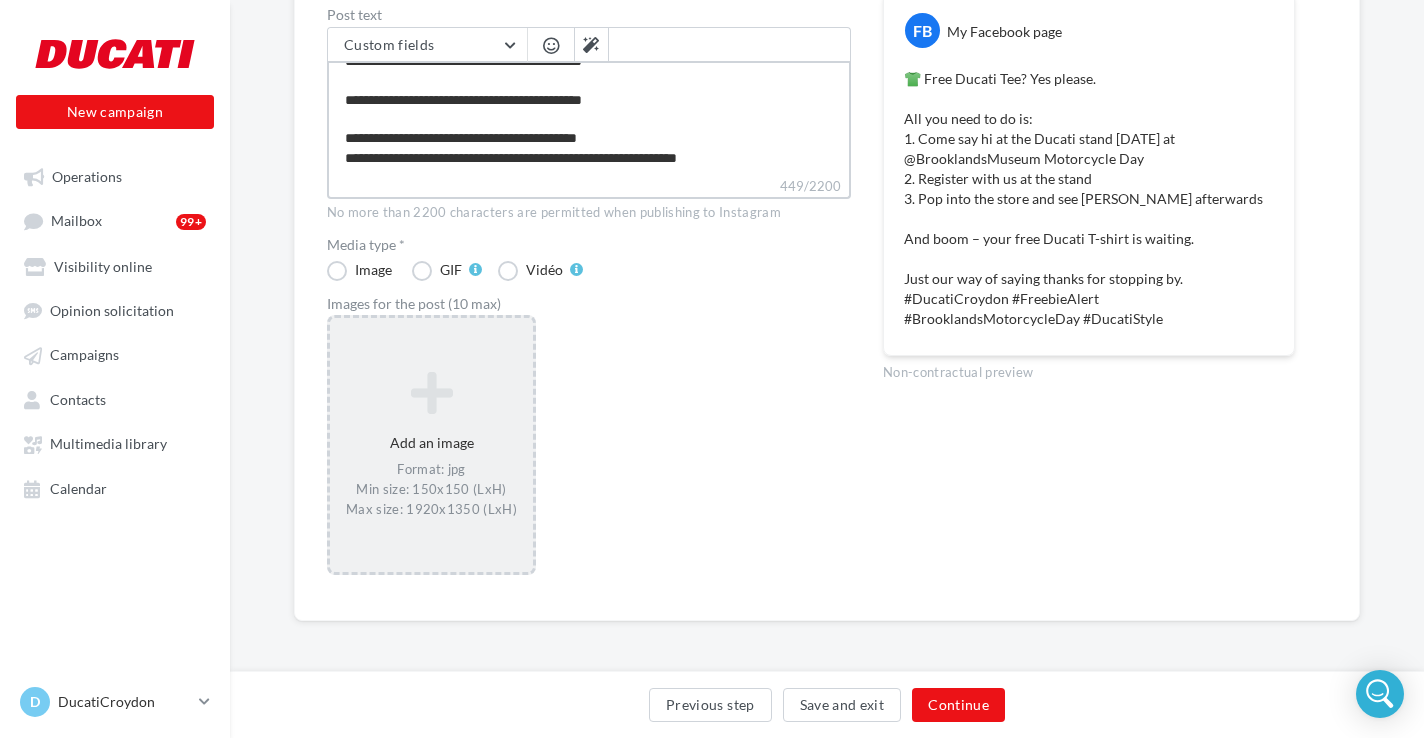 type on "**********" 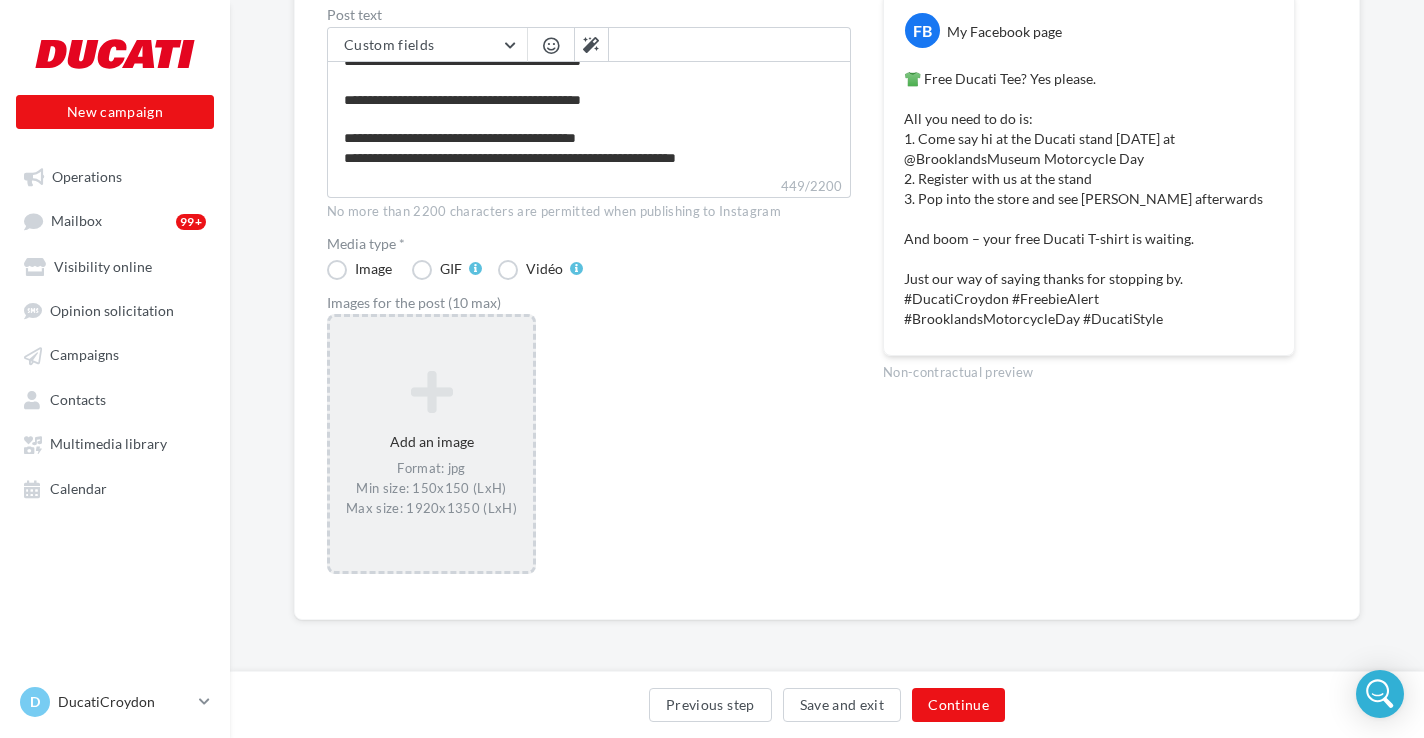 scroll, scrollTop: 311, scrollLeft: 0, axis: vertical 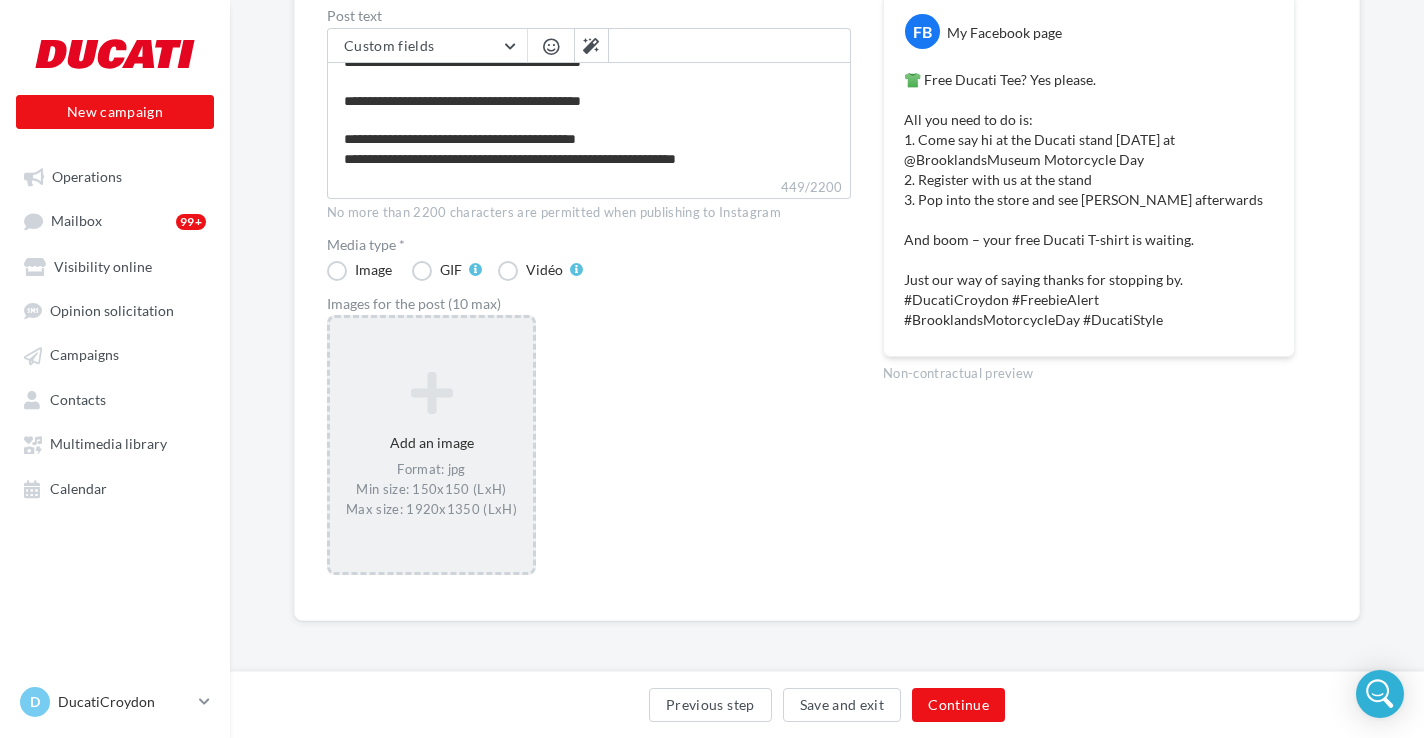 click at bounding box center [431, 393] 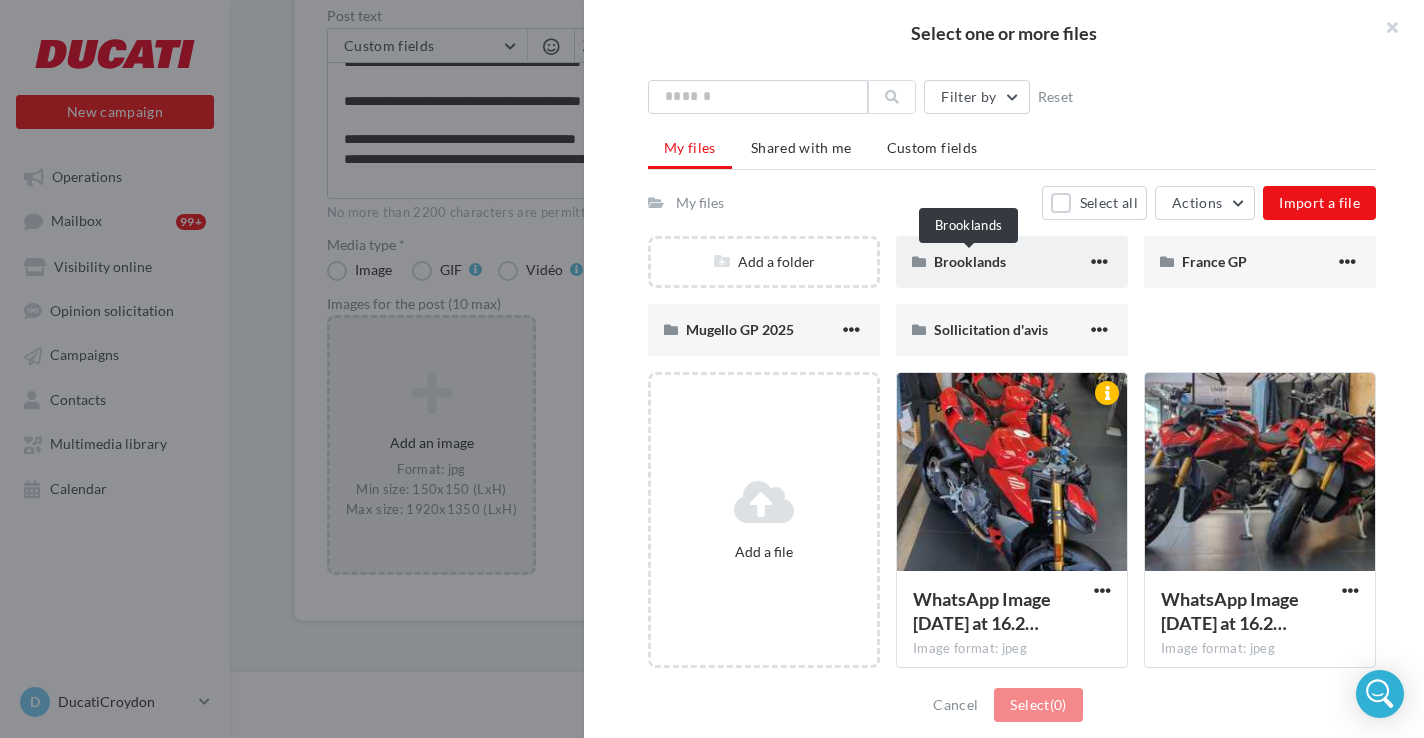 click on "Brooklands" at bounding box center (970, 261) 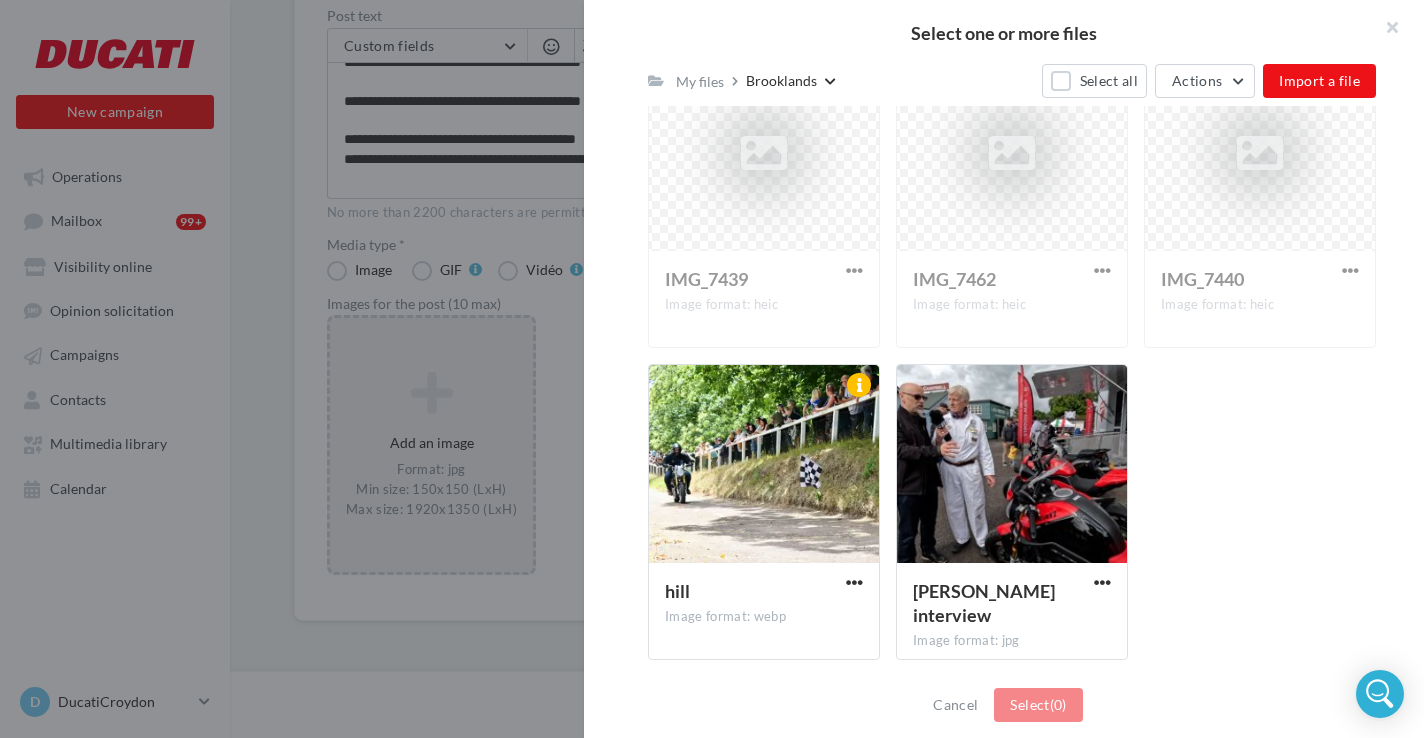 scroll, scrollTop: 932, scrollLeft: 0, axis: vertical 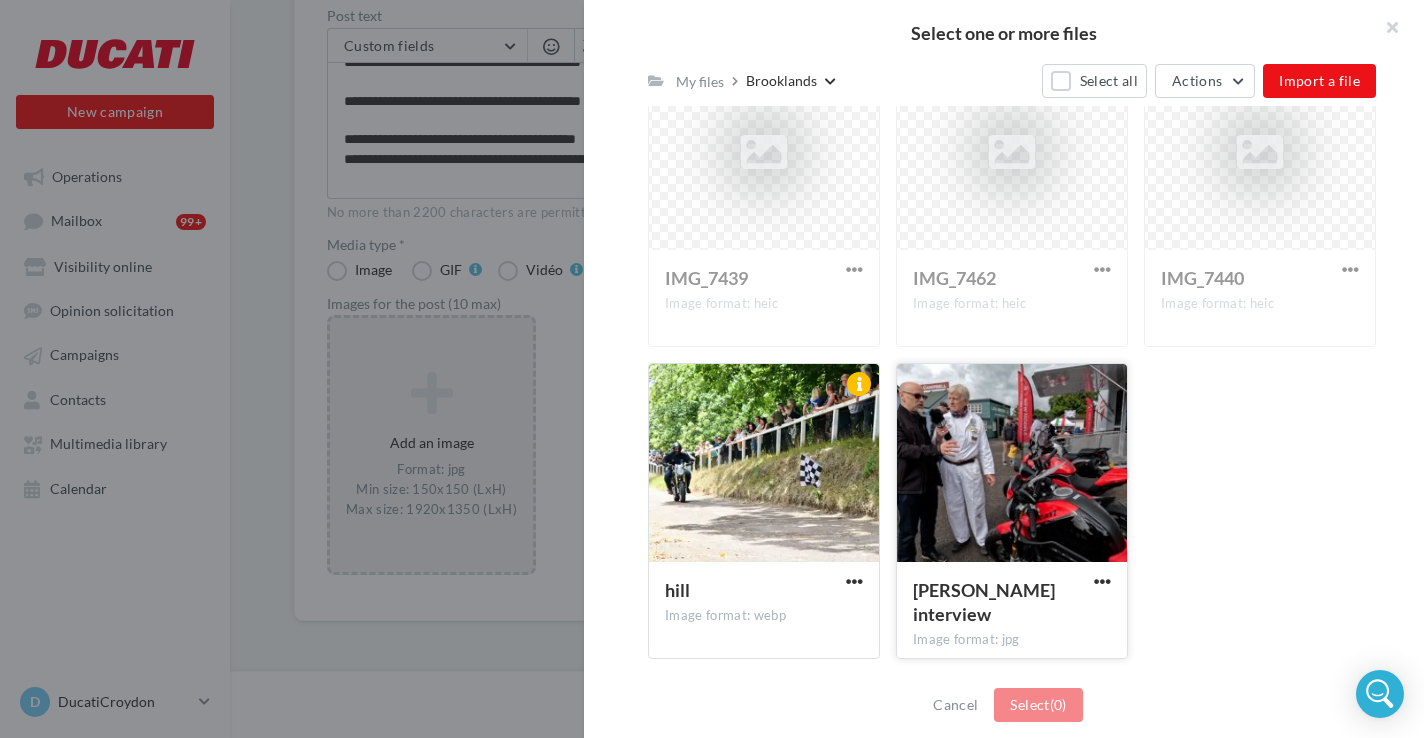 click at bounding box center (1012, 464) 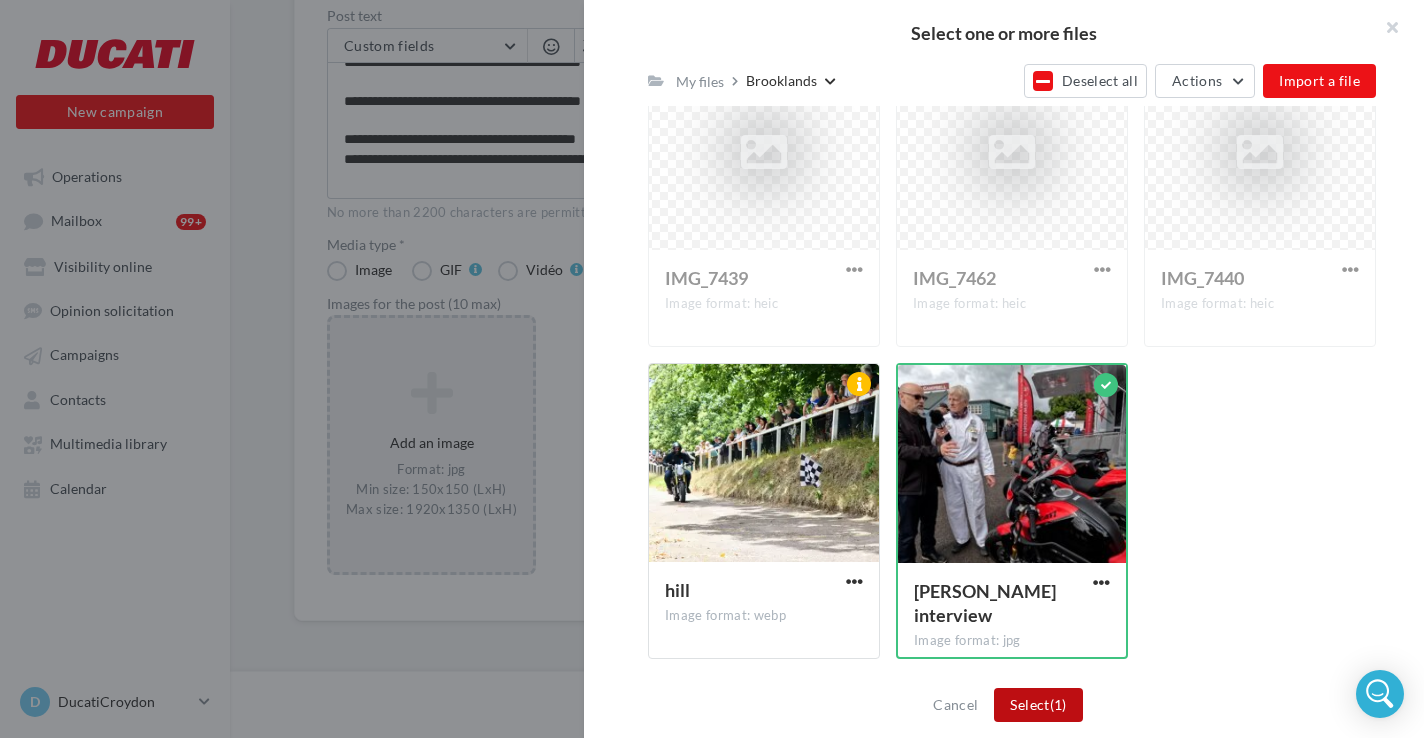 click on "Select   (1)" at bounding box center (1038, 705) 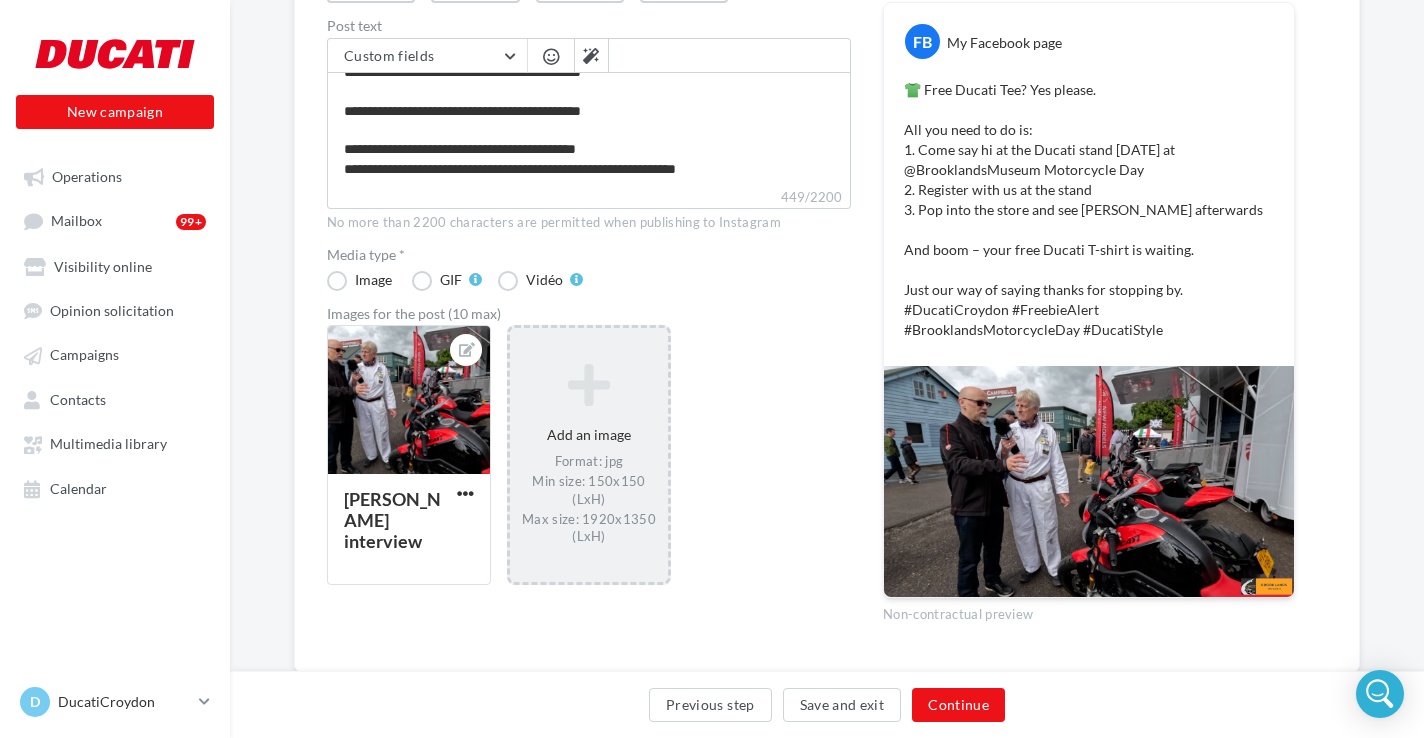 scroll, scrollTop: 353, scrollLeft: 0, axis: vertical 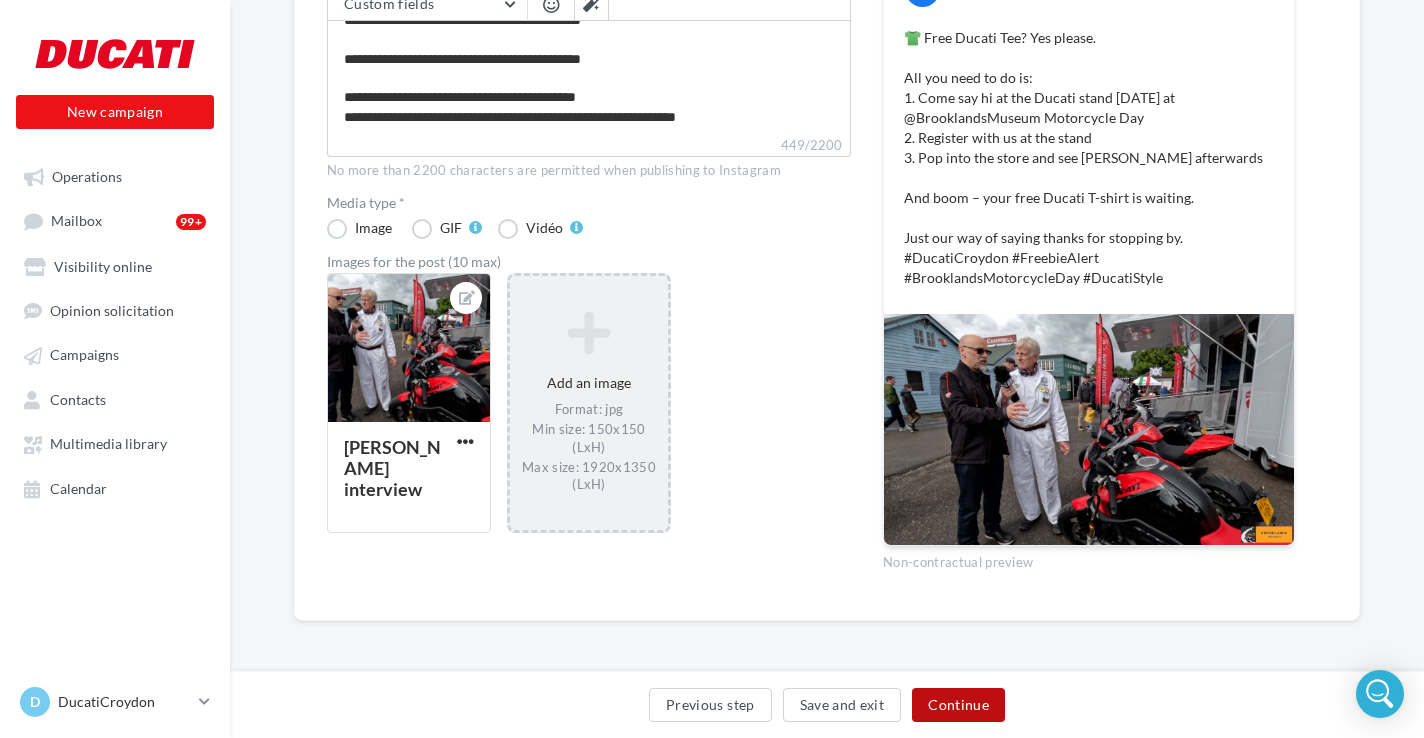click on "Continue" at bounding box center (958, 705) 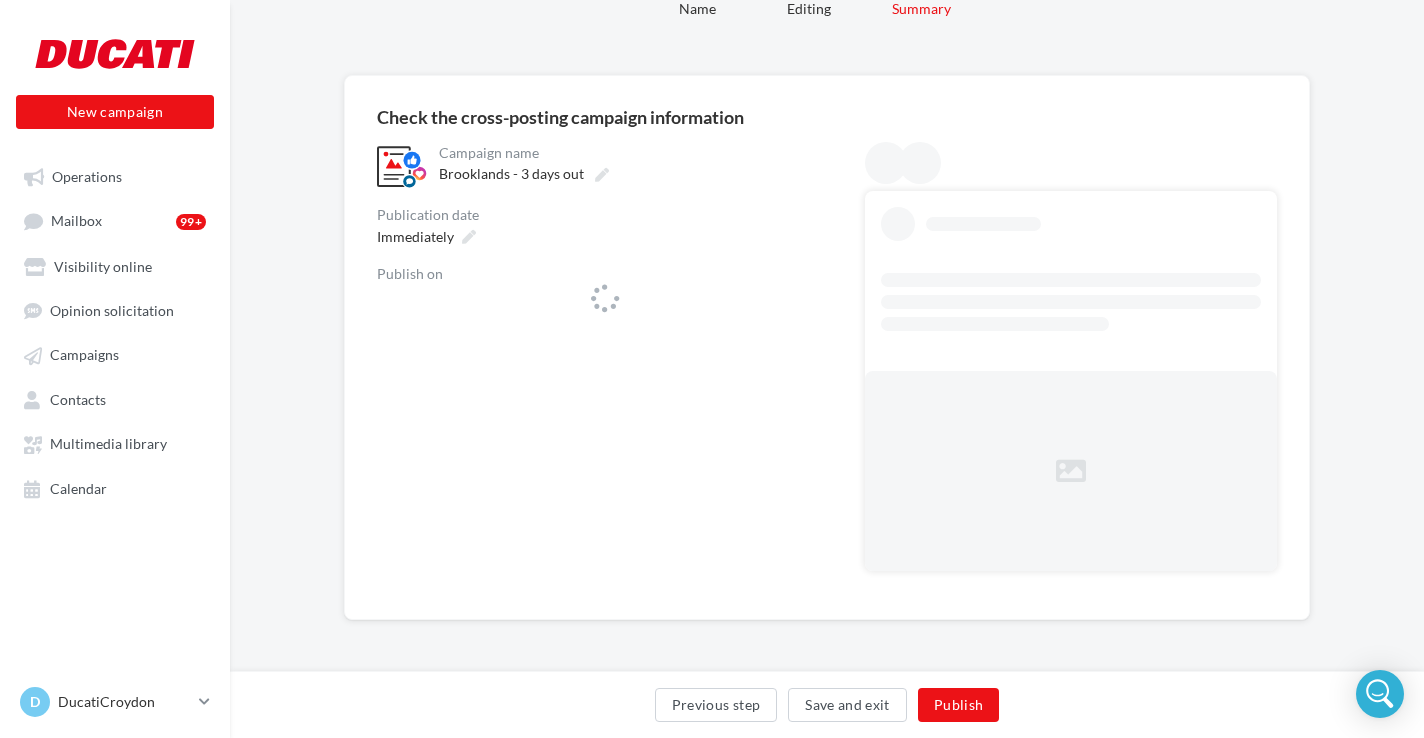 scroll, scrollTop: 0, scrollLeft: 0, axis: both 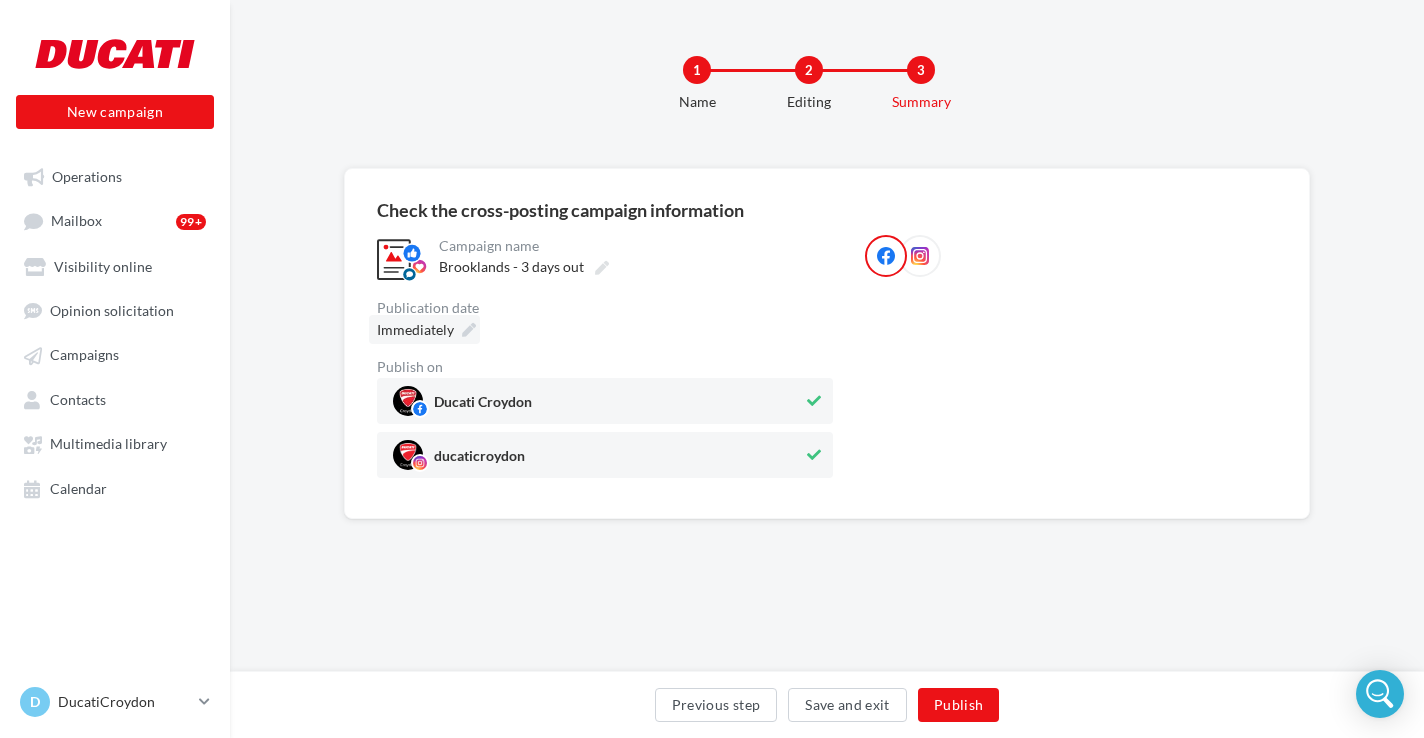 click on "Immediately" at bounding box center (424, 329) 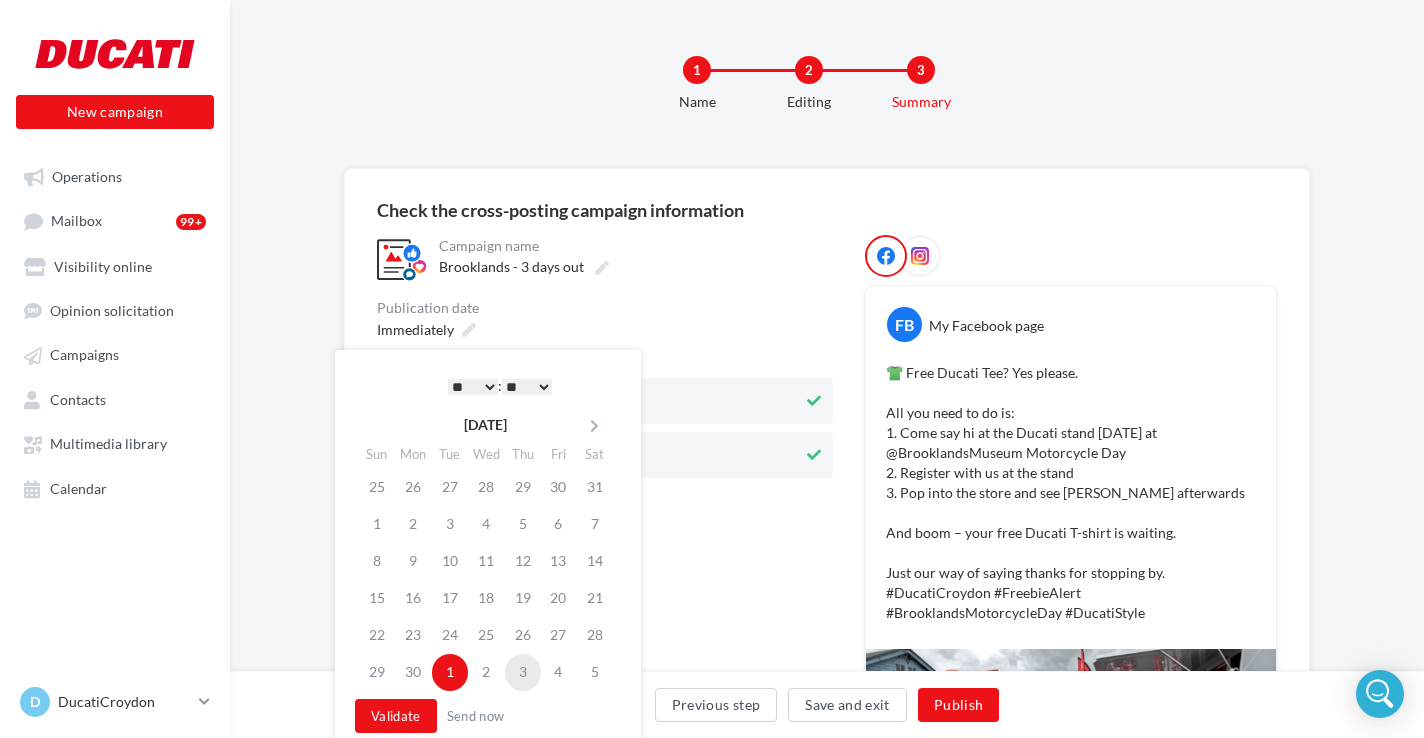click on "3" at bounding box center (523, 672) 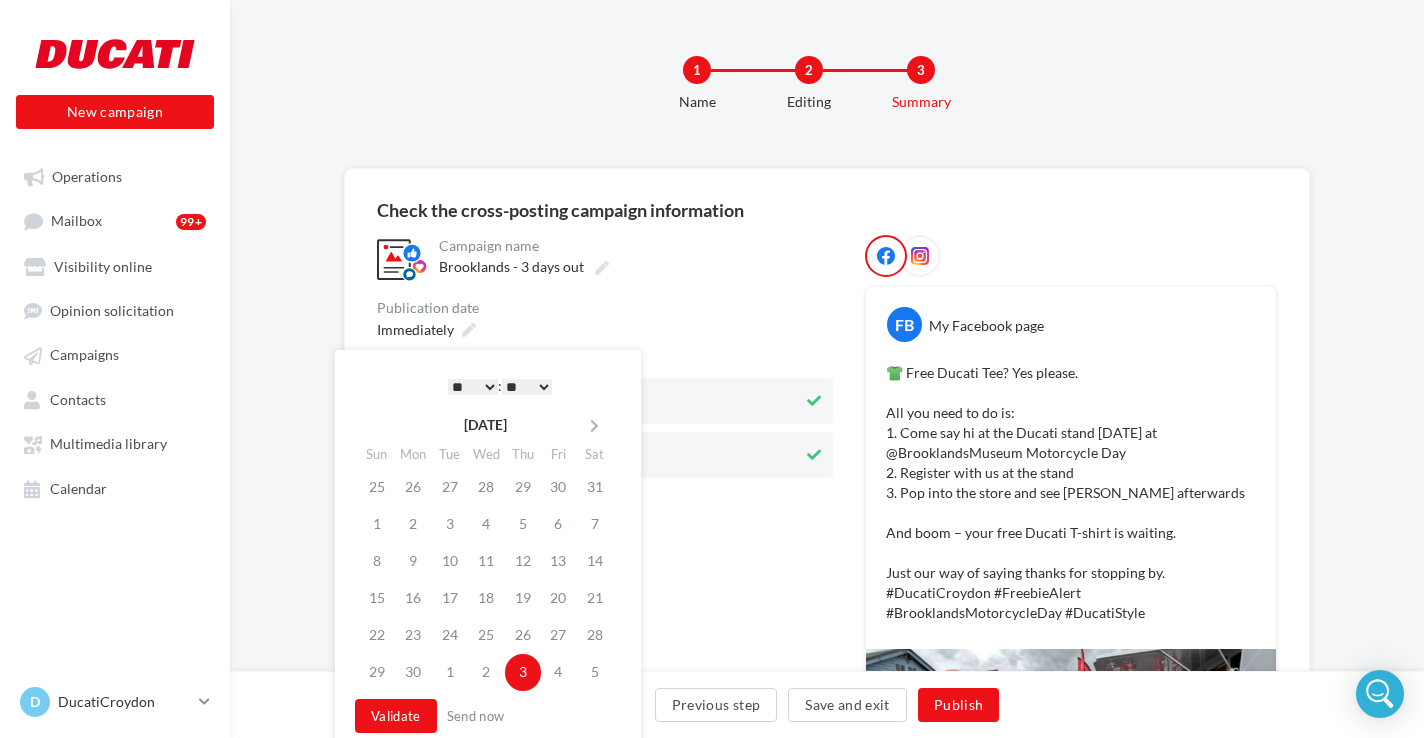 click on "* * * * * * * * * * ** ** ** ** ** ** ** ** ** ** ** ** ** **" at bounding box center (473, 387) 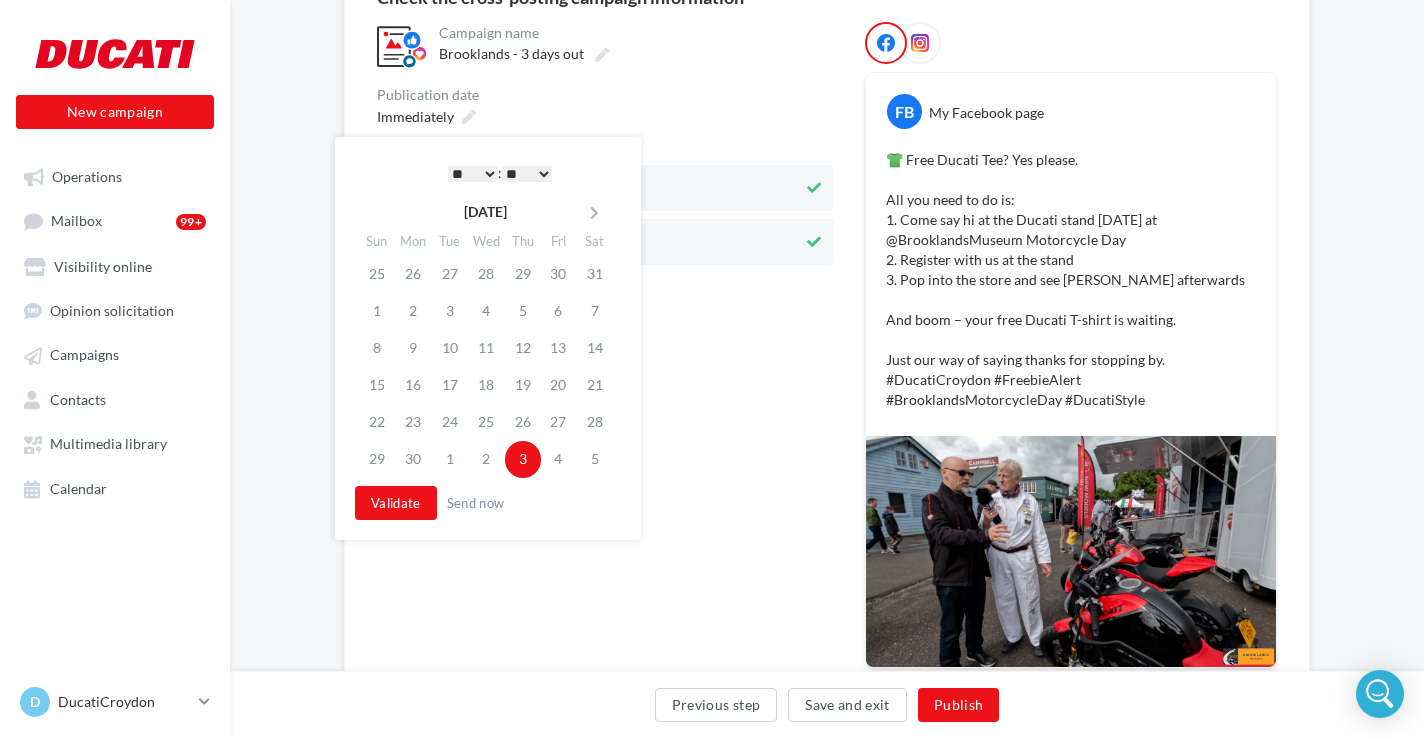 scroll, scrollTop: 220, scrollLeft: 0, axis: vertical 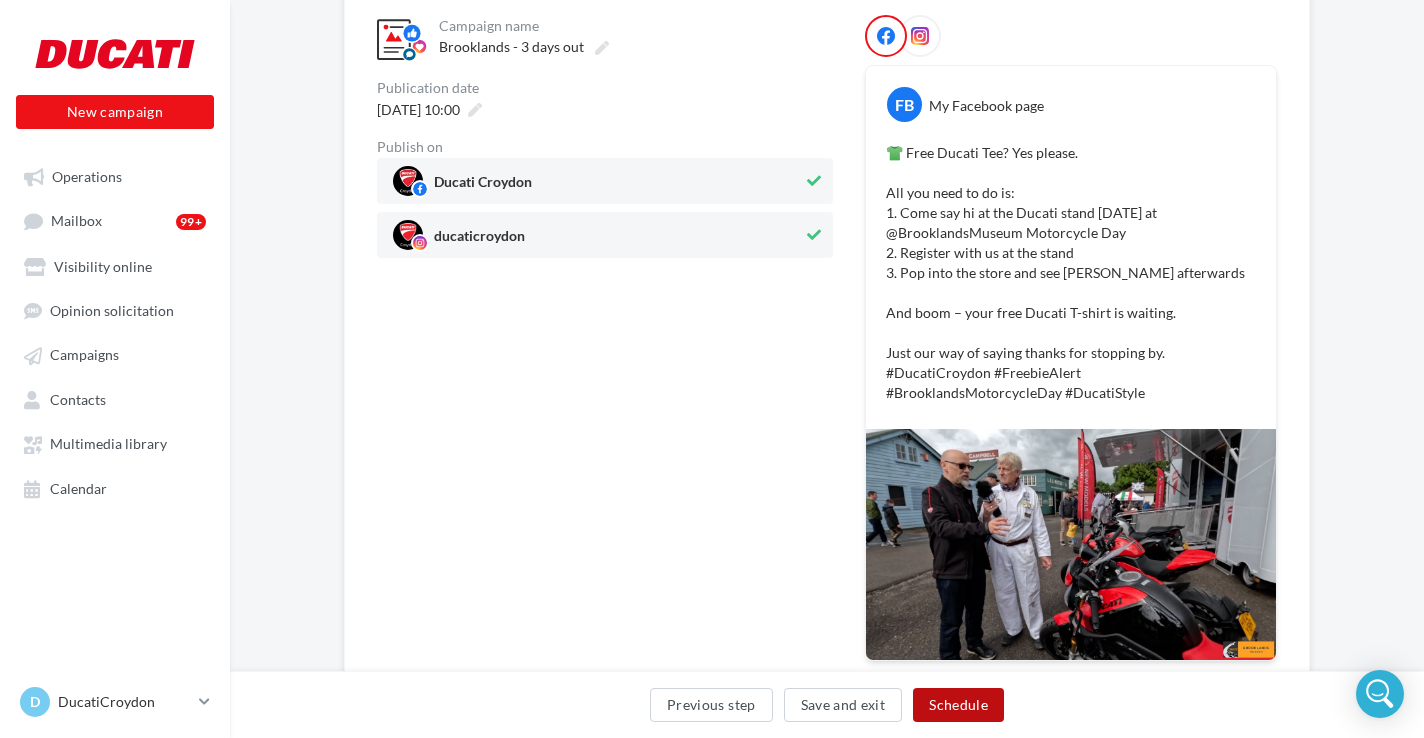 click on "Schedule" at bounding box center [958, 705] 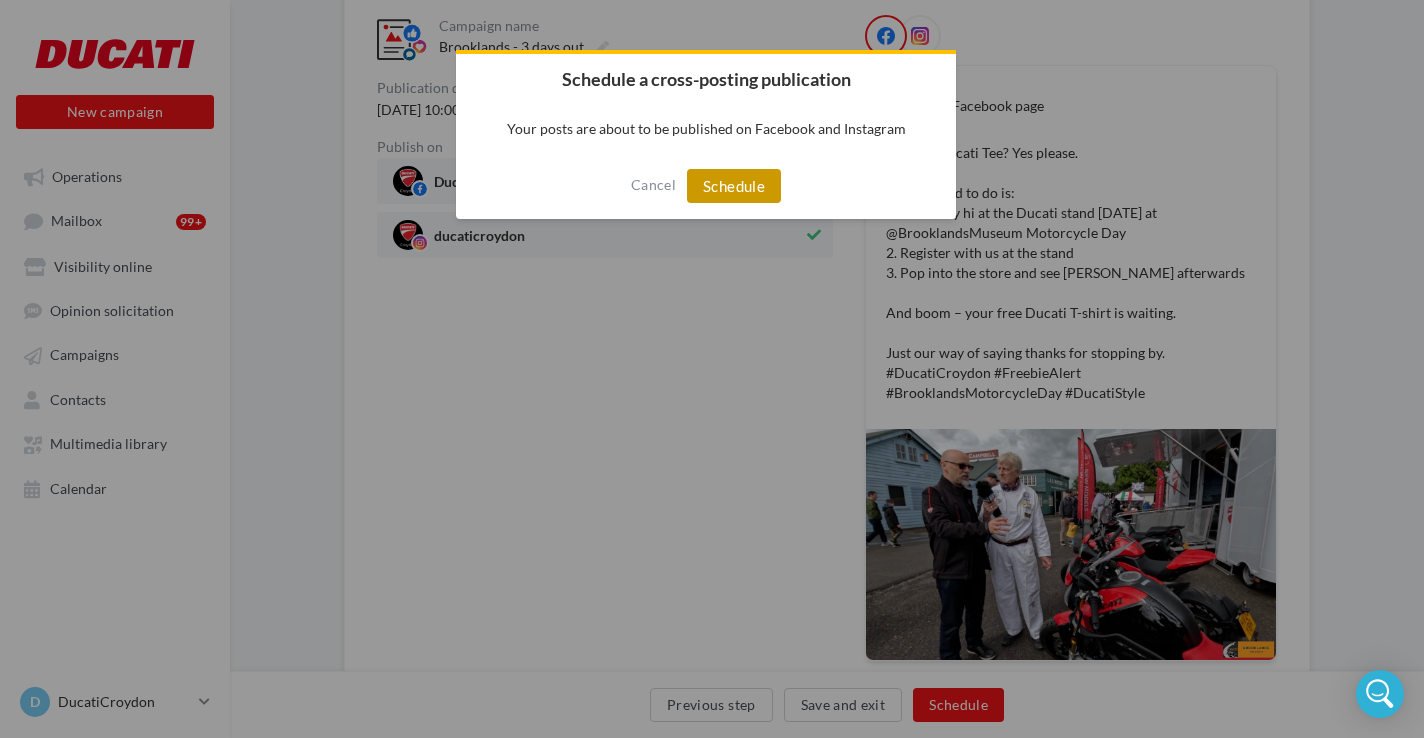 click on "Schedule" at bounding box center (734, 186) 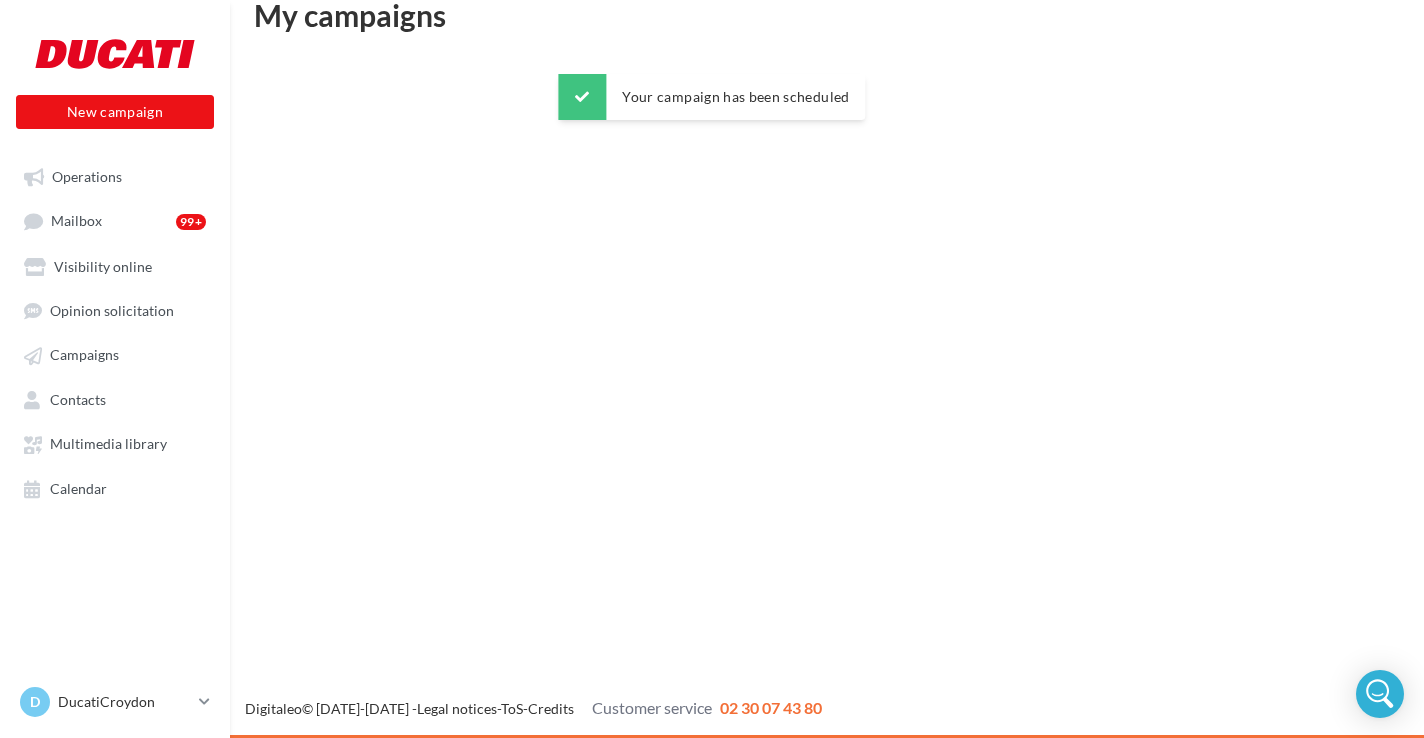scroll, scrollTop: 32, scrollLeft: 0, axis: vertical 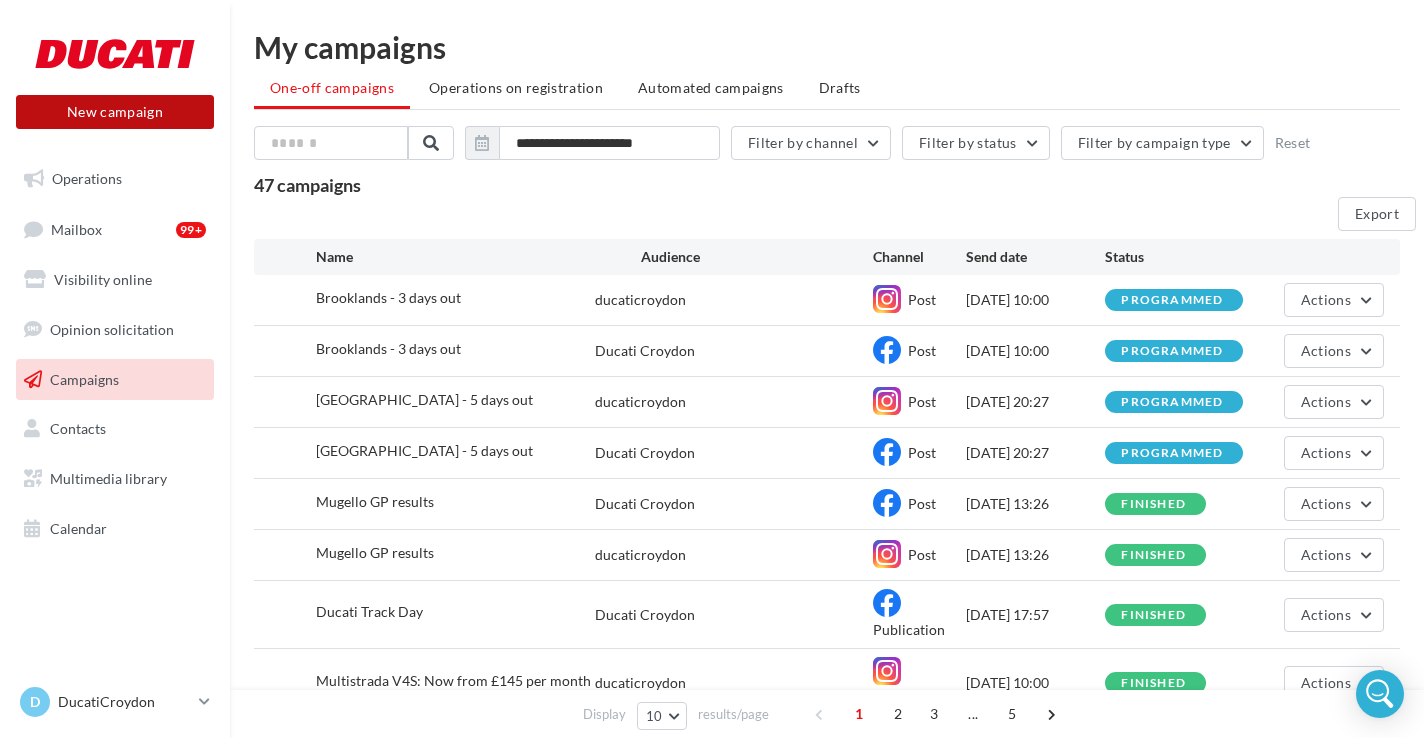 click on "New campaign" at bounding box center (115, 112) 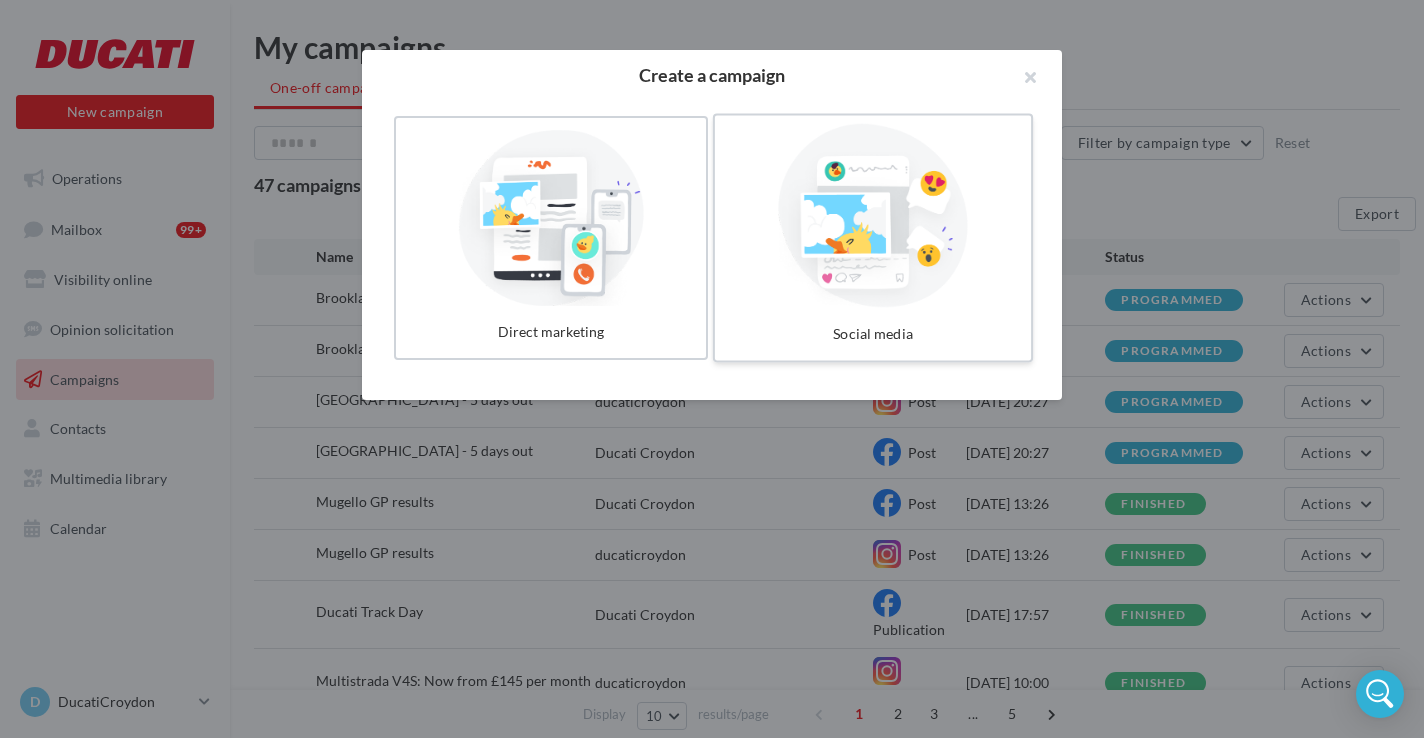click at bounding box center [873, 216] 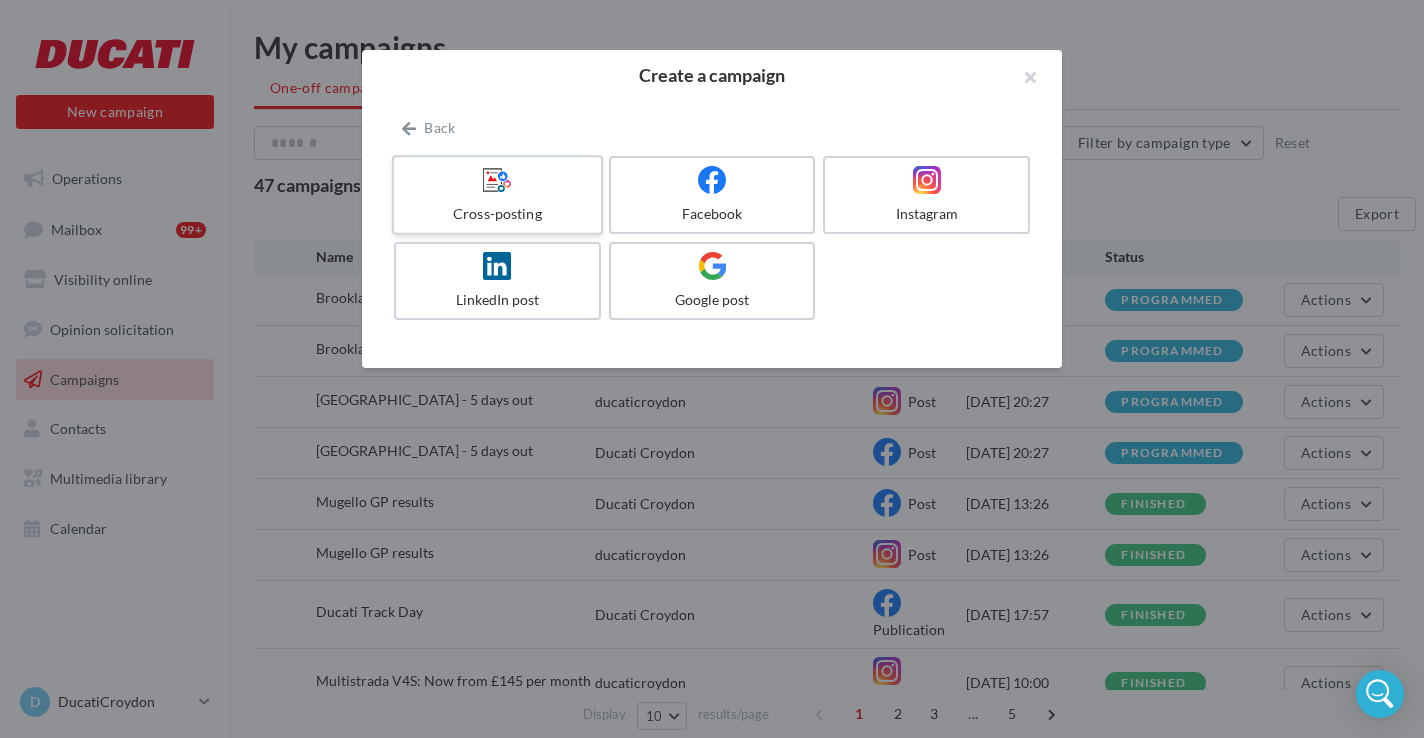 click at bounding box center [497, 180] 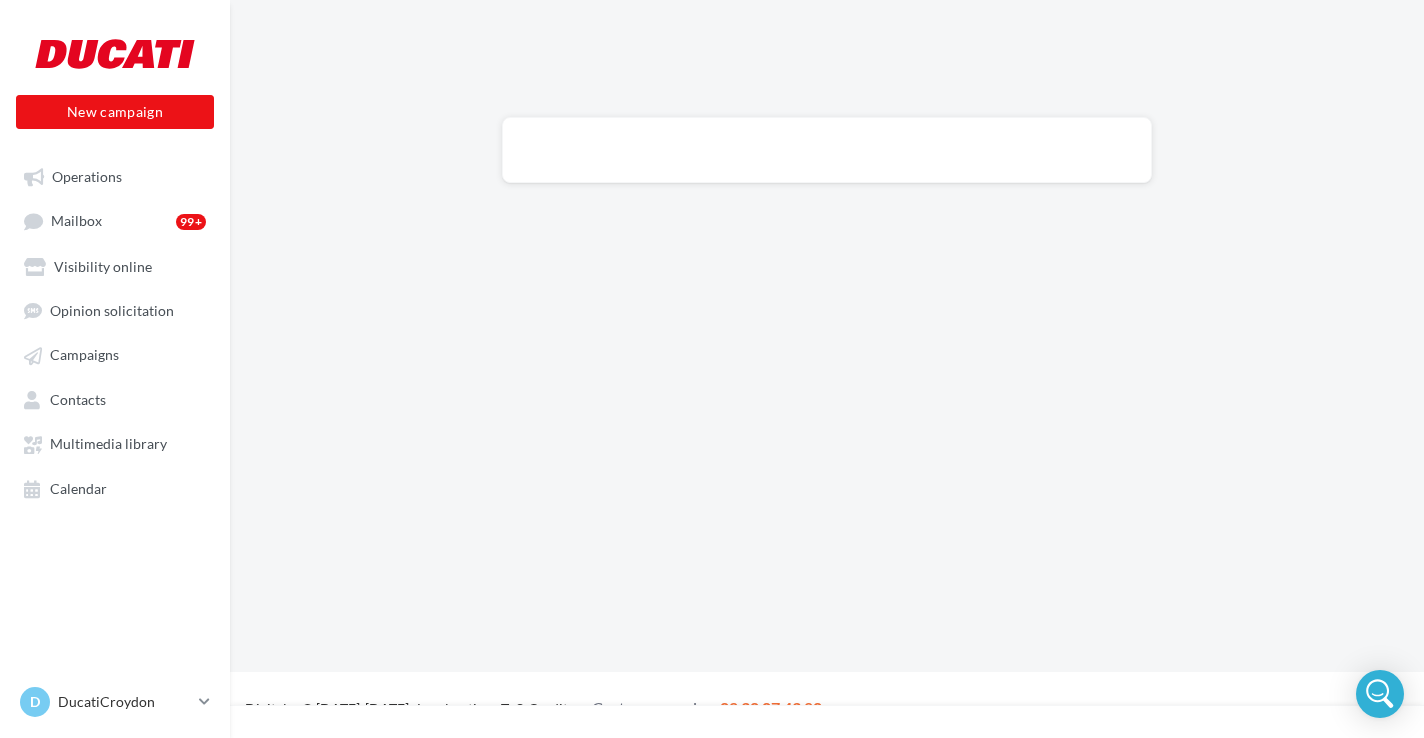 scroll, scrollTop: 0, scrollLeft: 0, axis: both 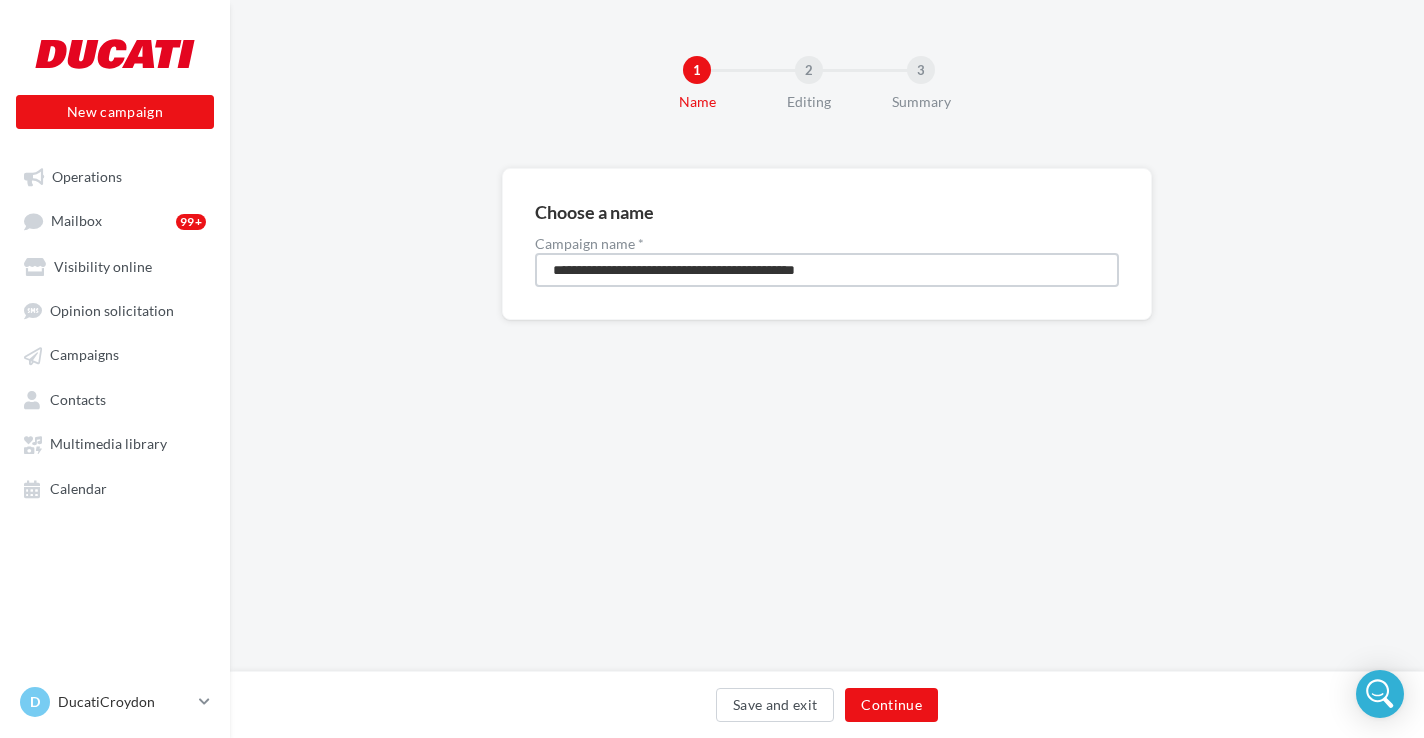 click on "**********" at bounding box center [827, 270] 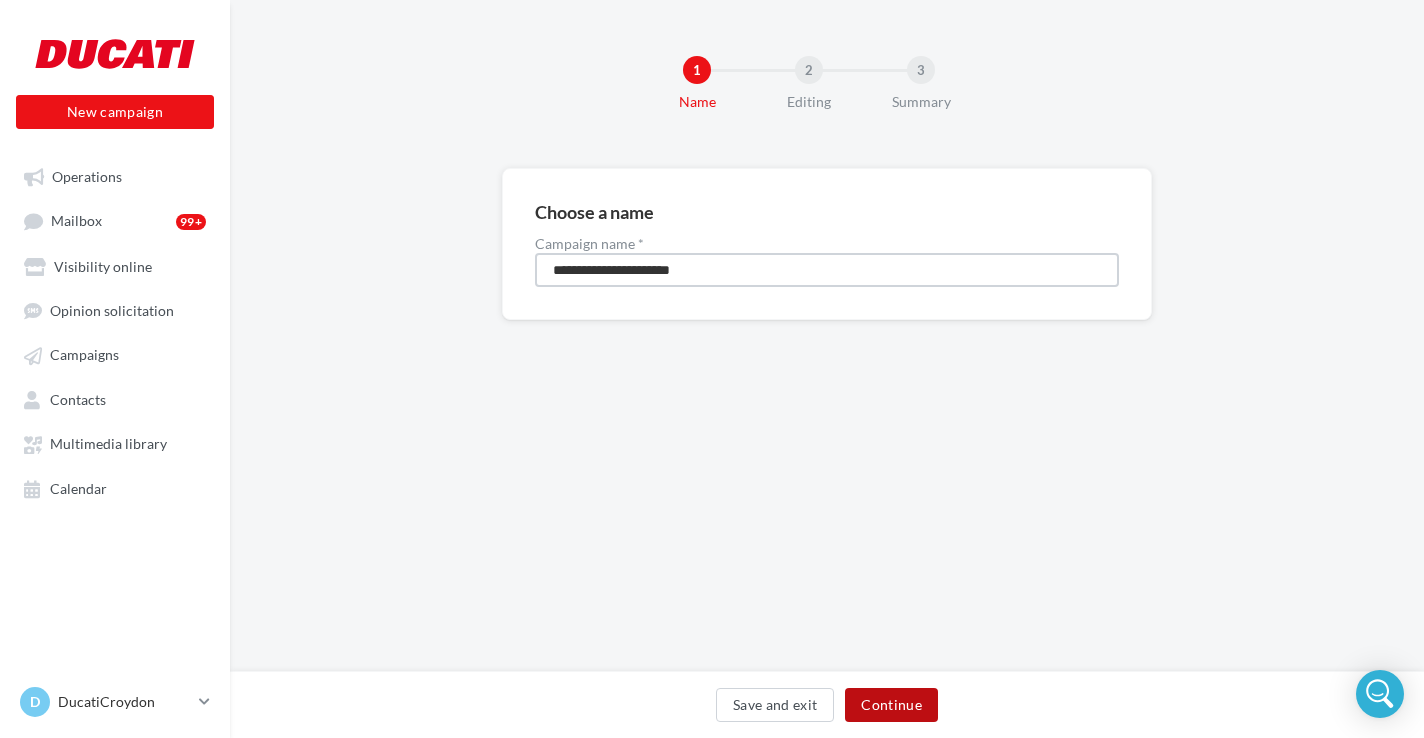 type on "**********" 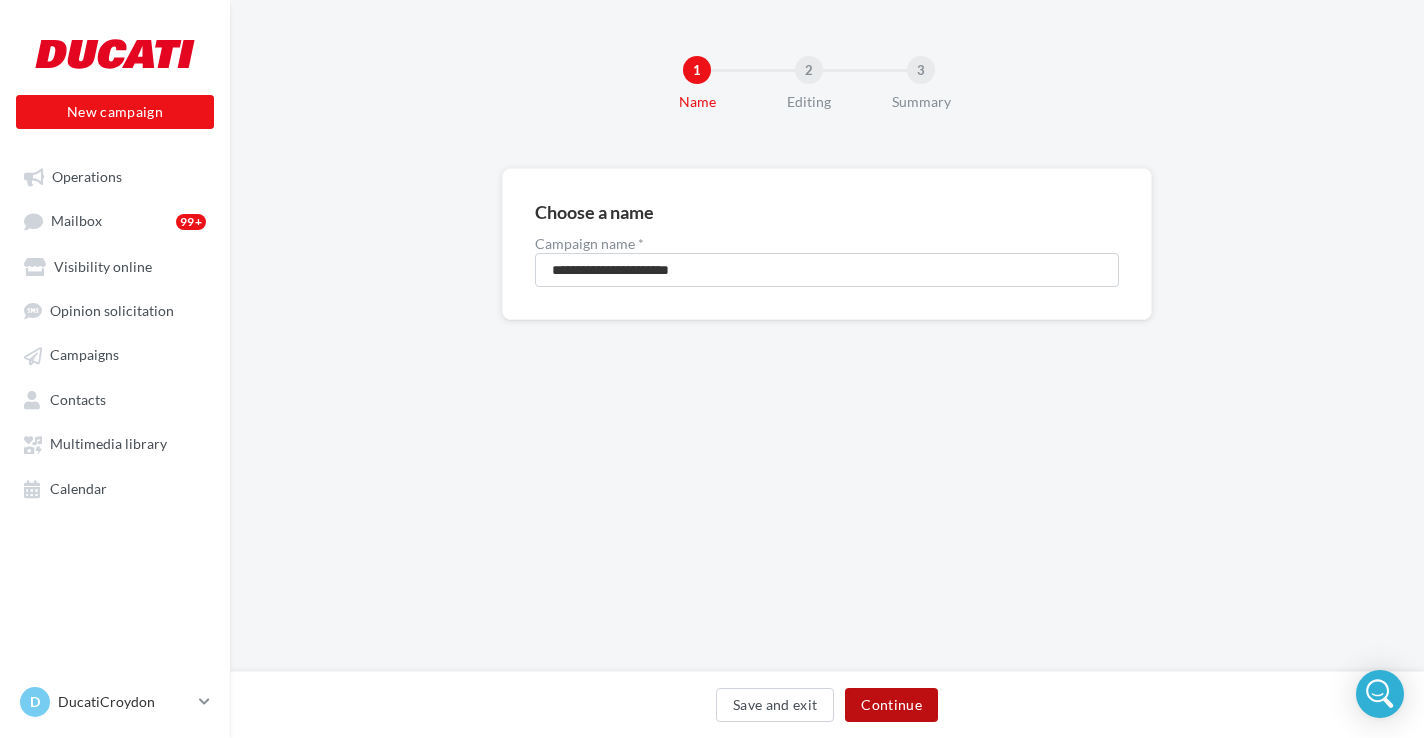 click on "Continue" at bounding box center (891, 705) 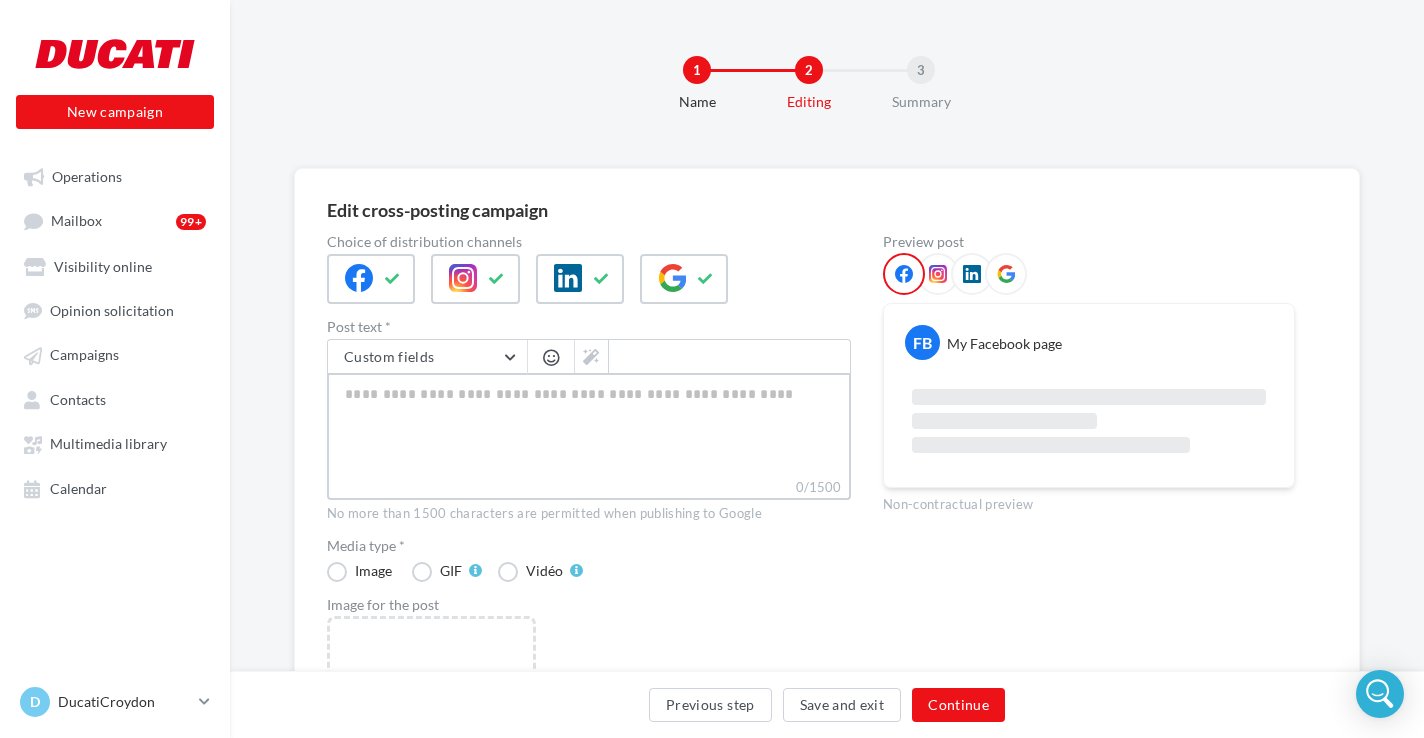 click on "0/1500" at bounding box center [589, 425] 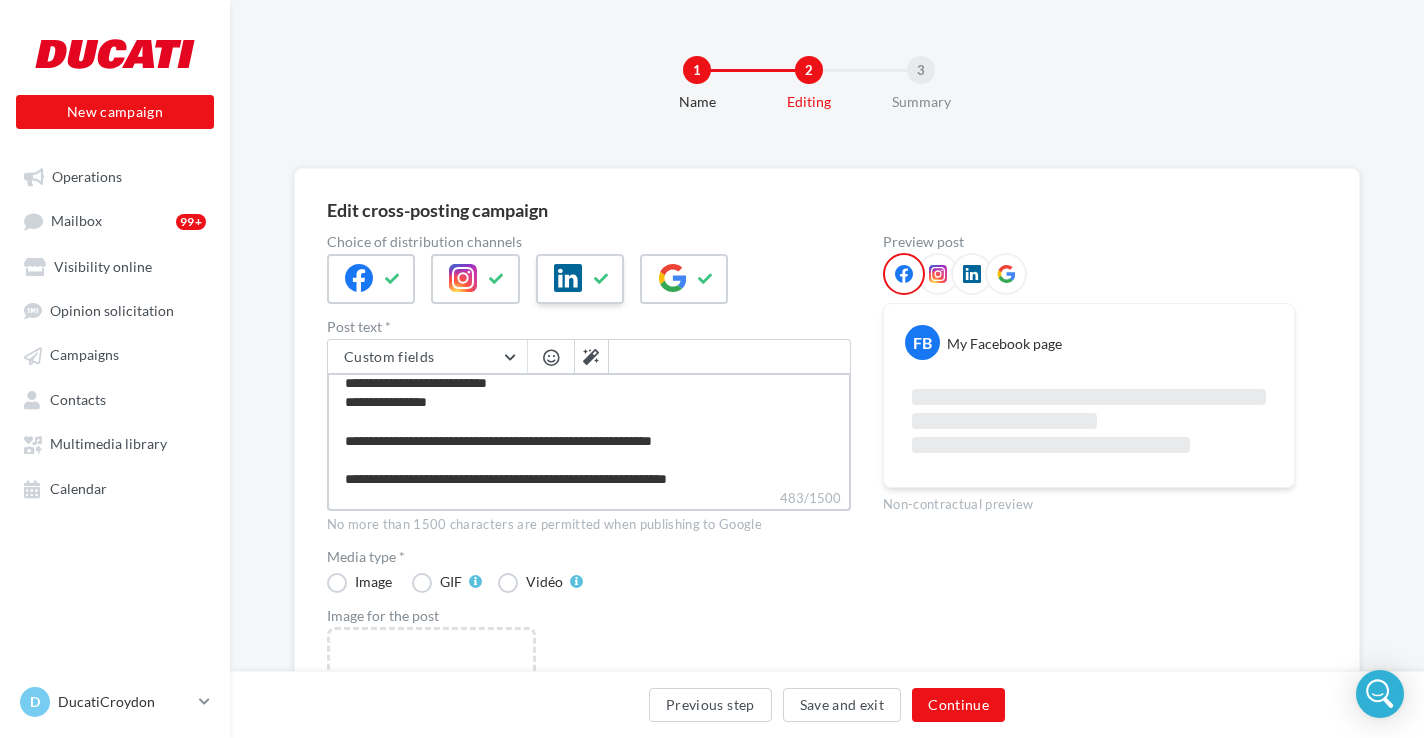 type on "**********" 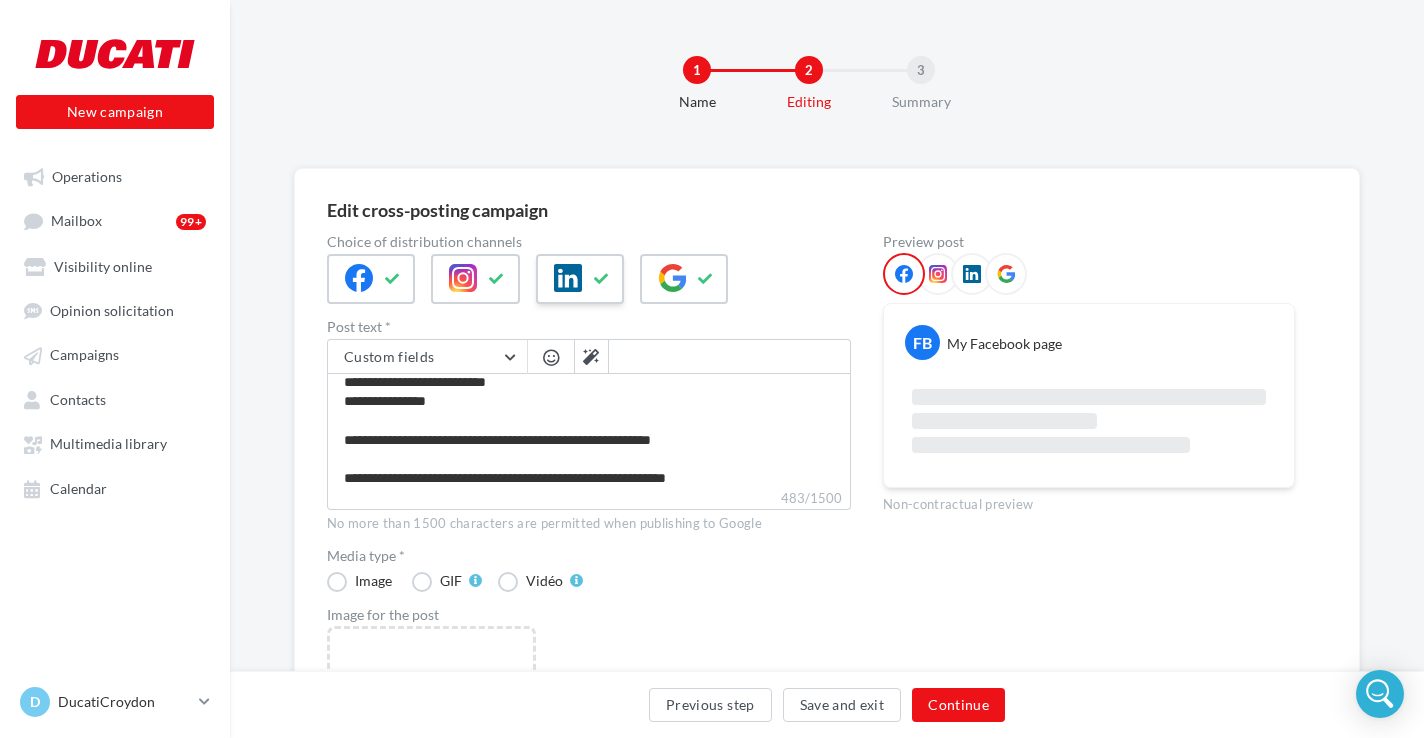 click at bounding box center [580, 279] 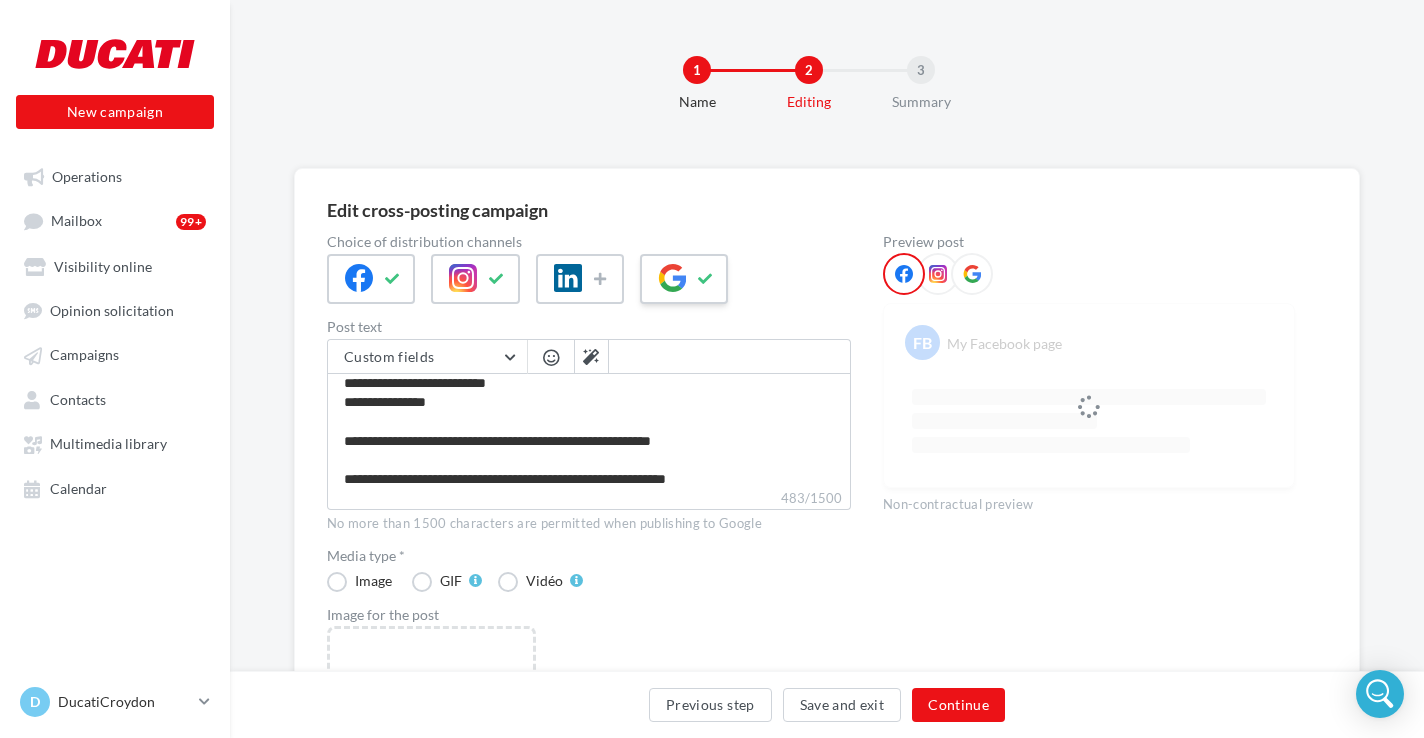 click at bounding box center [684, 279] 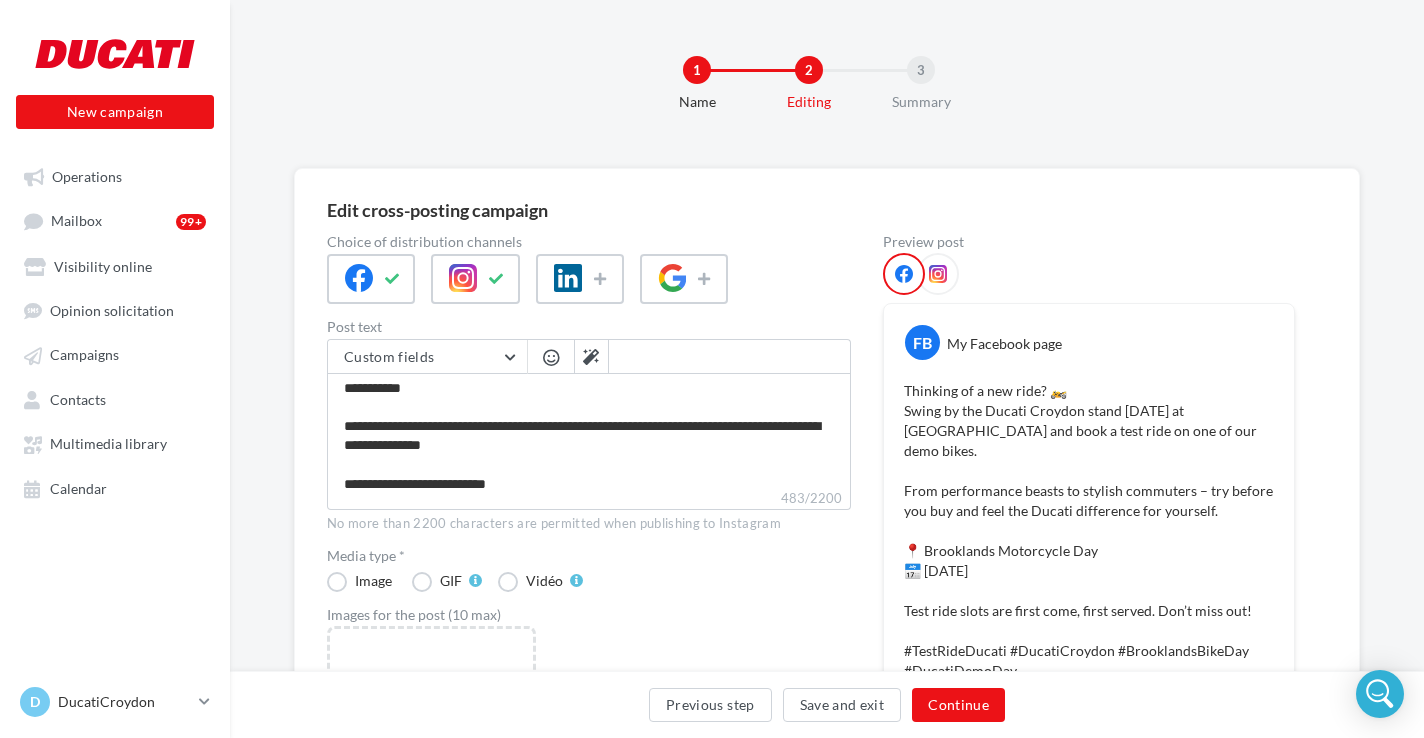 scroll, scrollTop: 0, scrollLeft: 0, axis: both 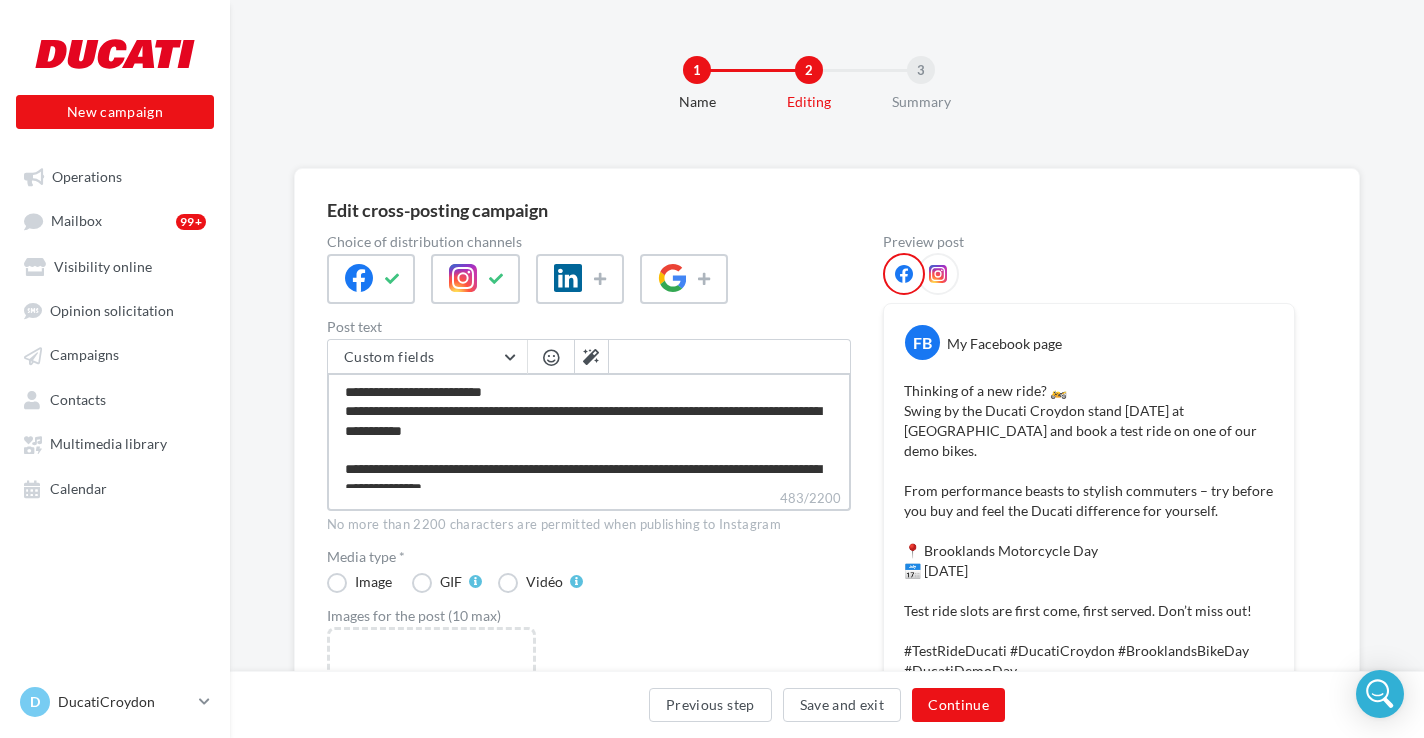 click on "**********" at bounding box center [589, 430] 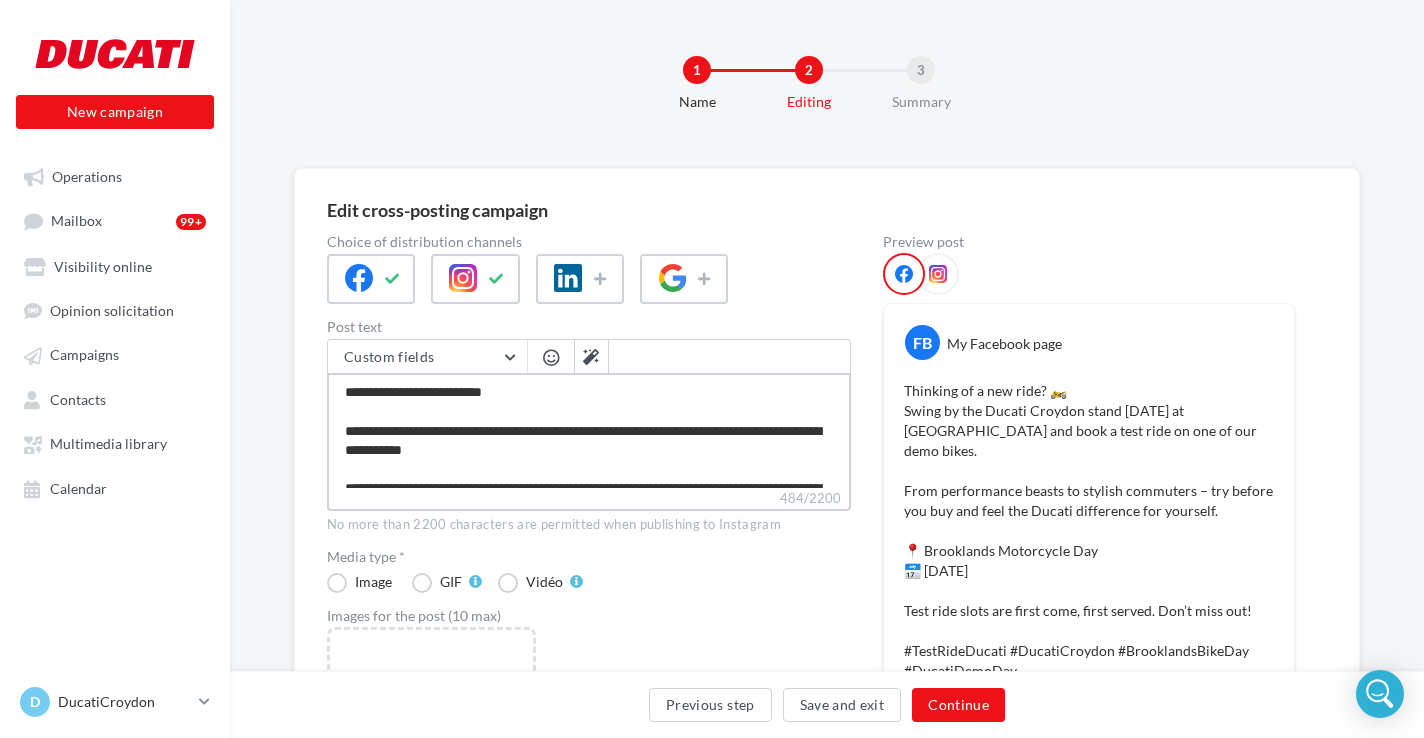 click on "**********" at bounding box center (589, 430) 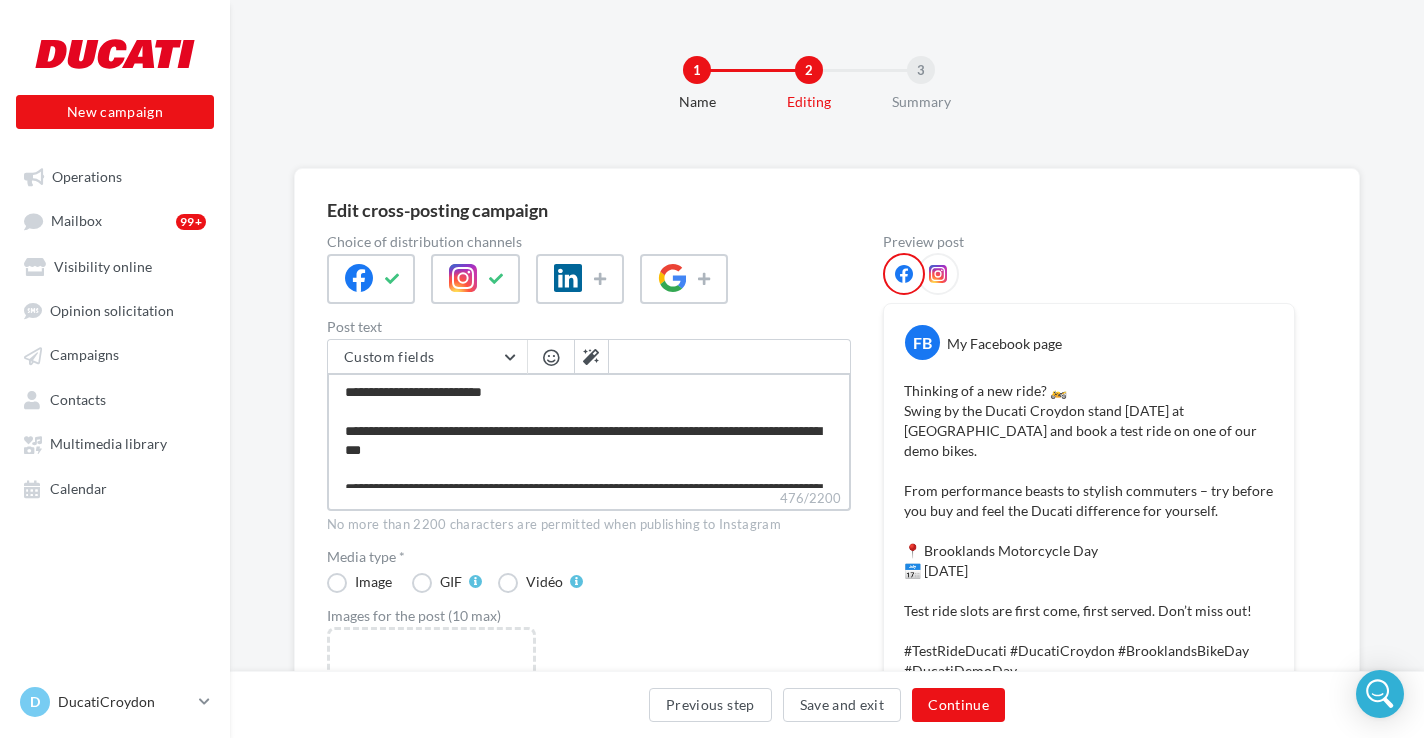 click on "**********" at bounding box center [589, 430] 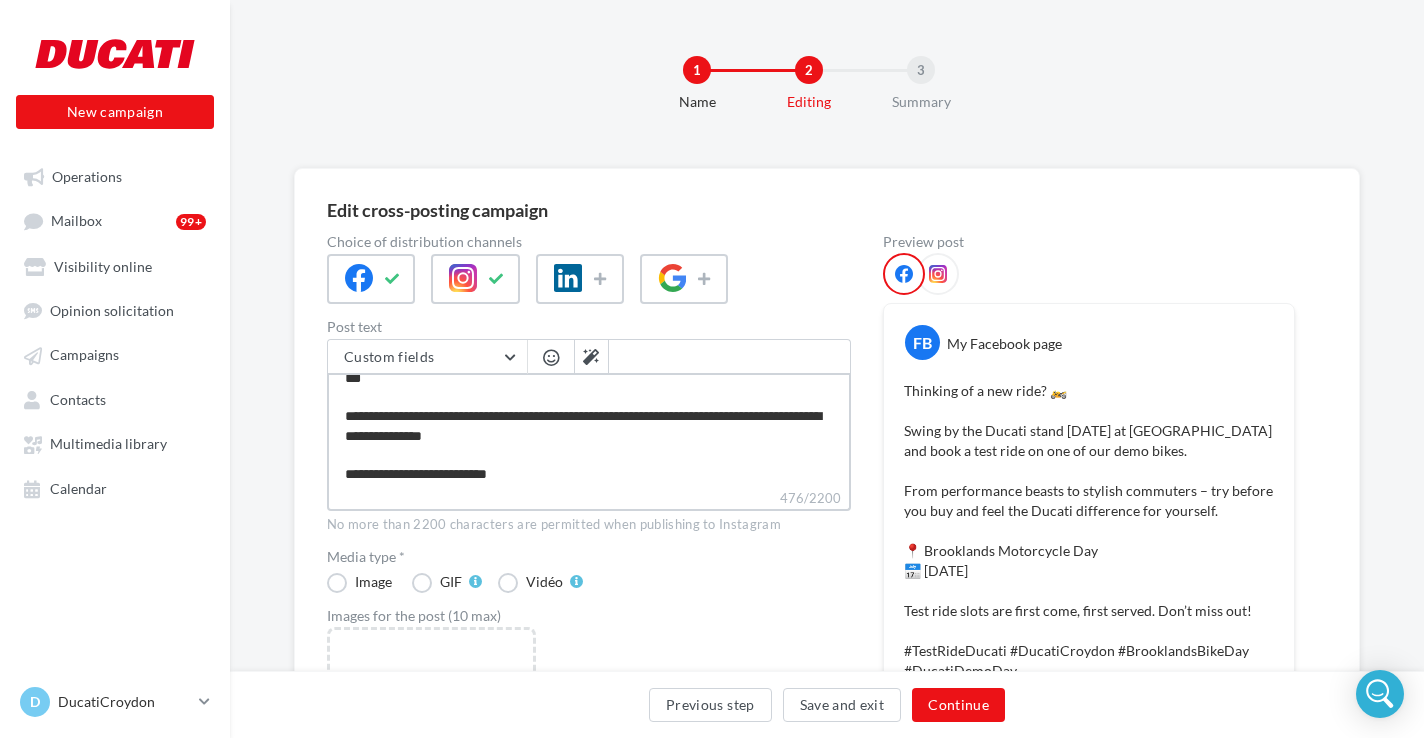 scroll, scrollTop: 0, scrollLeft: 0, axis: both 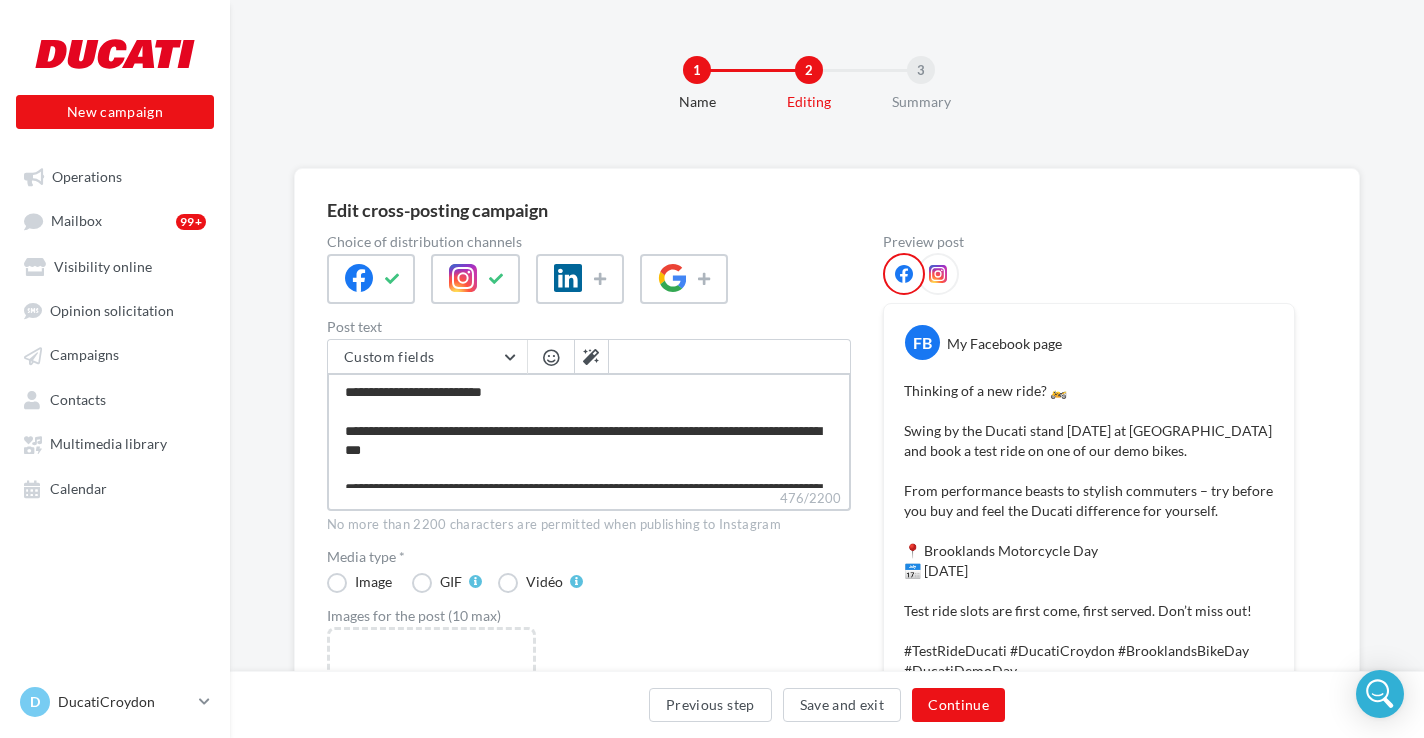 click on "**********" at bounding box center (589, 430) 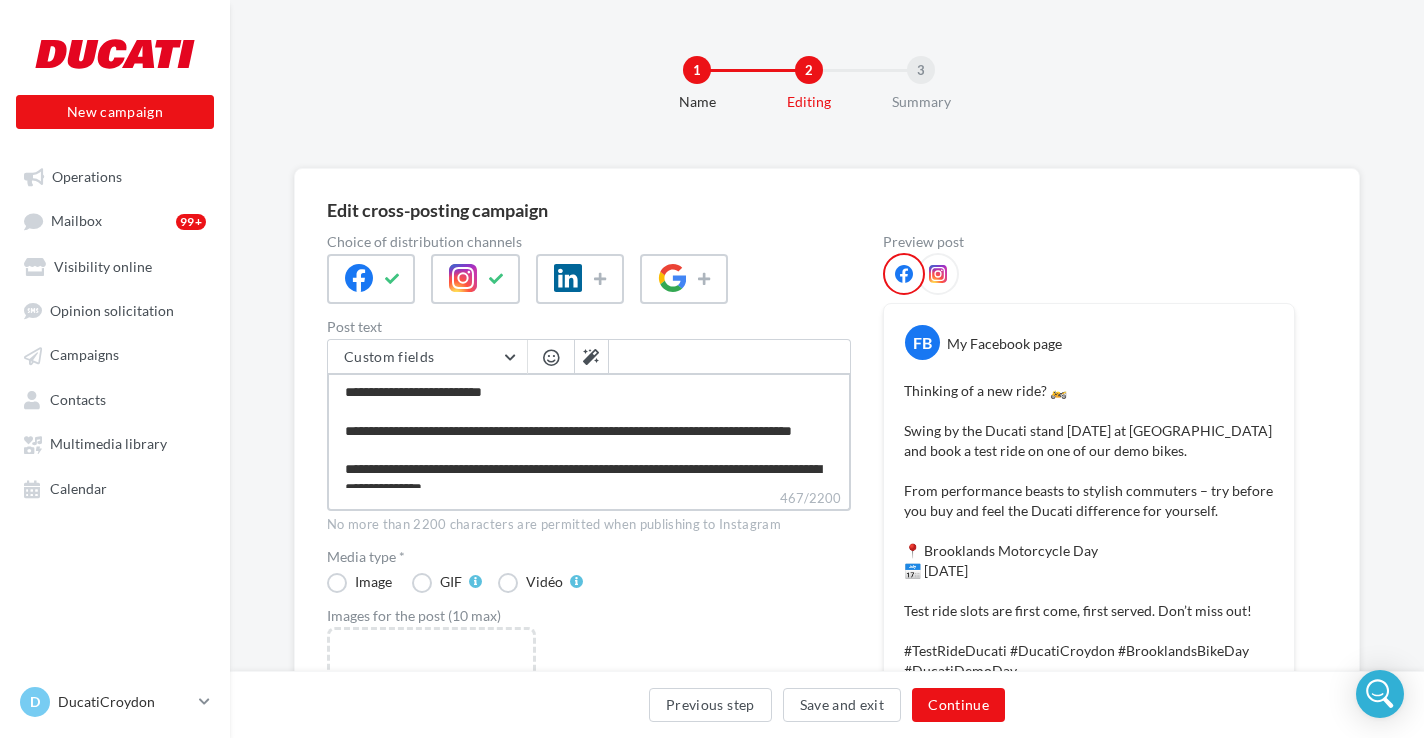 type on "**********" 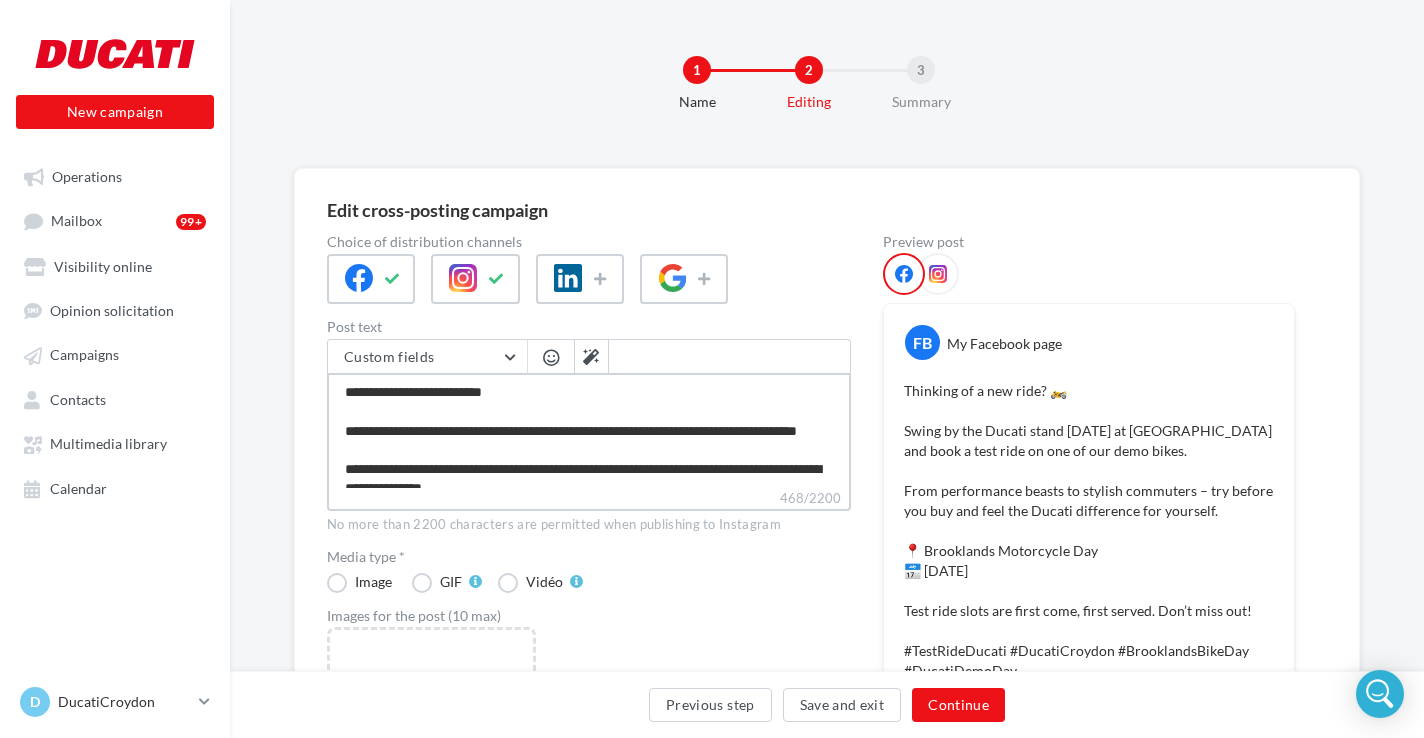 type on "**********" 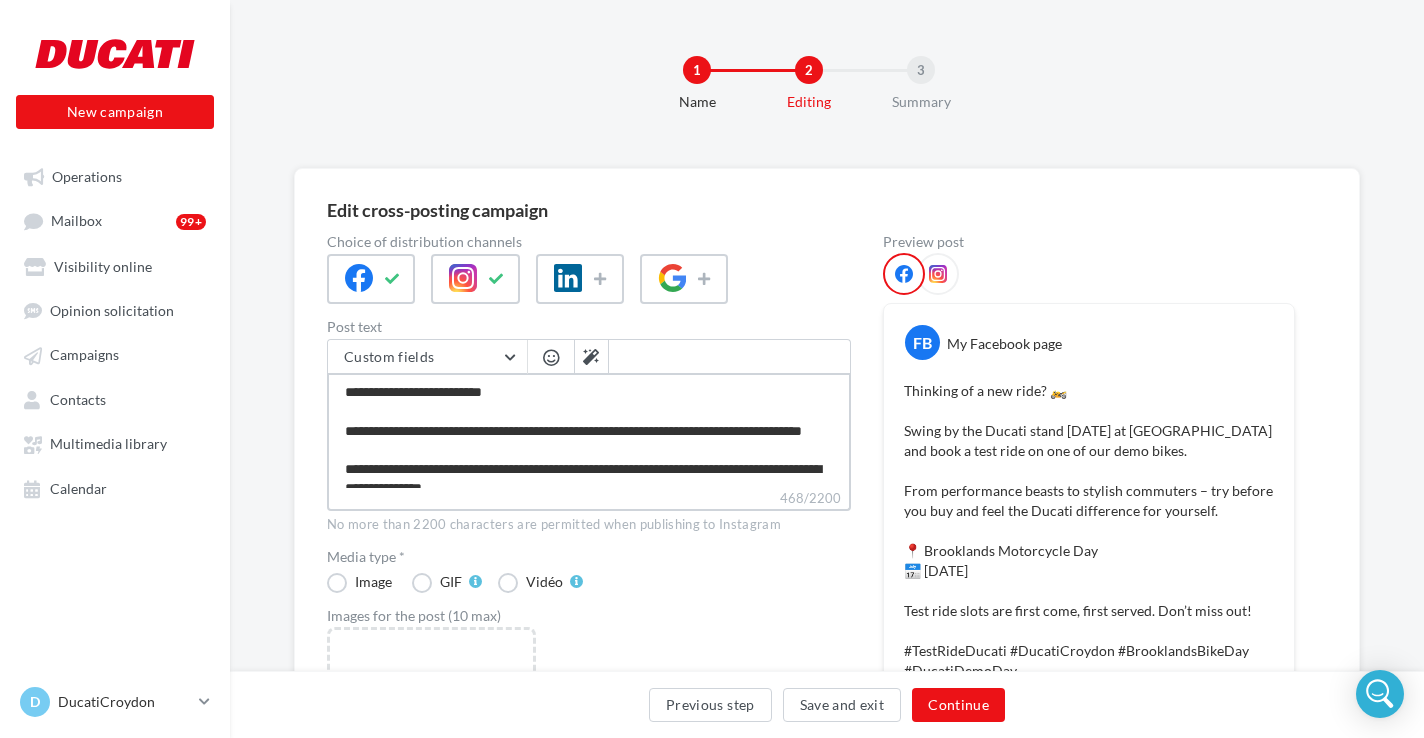 type on "**********" 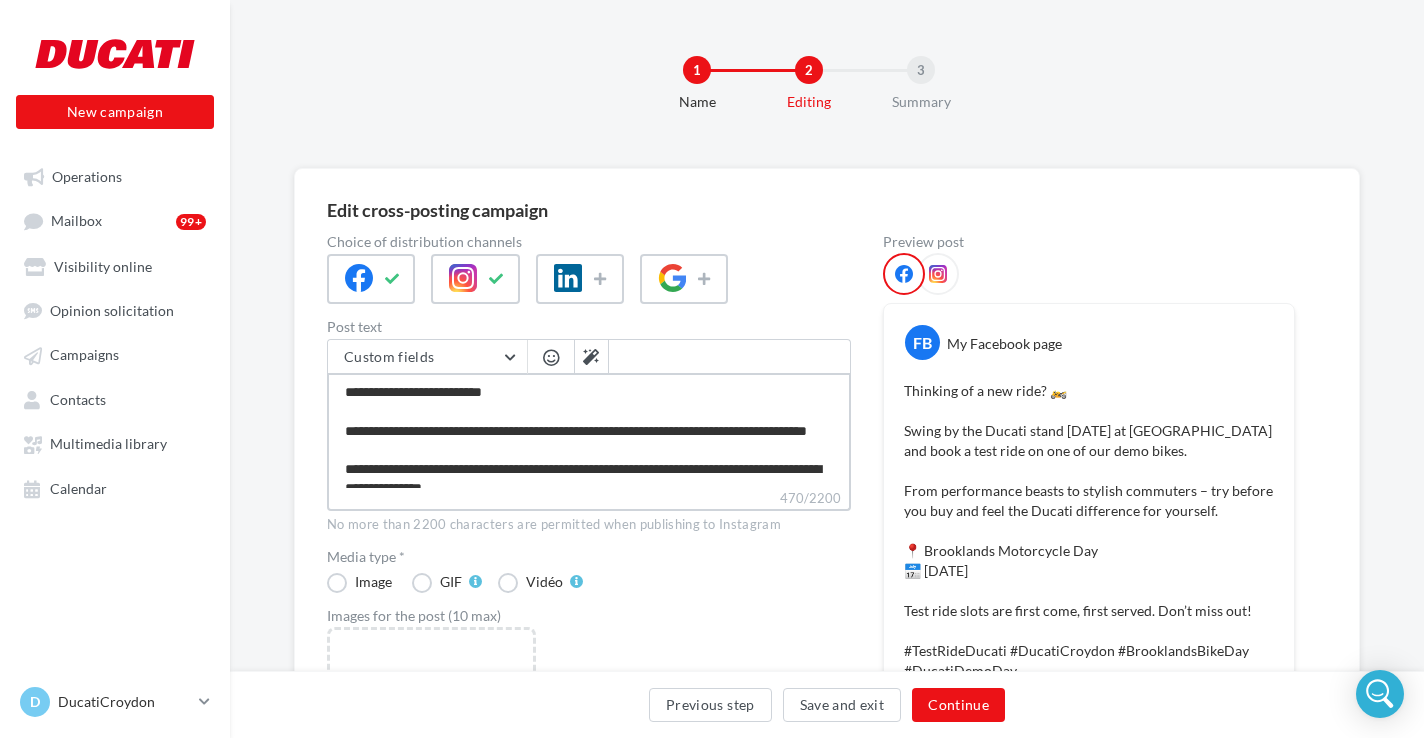 type on "**********" 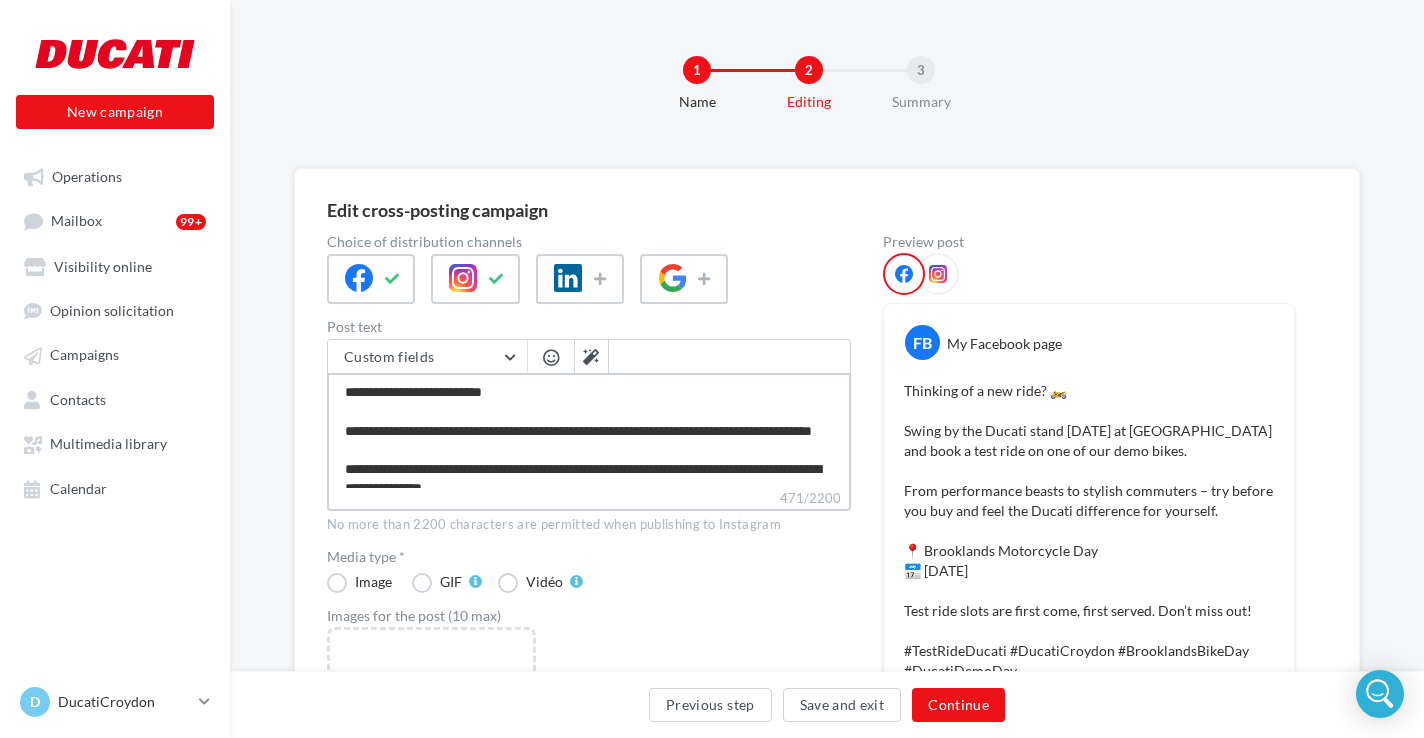 type on "**********" 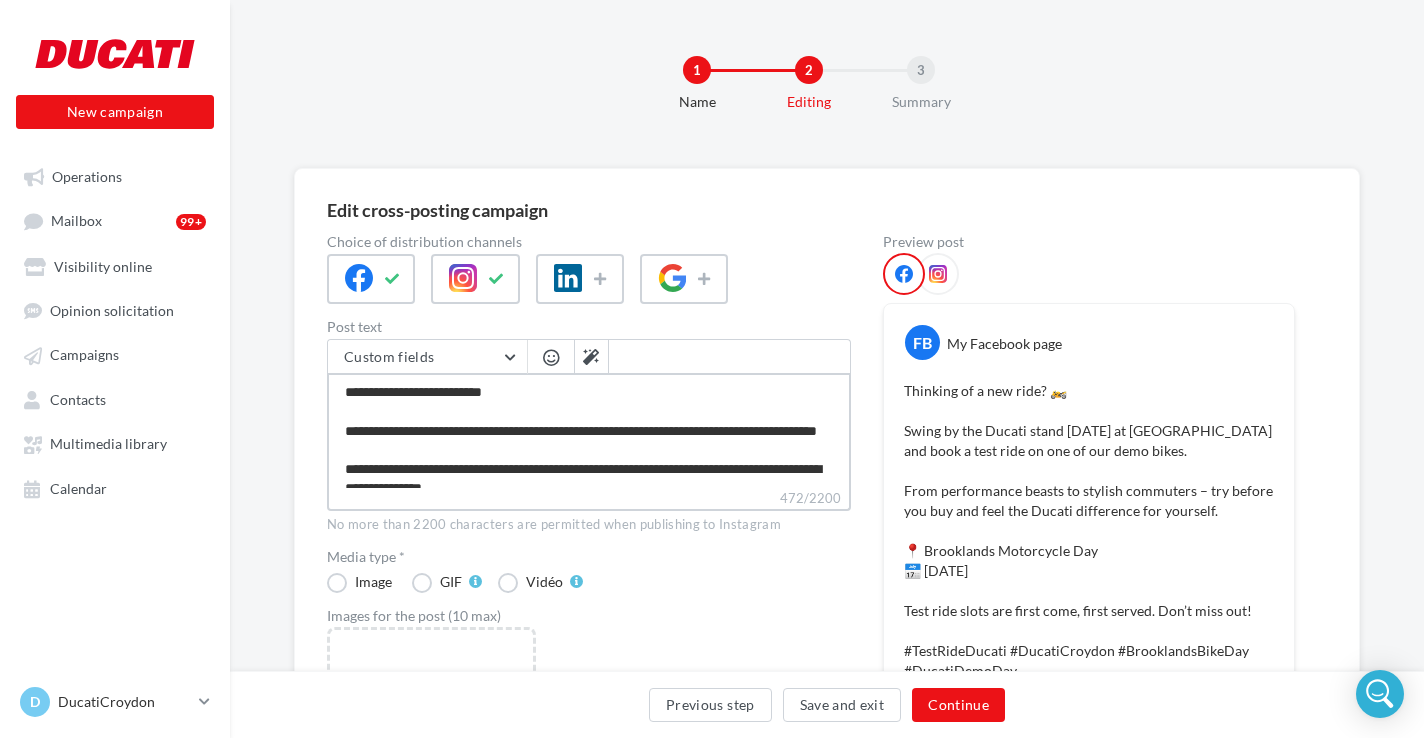 type on "**********" 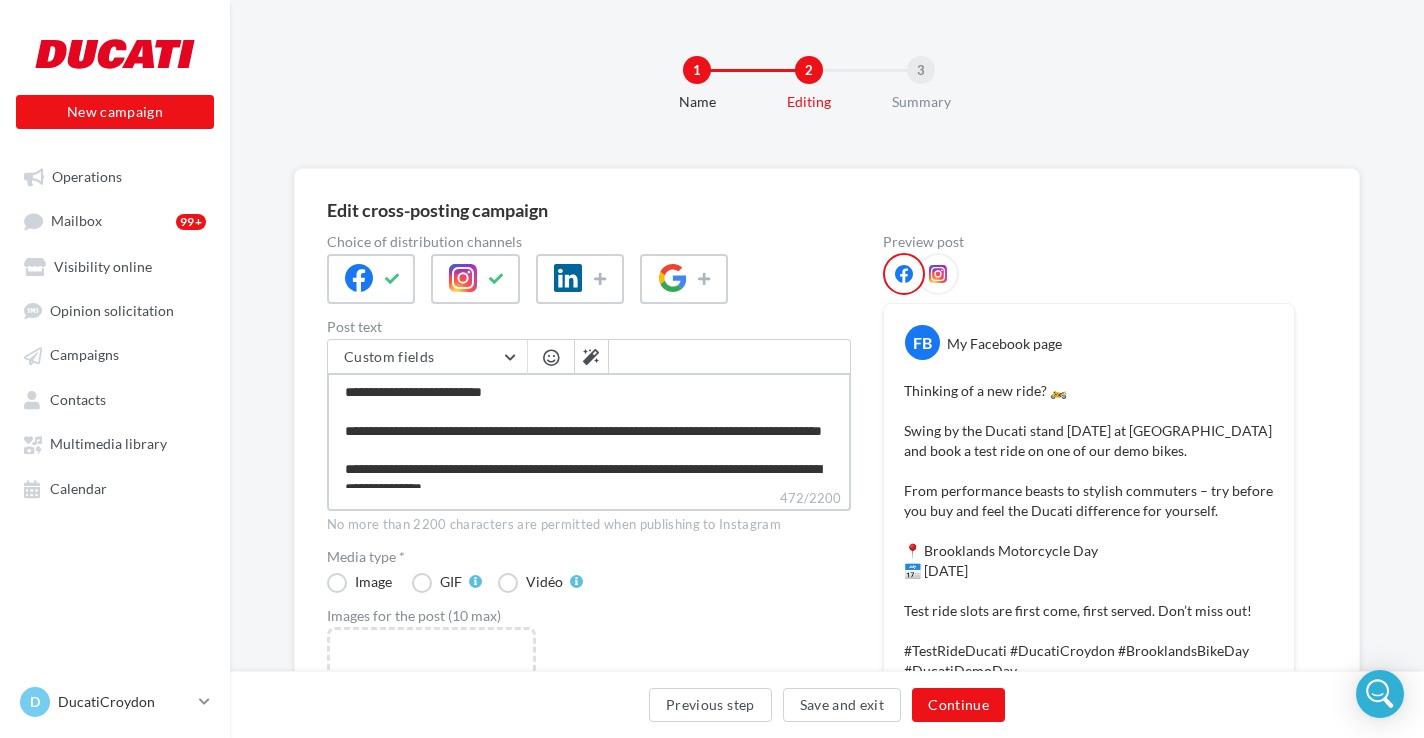 type on "**********" 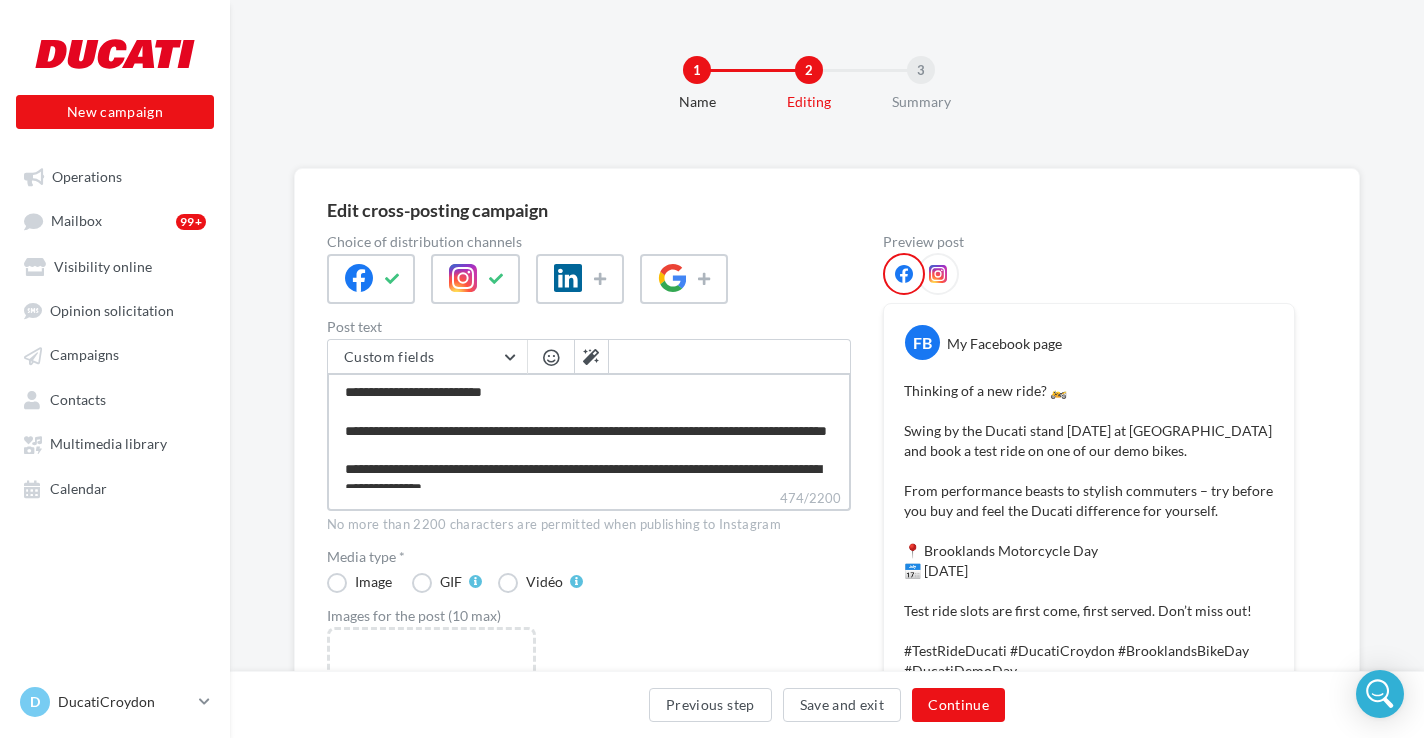 type on "**********" 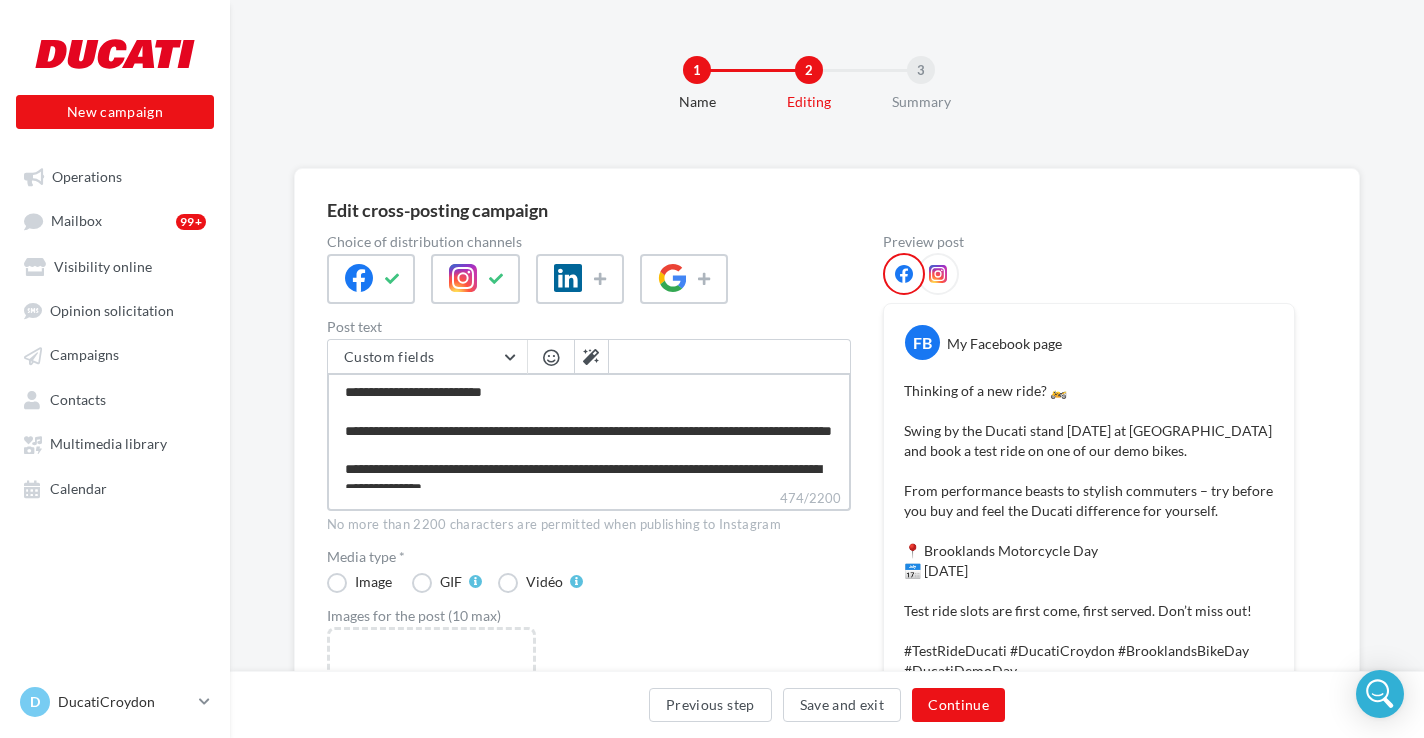 type on "**********" 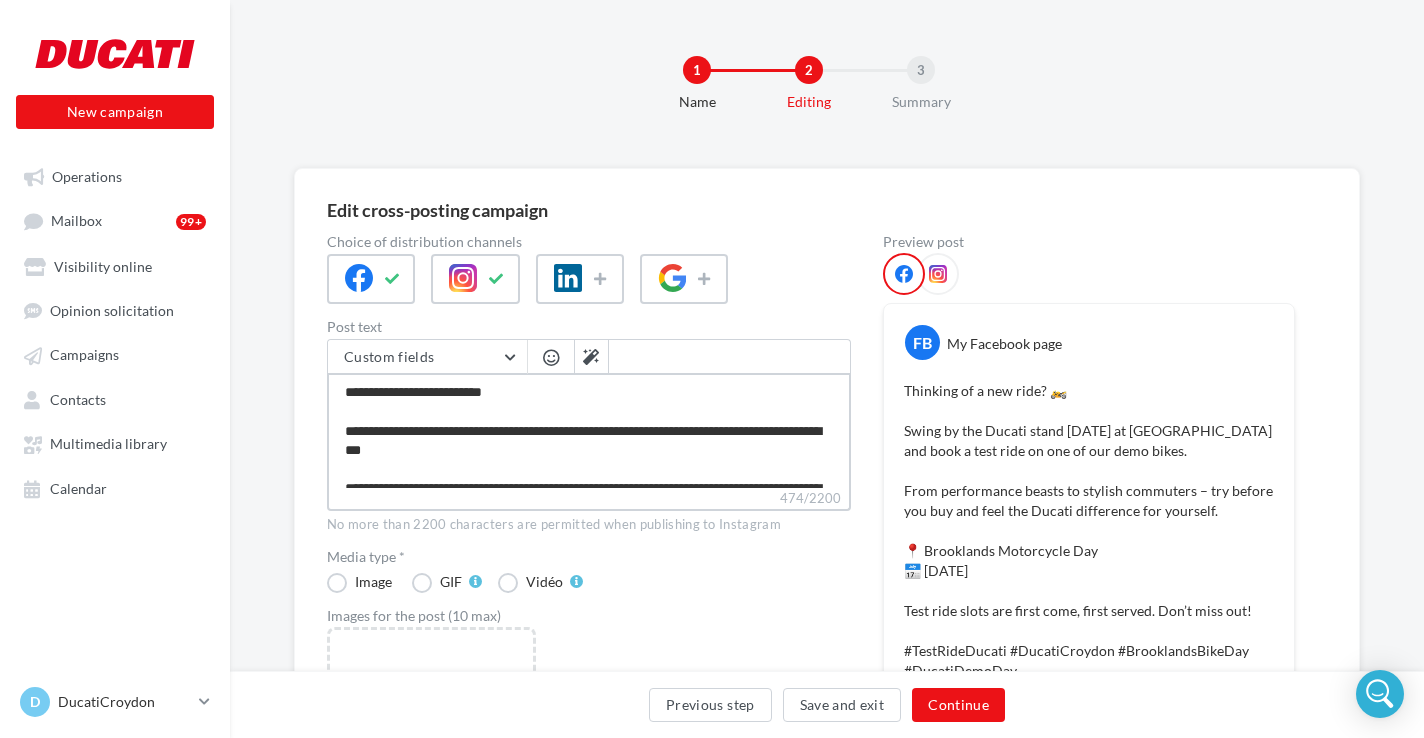 type on "**********" 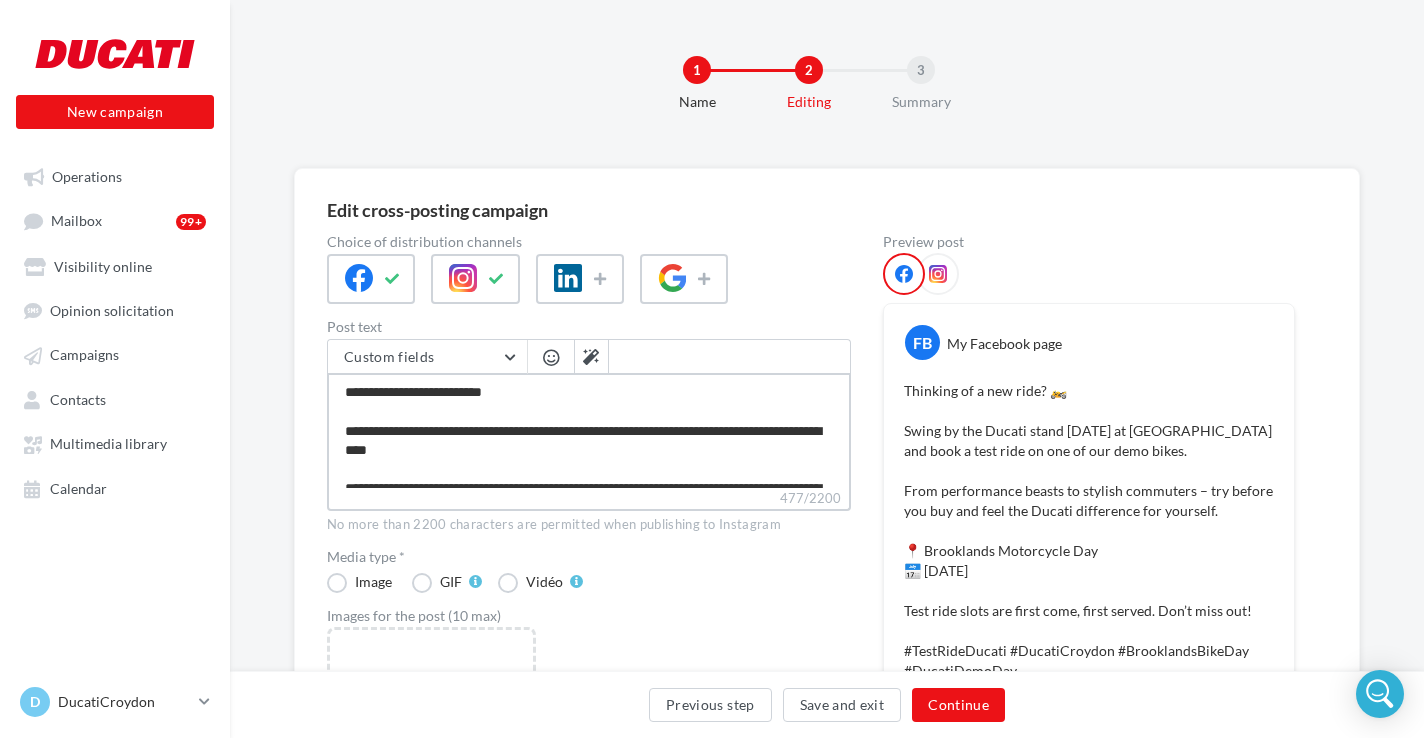 type on "**********" 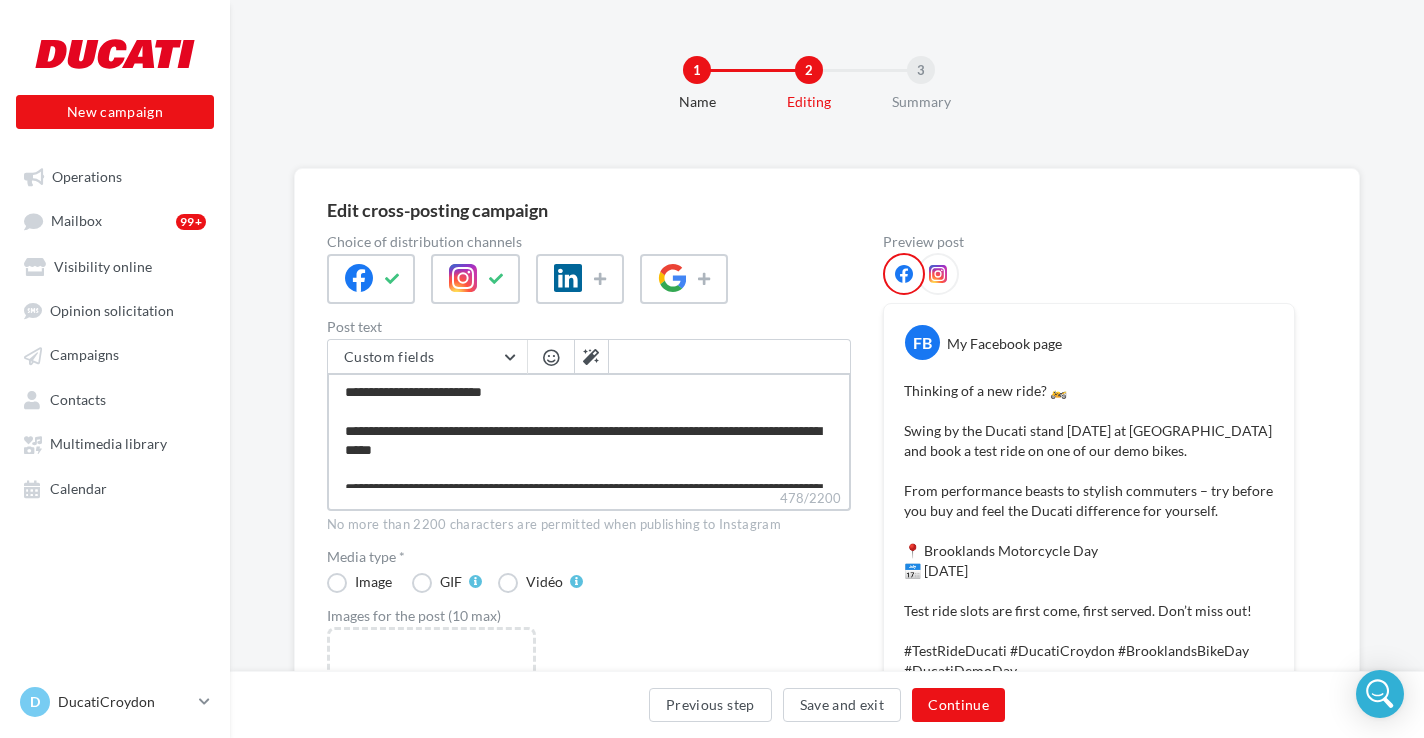 type on "**********" 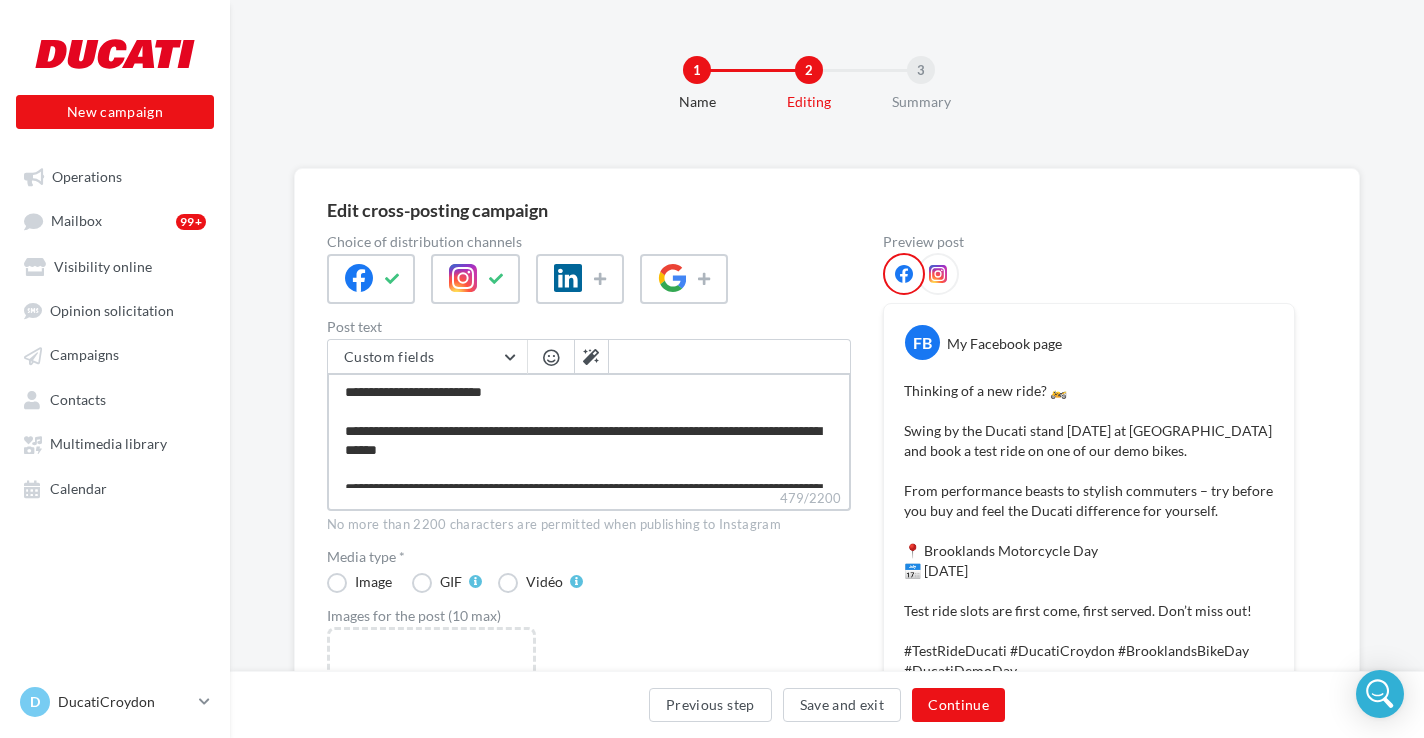 type on "**********" 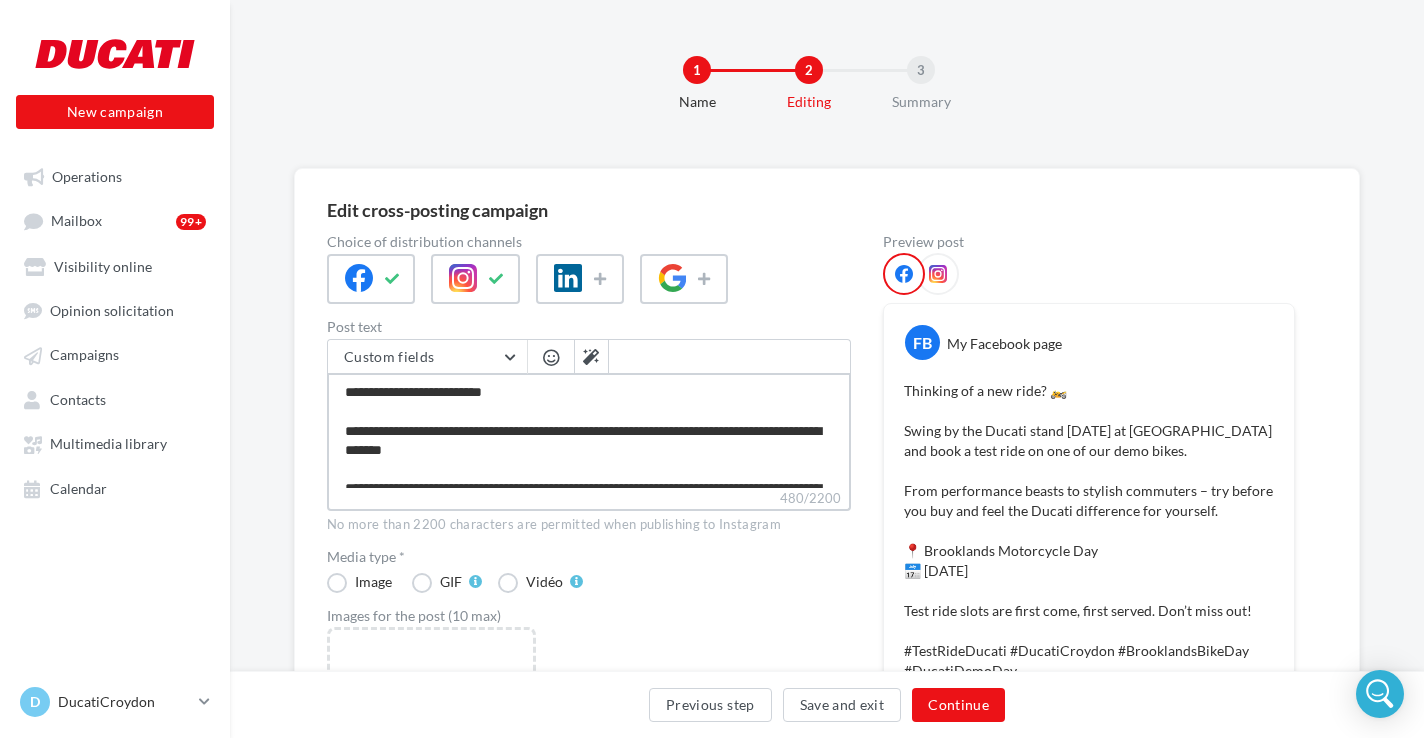 type on "**********" 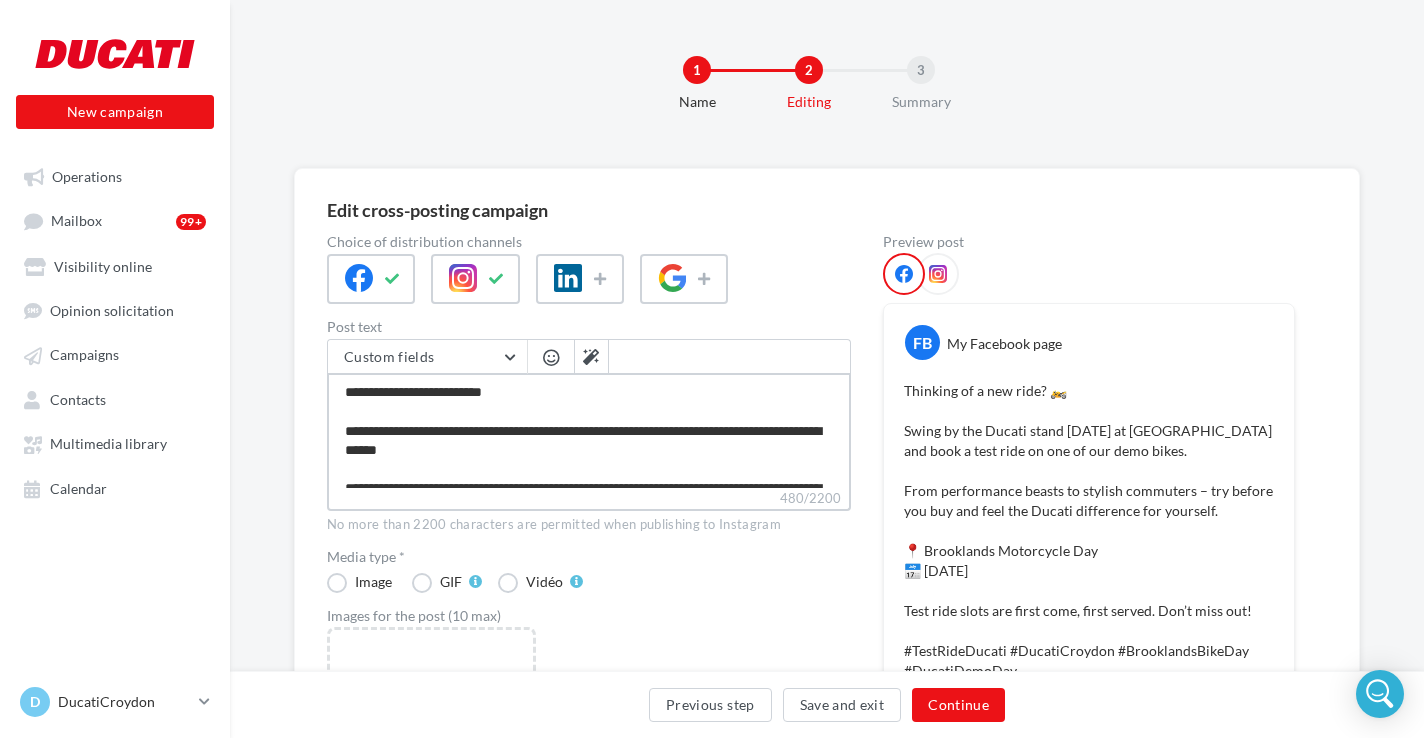 type on "**********" 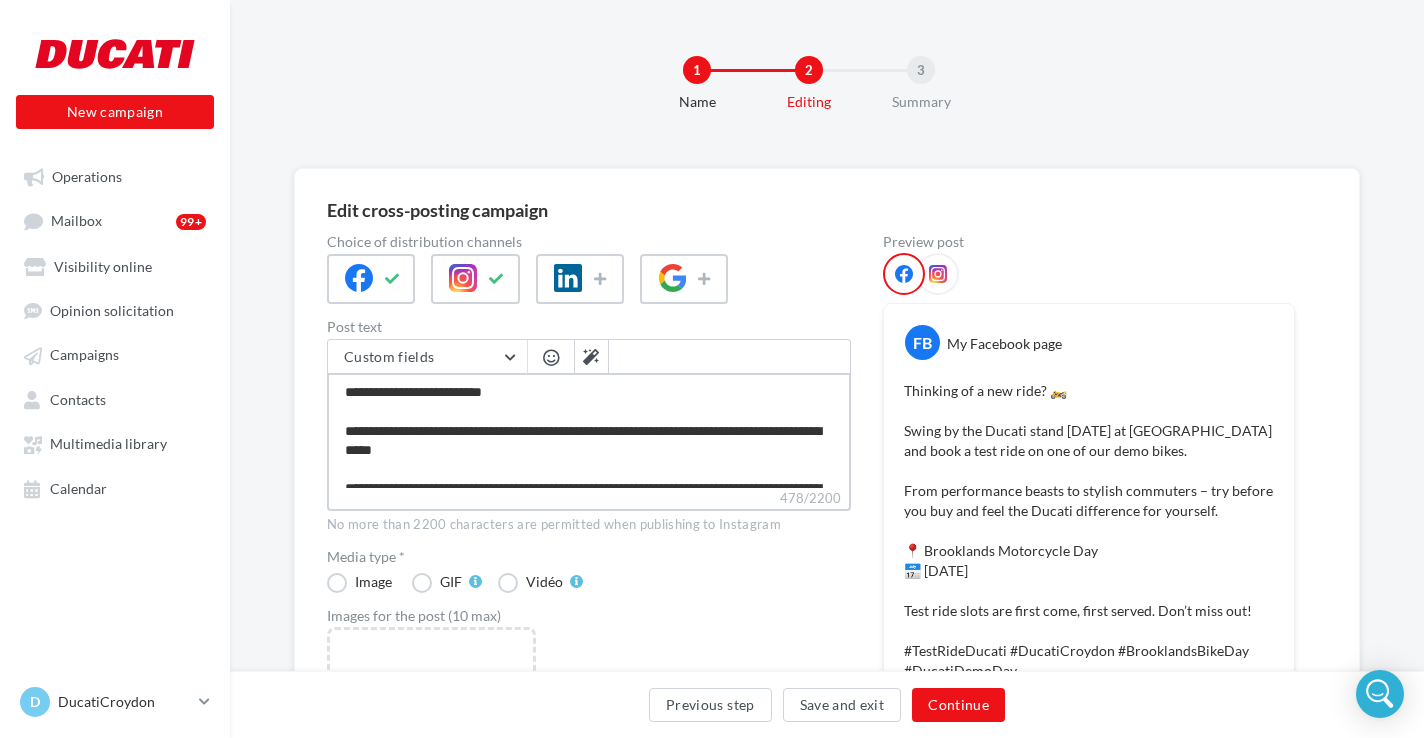 type on "**********" 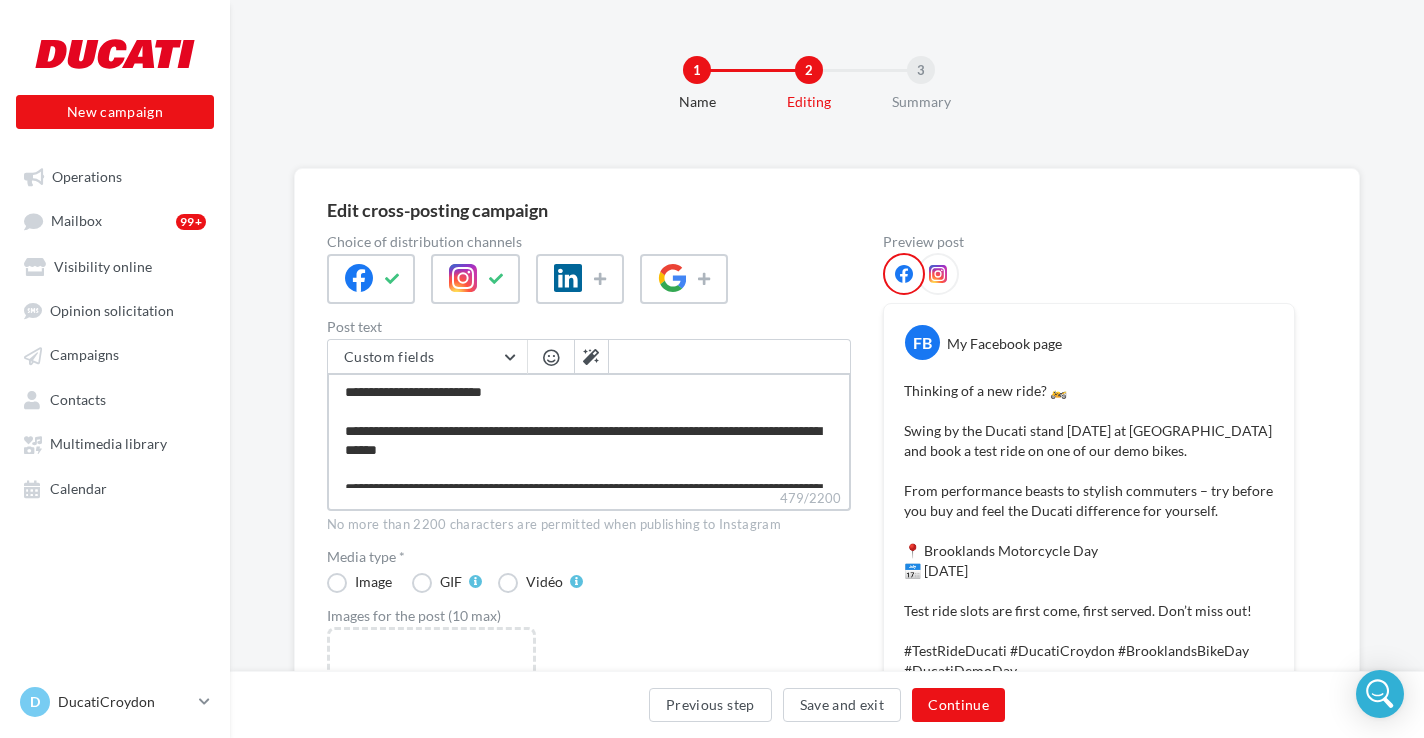 type on "**********" 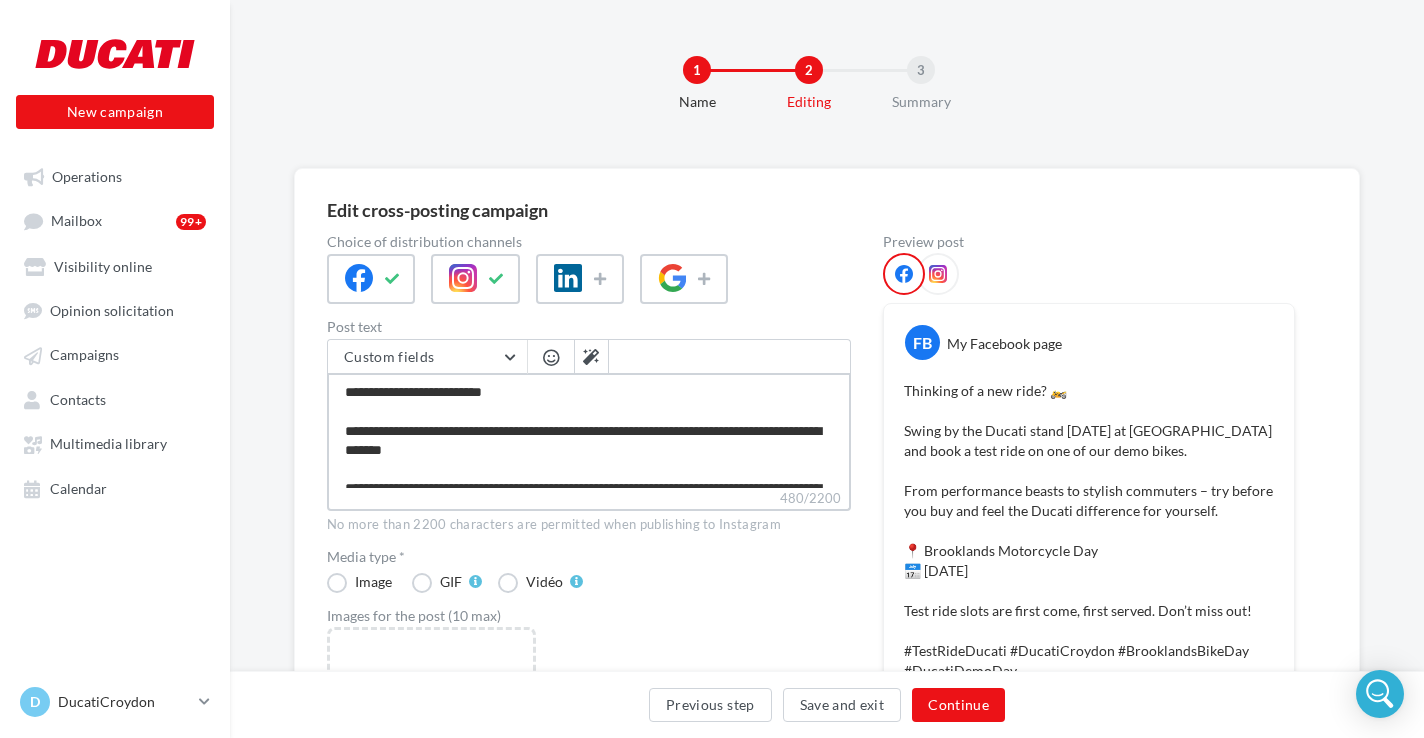type on "**********" 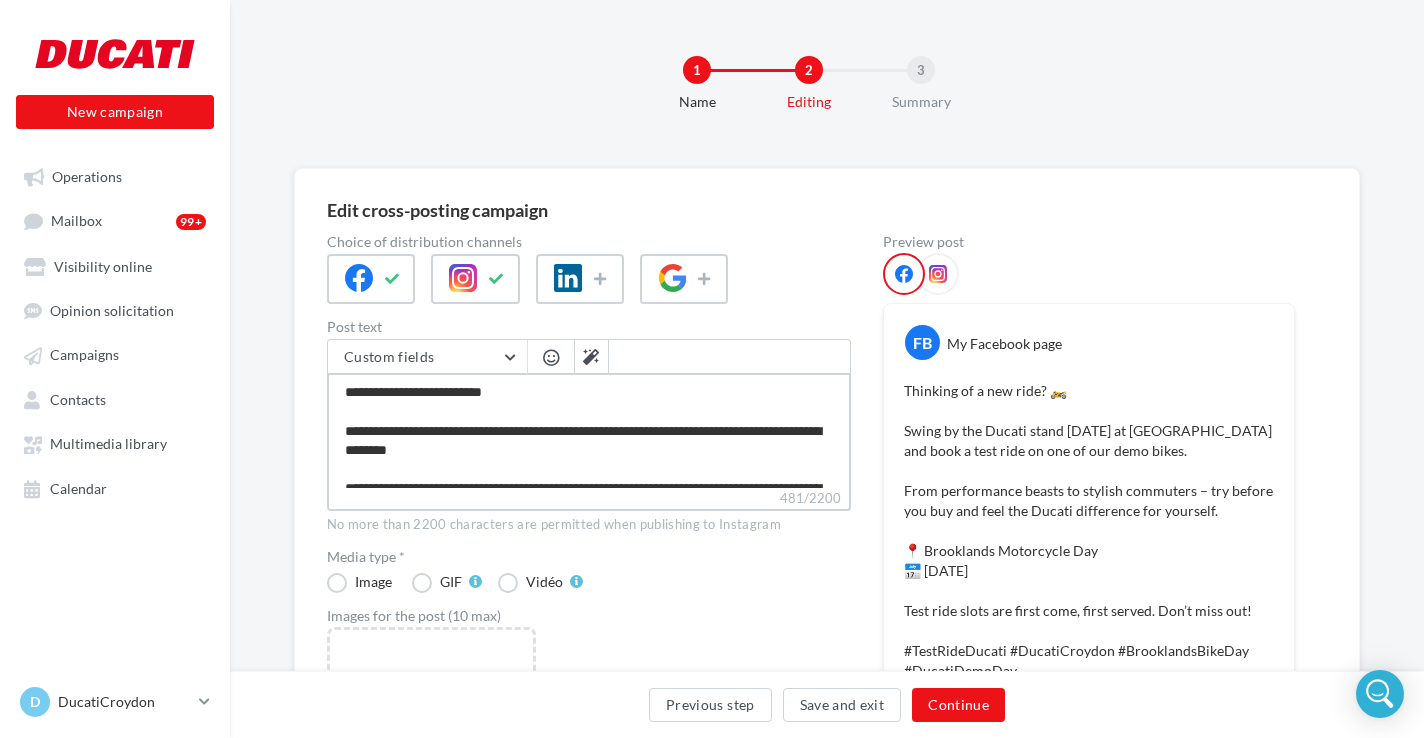 type on "**********" 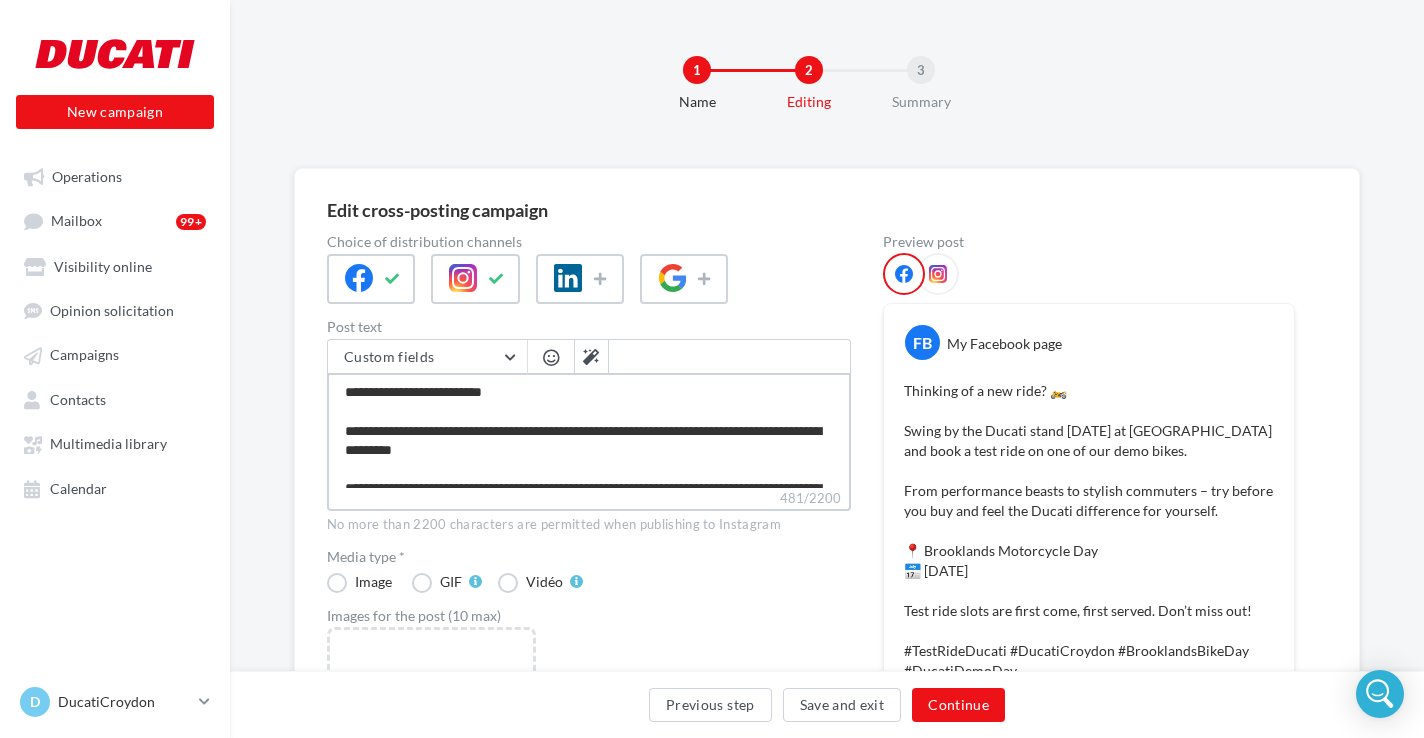 type on "**********" 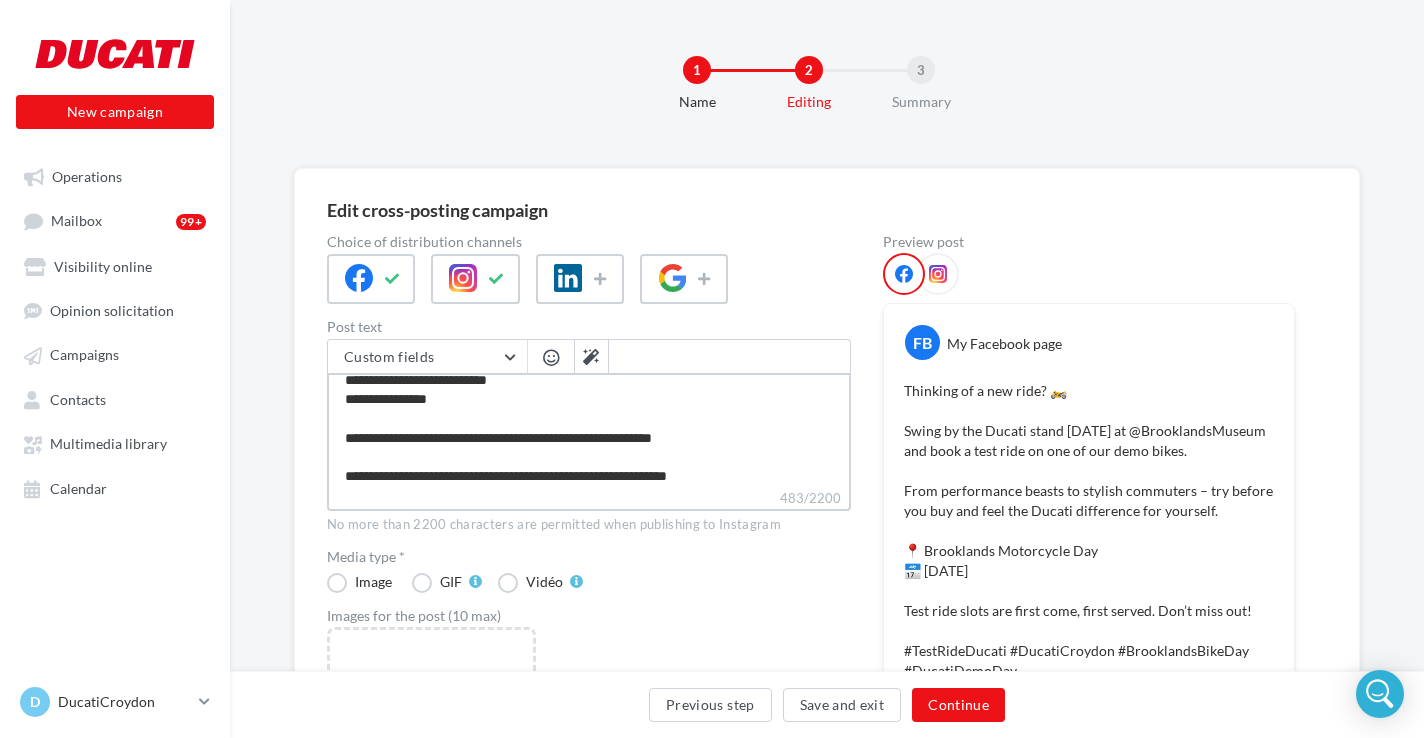 scroll, scrollTop: 172, scrollLeft: 0, axis: vertical 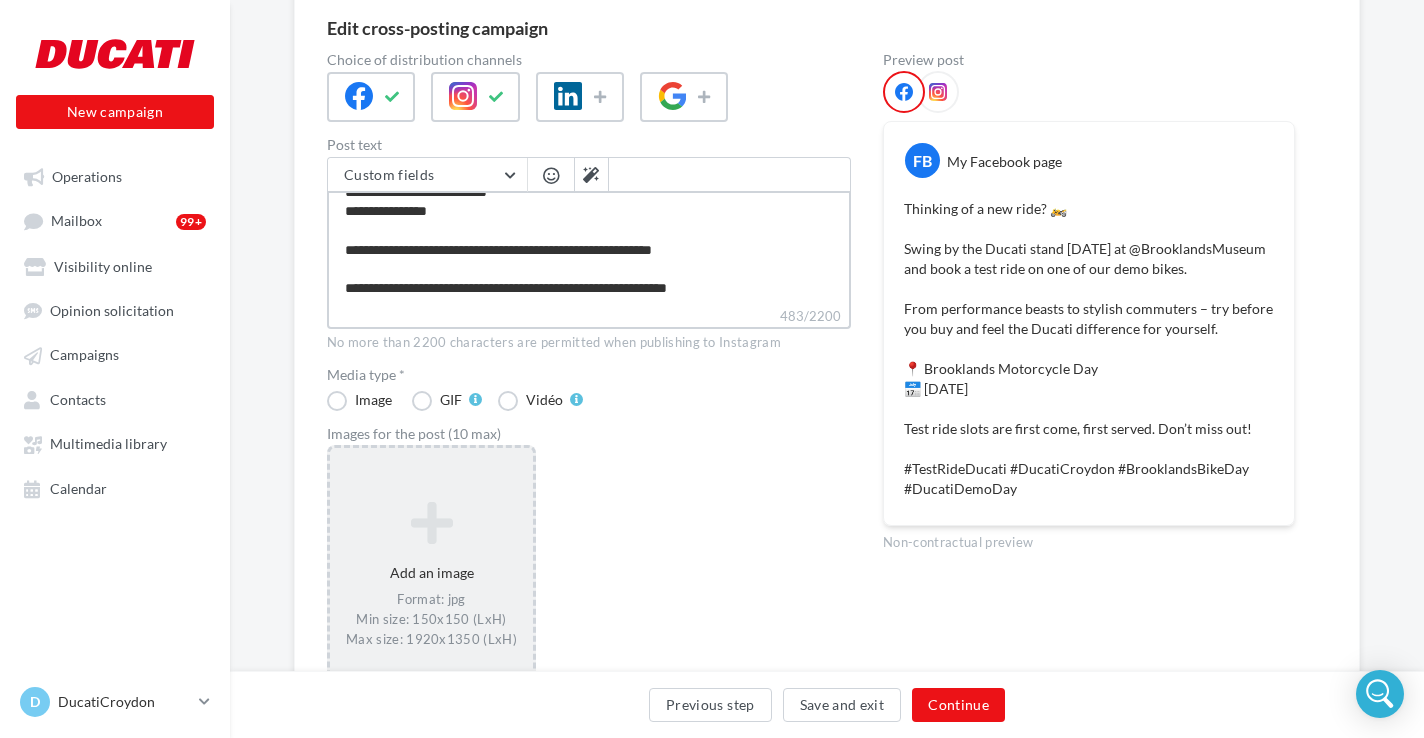 type on "**********" 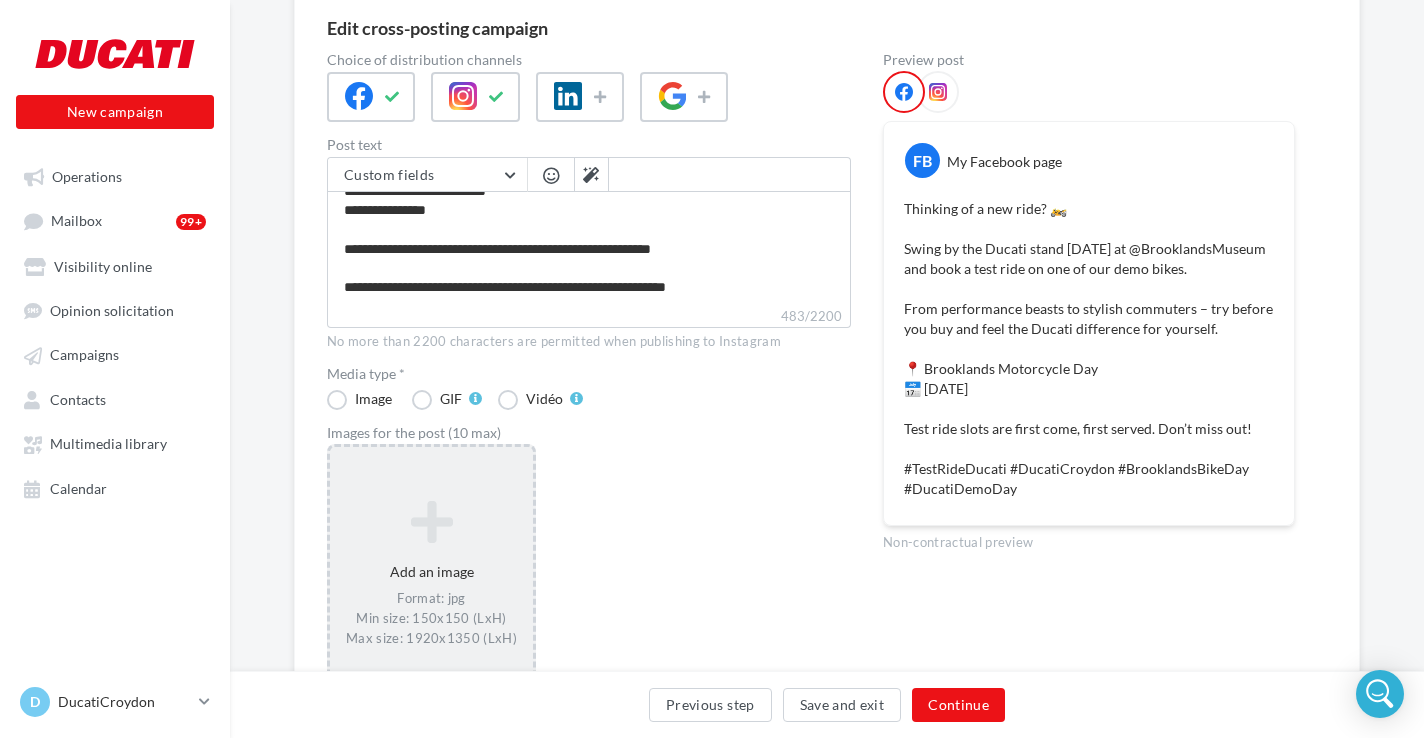 click at bounding box center [431, 522] 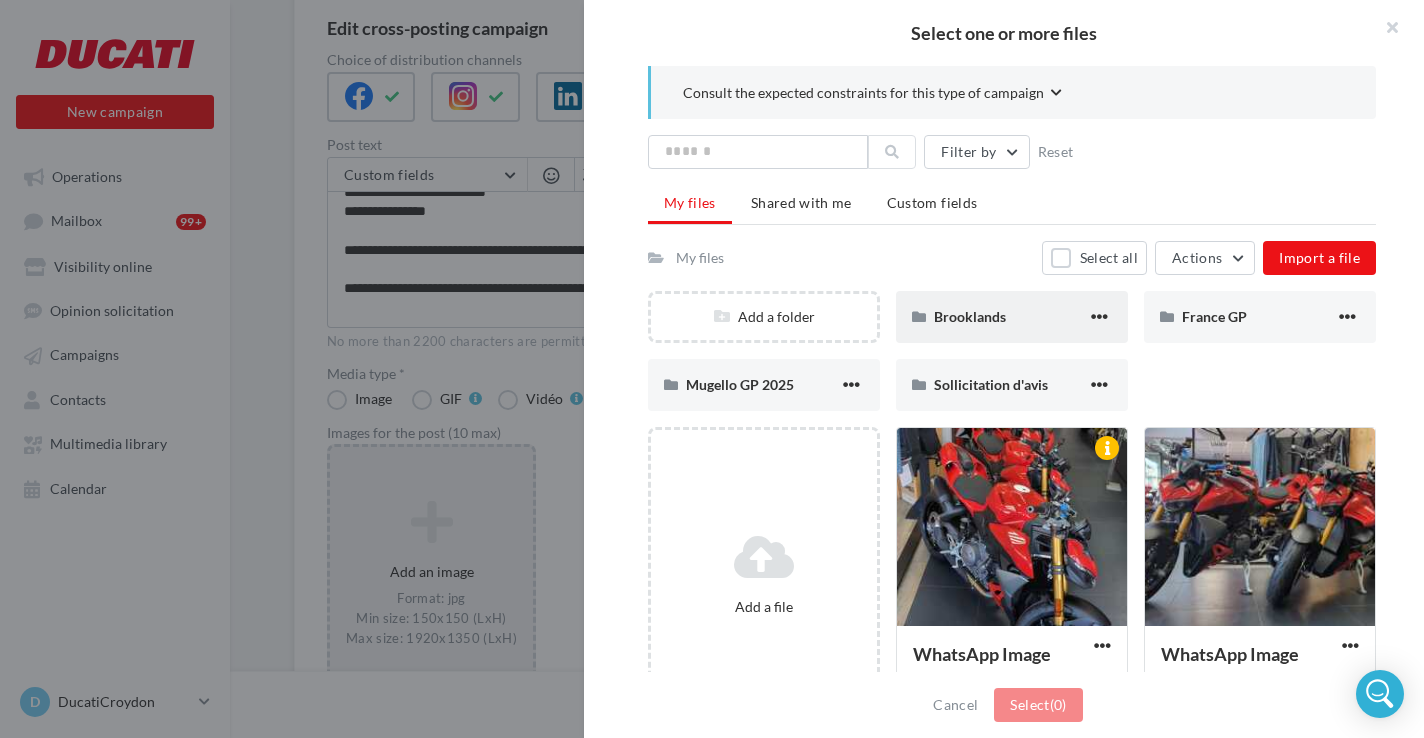 click on "Brooklands" at bounding box center [1012, 317] 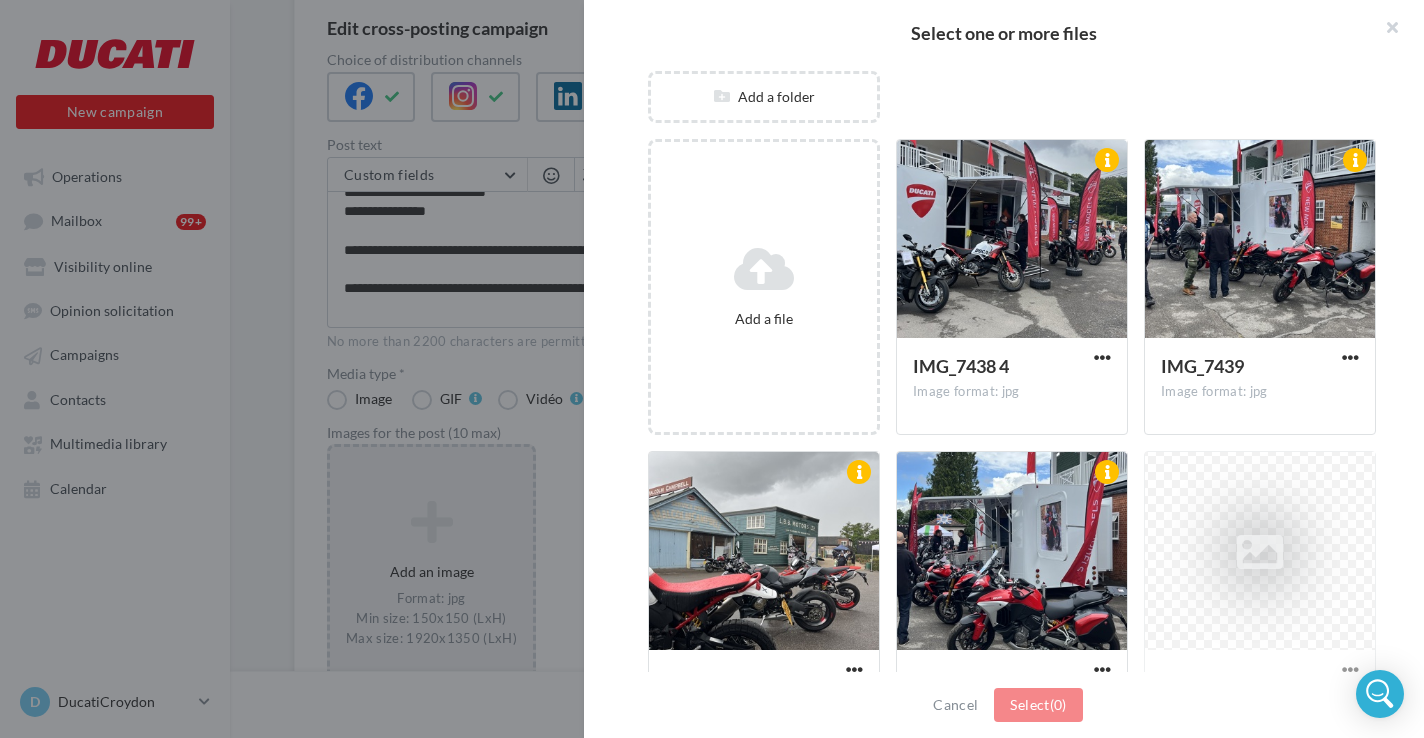 scroll, scrollTop: 278, scrollLeft: 0, axis: vertical 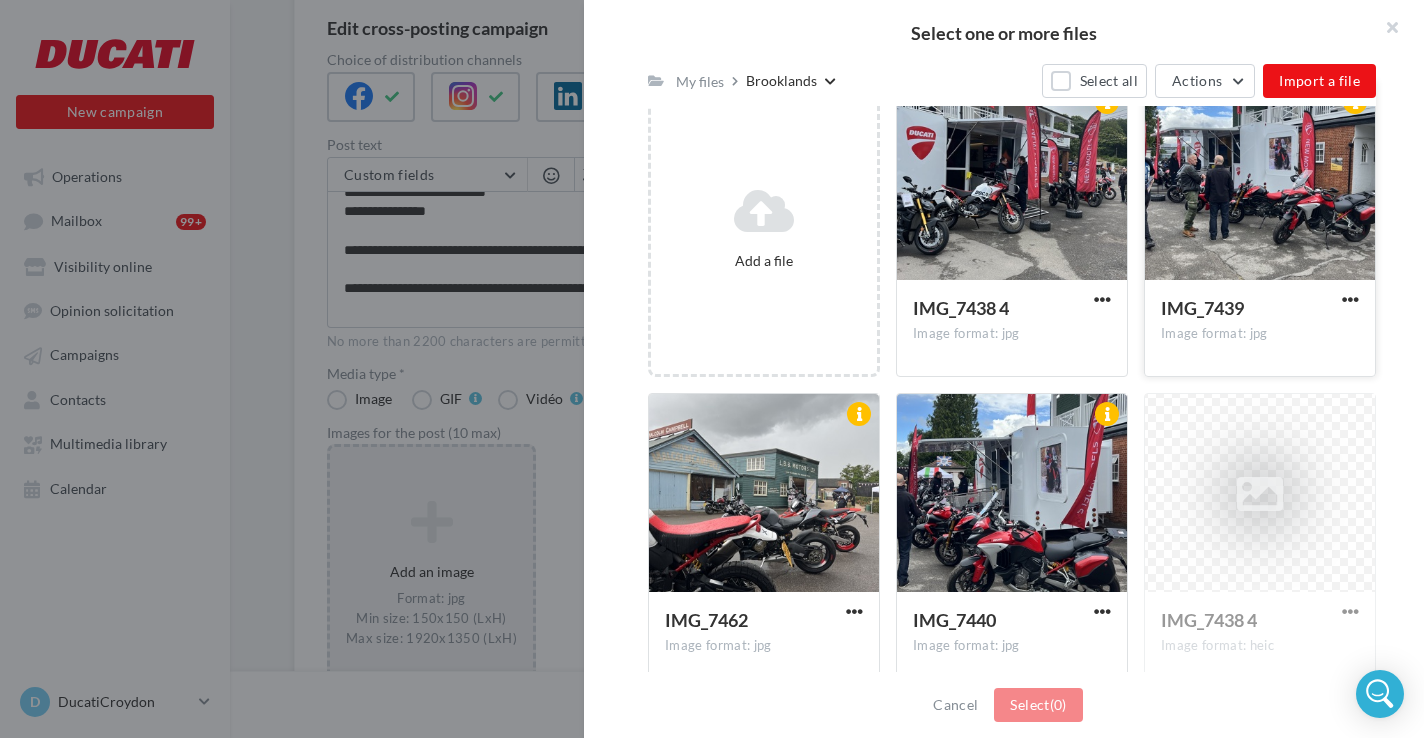 click at bounding box center (1260, 182) 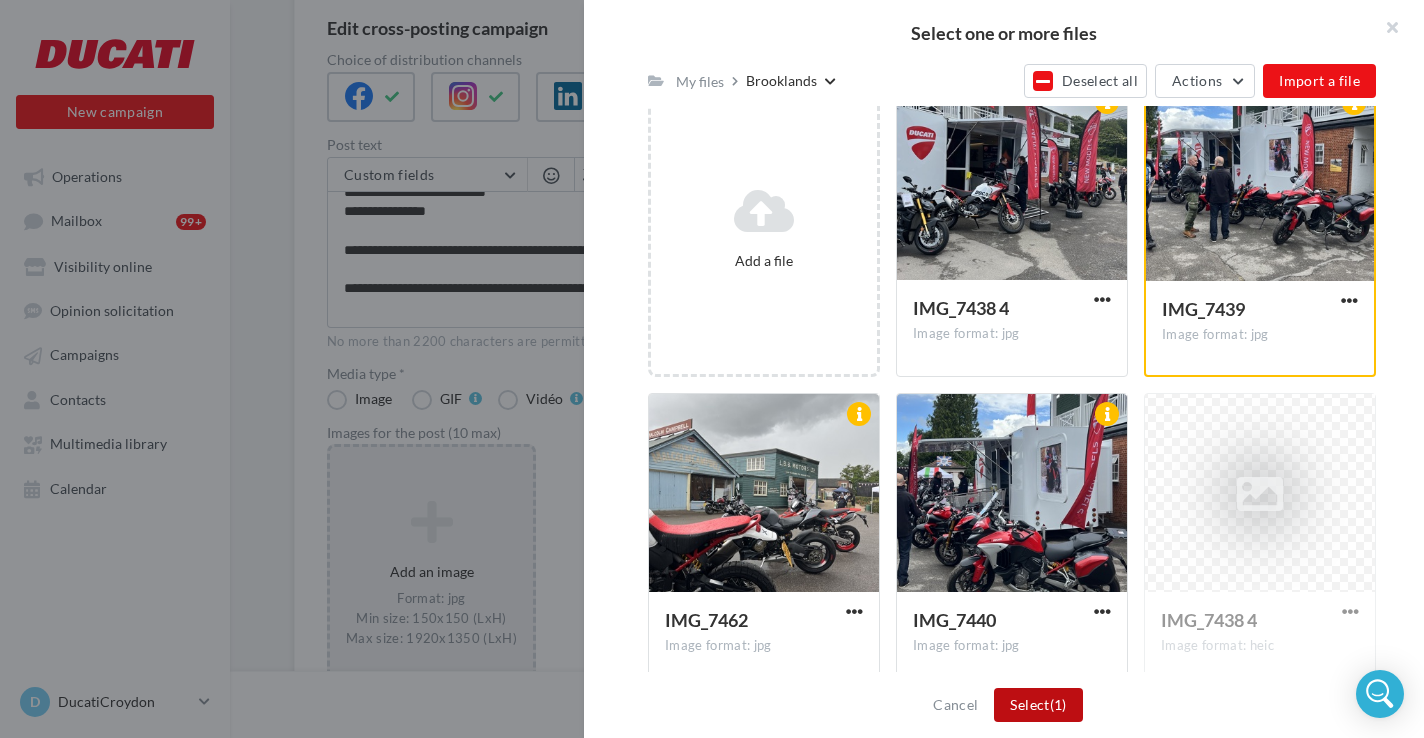 click on "Select   (1)" at bounding box center (1038, 705) 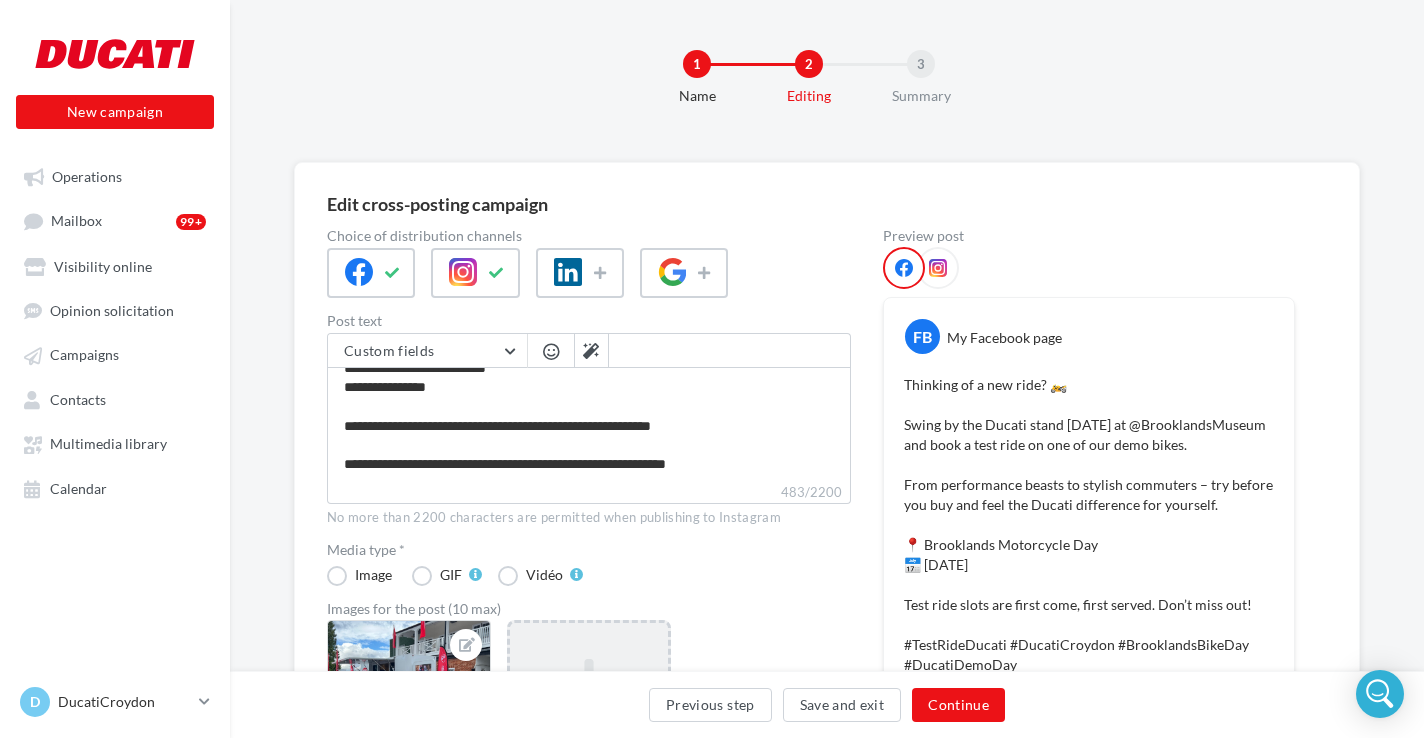 scroll, scrollTop: 0, scrollLeft: 0, axis: both 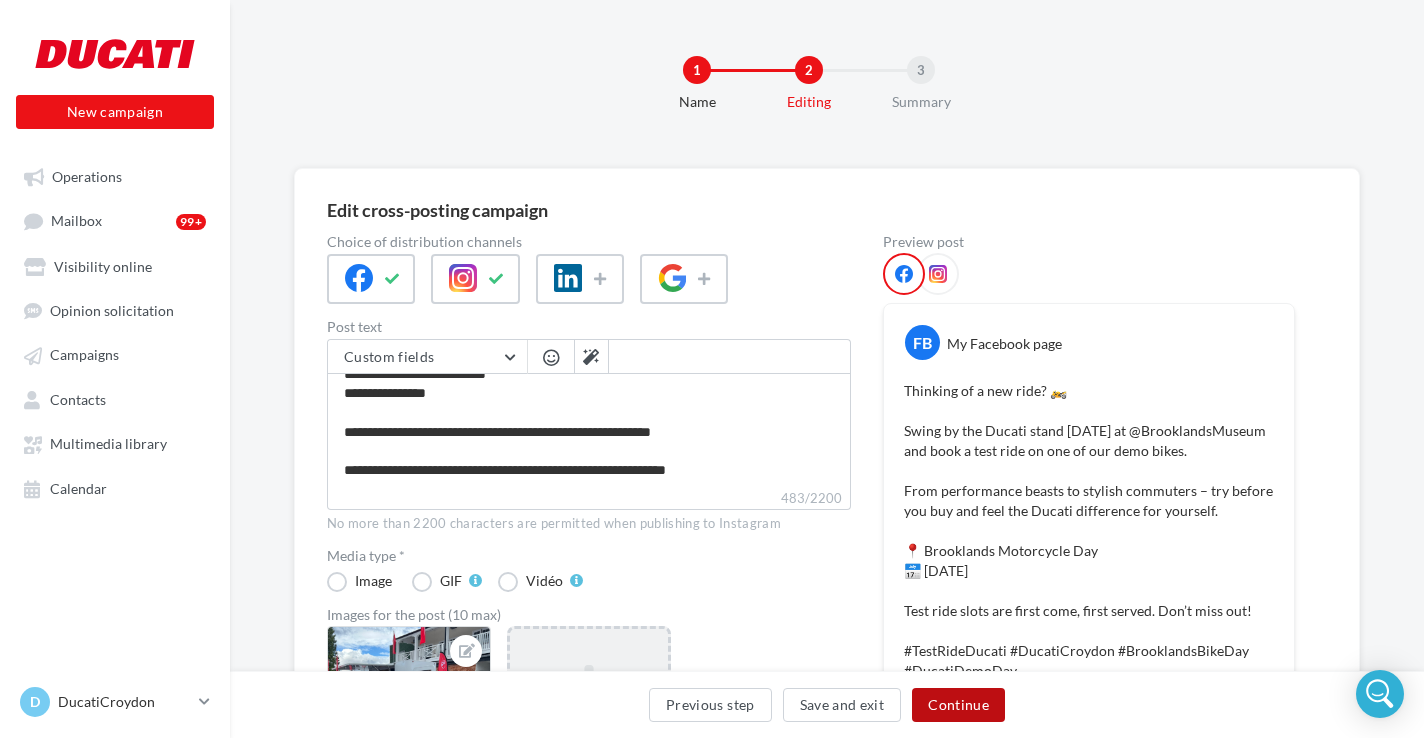 click on "Continue" at bounding box center [958, 705] 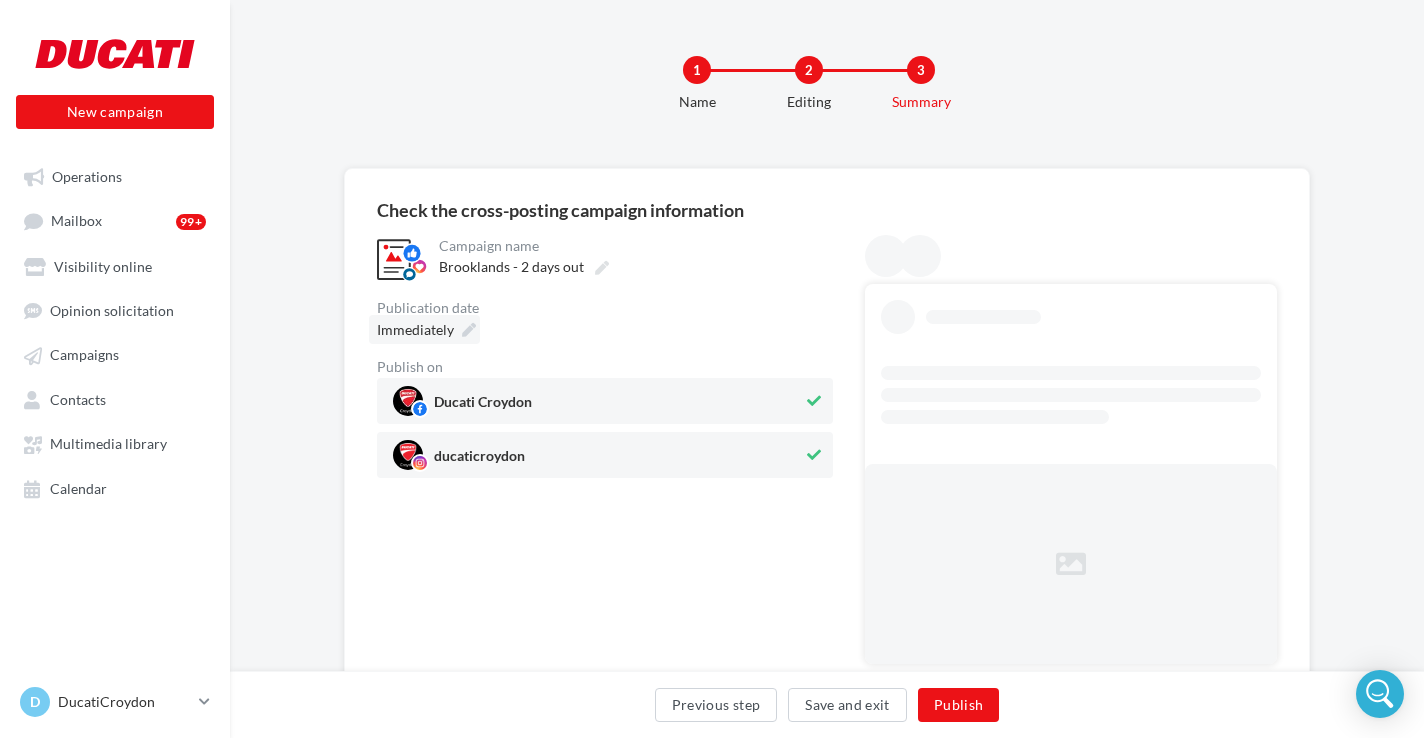 click on "Immediately" at bounding box center (424, 329) 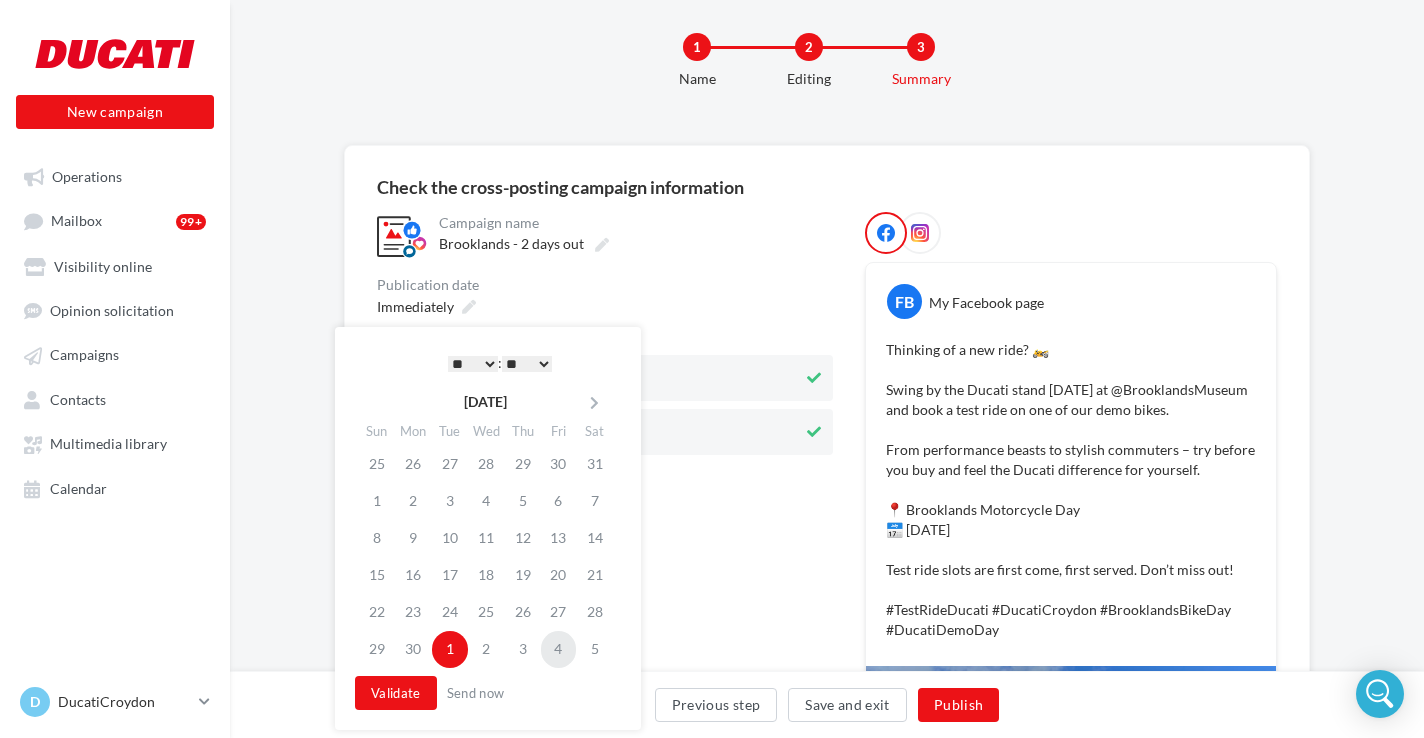 scroll, scrollTop: 25, scrollLeft: 0, axis: vertical 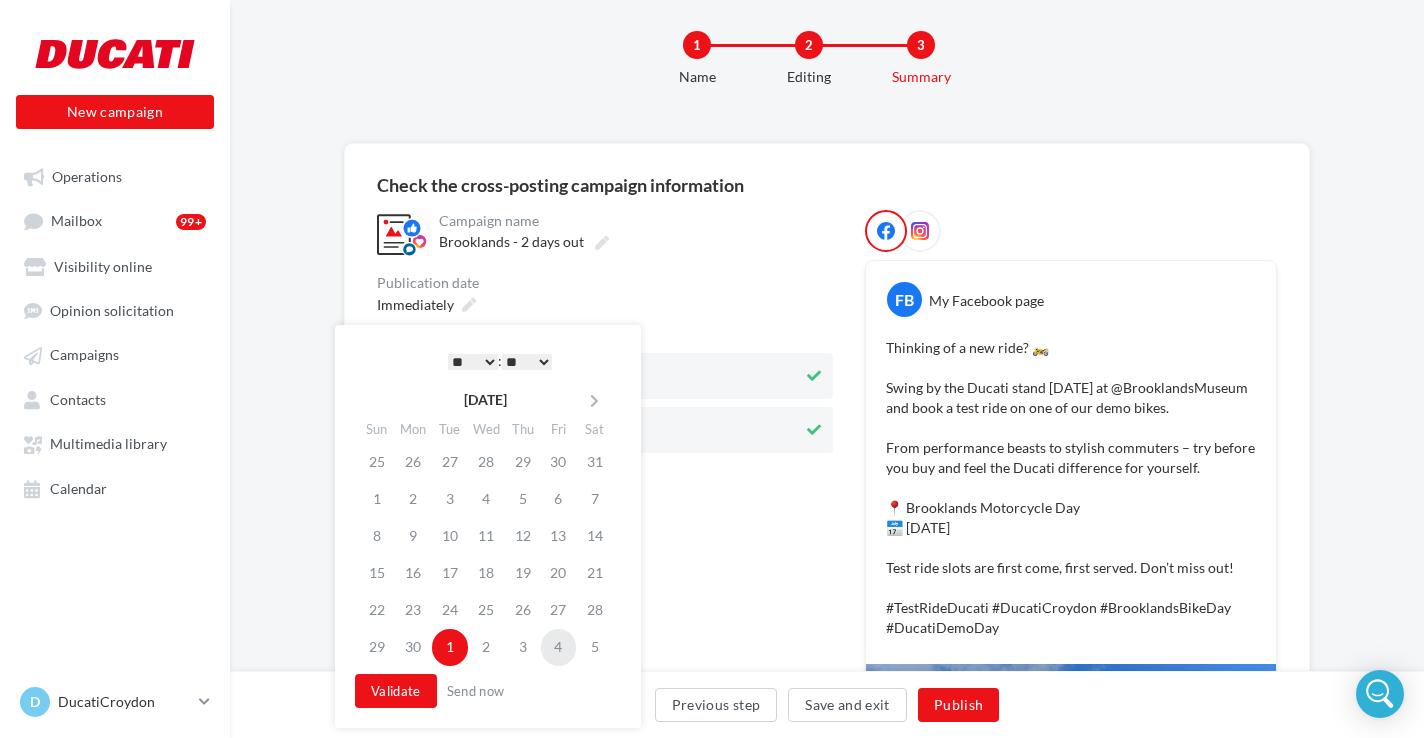 click on "4" at bounding box center (559, 647) 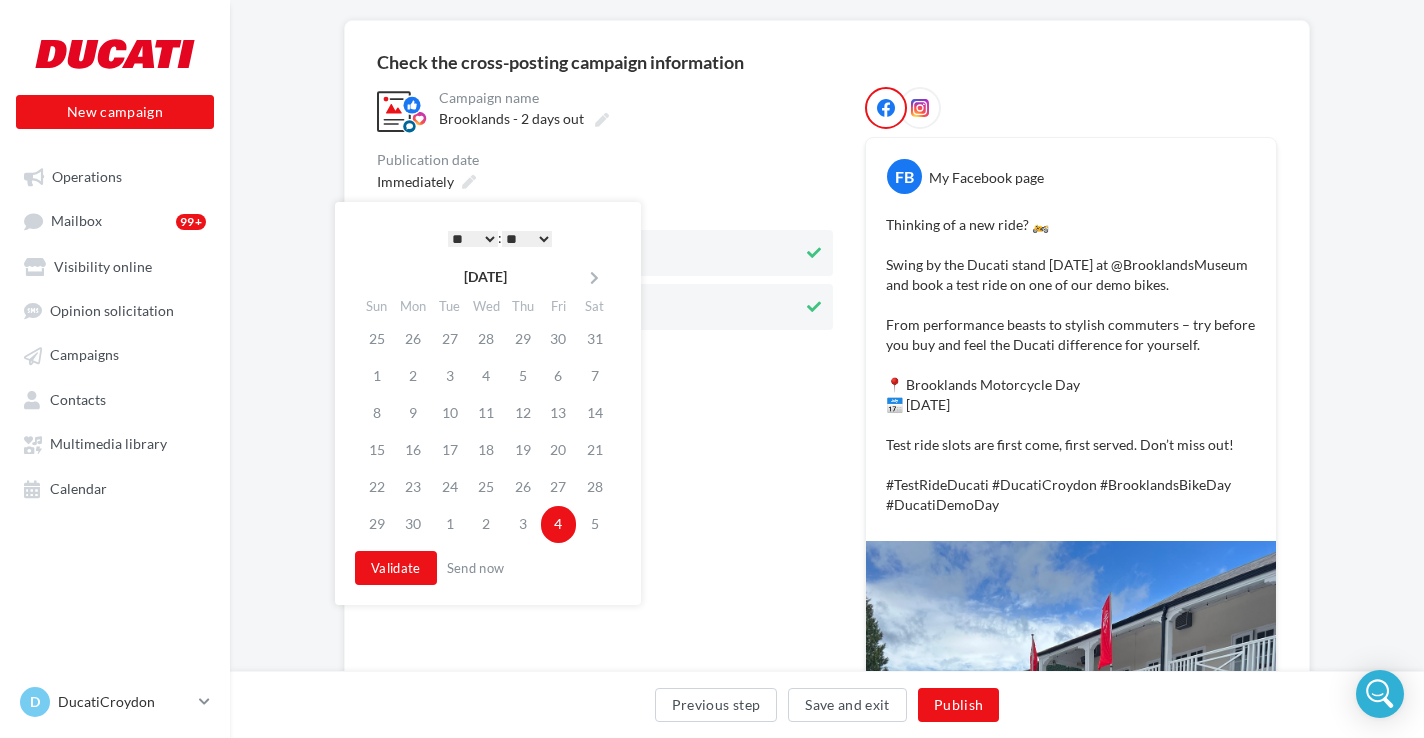 scroll, scrollTop: 154, scrollLeft: 0, axis: vertical 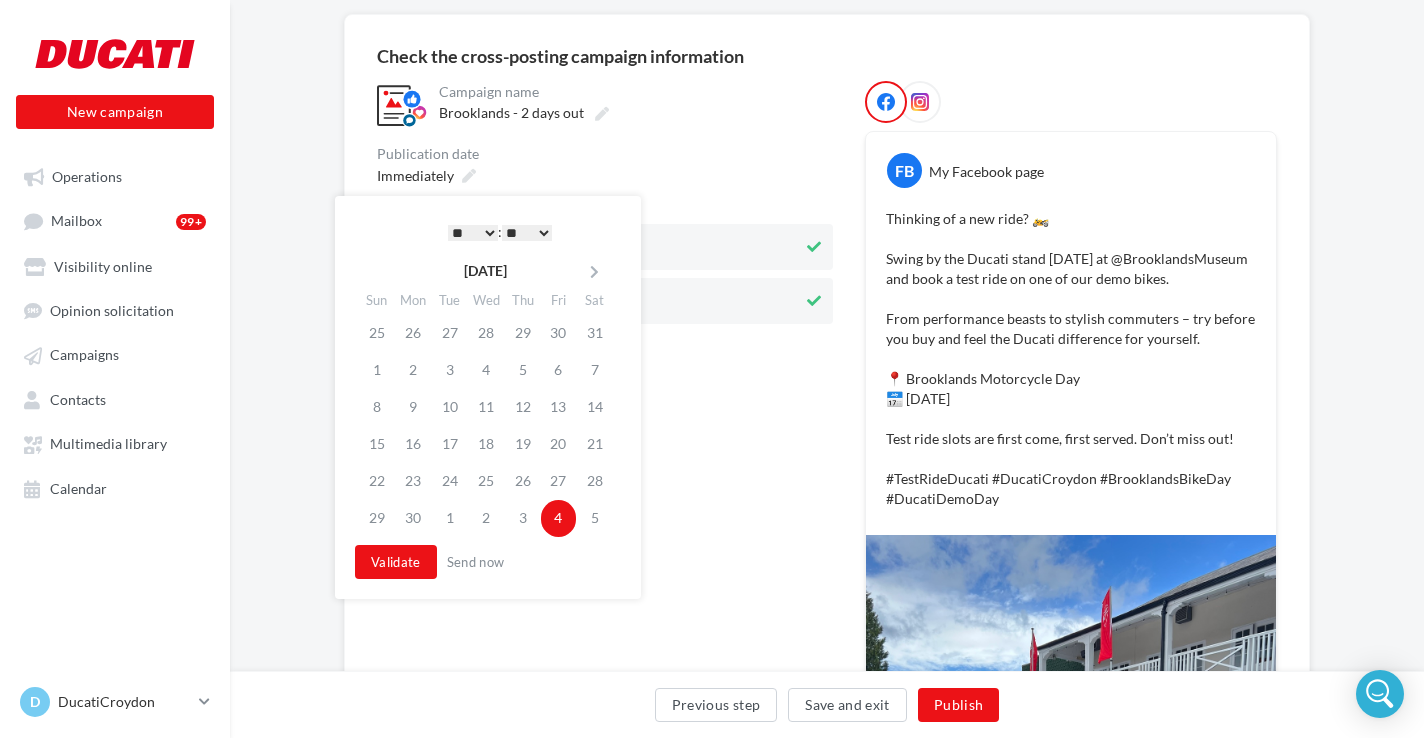click on "* * * * * * * * * * ** ** ** ** ** ** ** ** ** ** ** ** ** **" at bounding box center (473, 233) 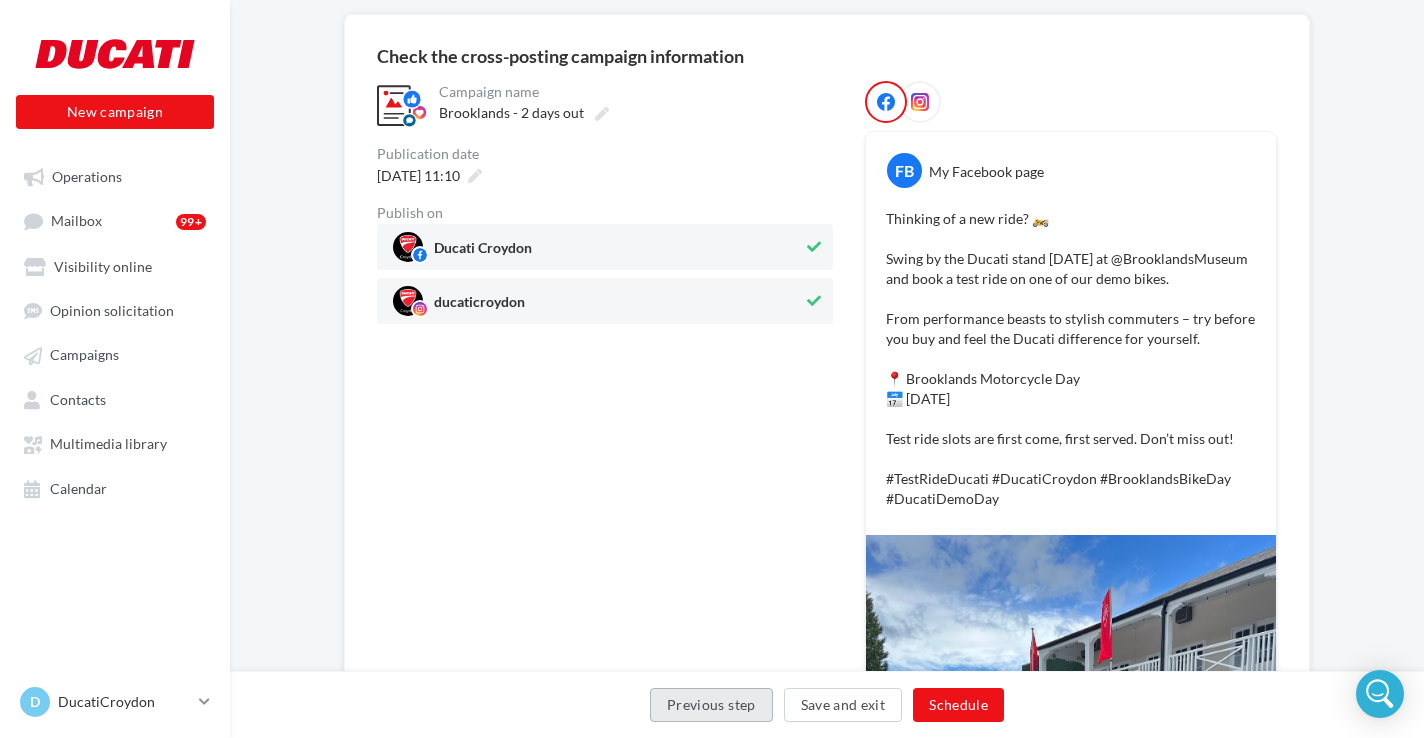 click on "Previous step" at bounding box center (711, 705) 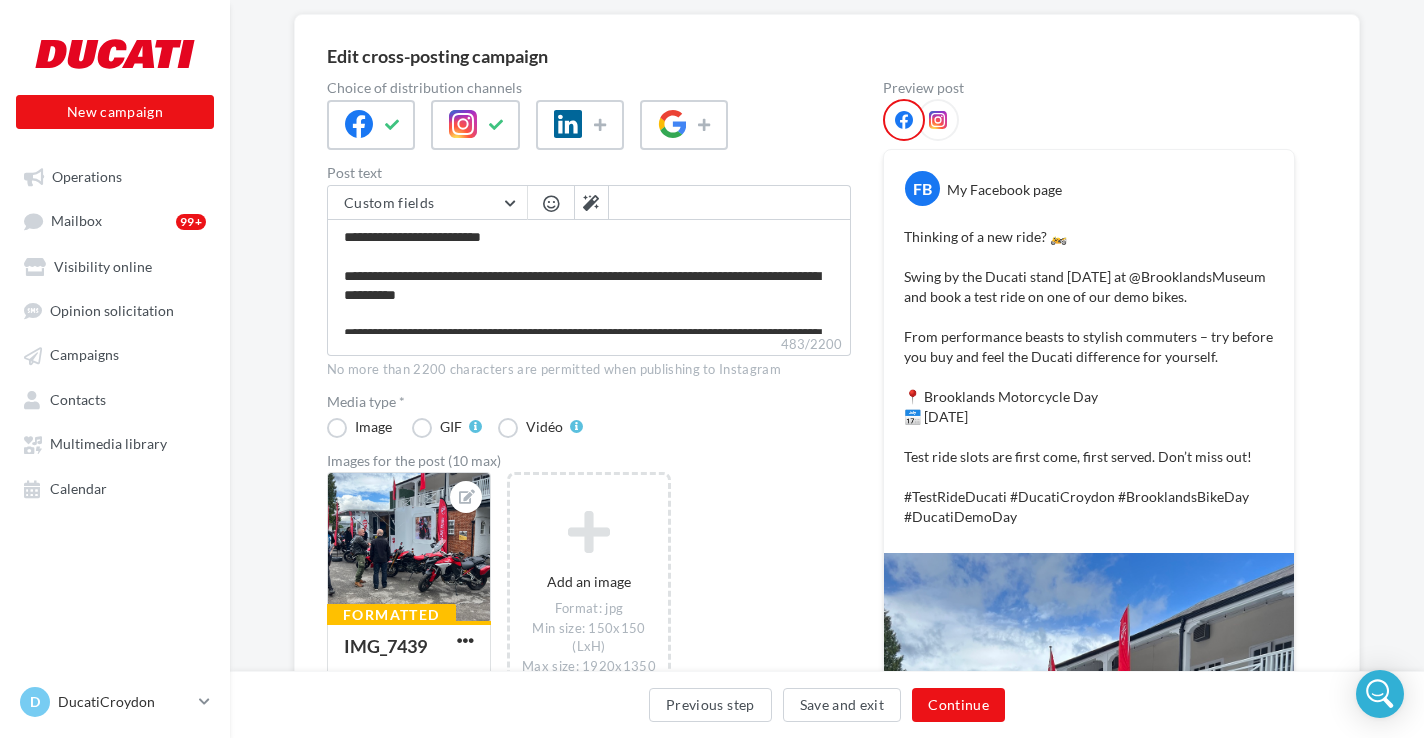 scroll, scrollTop: 171, scrollLeft: 0, axis: vertical 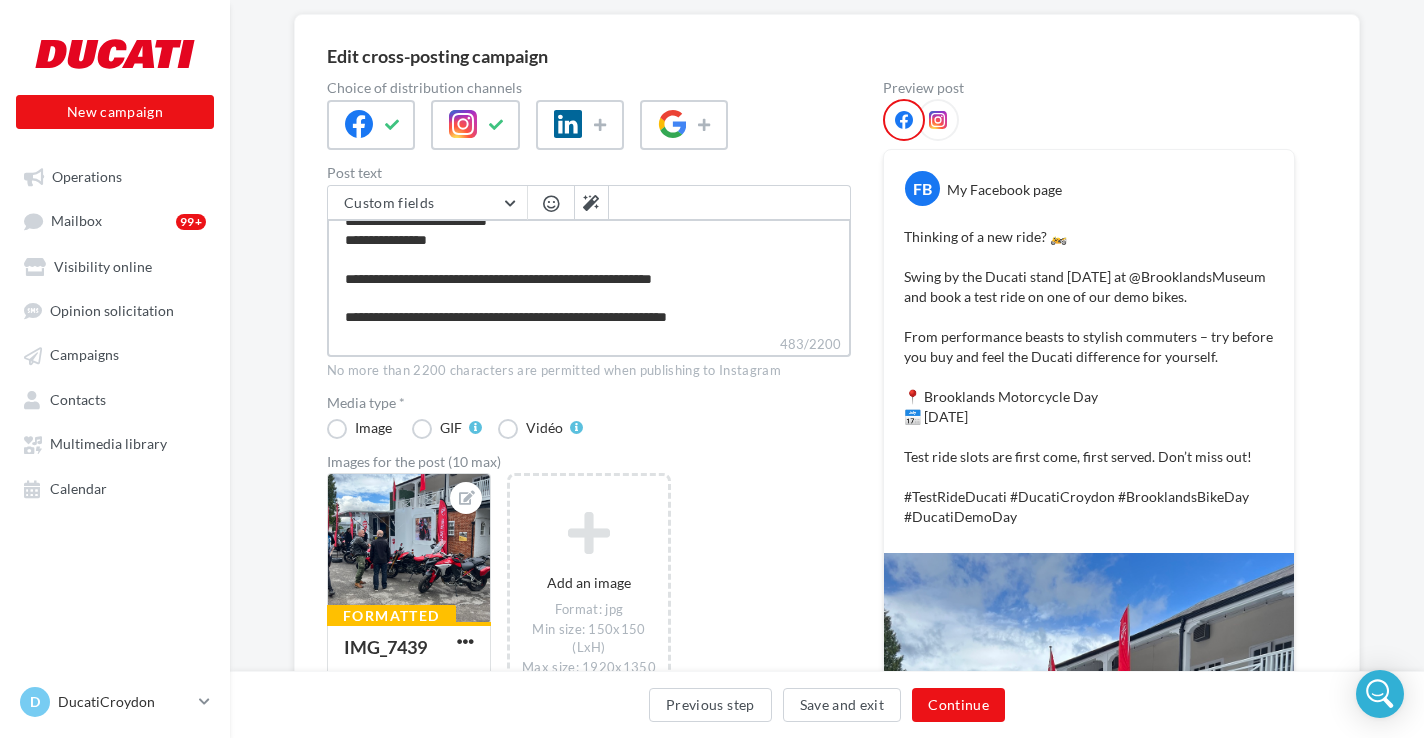 click on "**********" at bounding box center [589, 276] 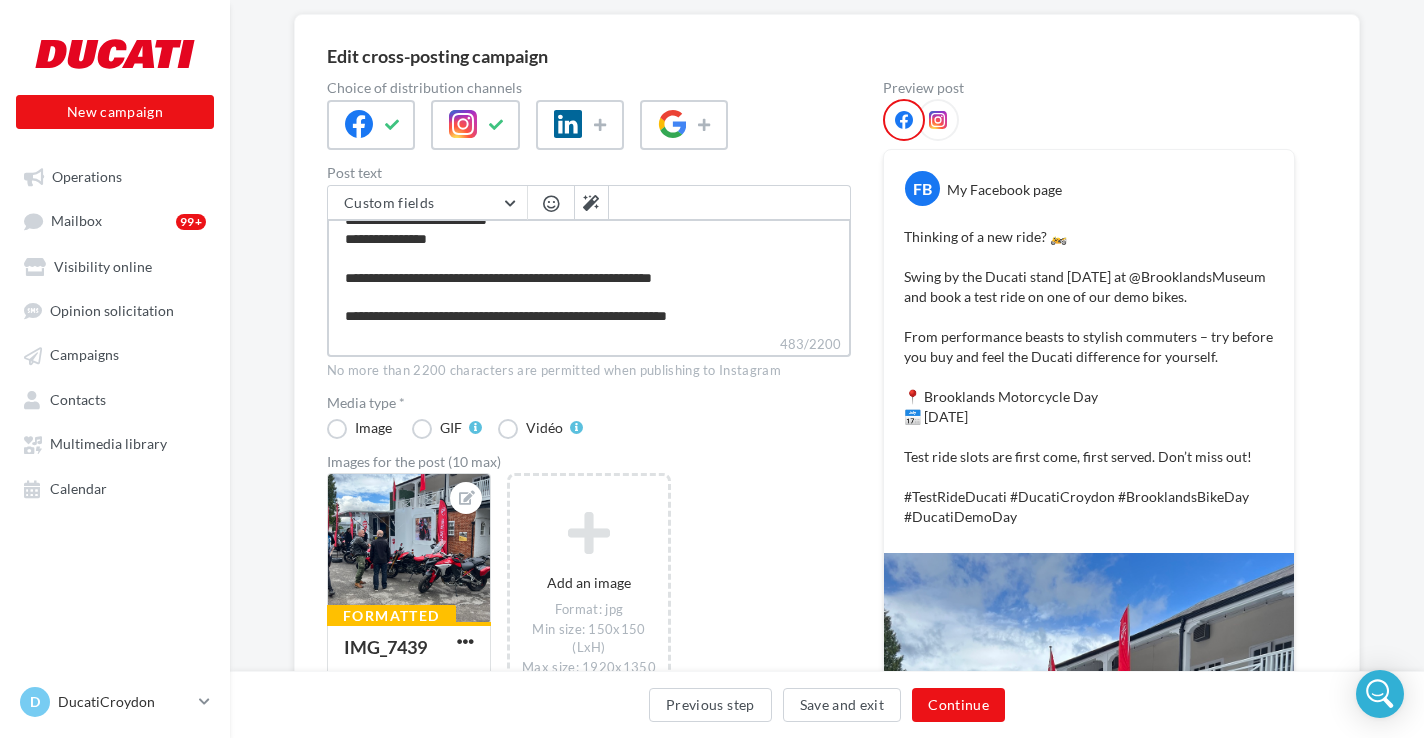 type on "**********" 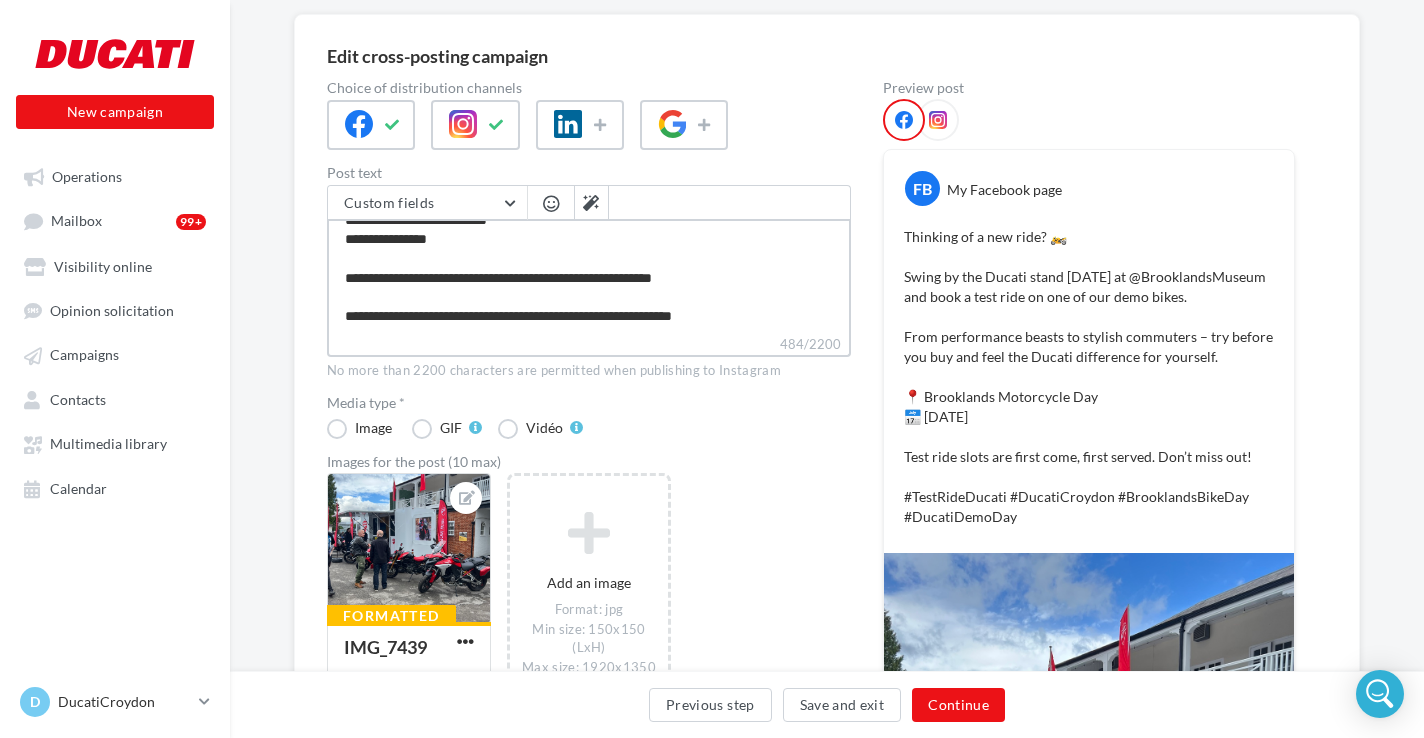 type on "**********" 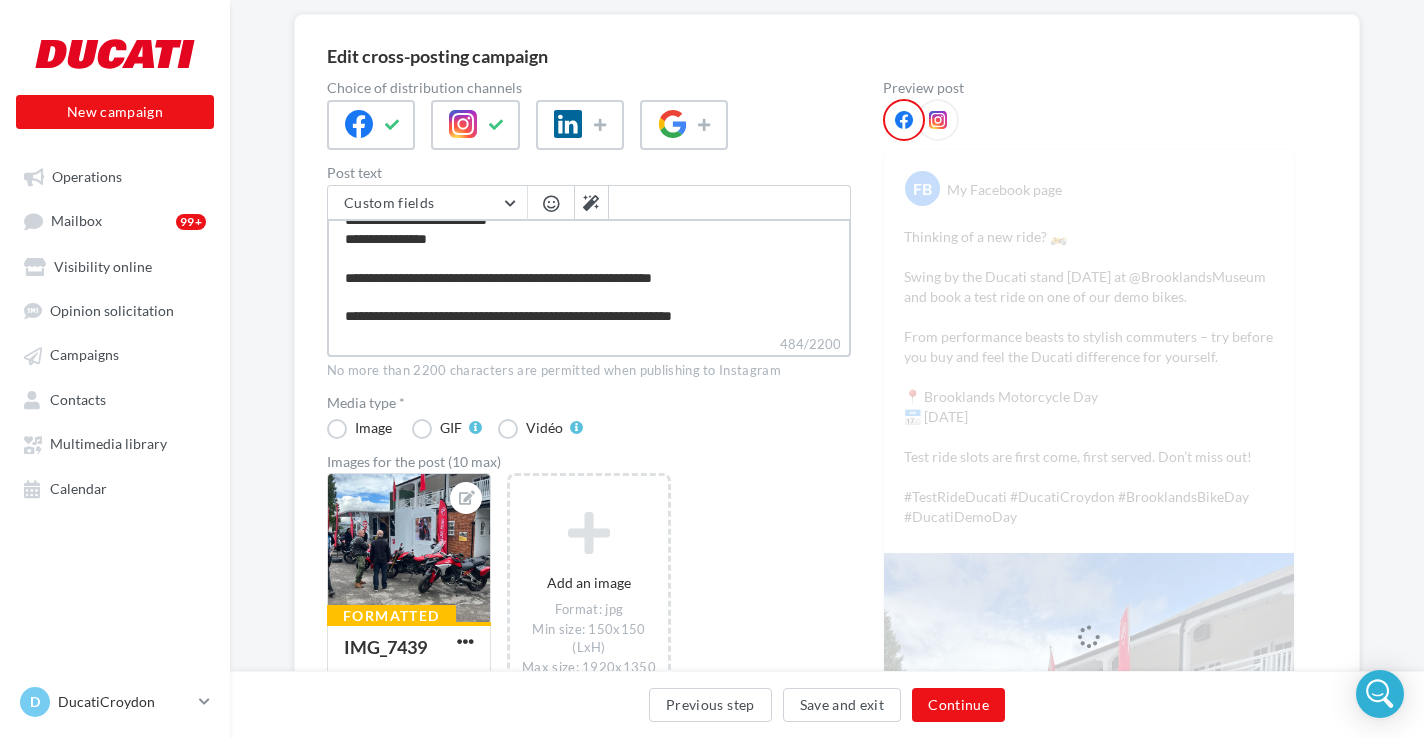 scroll, scrollTop: 172, scrollLeft: 0, axis: vertical 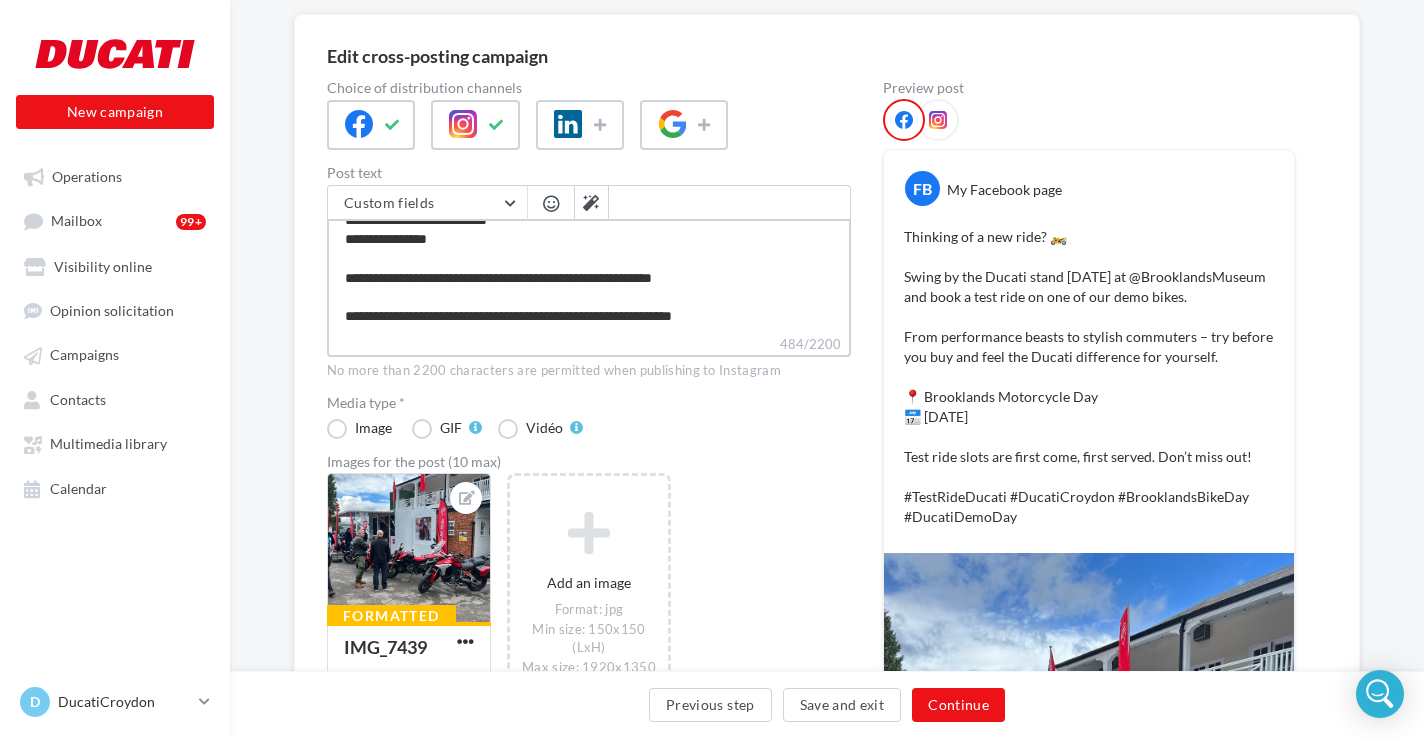 type on "**********" 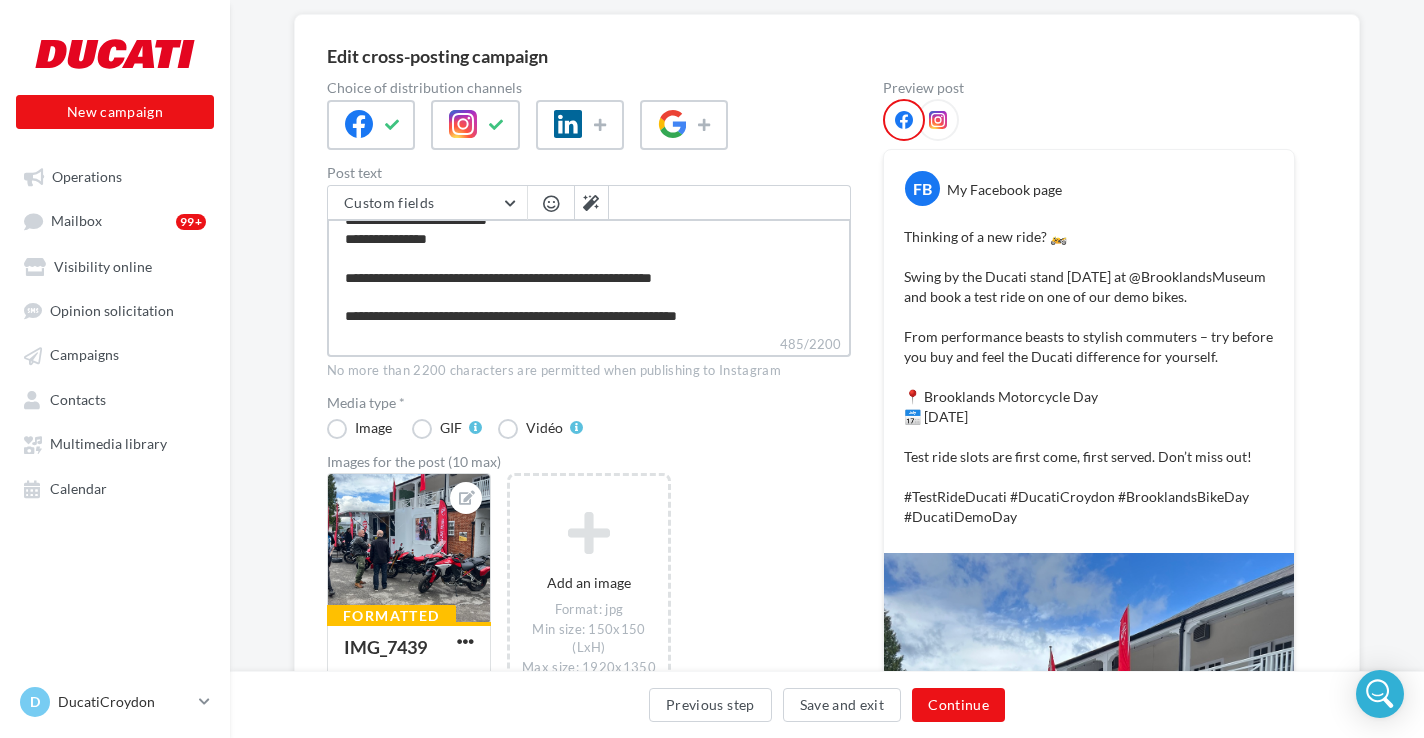 type on "**********" 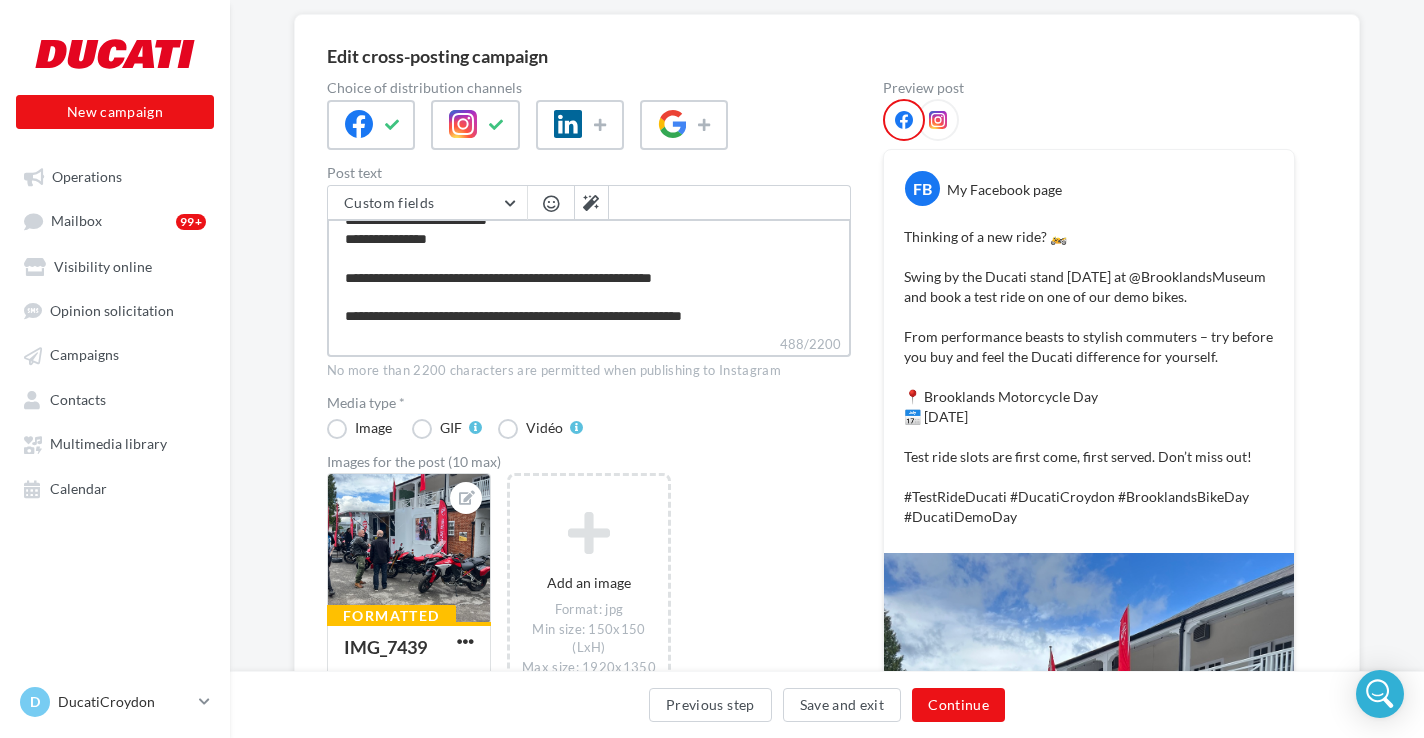 type on "**********" 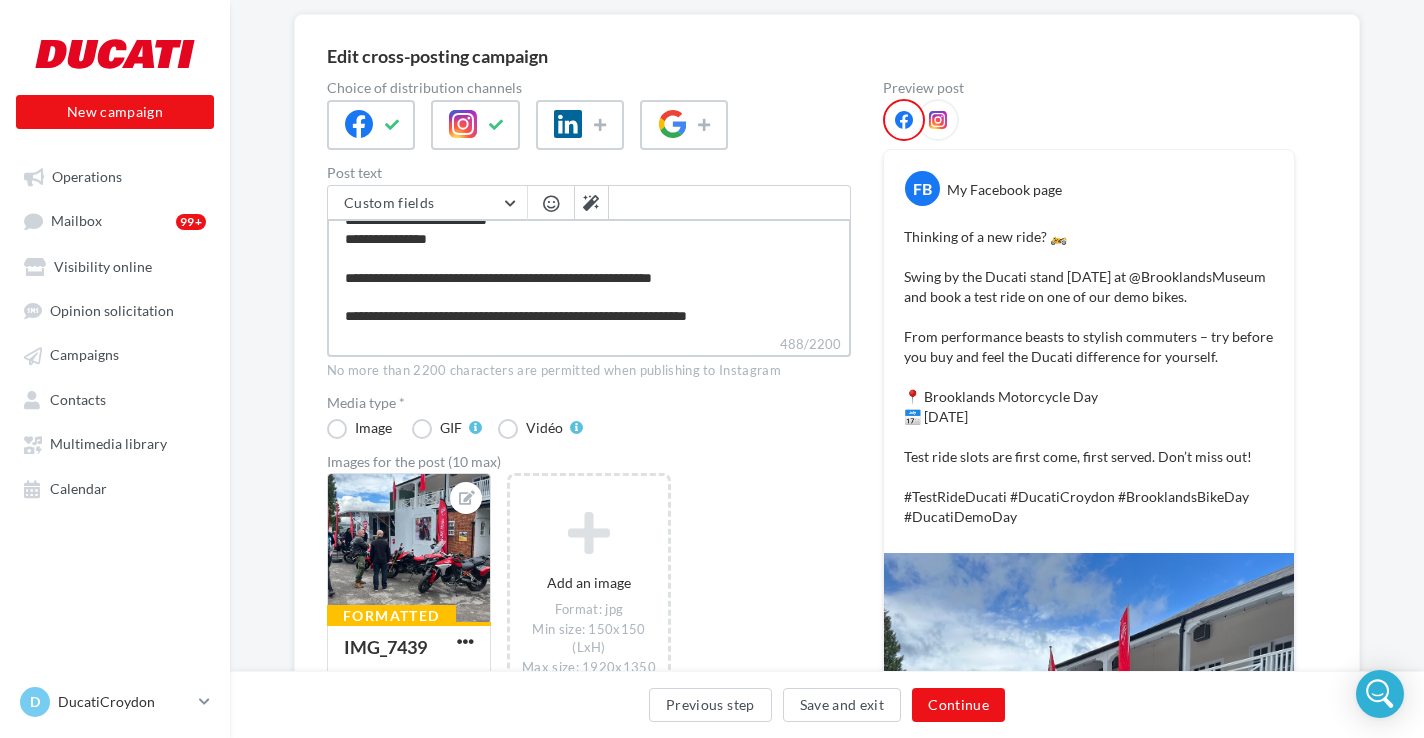 type on "**********" 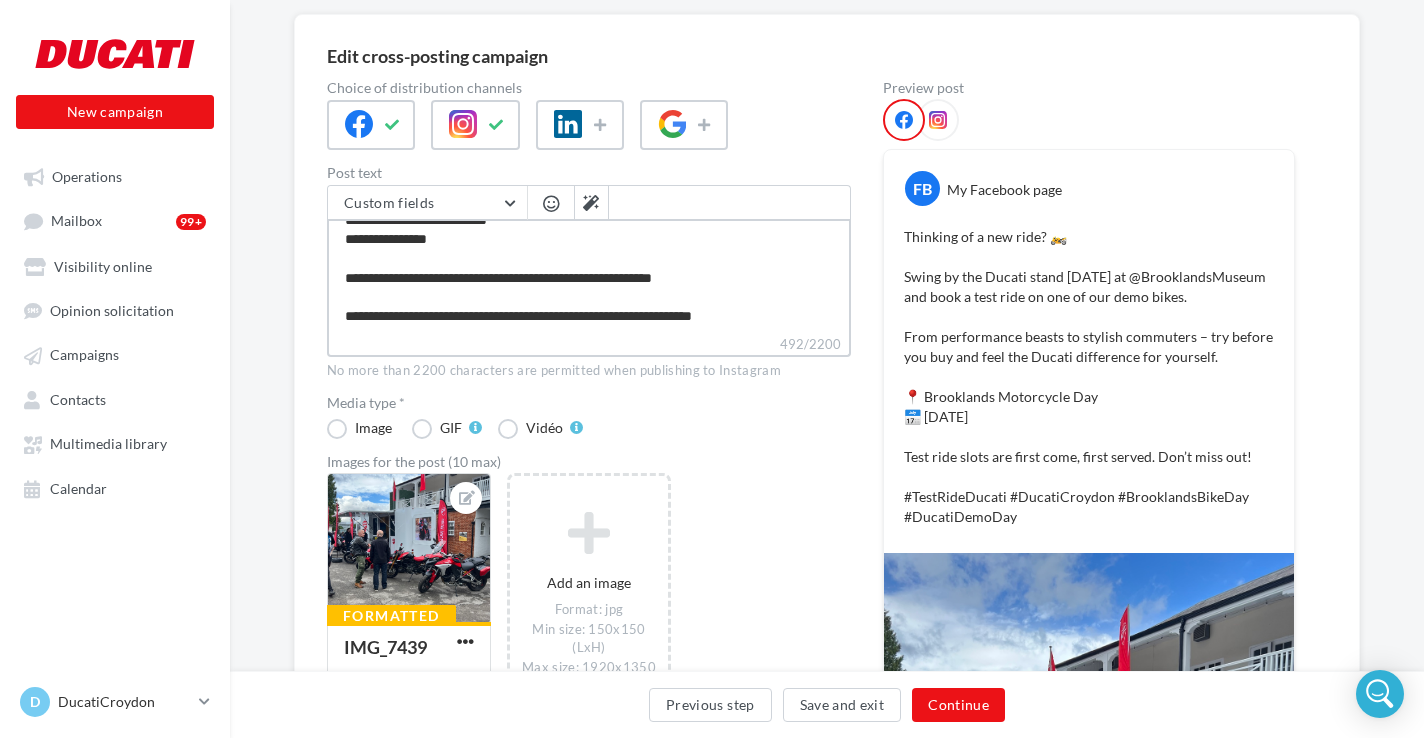 type on "**********" 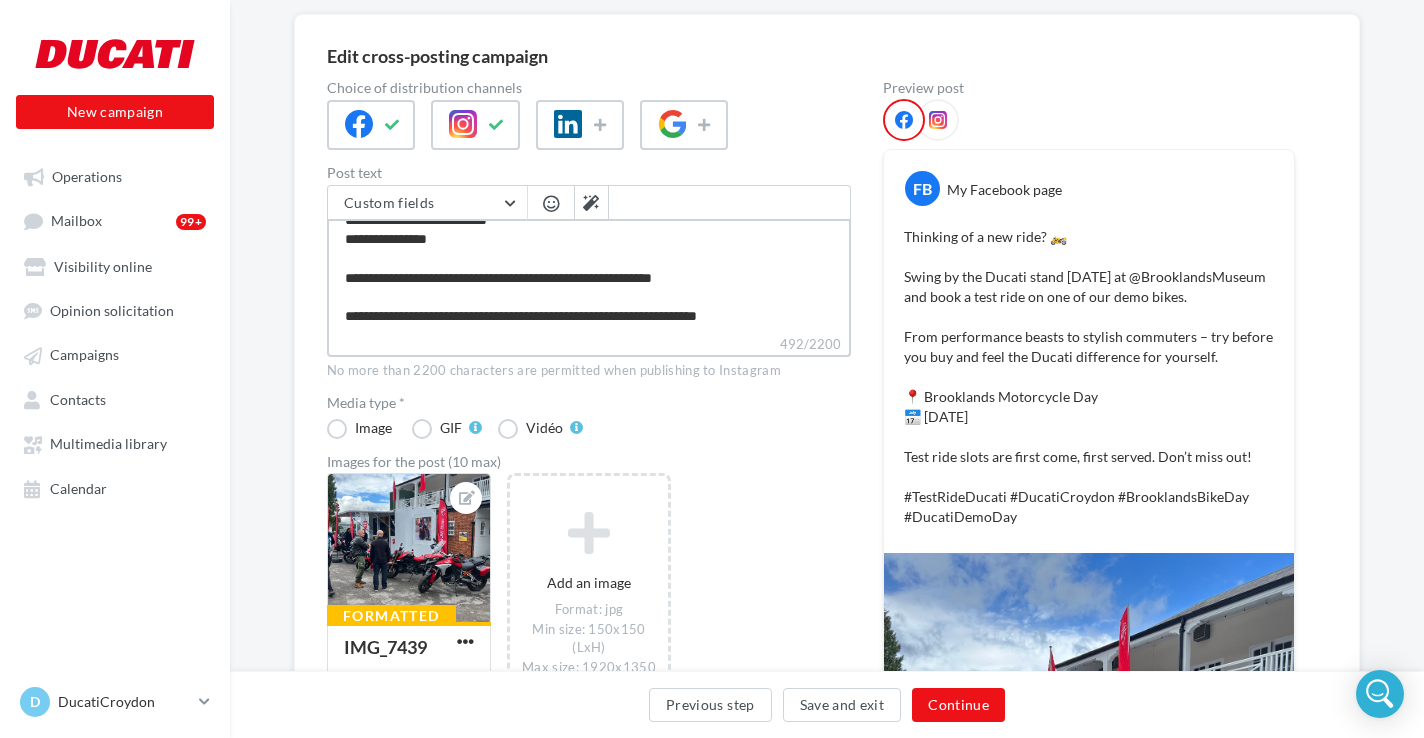 scroll, scrollTop: 182, scrollLeft: 0, axis: vertical 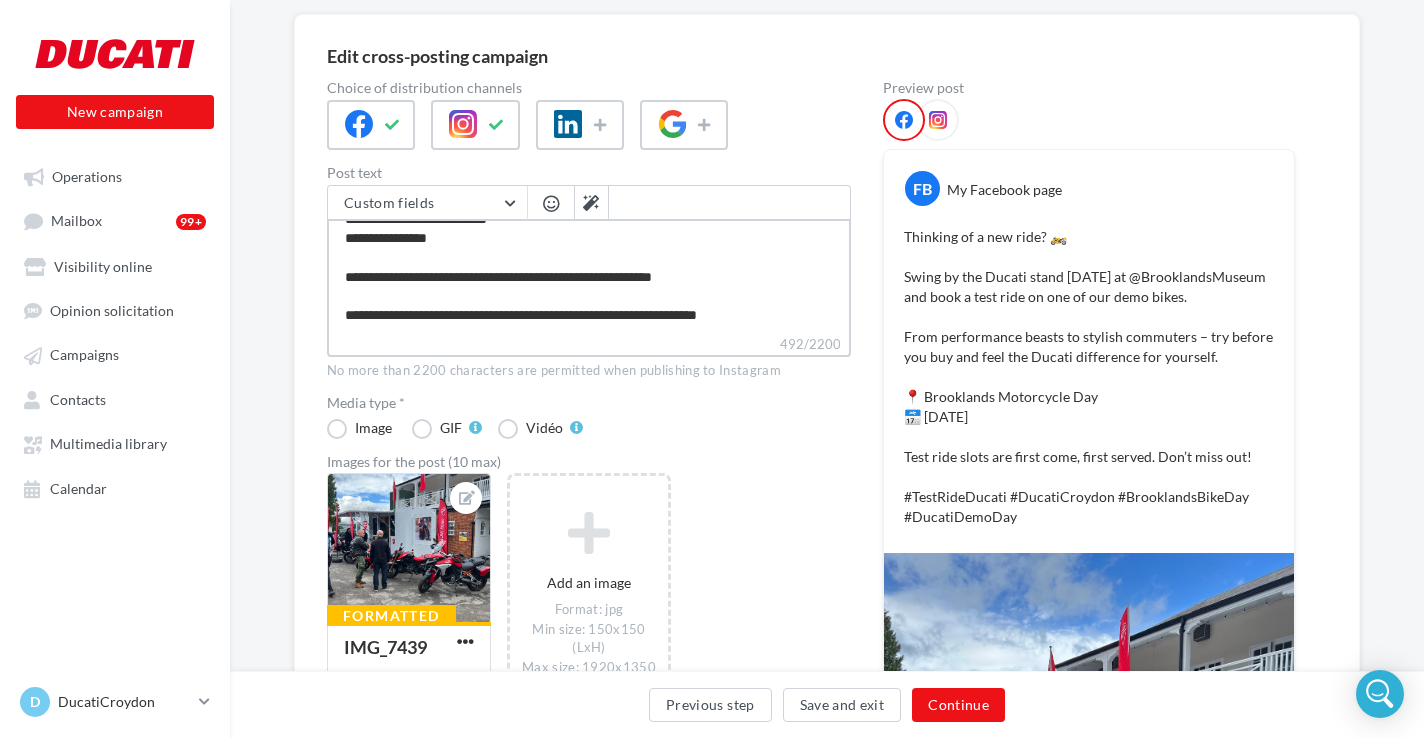type on "**********" 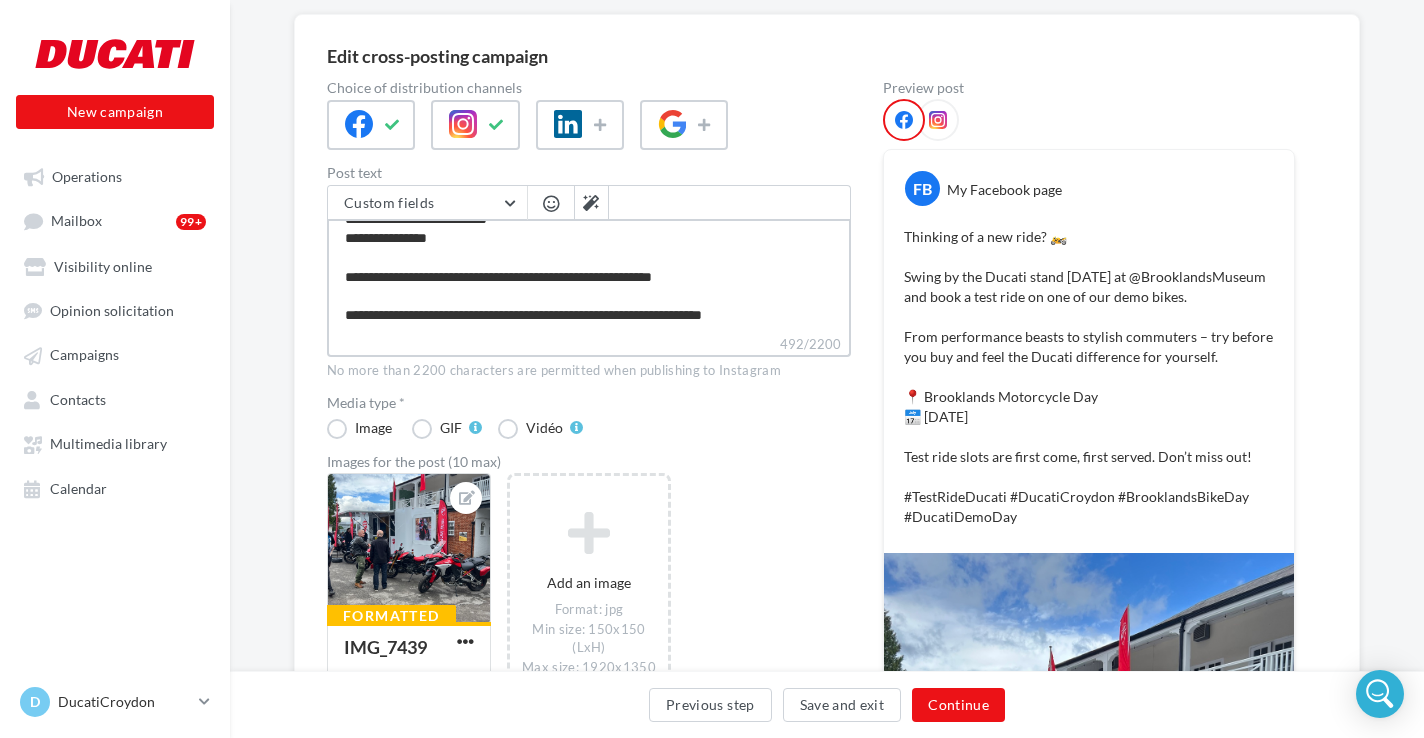 type on "**********" 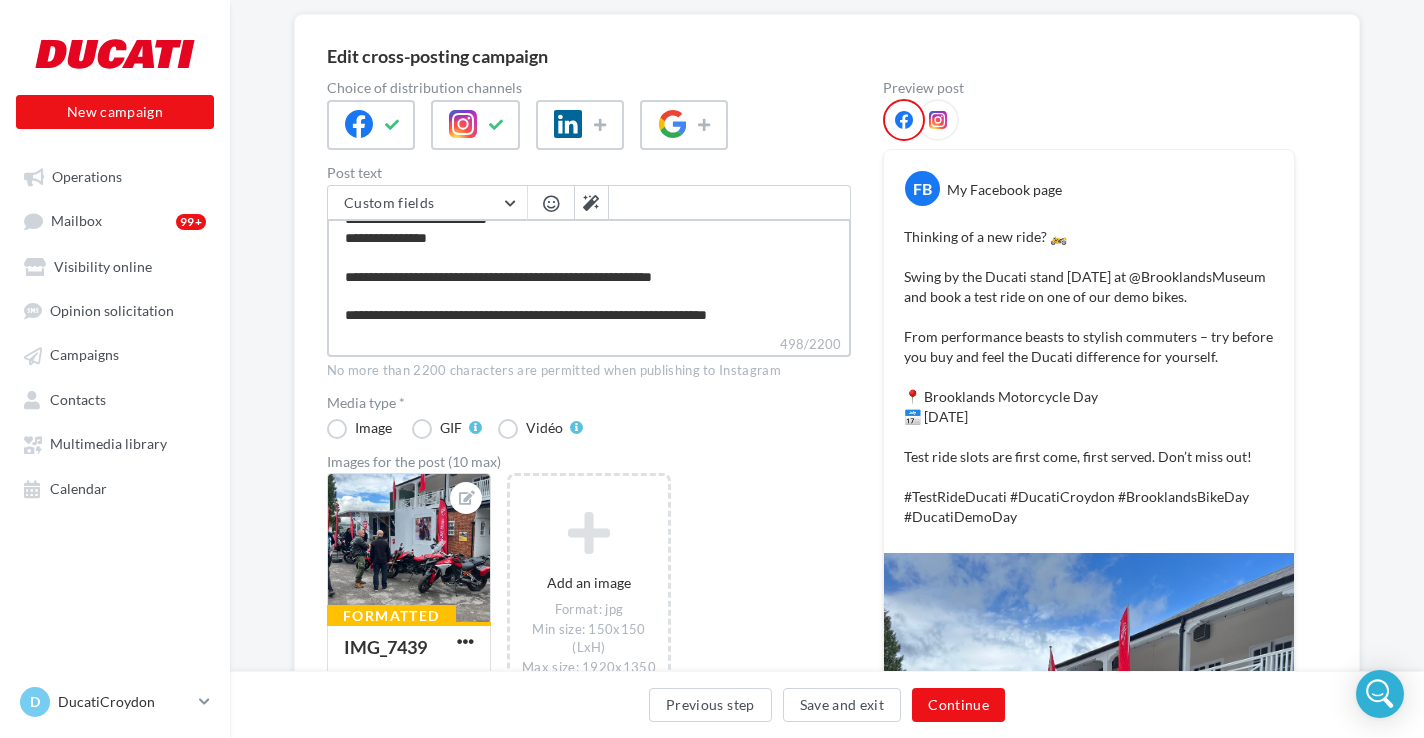 type on "**********" 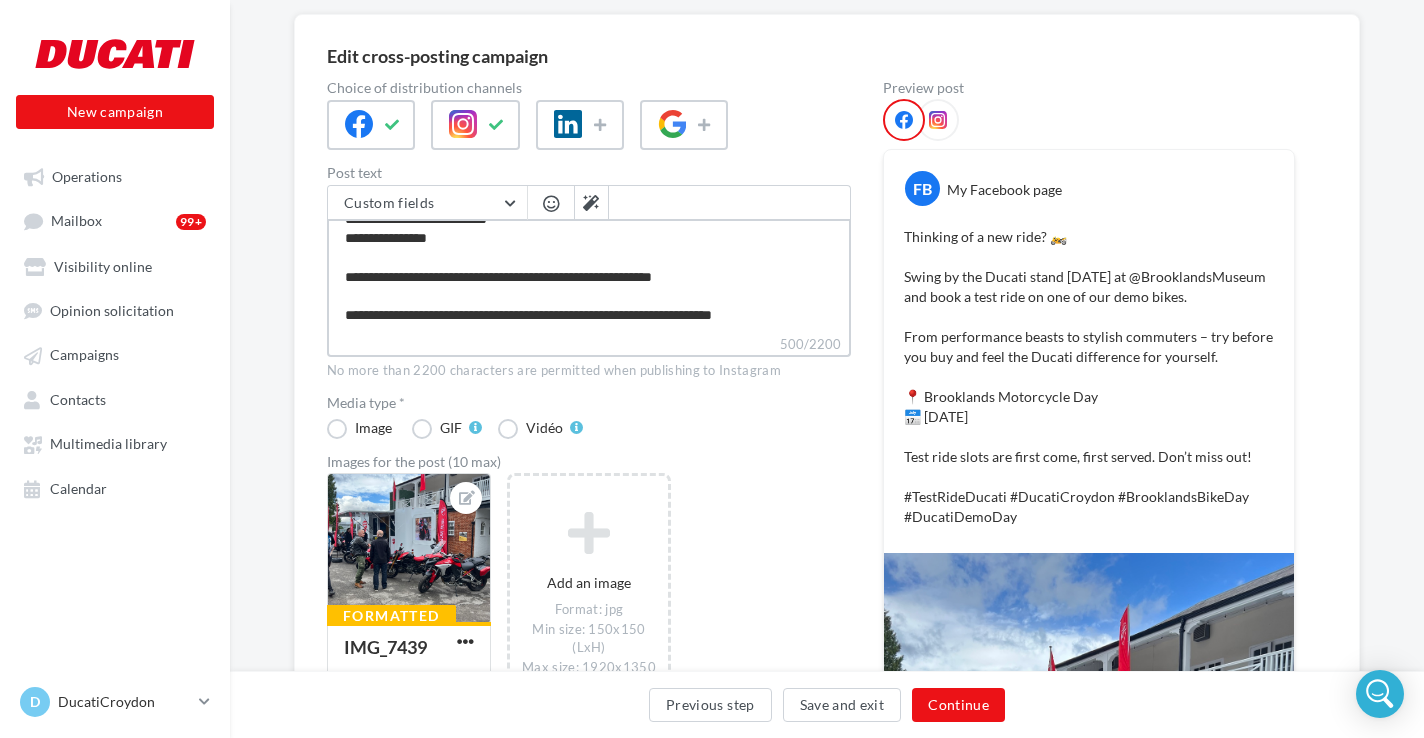 type on "**********" 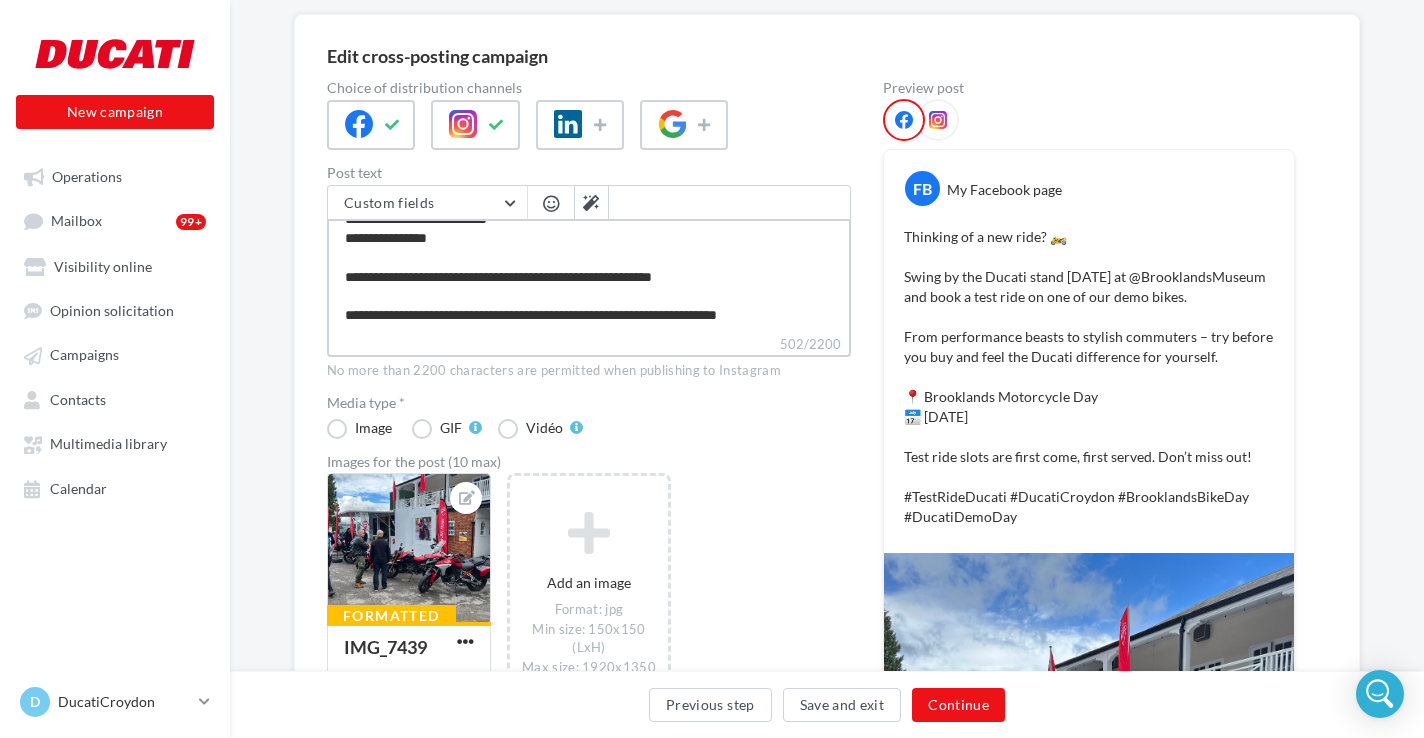 type on "**********" 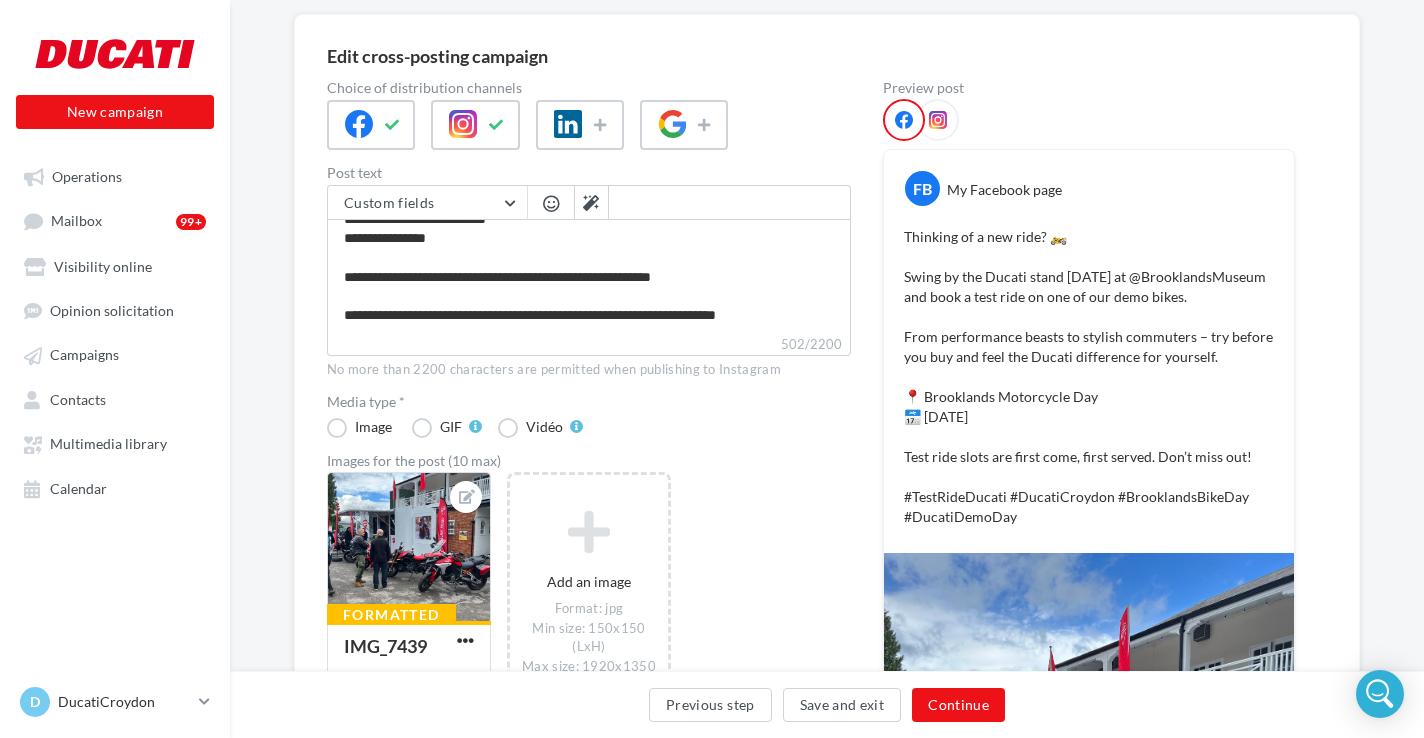 click on "Media type
*
Image
GIF
Vidéo" at bounding box center [589, 416] 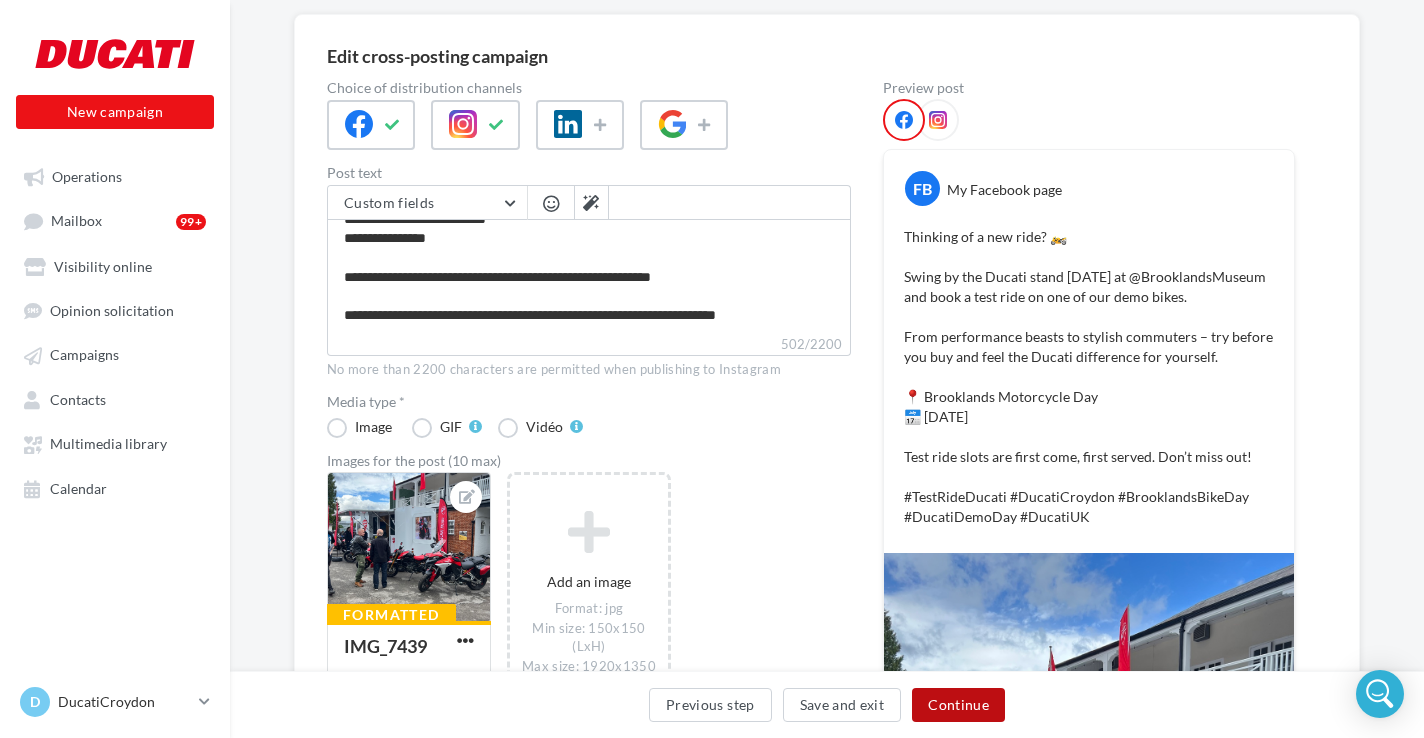click on "Continue" at bounding box center [958, 705] 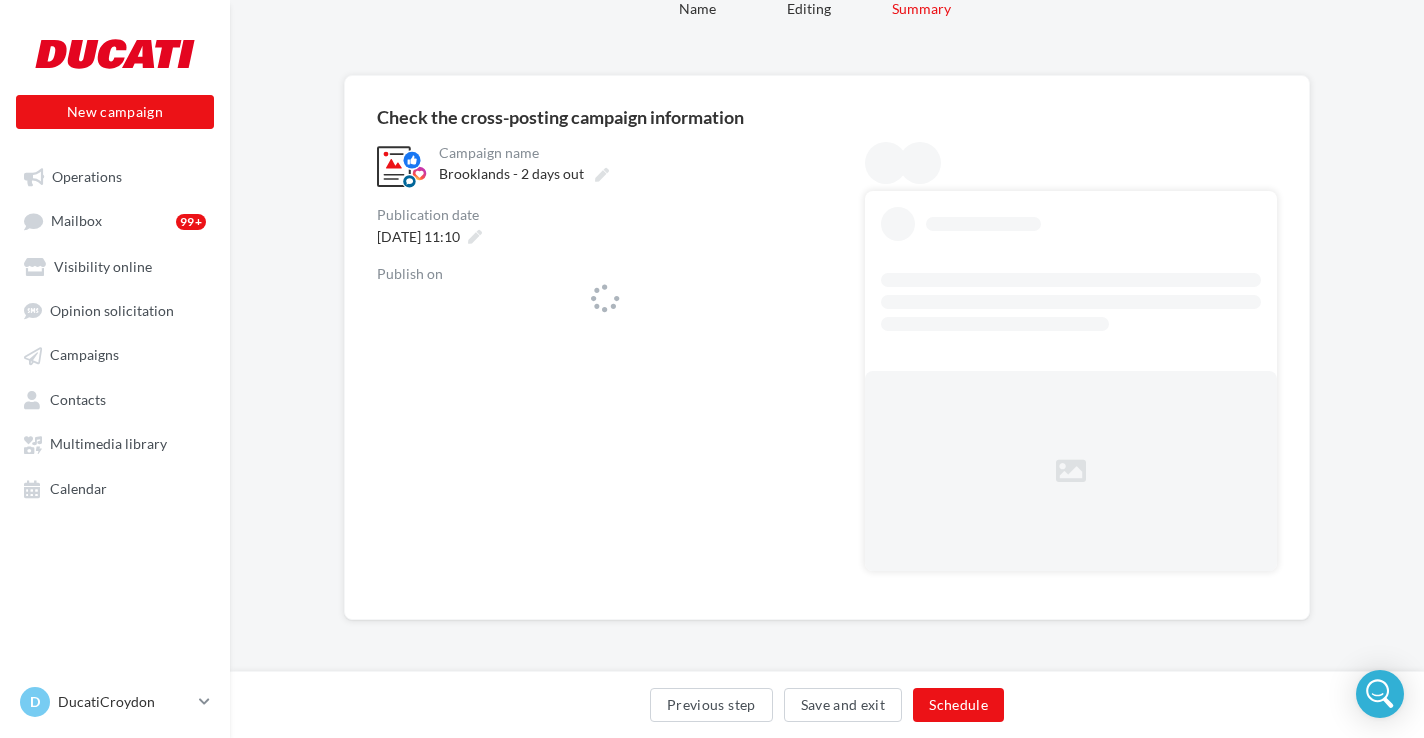 scroll, scrollTop: 0, scrollLeft: 0, axis: both 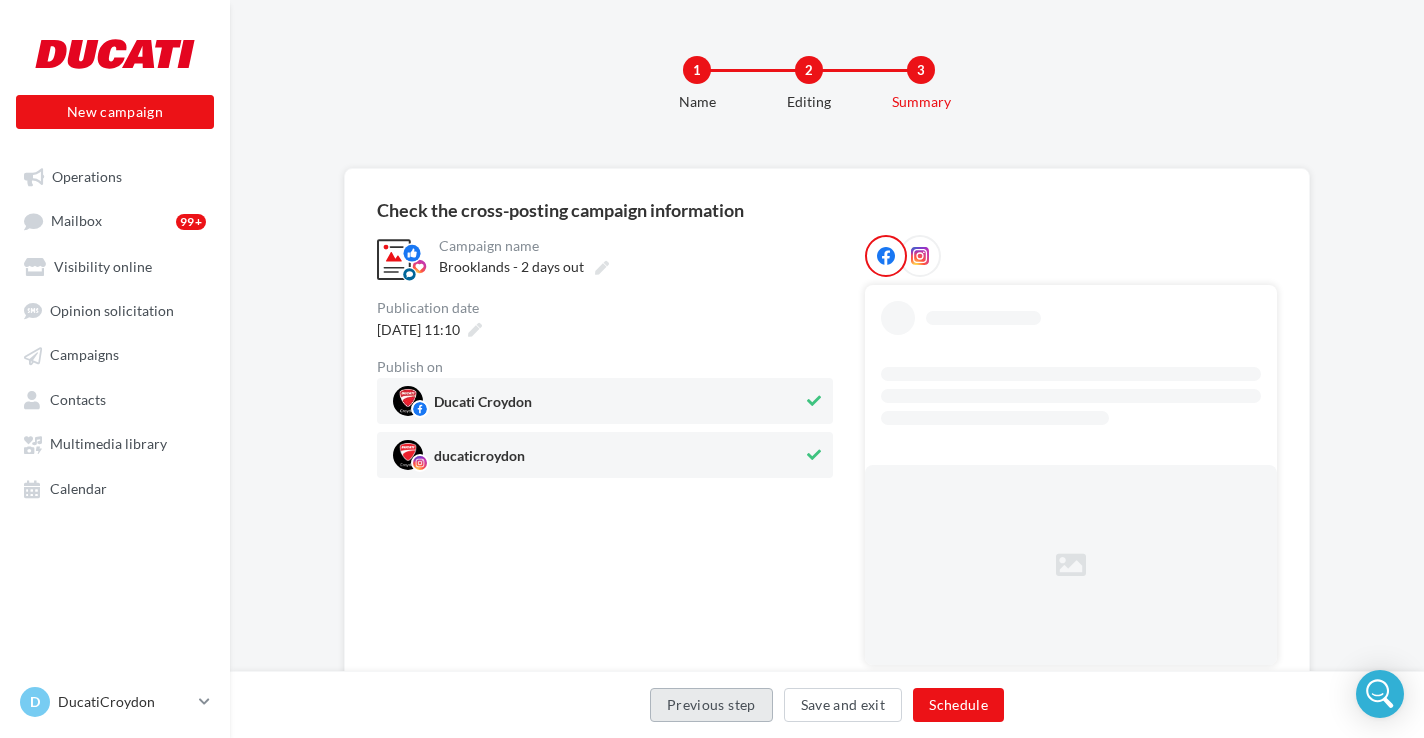 click on "Previous step" at bounding box center (711, 705) 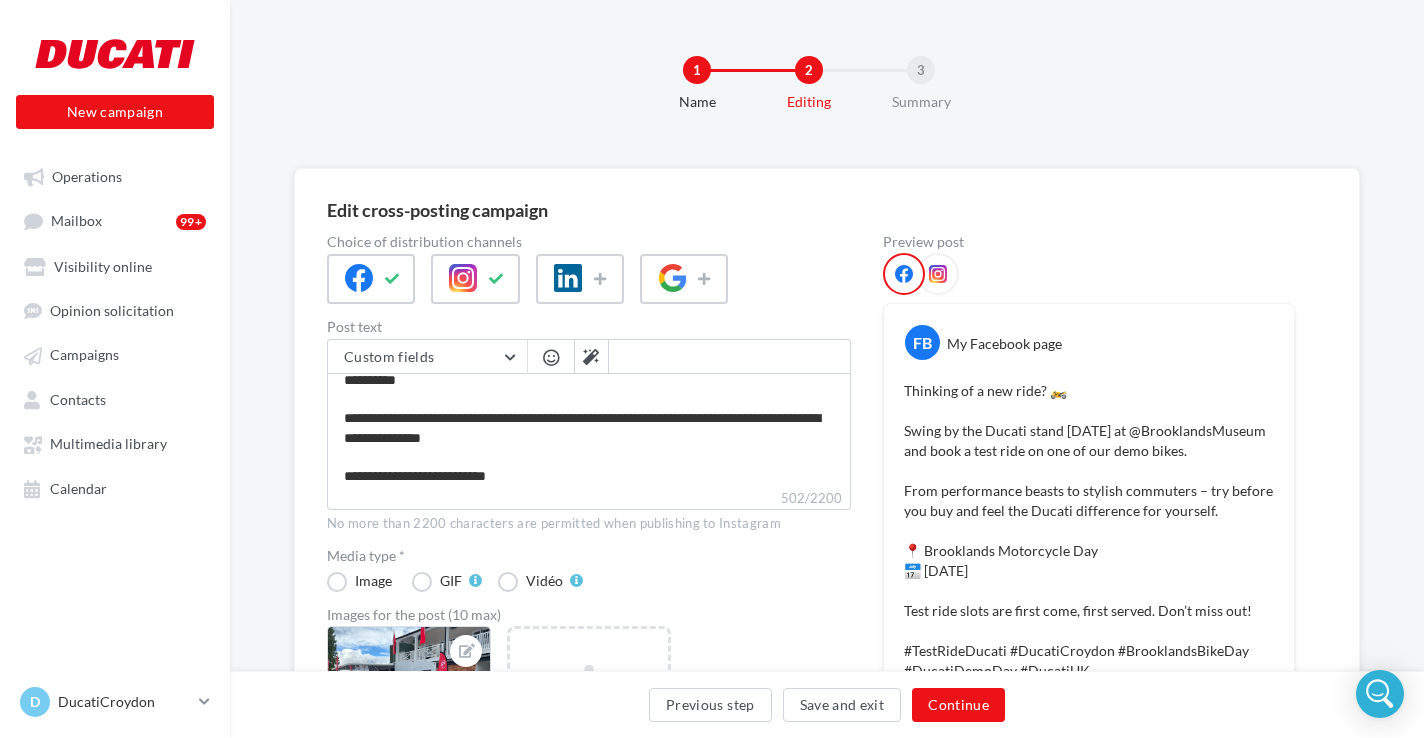 scroll, scrollTop: 0, scrollLeft: 0, axis: both 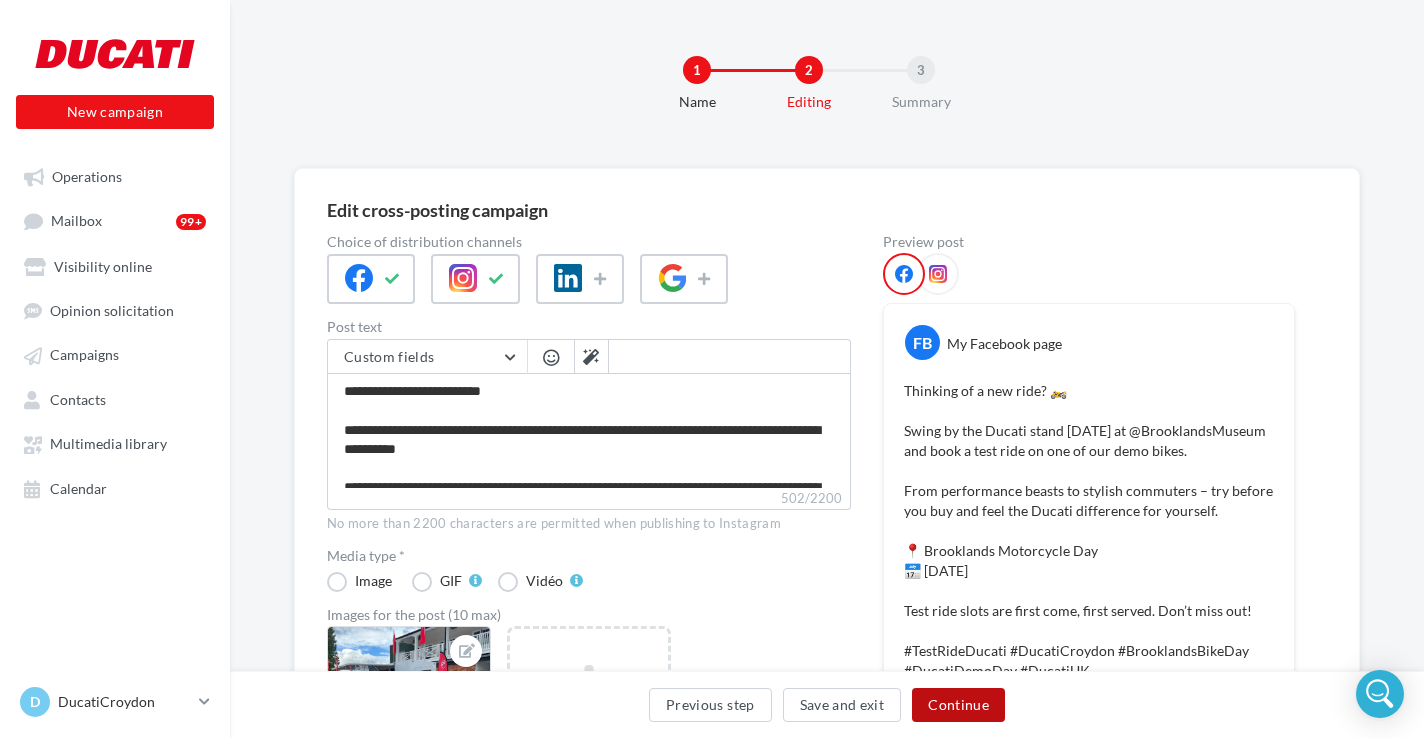 click on "Continue" at bounding box center [958, 705] 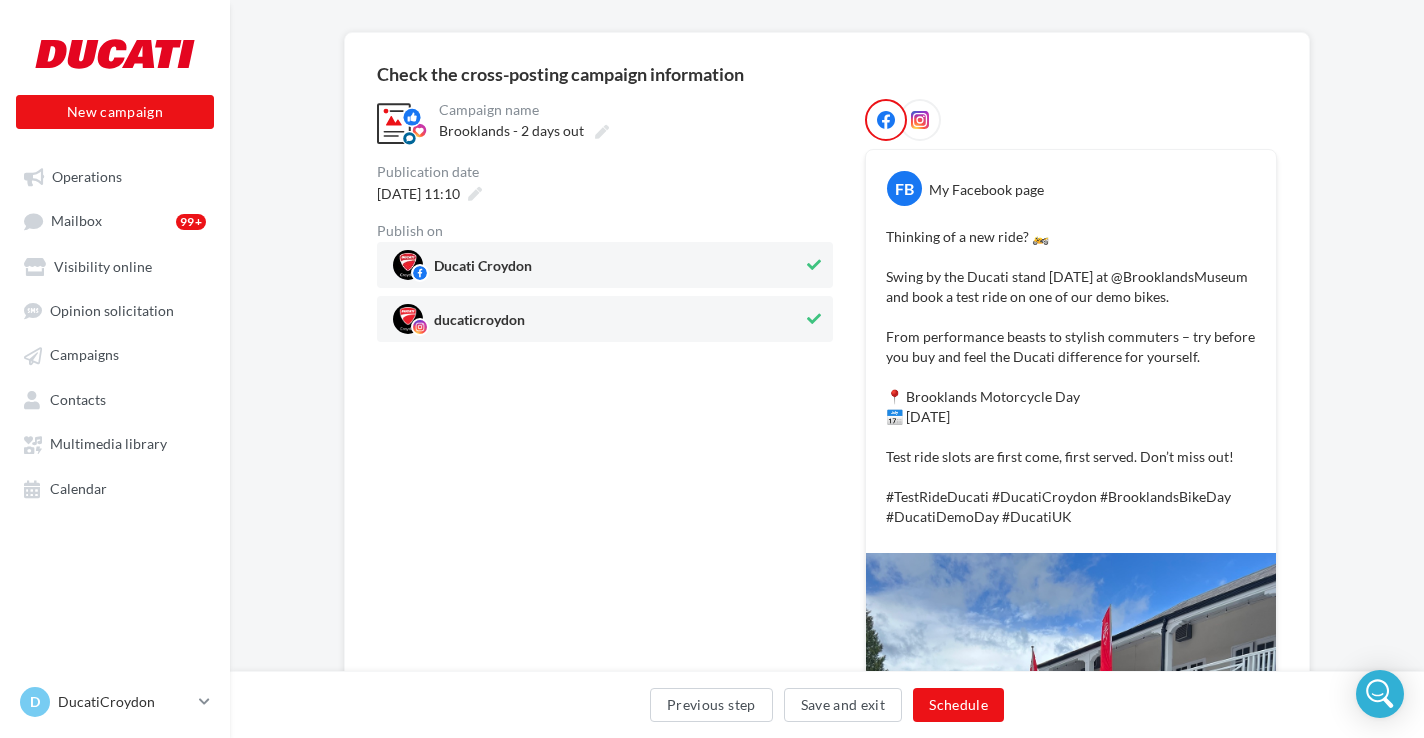 scroll, scrollTop: 161, scrollLeft: 0, axis: vertical 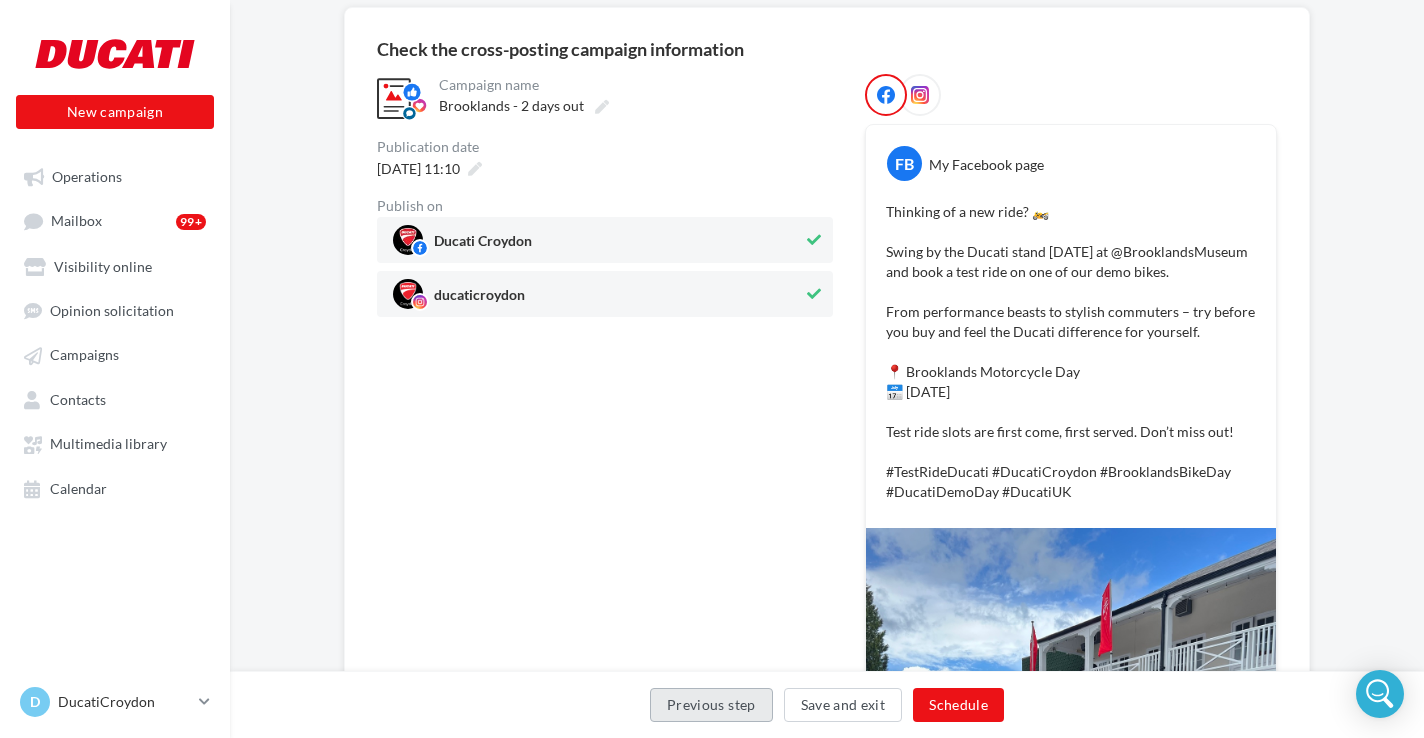 click on "Previous step" at bounding box center (711, 705) 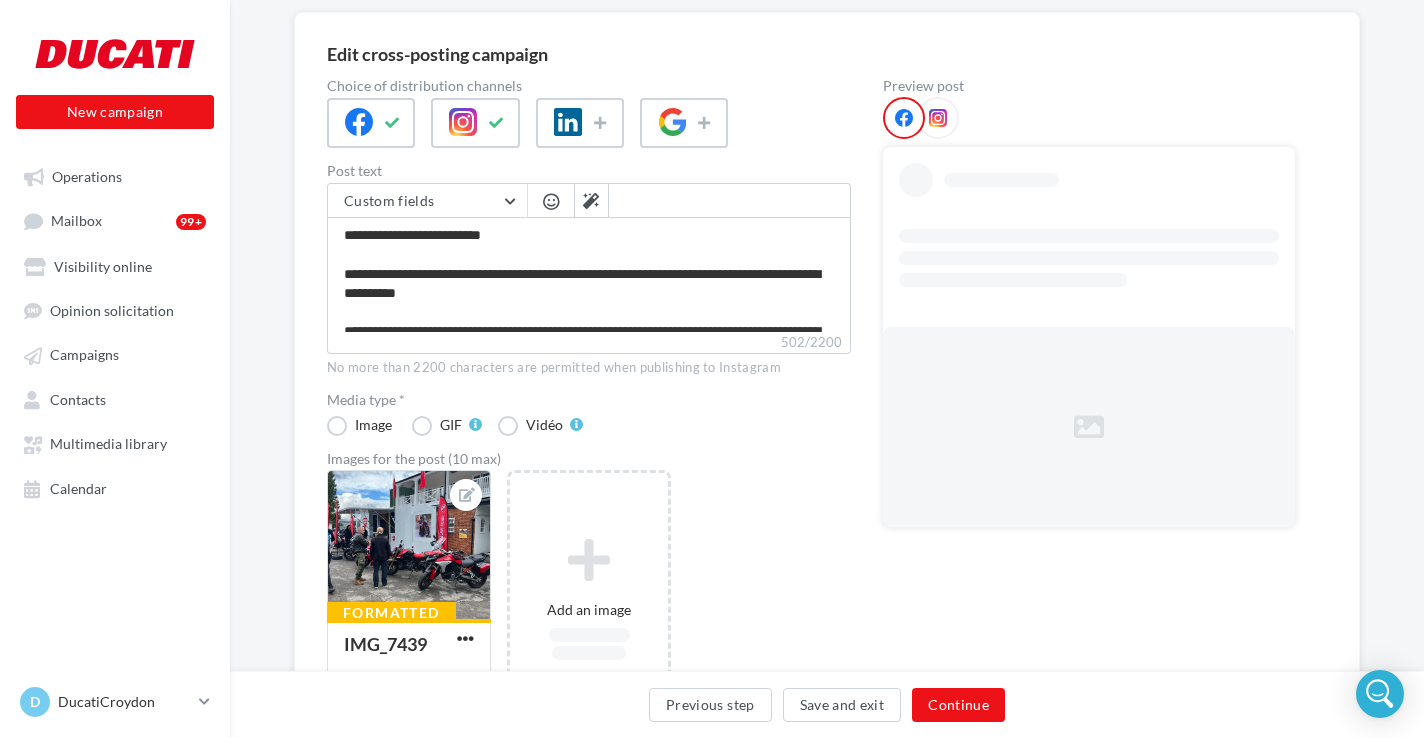 scroll, scrollTop: 161, scrollLeft: 0, axis: vertical 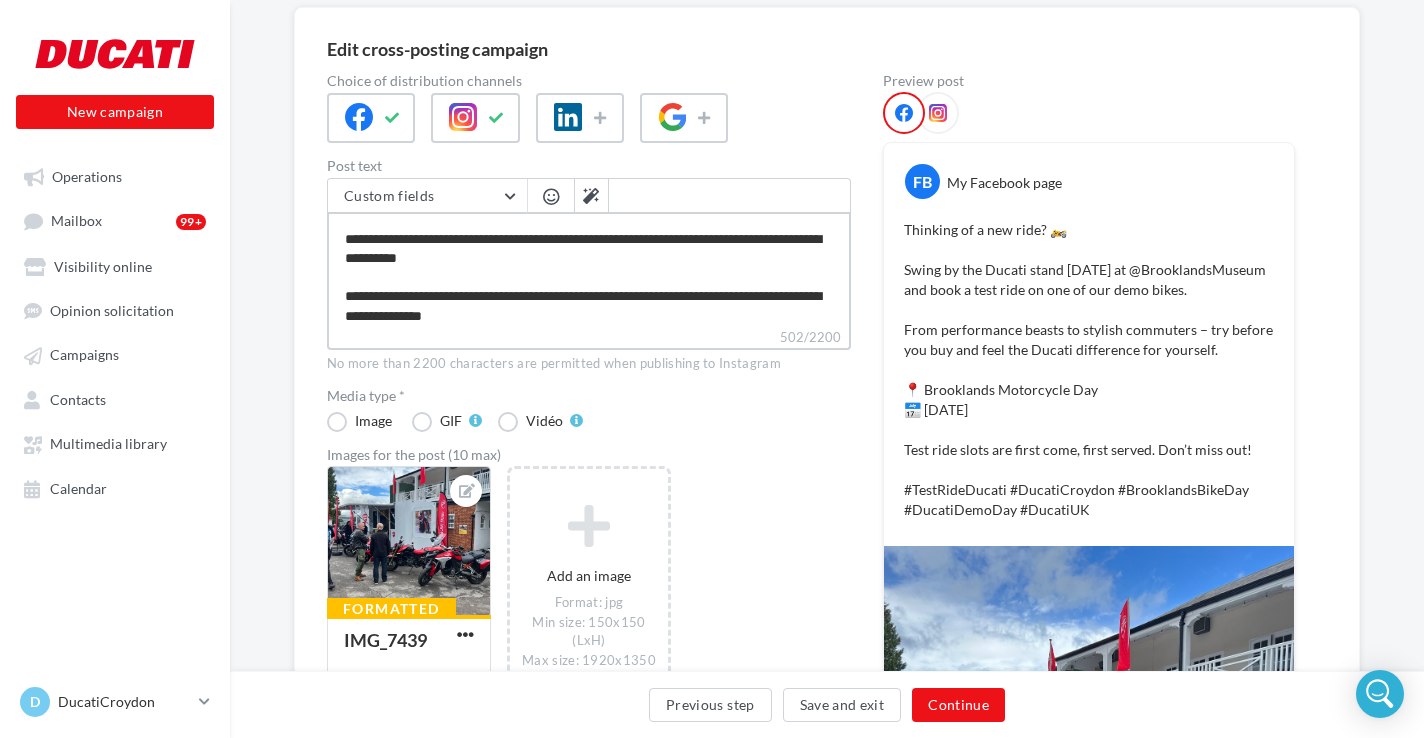 click on "**********" at bounding box center (589, 269) 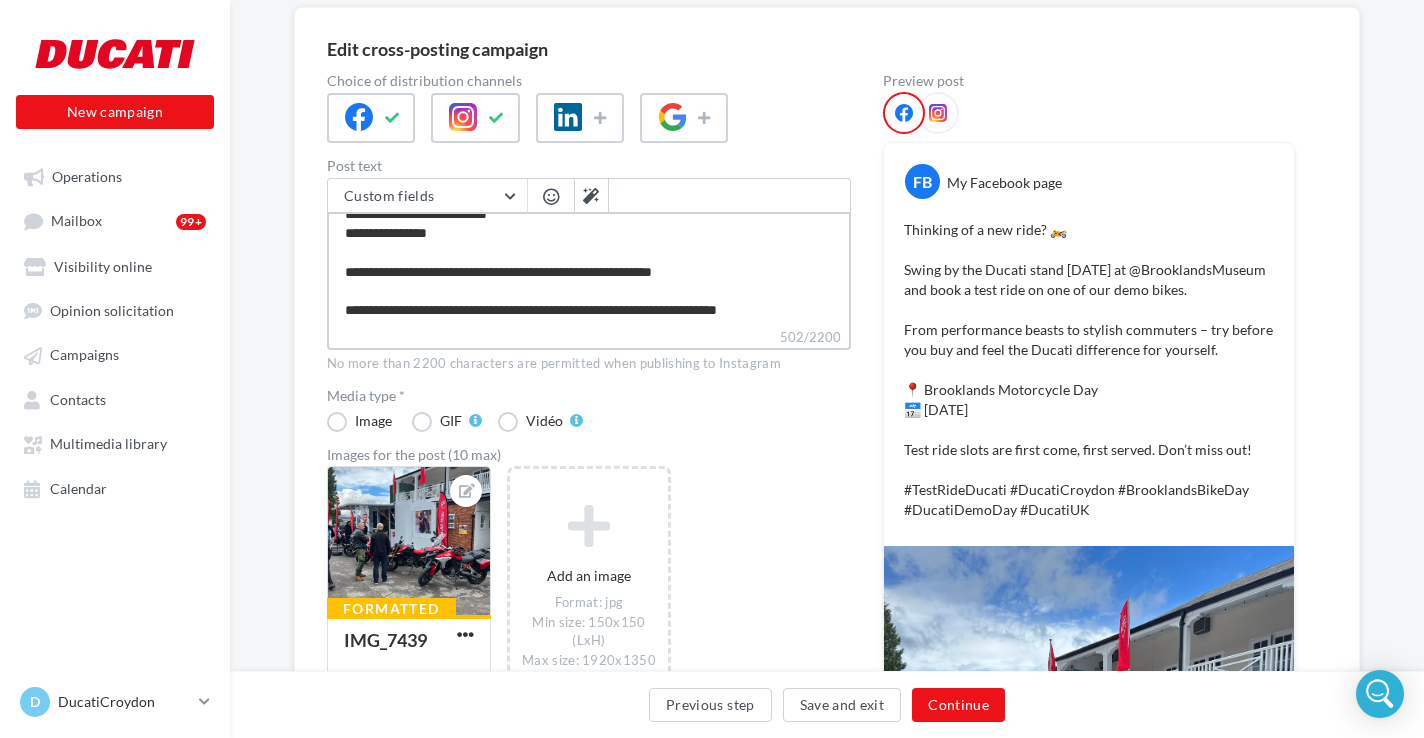 scroll, scrollTop: 168, scrollLeft: 0, axis: vertical 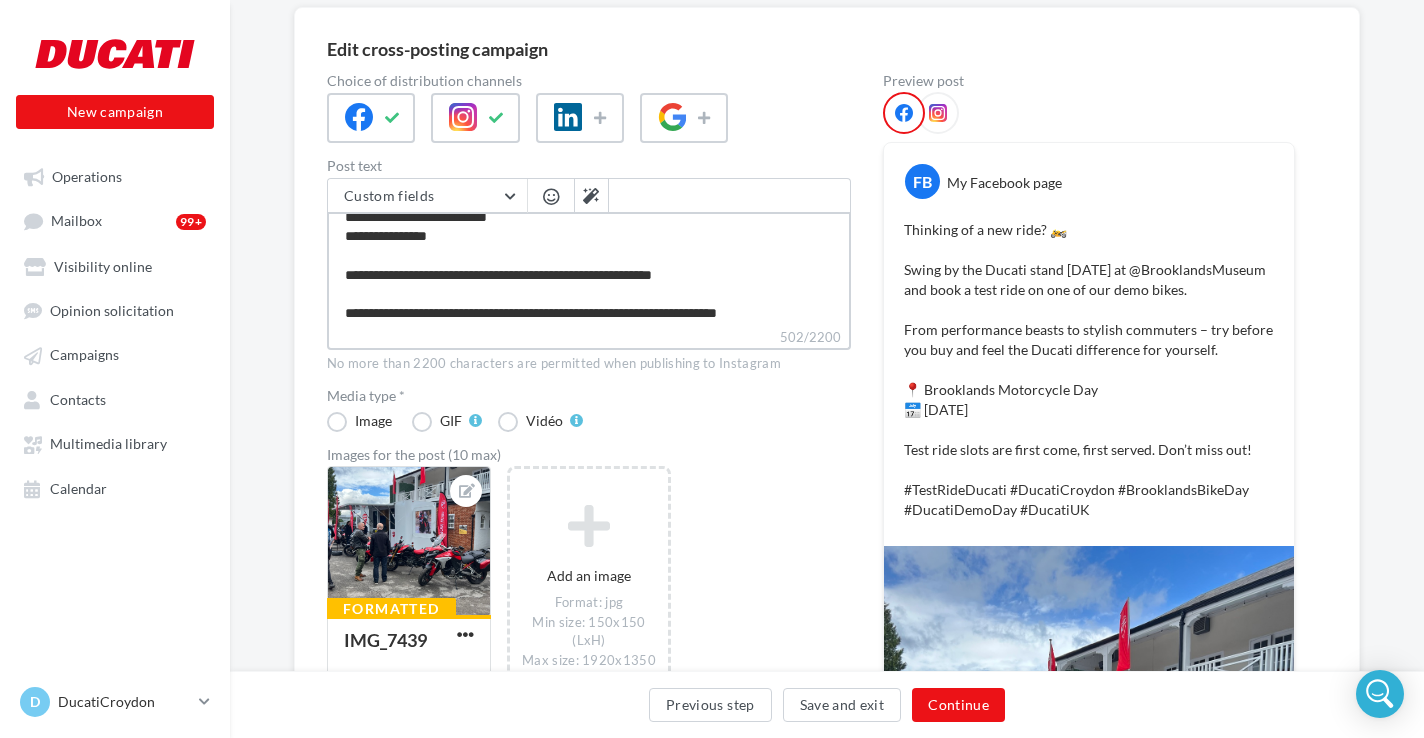 drag, startPoint x: 687, startPoint y: 276, endPoint x: 342, endPoint y: 275, distance: 345.00143 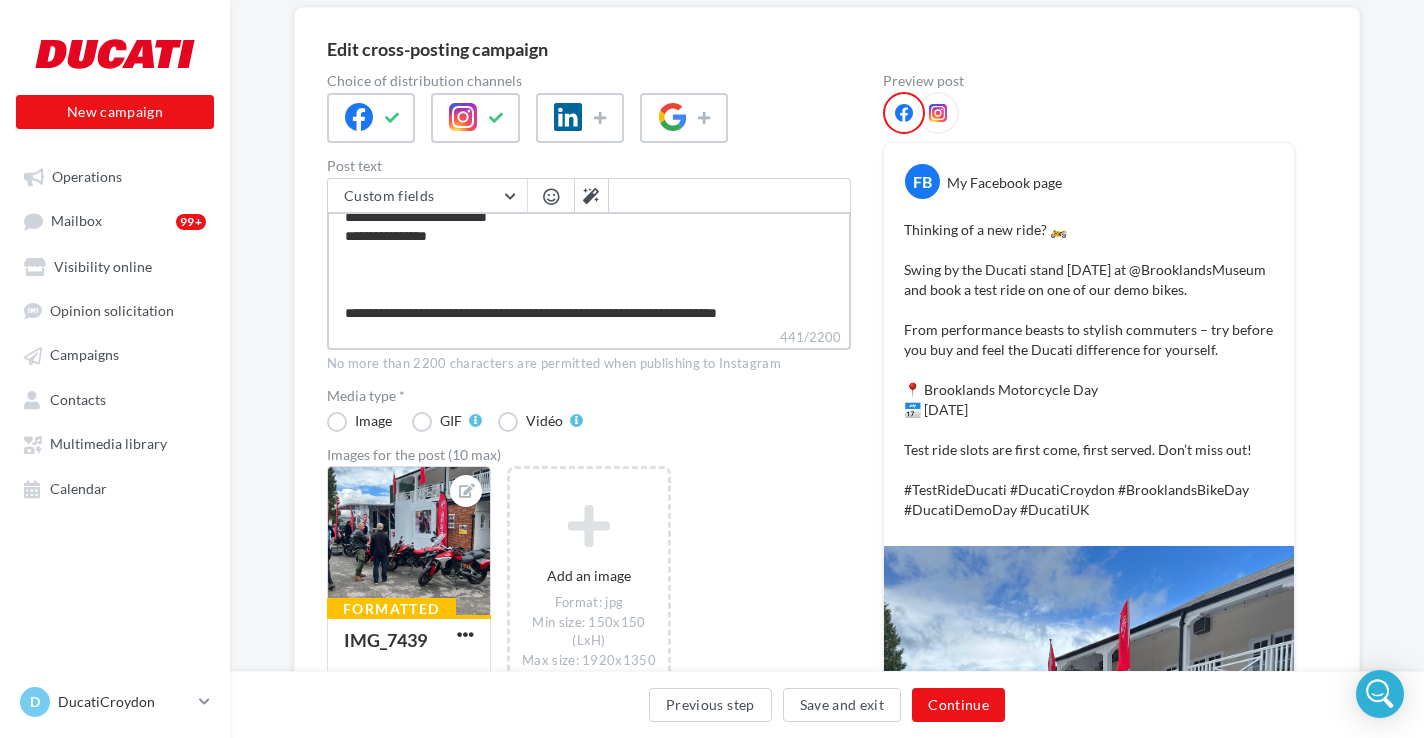 type on "**********" 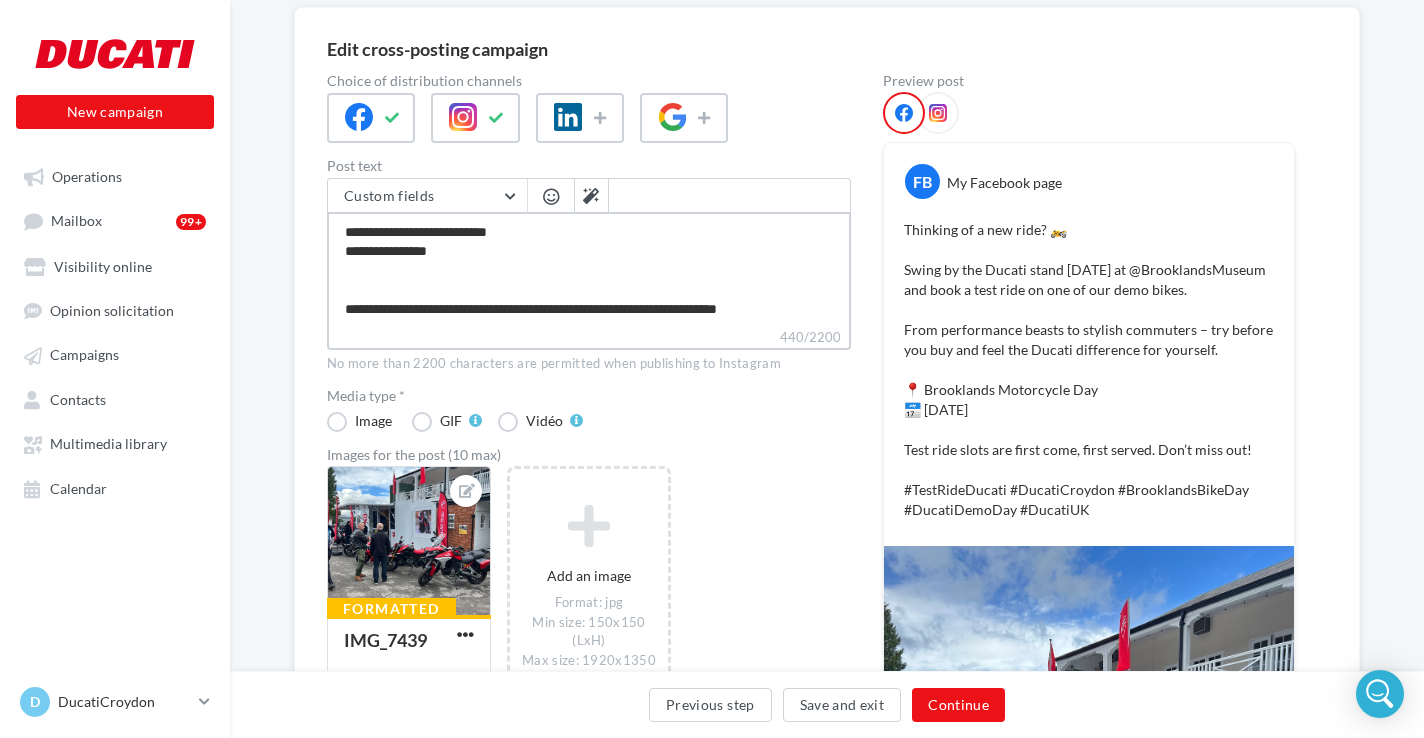 type on "**********" 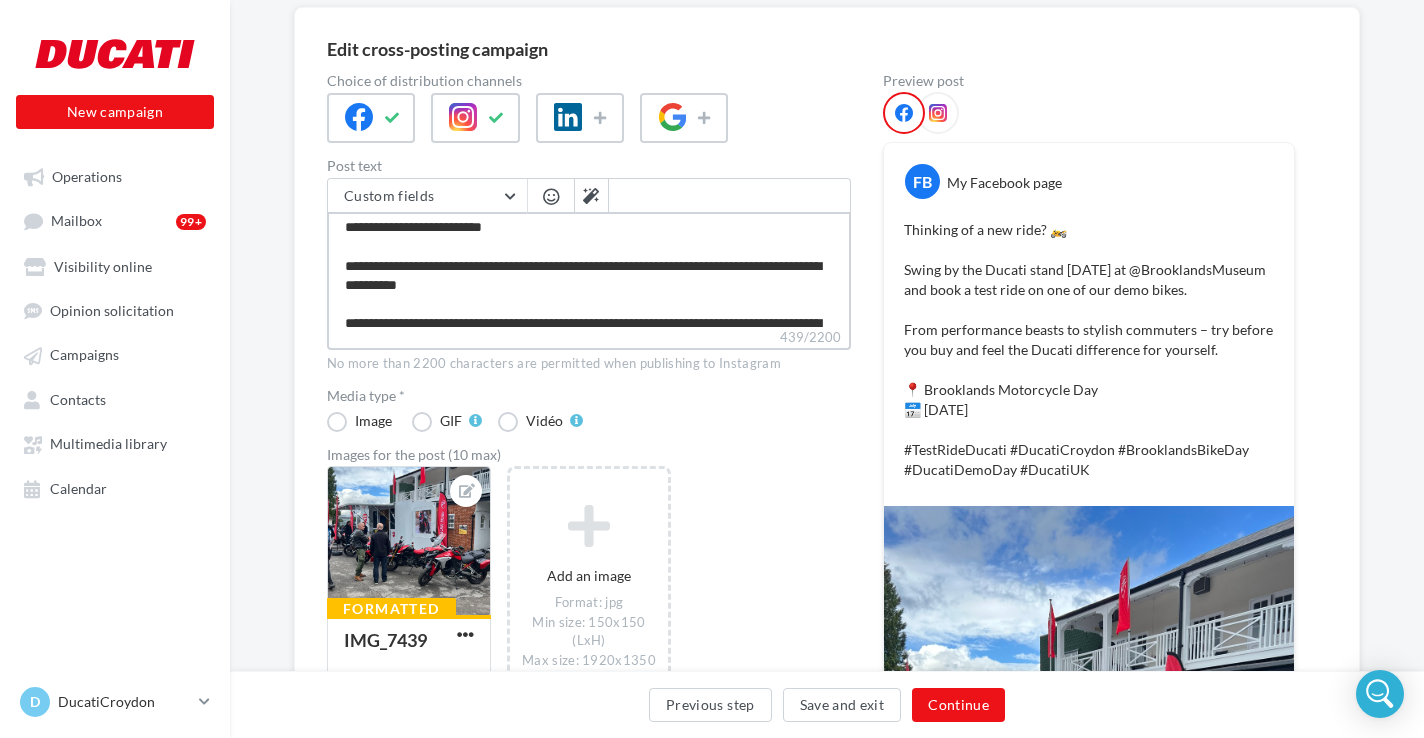 scroll, scrollTop: 2, scrollLeft: 0, axis: vertical 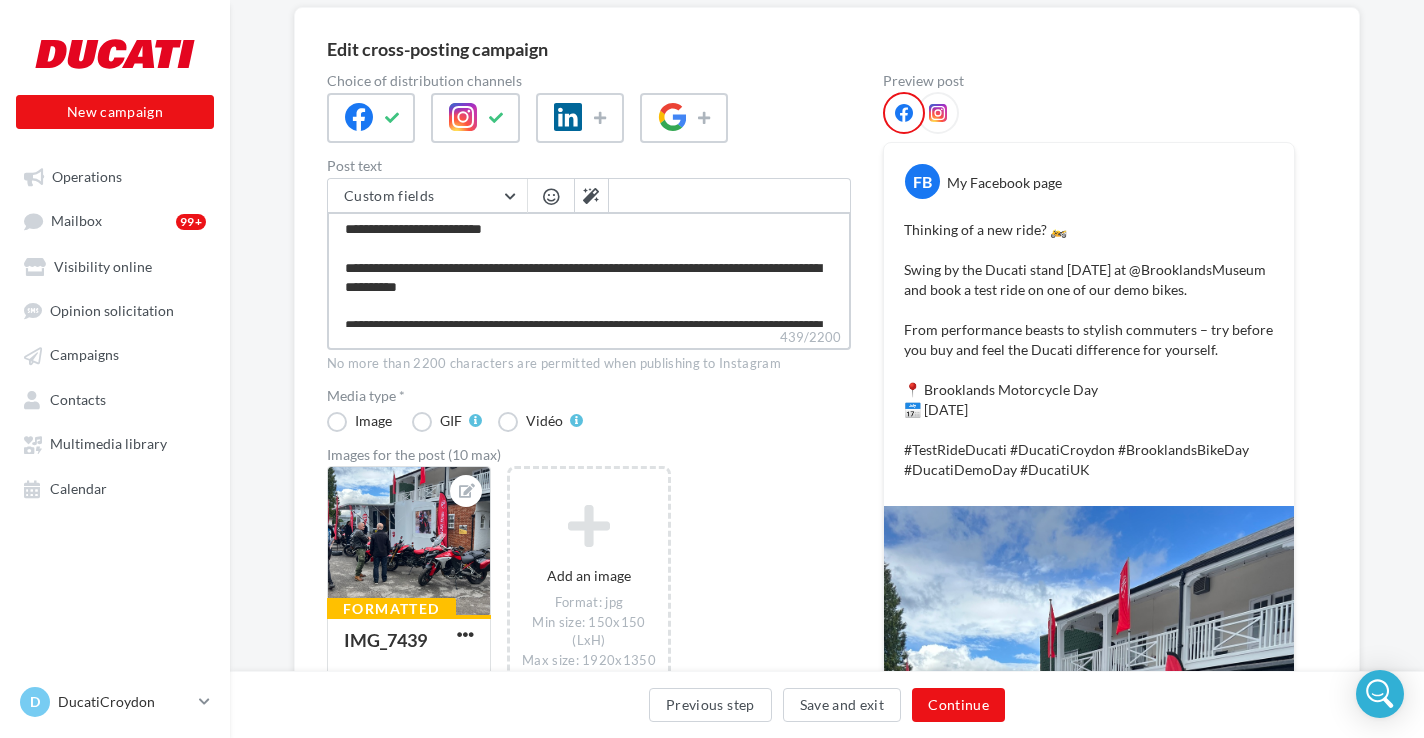 drag, startPoint x: 756, startPoint y: 270, endPoint x: 394, endPoint y: 287, distance: 362.39896 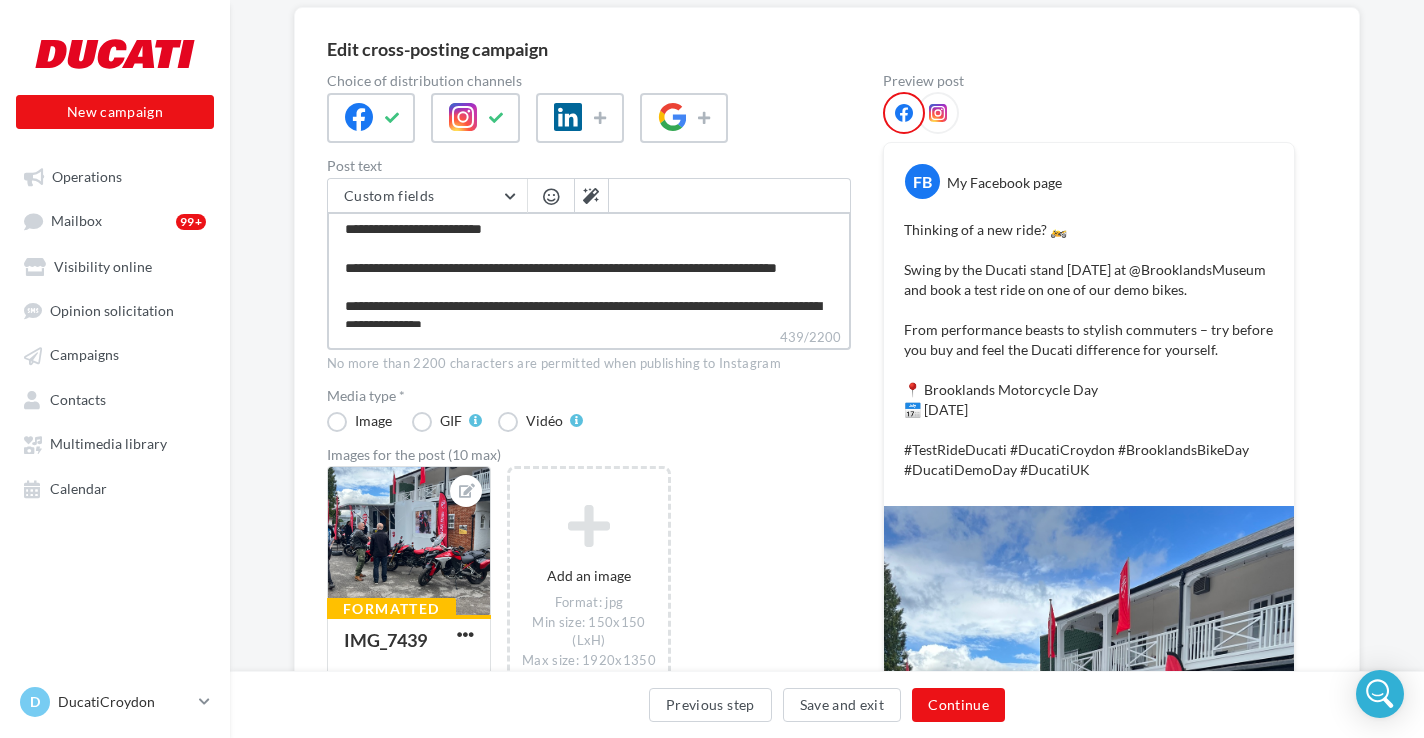 type on "**********" 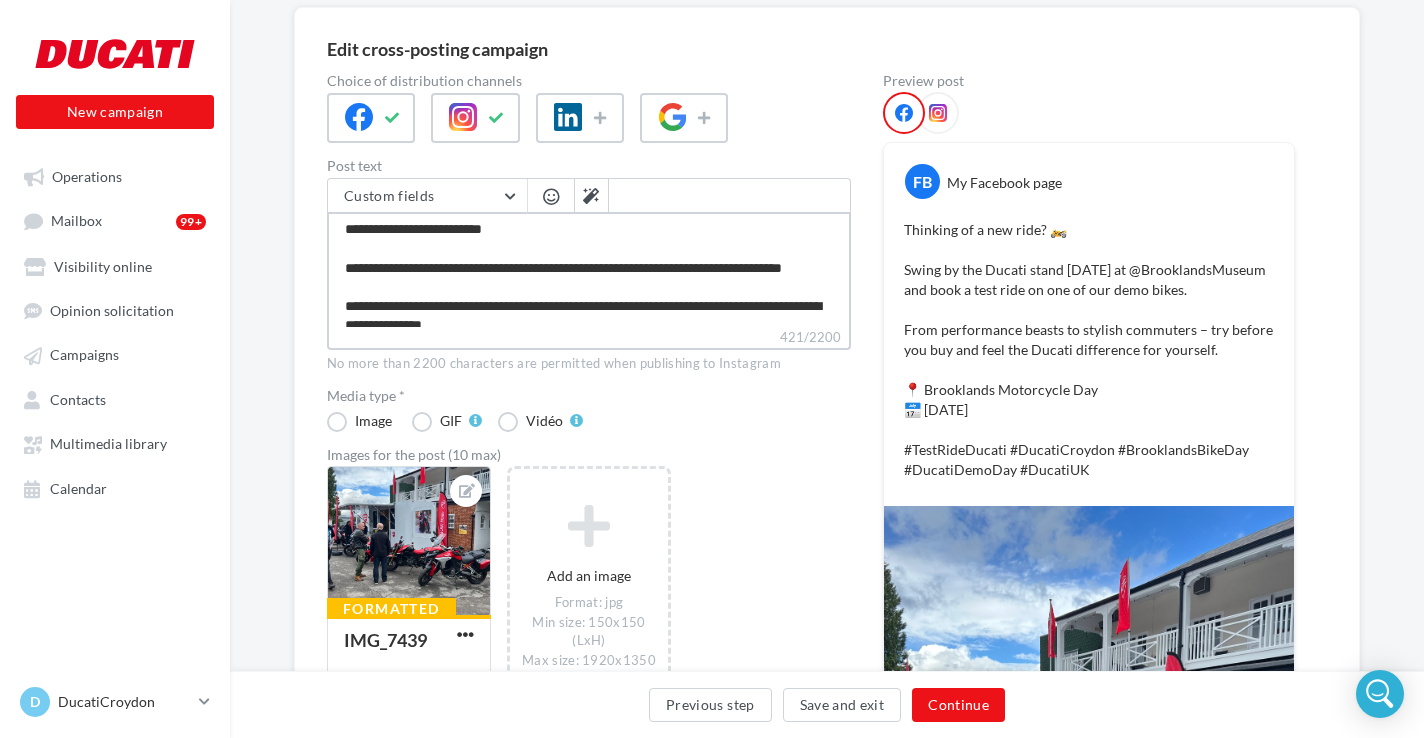 type on "**********" 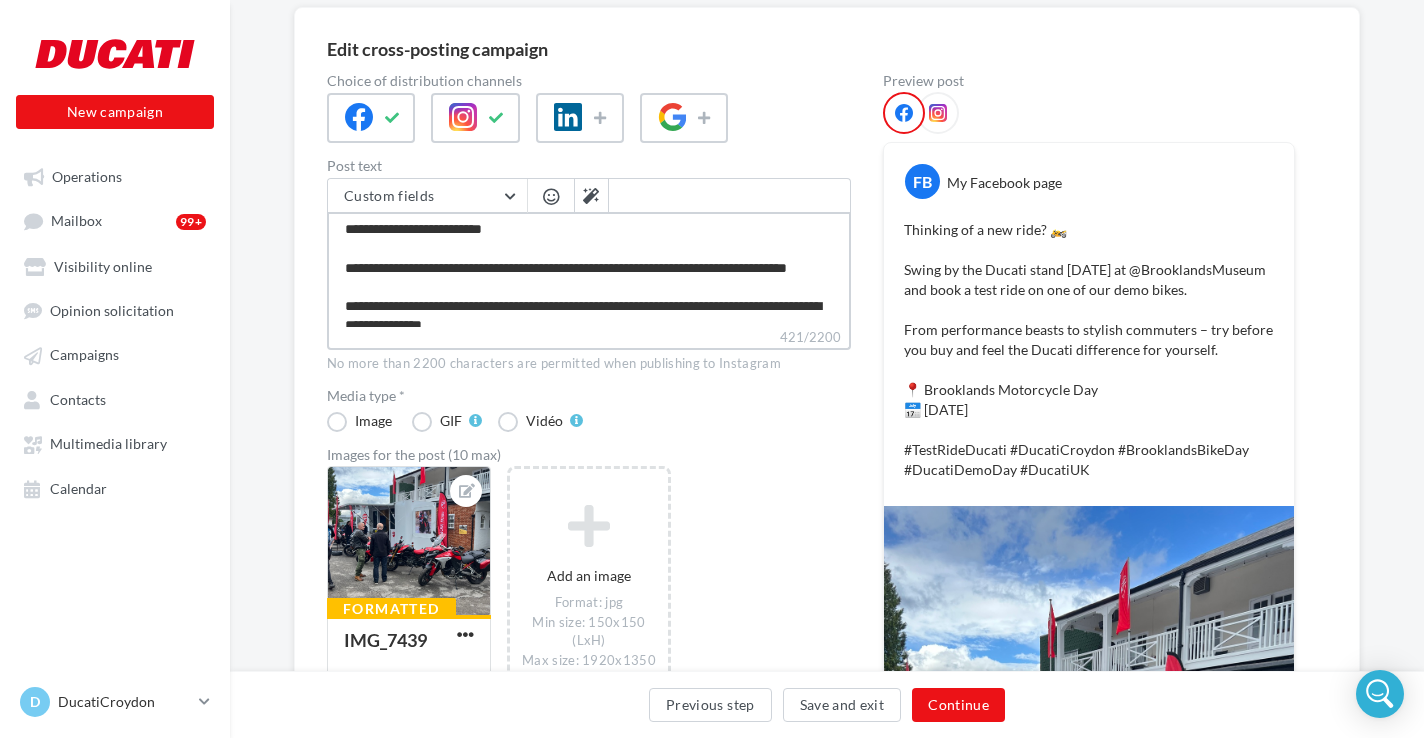 type on "**********" 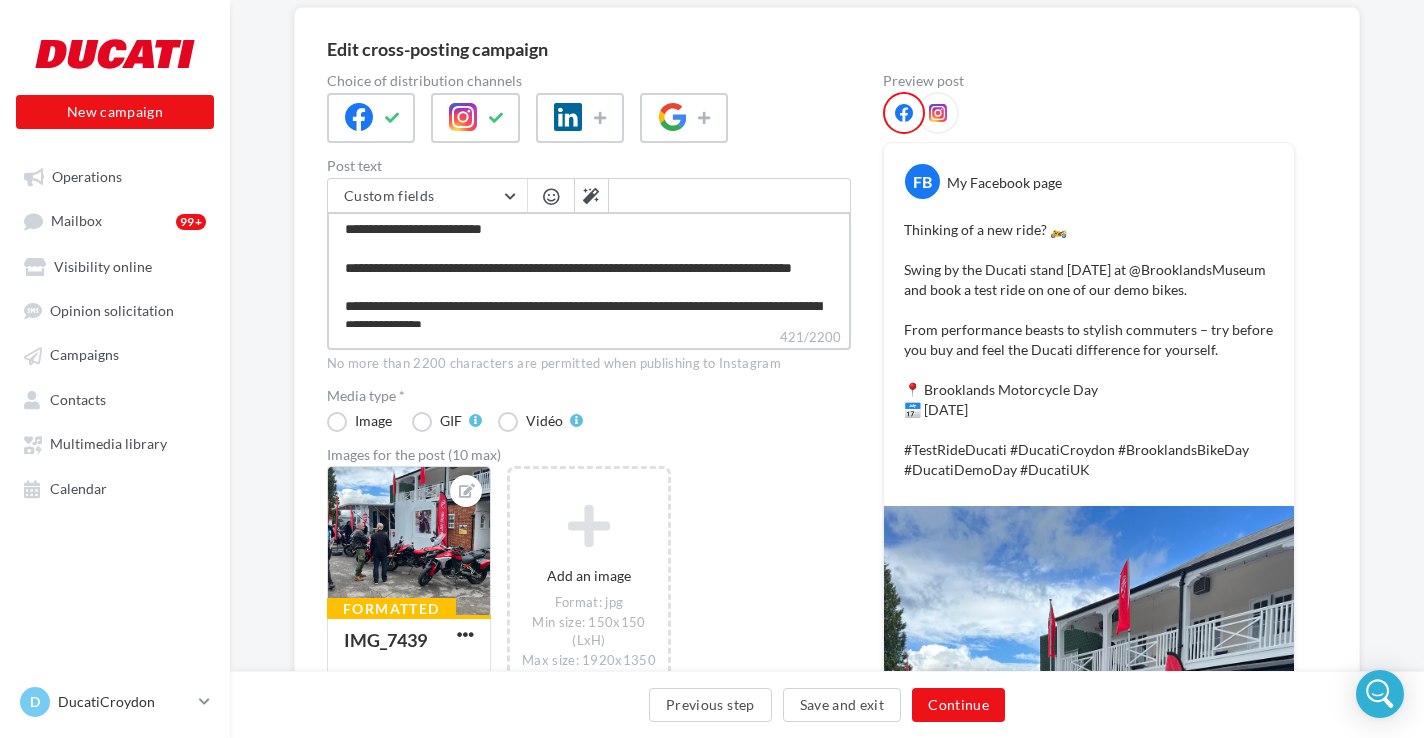 type on "**********" 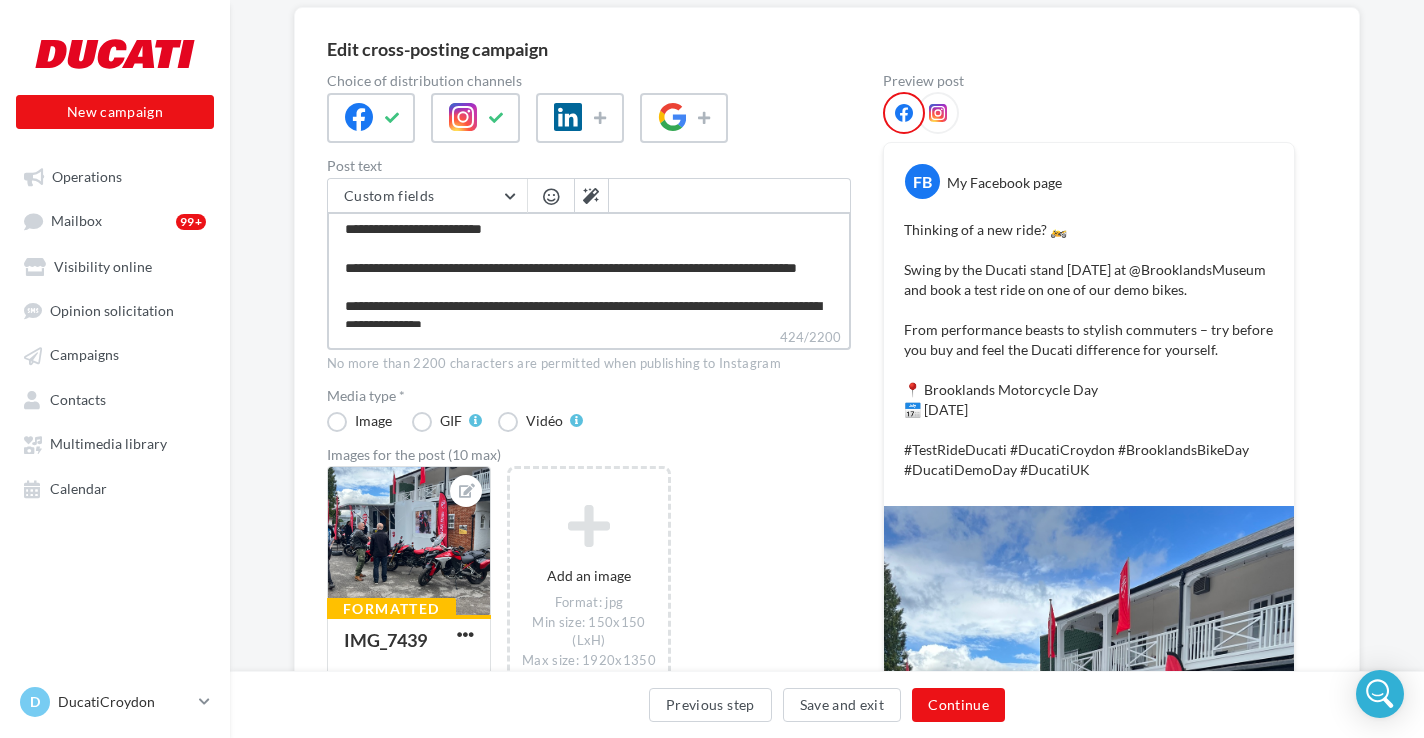 type on "**********" 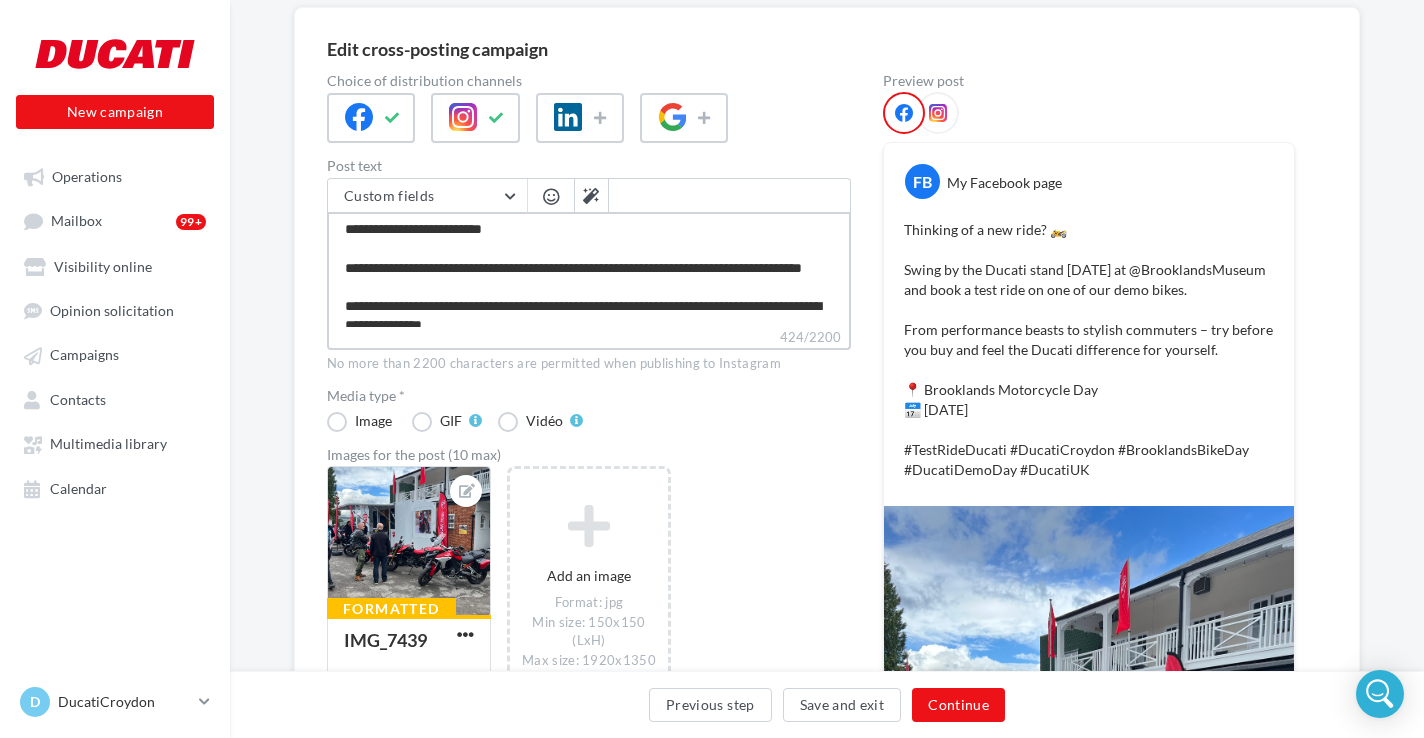 type on "**********" 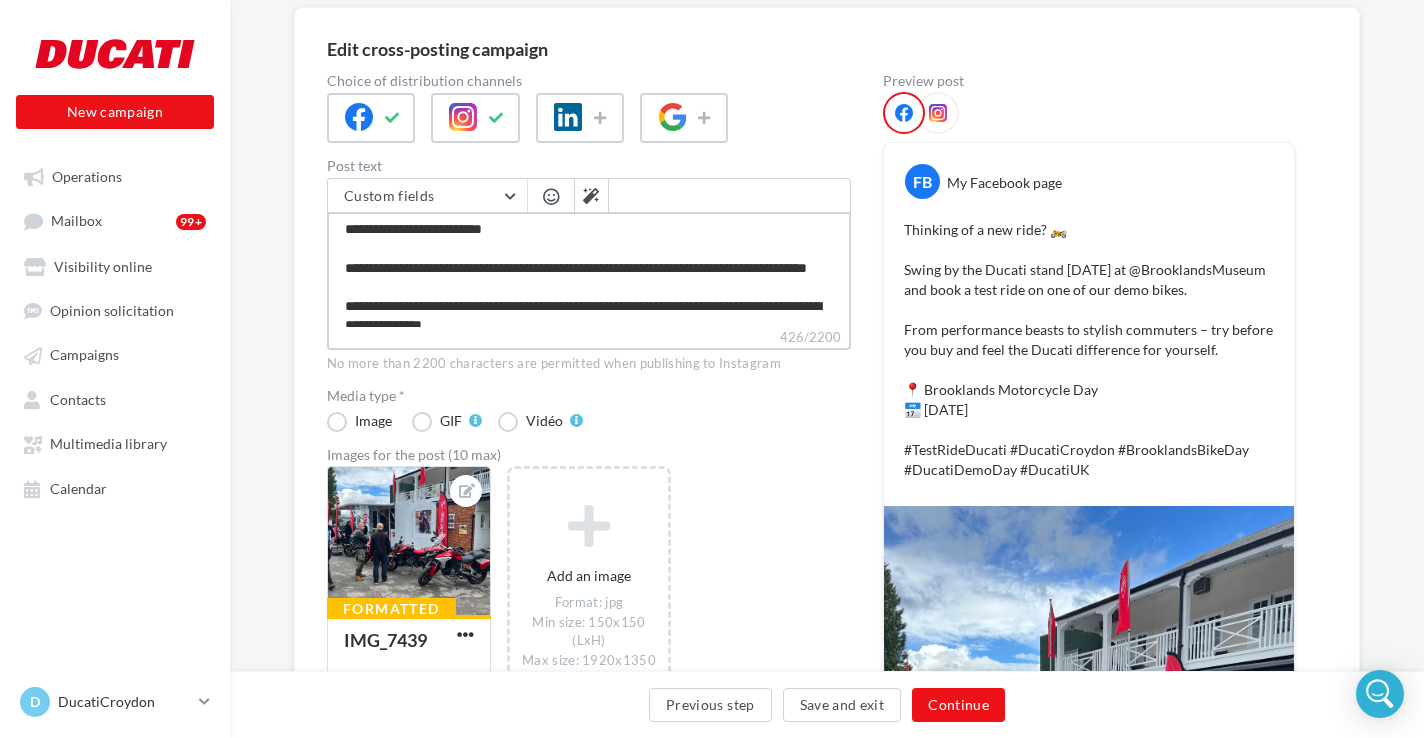 type on "**********" 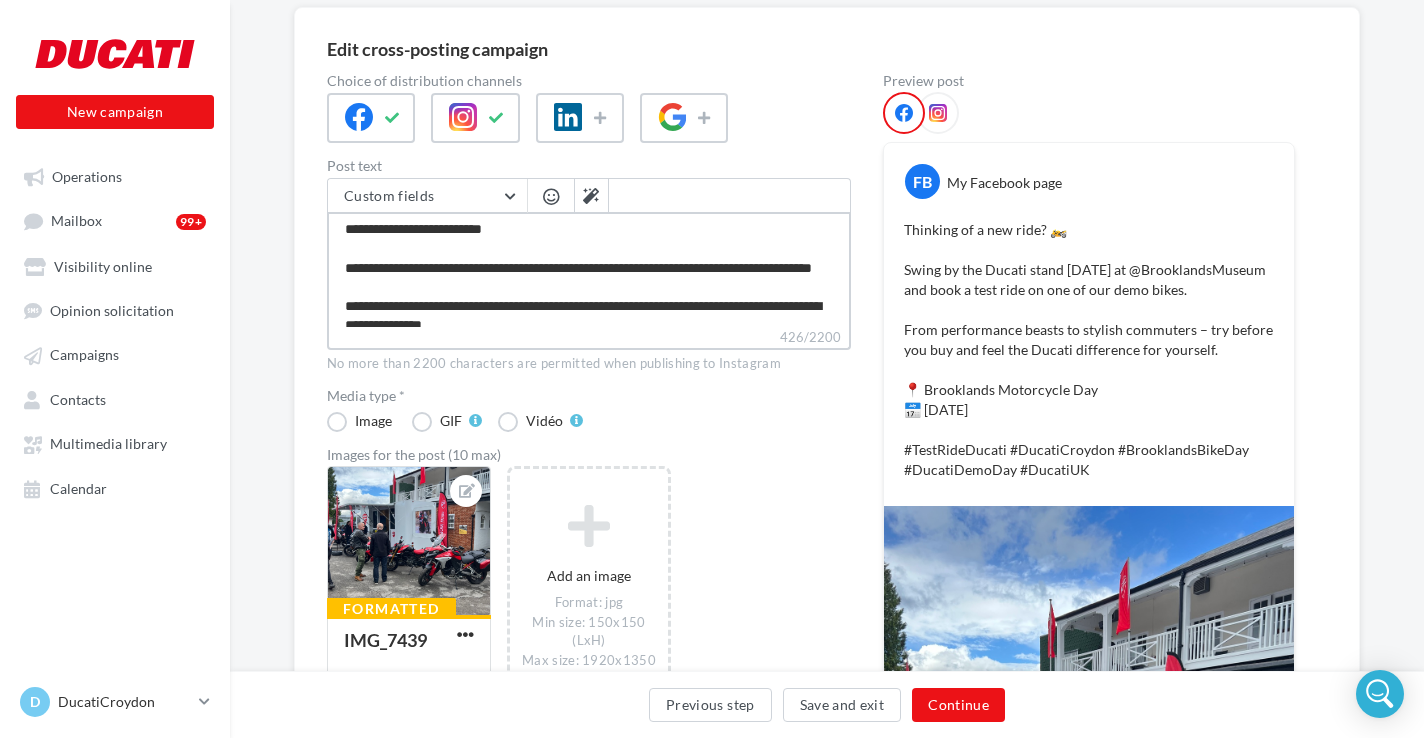 type on "**********" 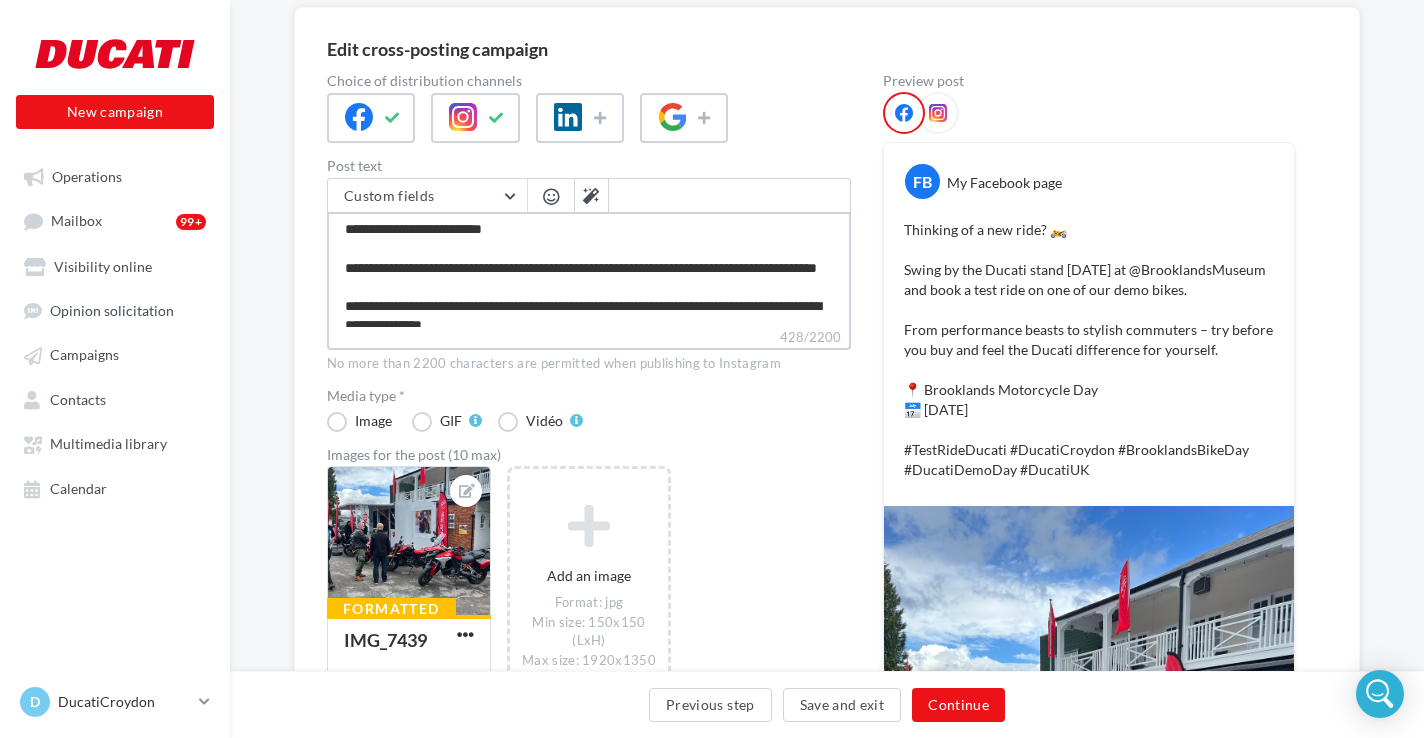 type on "**********" 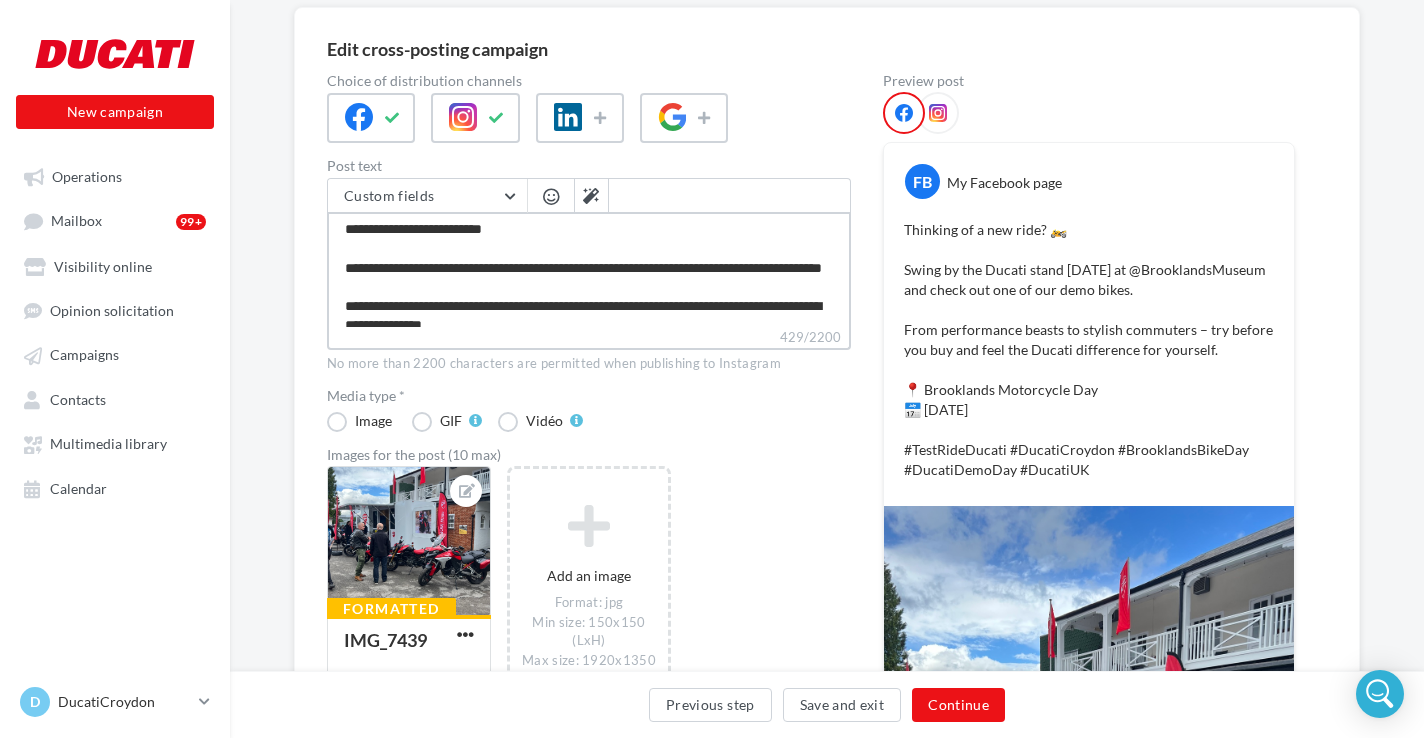 drag, startPoint x: 385, startPoint y: 286, endPoint x: 338, endPoint y: 286, distance: 47 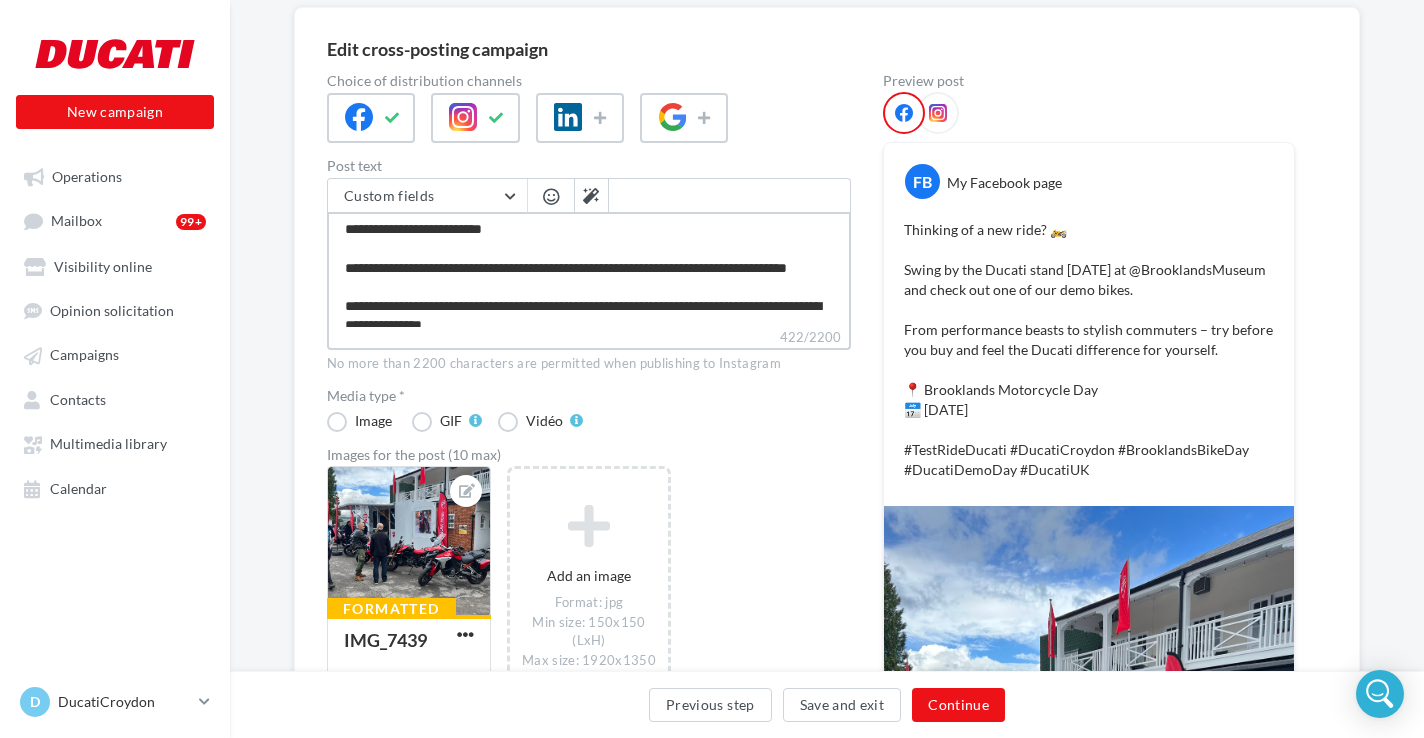 click on "**********" at bounding box center [589, 269] 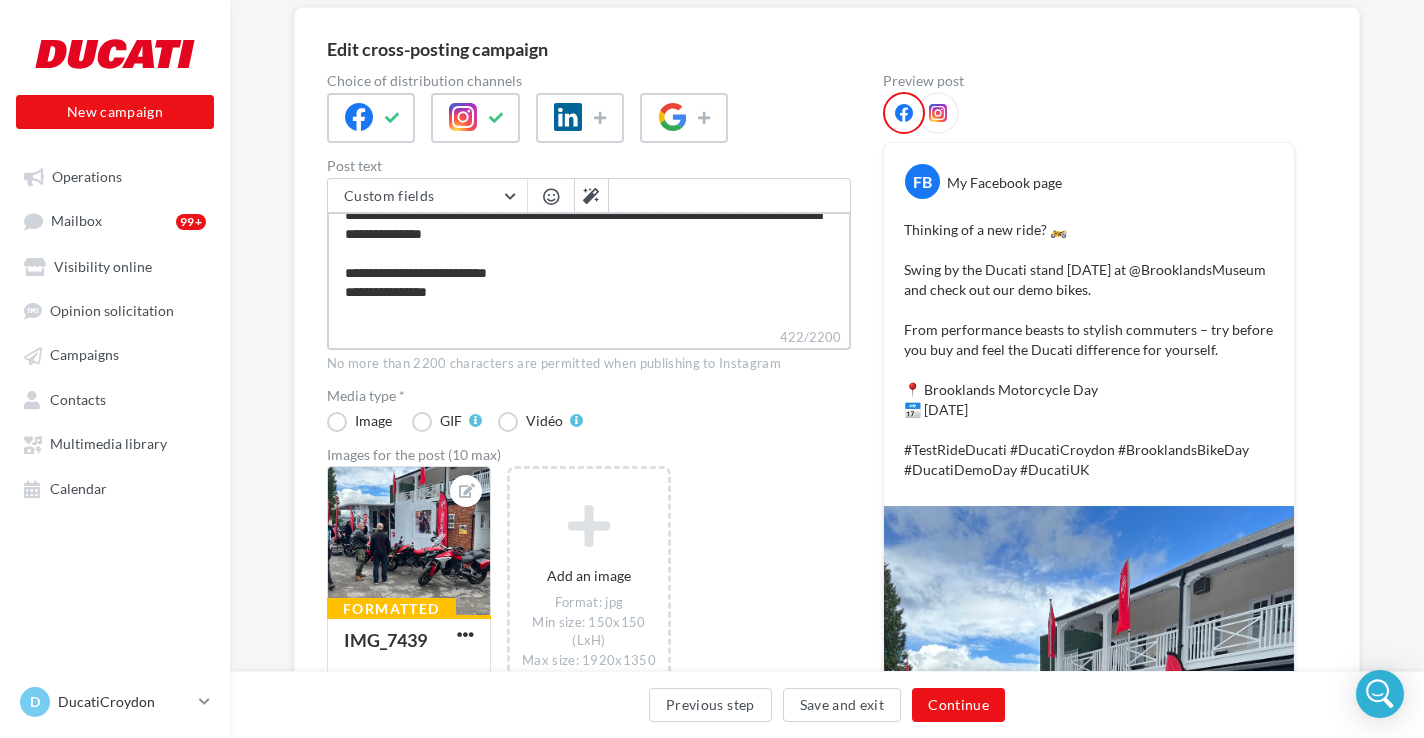 scroll, scrollTop: 76, scrollLeft: 0, axis: vertical 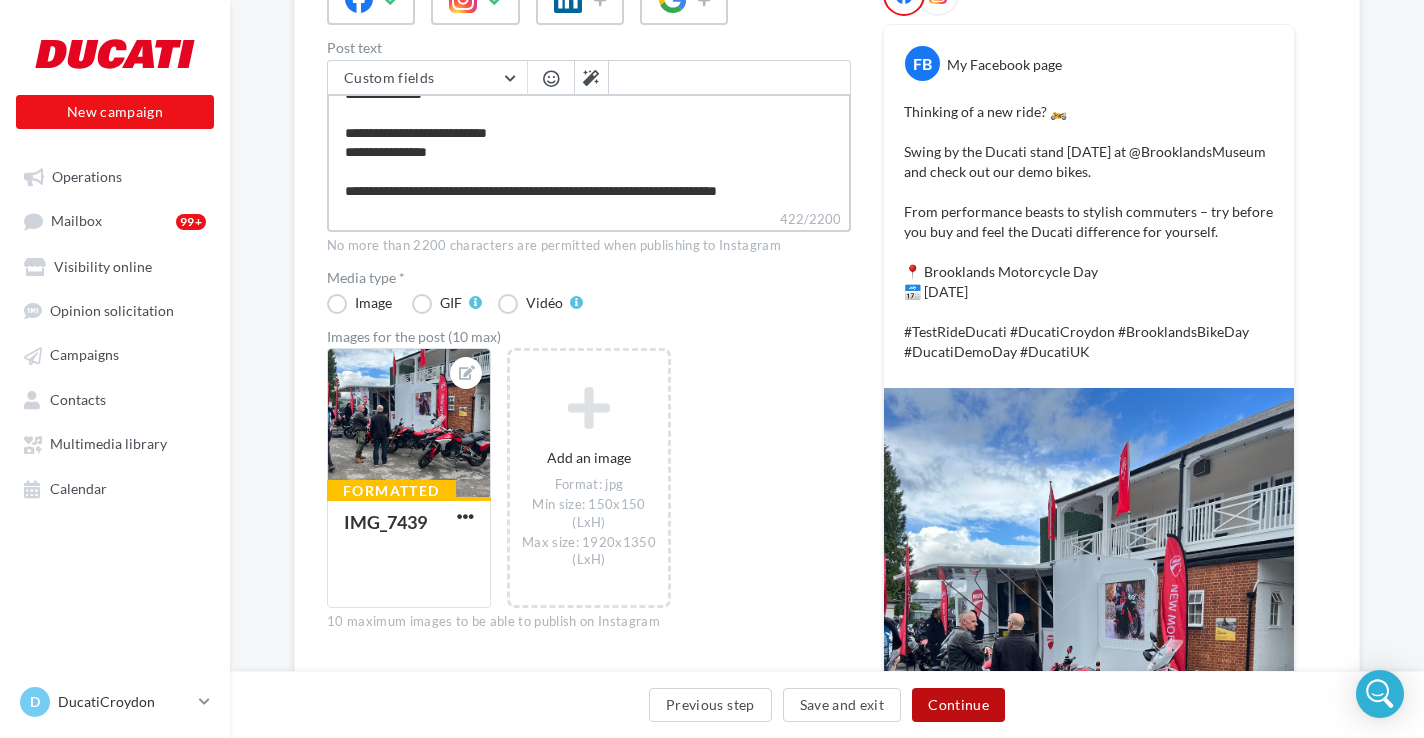 type on "**********" 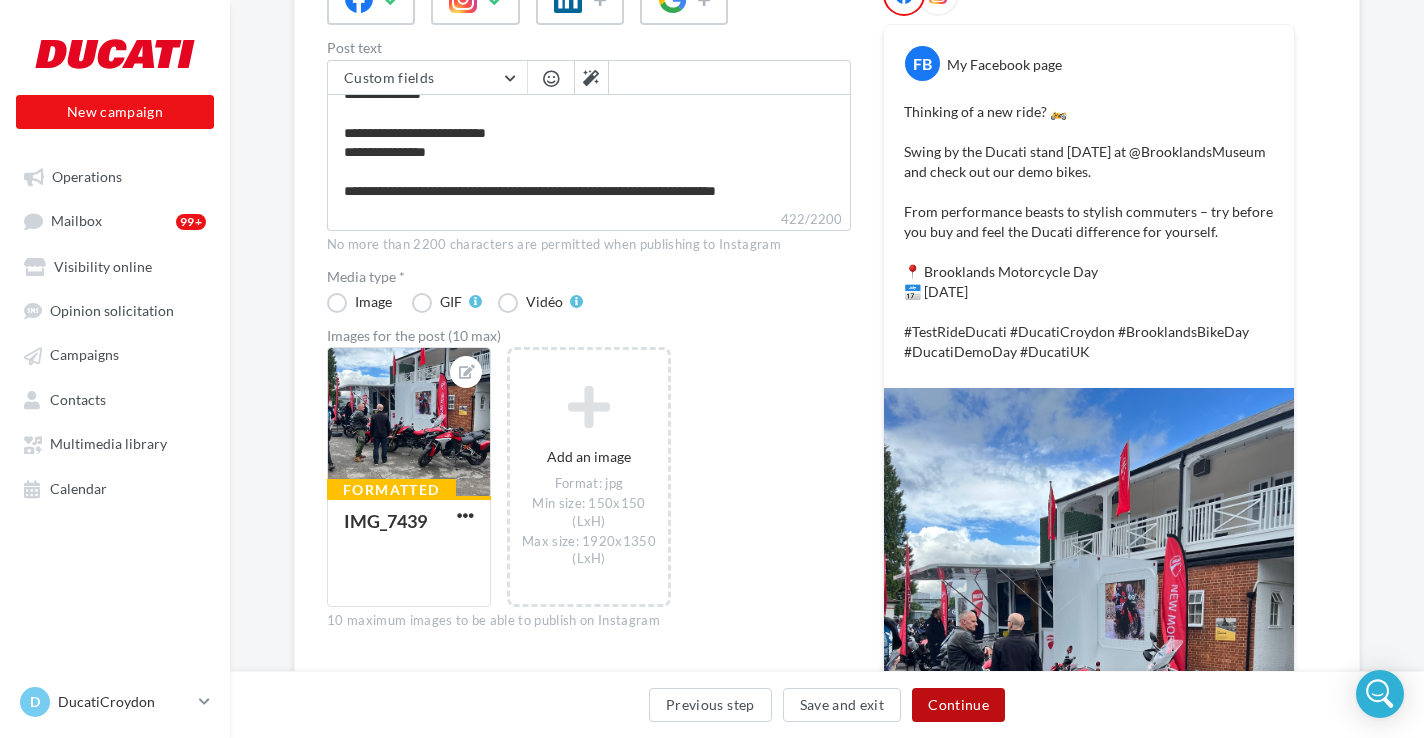 click on "Continue" at bounding box center [958, 705] 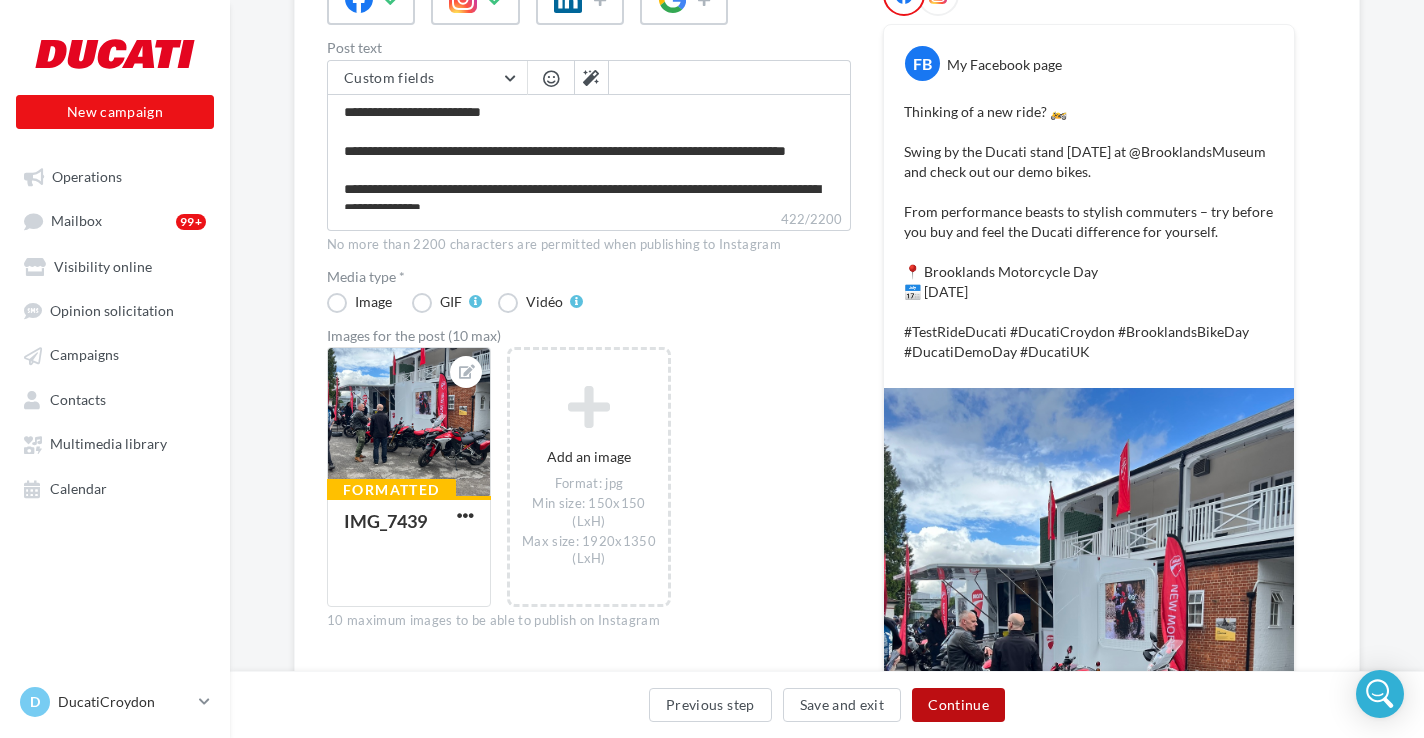 scroll, scrollTop: 0, scrollLeft: 0, axis: both 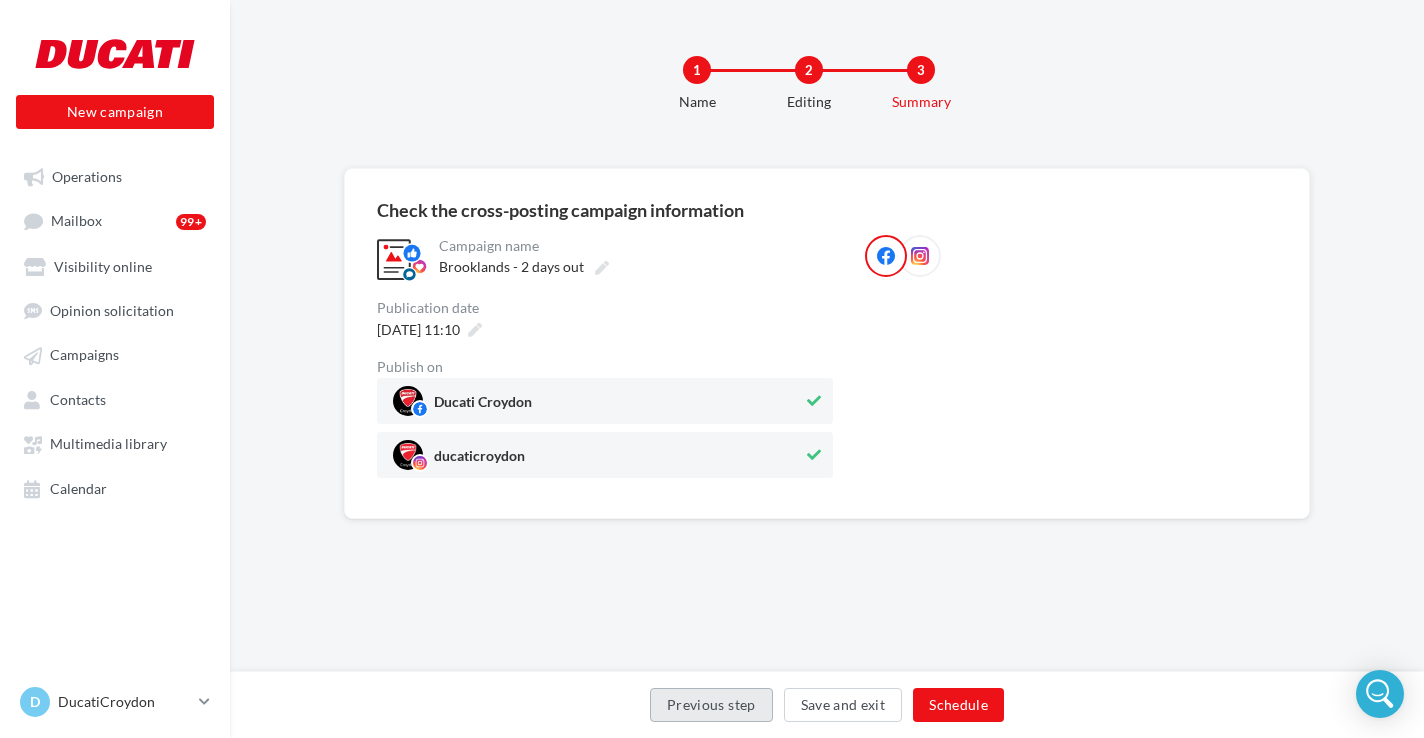 click on "Previous step" at bounding box center [711, 705] 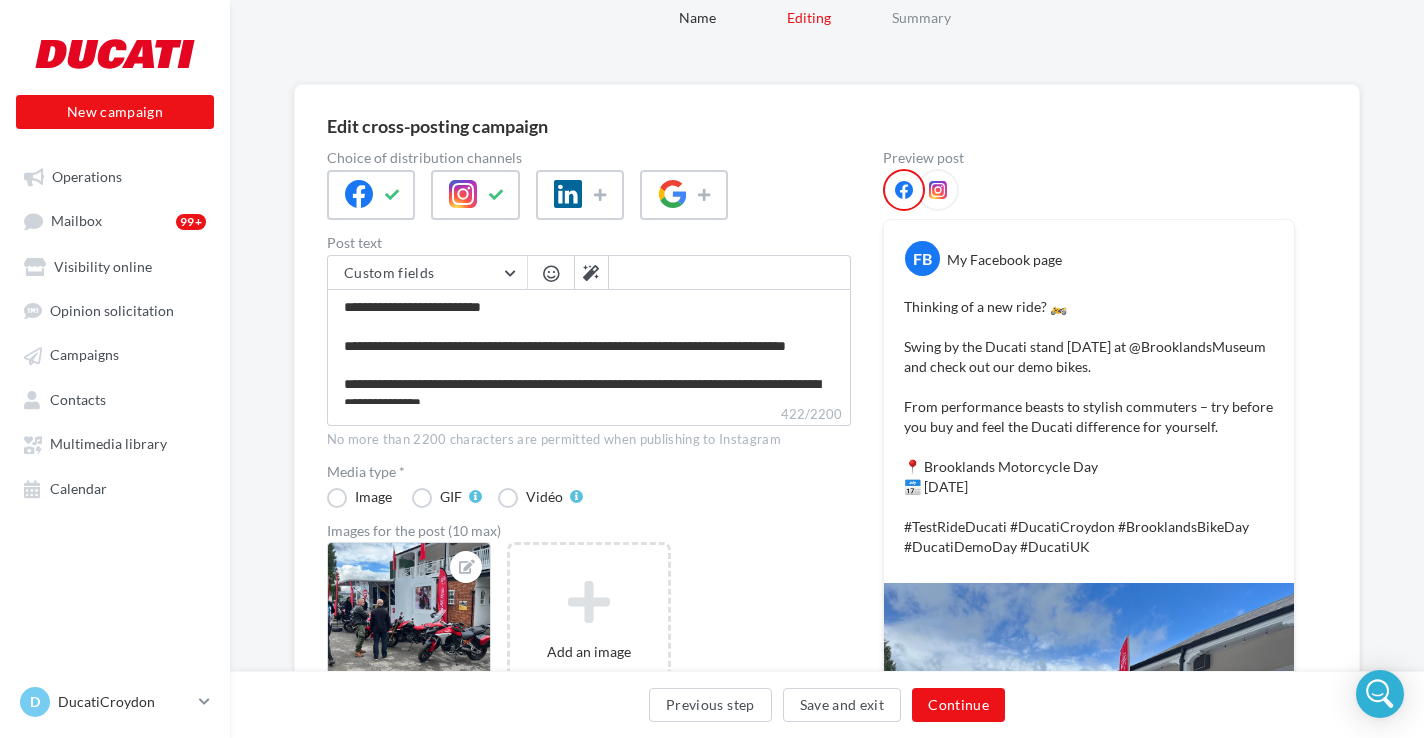 scroll, scrollTop: 118, scrollLeft: 0, axis: vertical 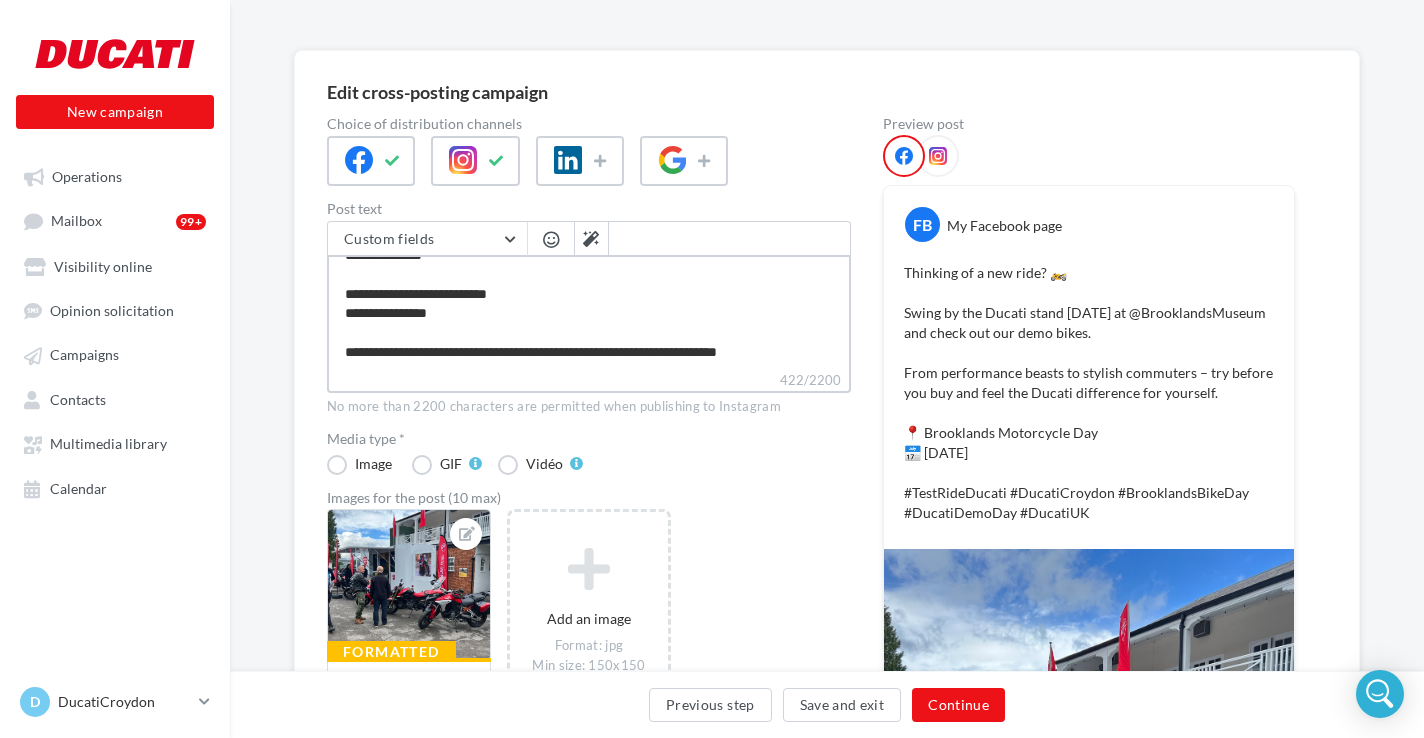 drag, startPoint x: 800, startPoint y: 332, endPoint x: 699, endPoint y: 332, distance: 101 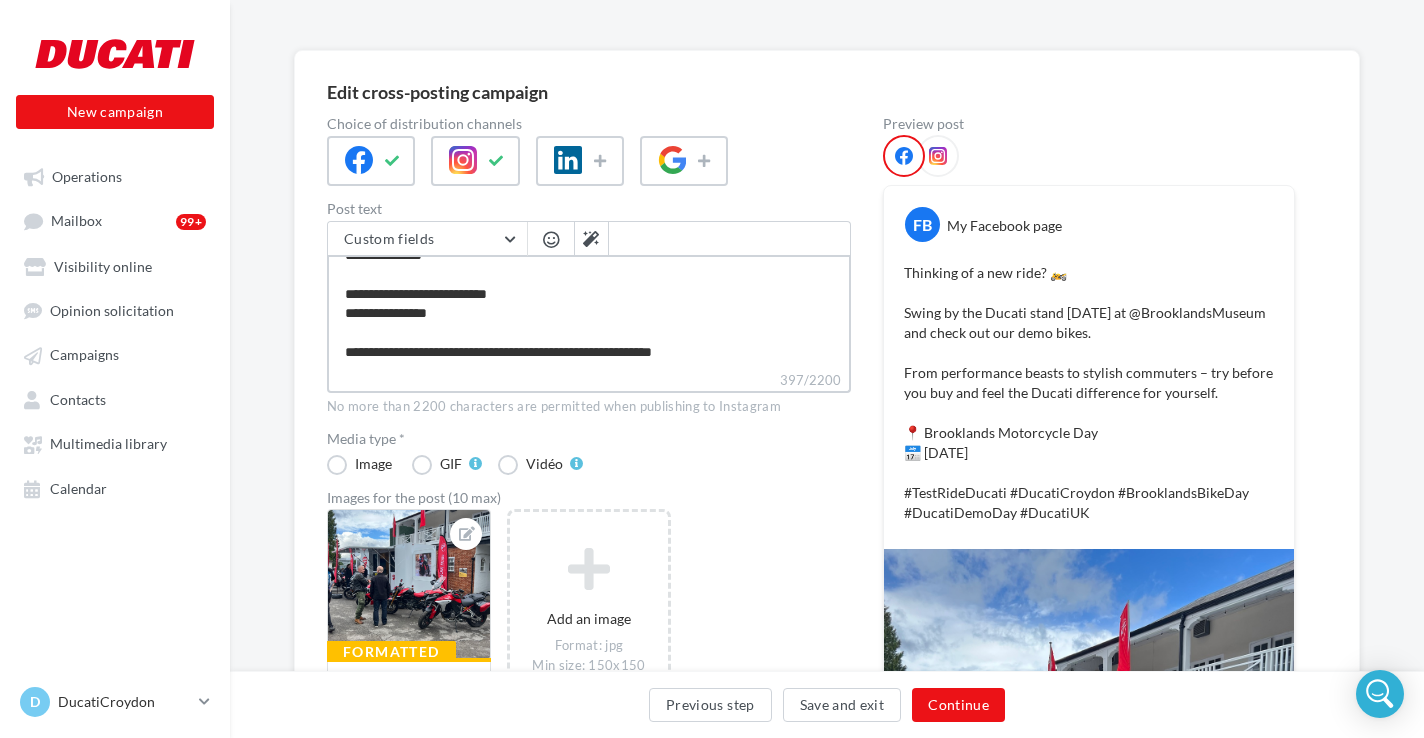 scroll, scrollTop: 134, scrollLeft: 0, axis: vertical 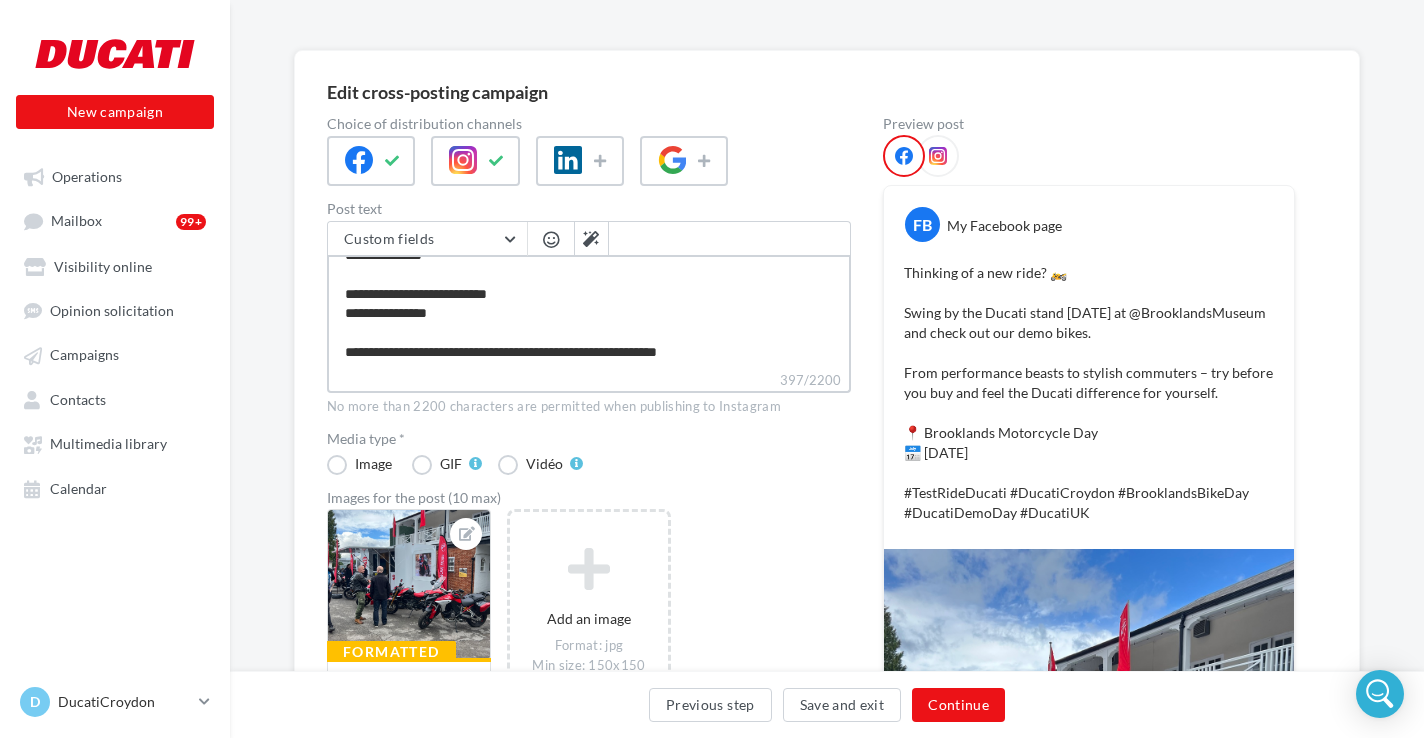 type on "**********" 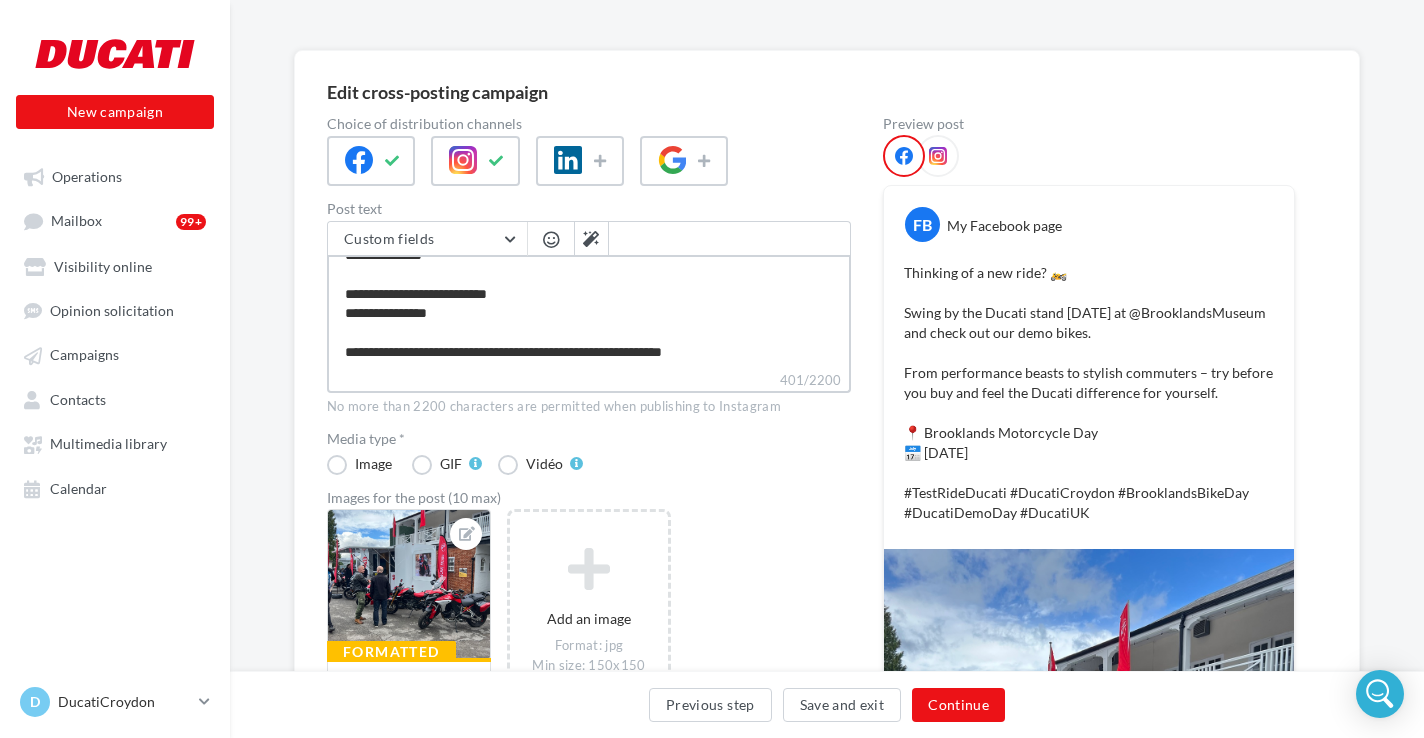 type on "**********" 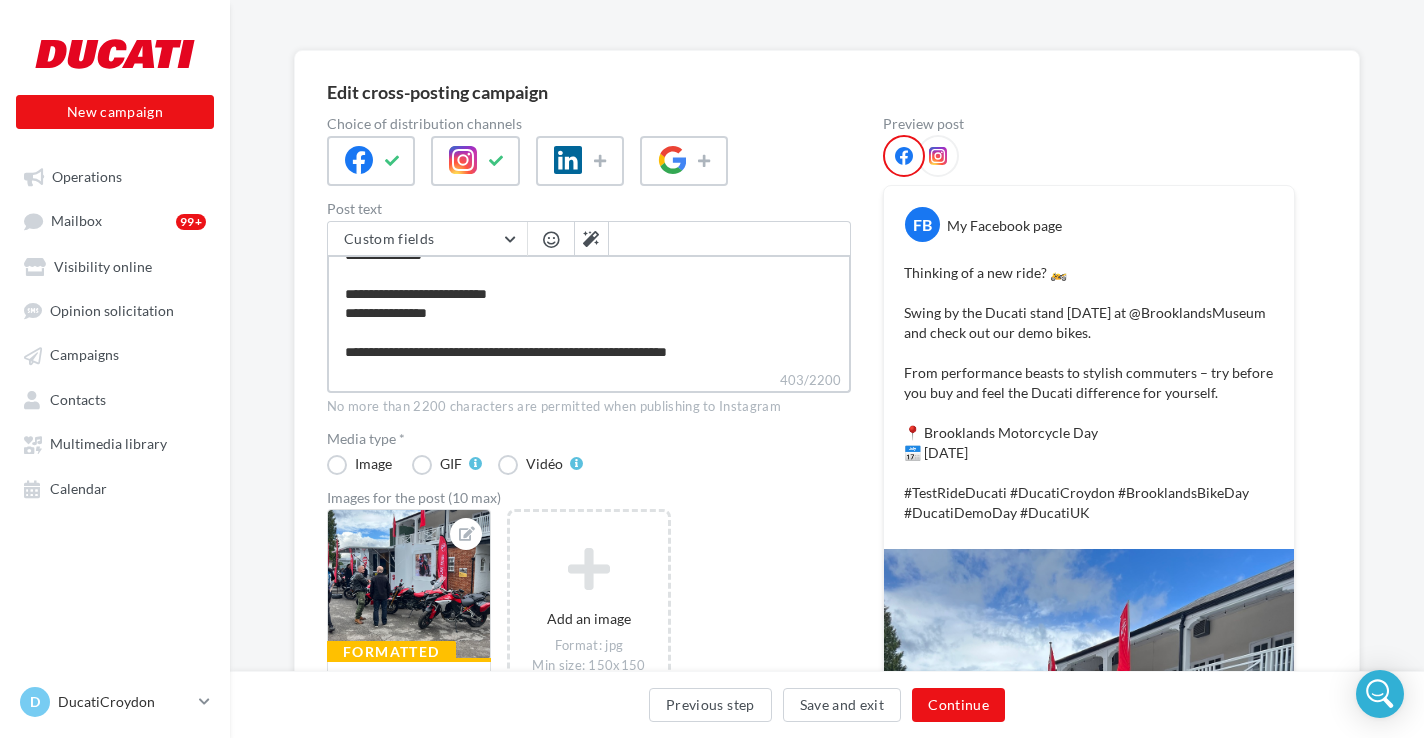 type on "**********" 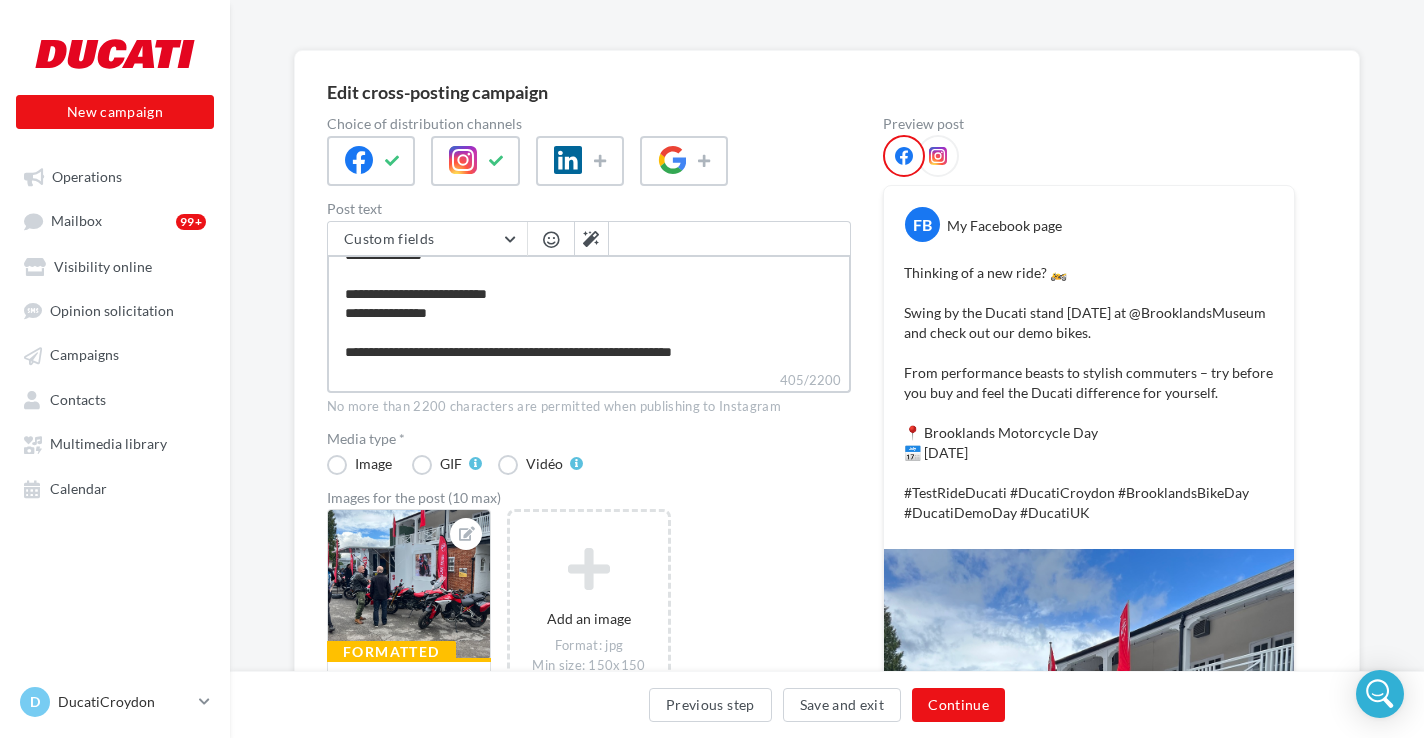 type on "**********" 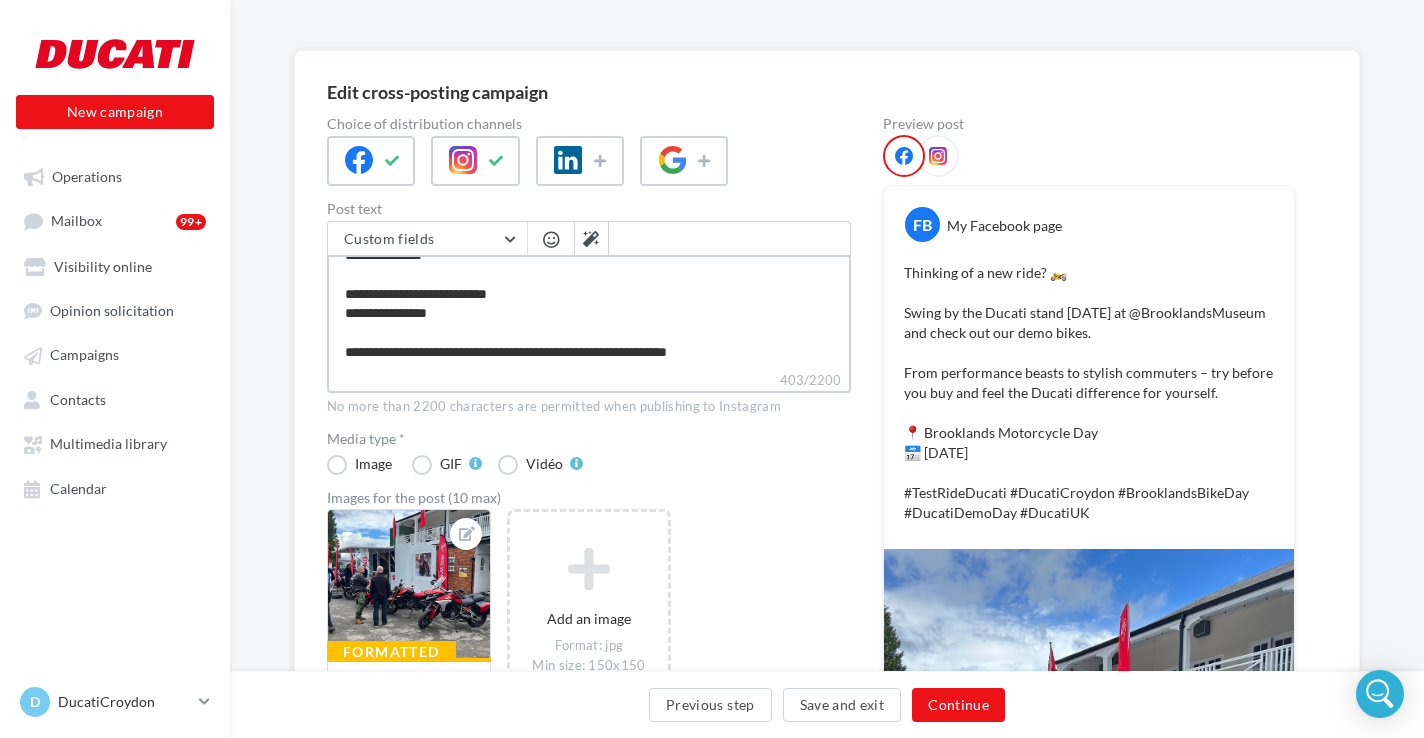 type on "**********" 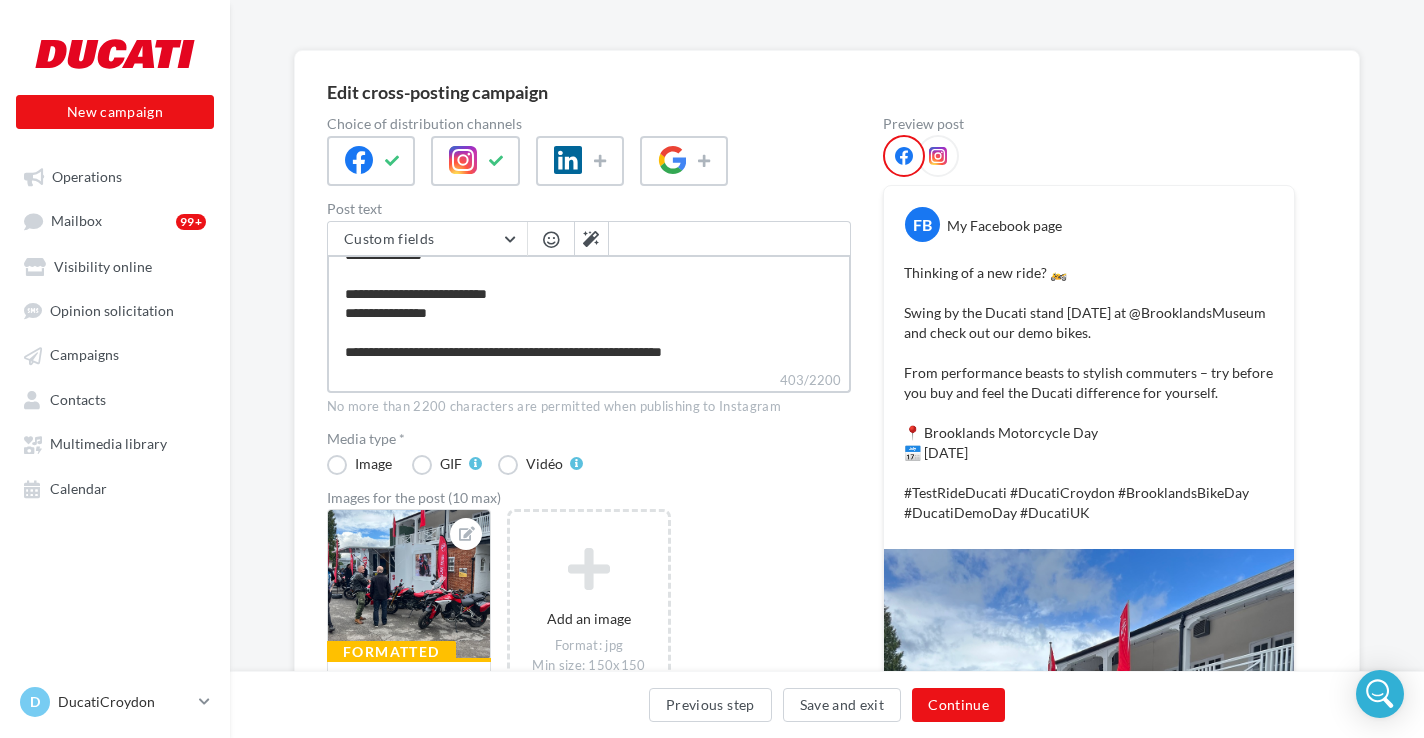 type on "**********" 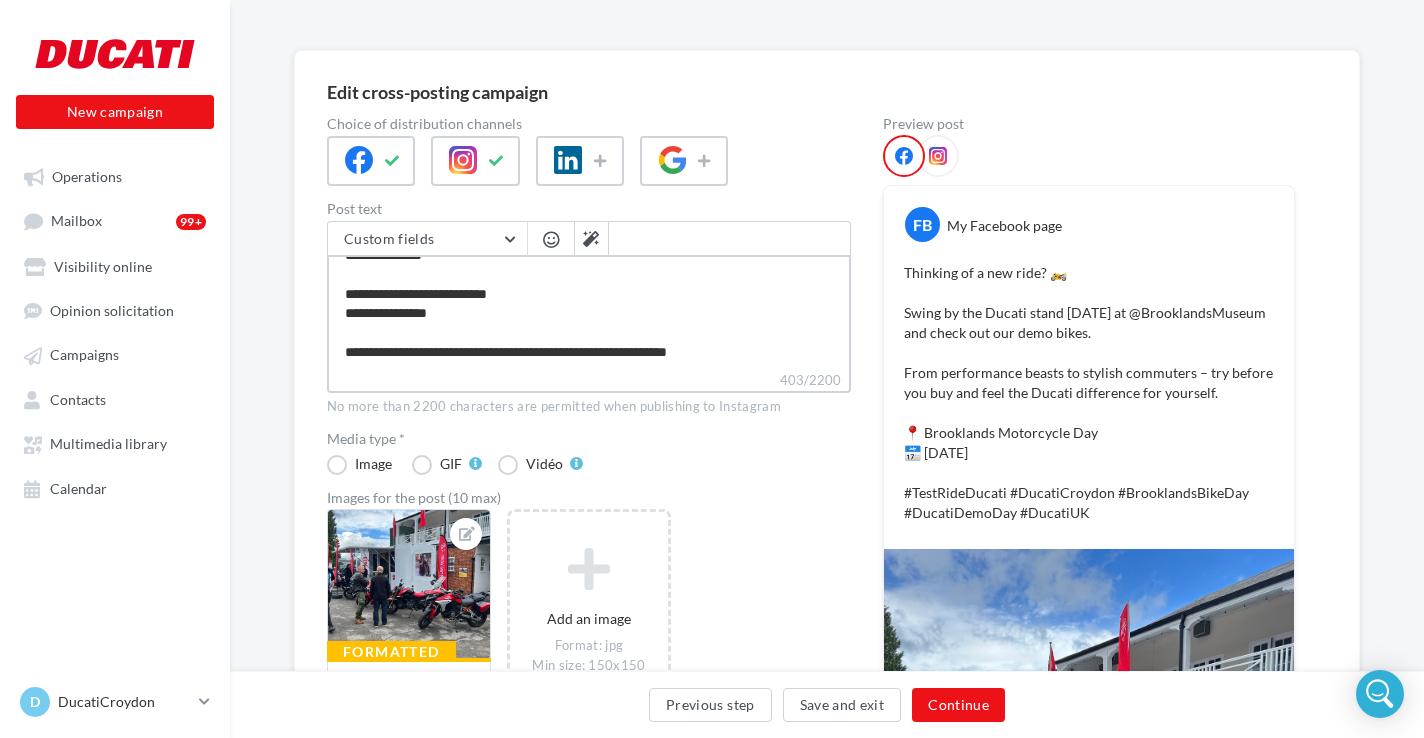 type on "**********" 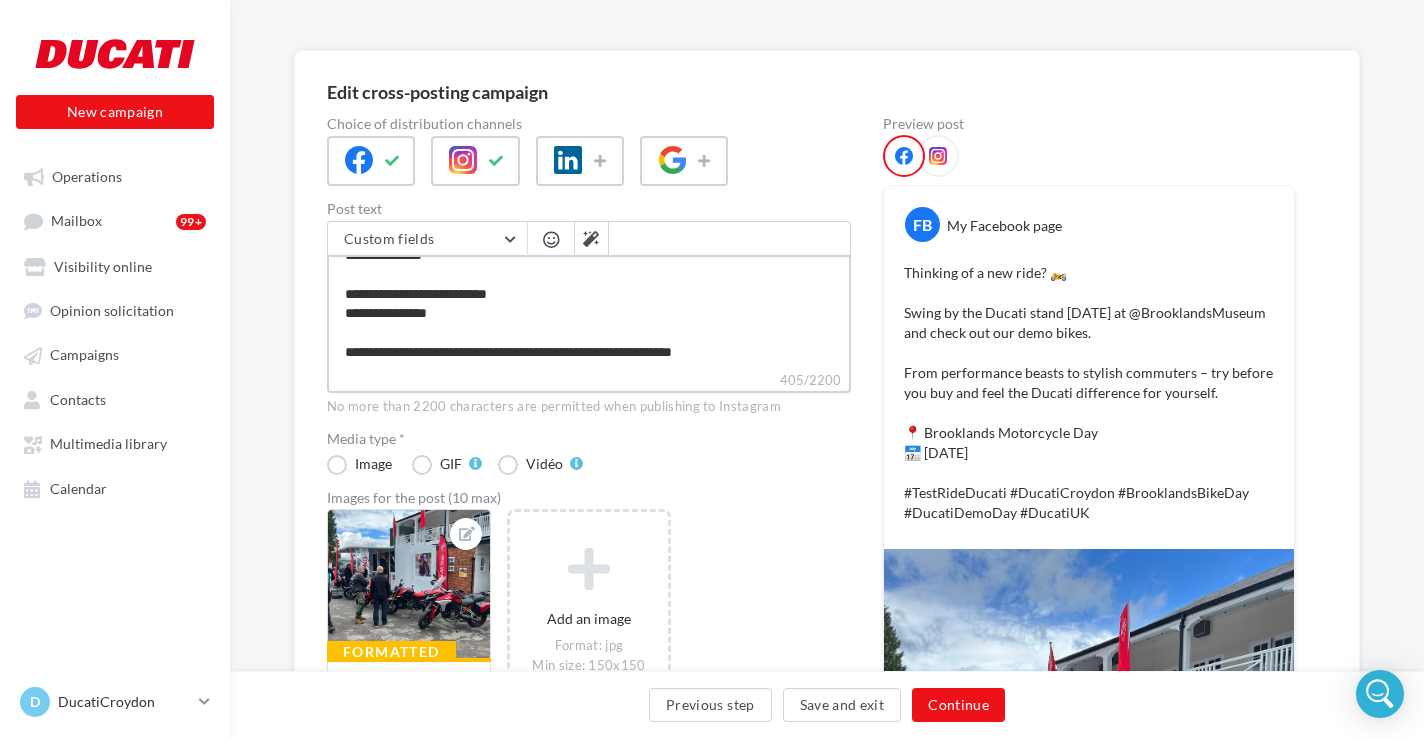 type on "**********" 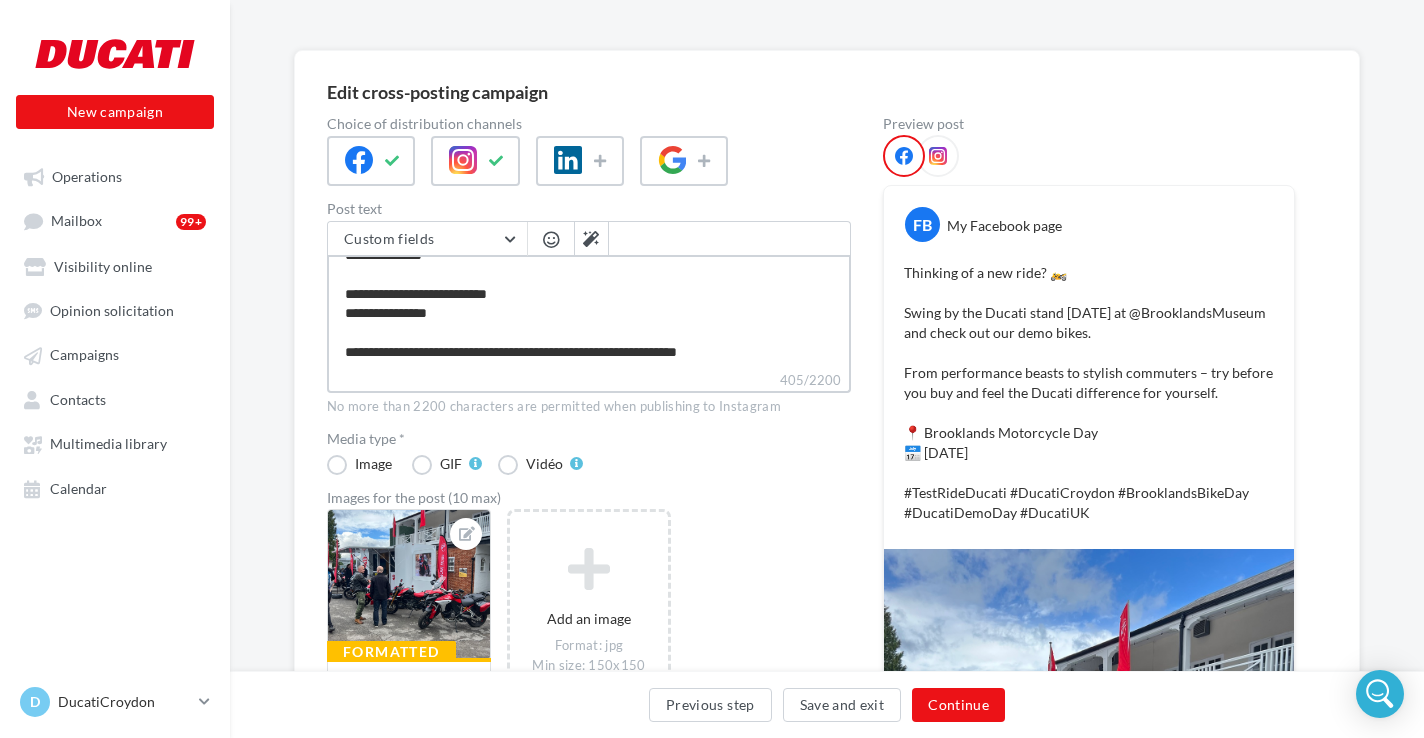 type on "**********" 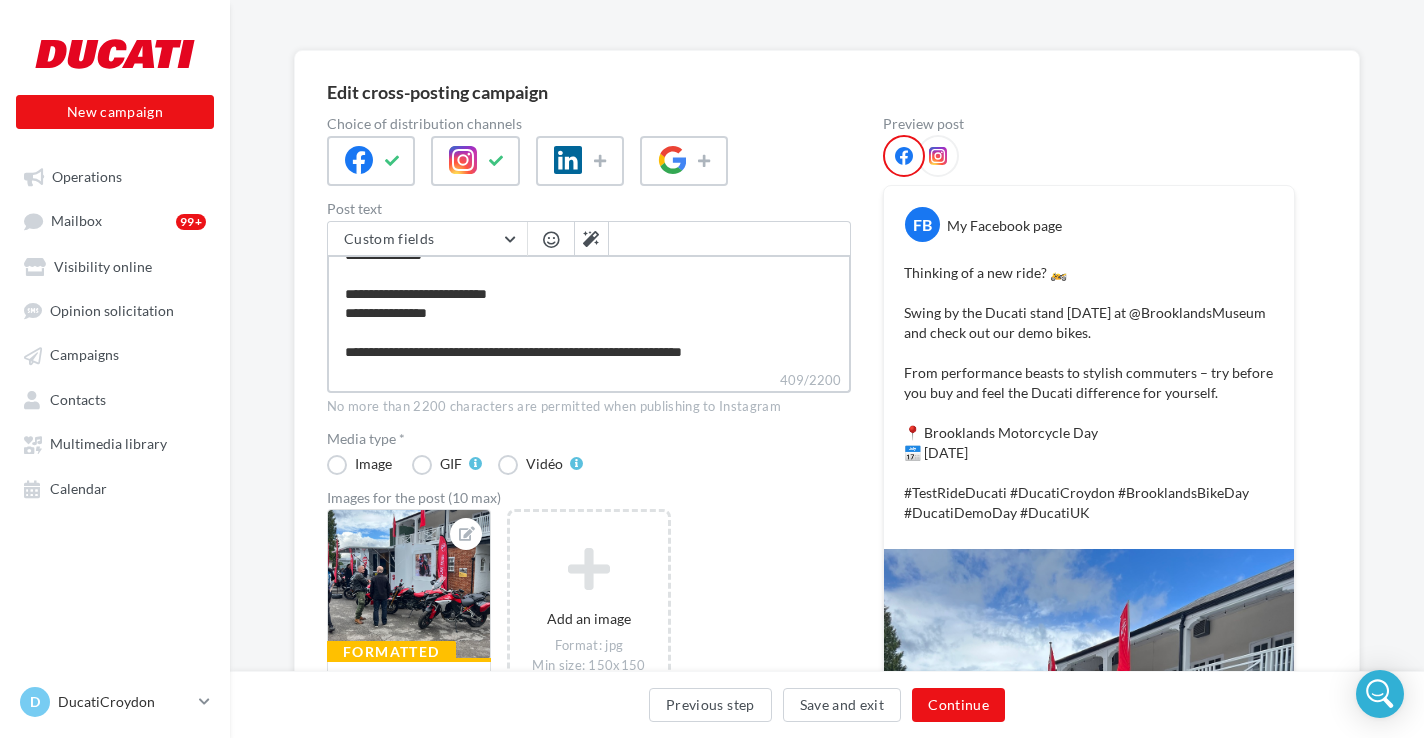 type on "**********" 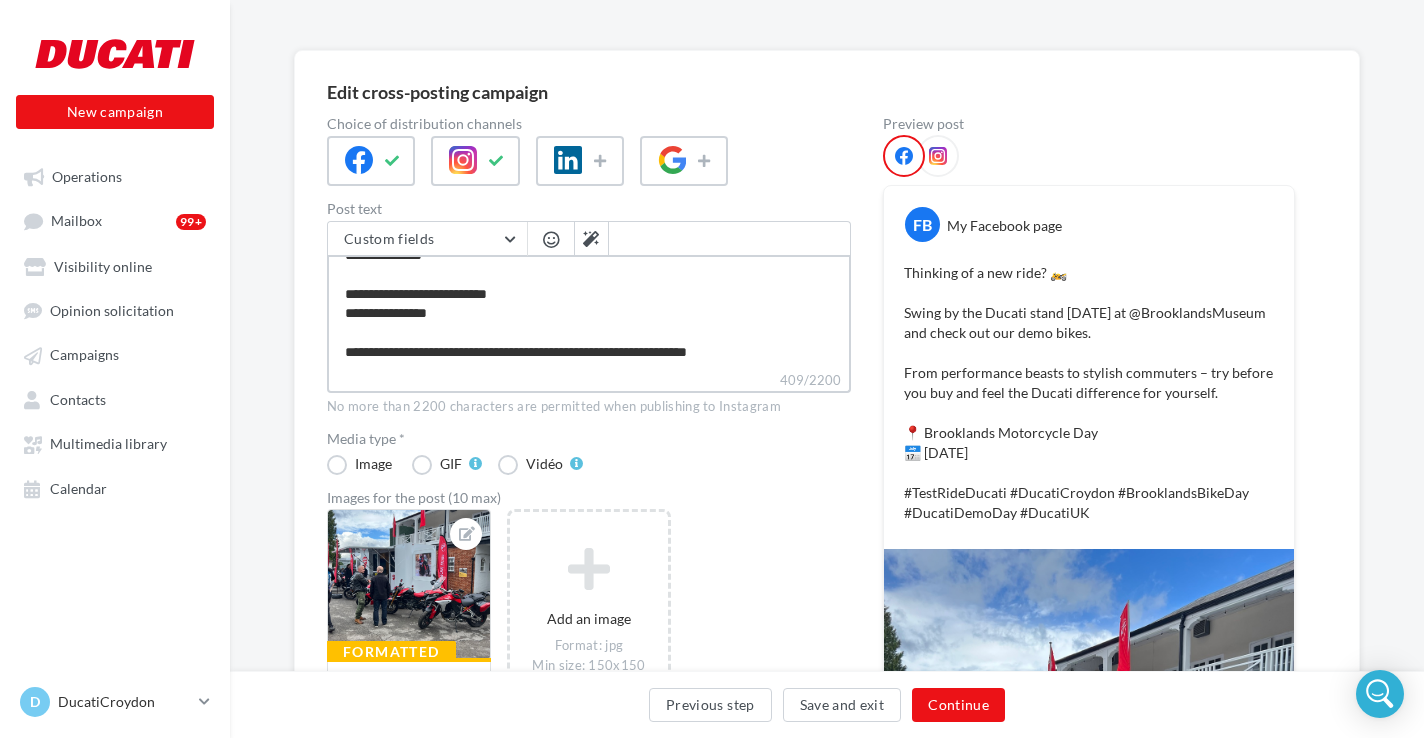 type on "**********" 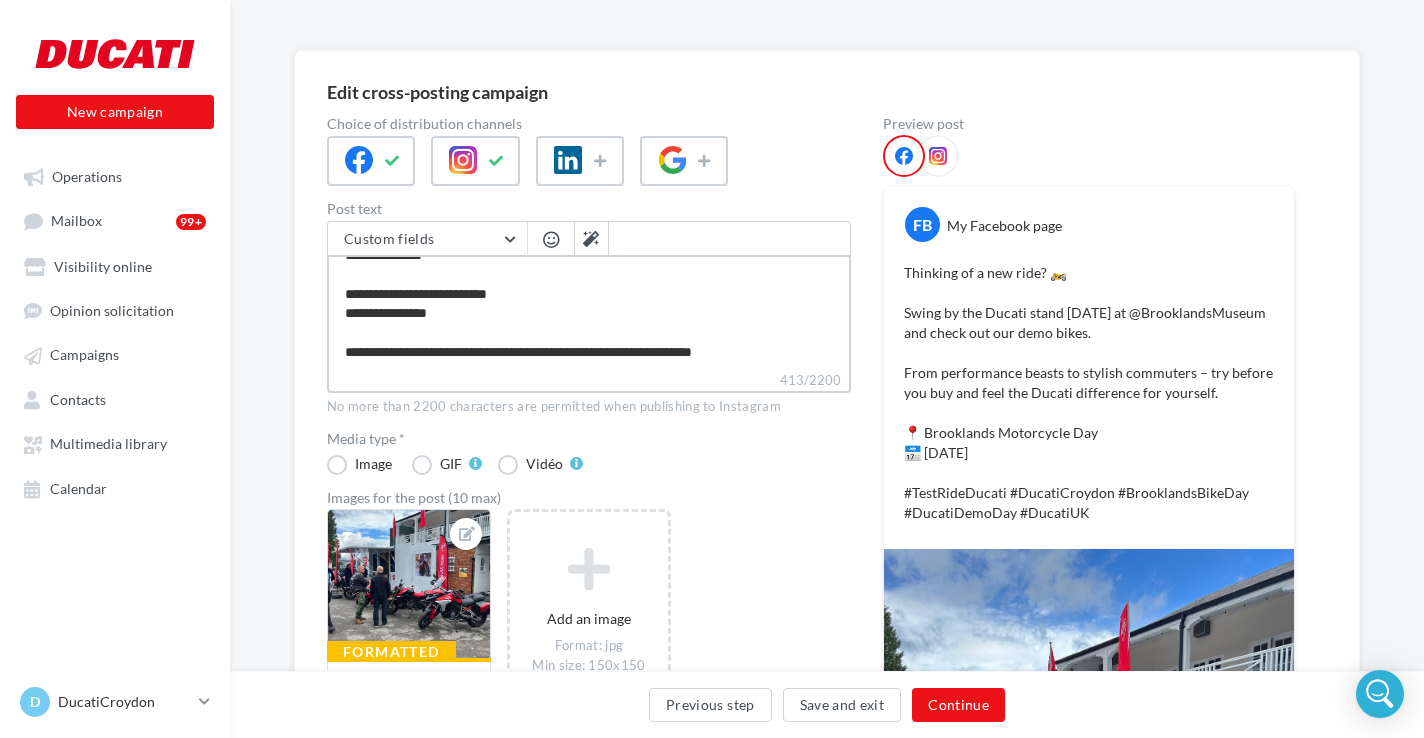 type on "**********" 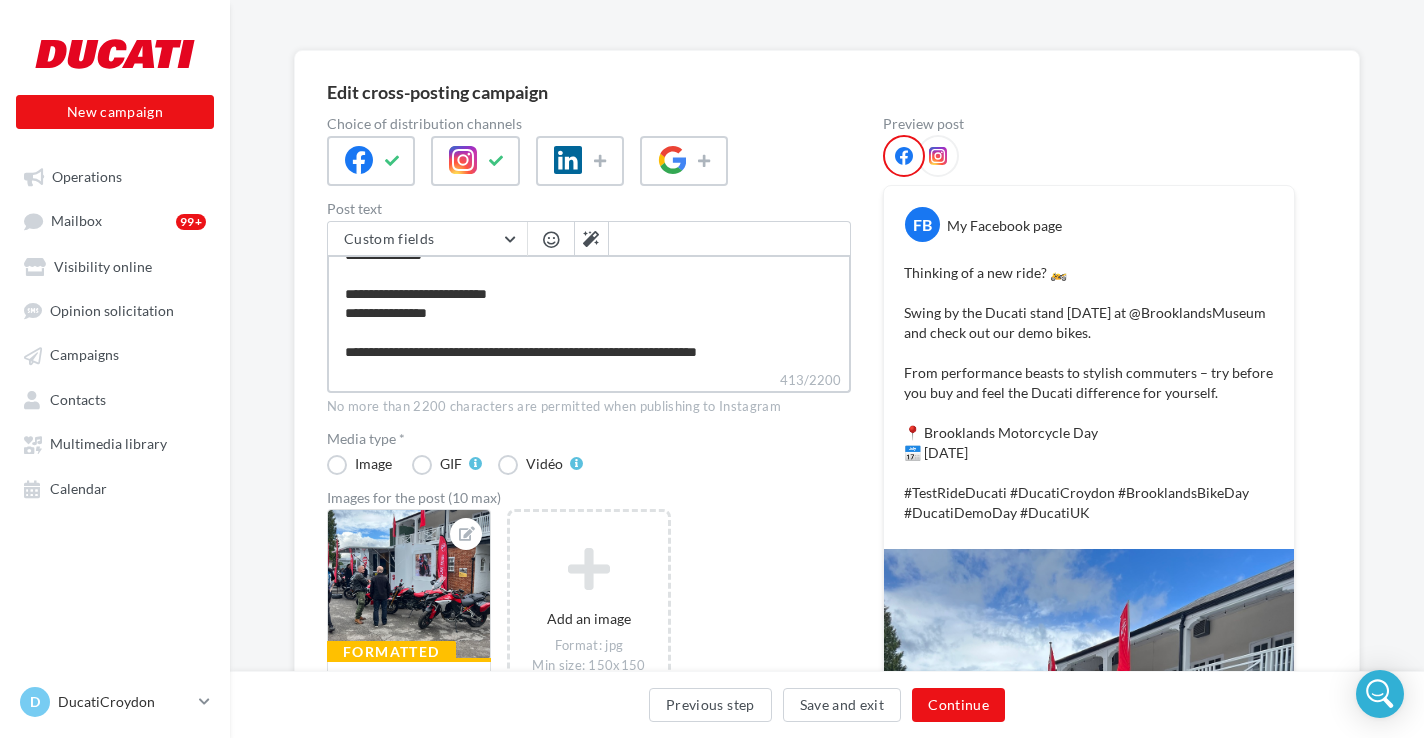scroll, scrollTop: 144, scrollLeft: 0, axis: vertical 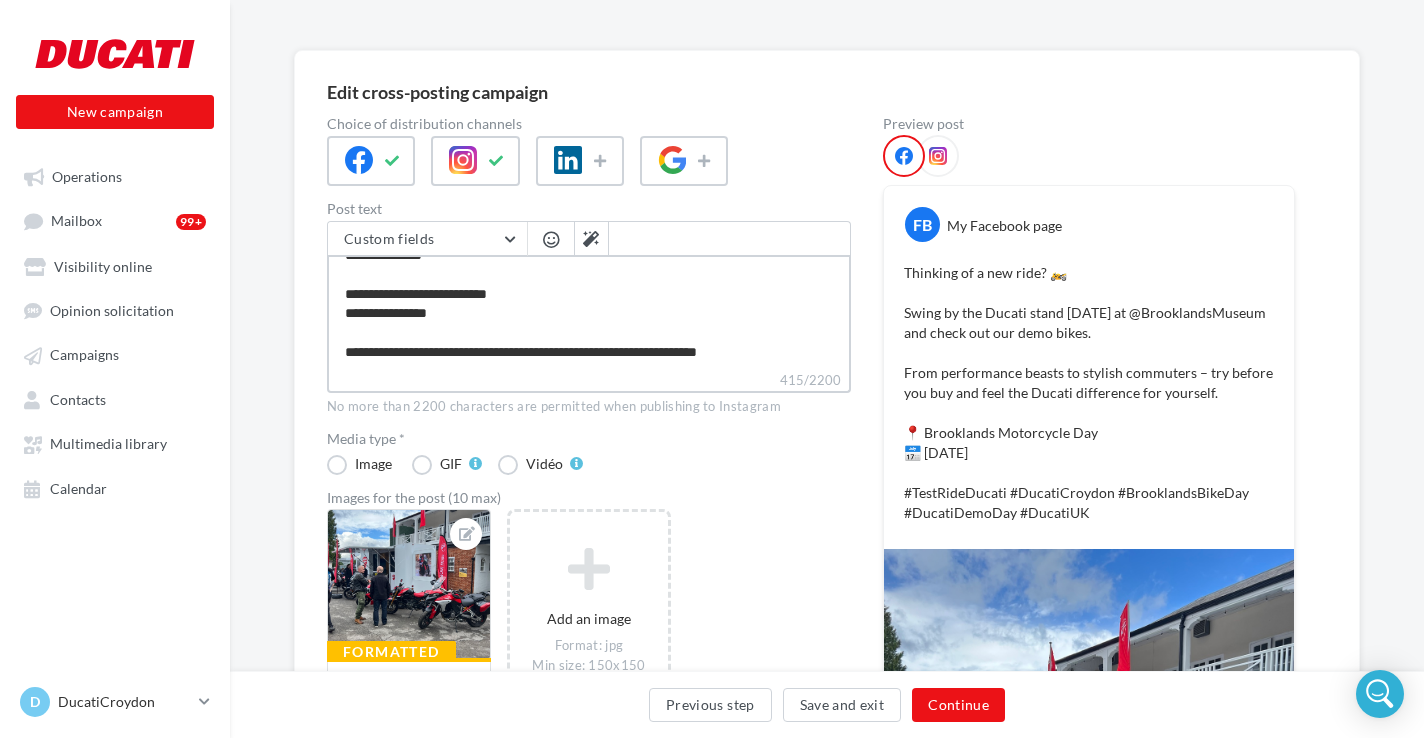 type on "**********" 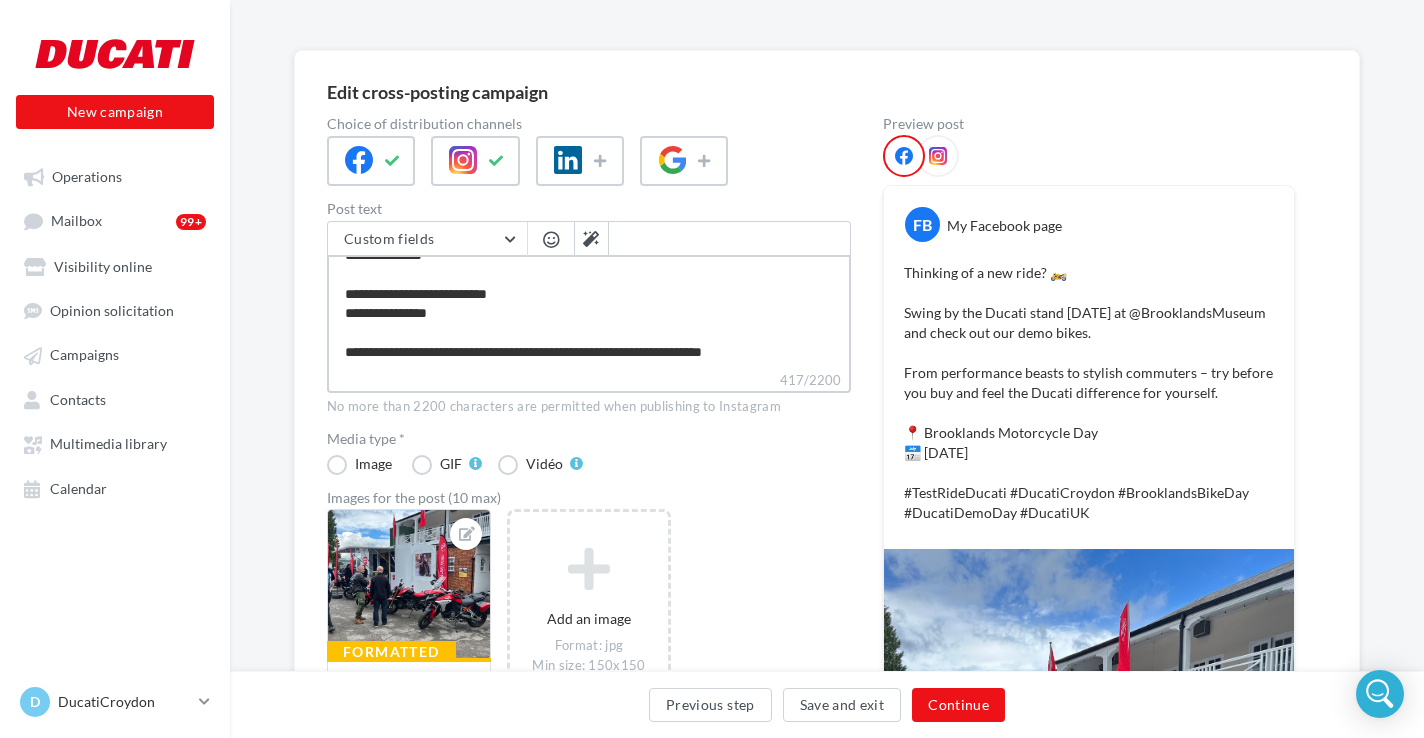type on "**********" 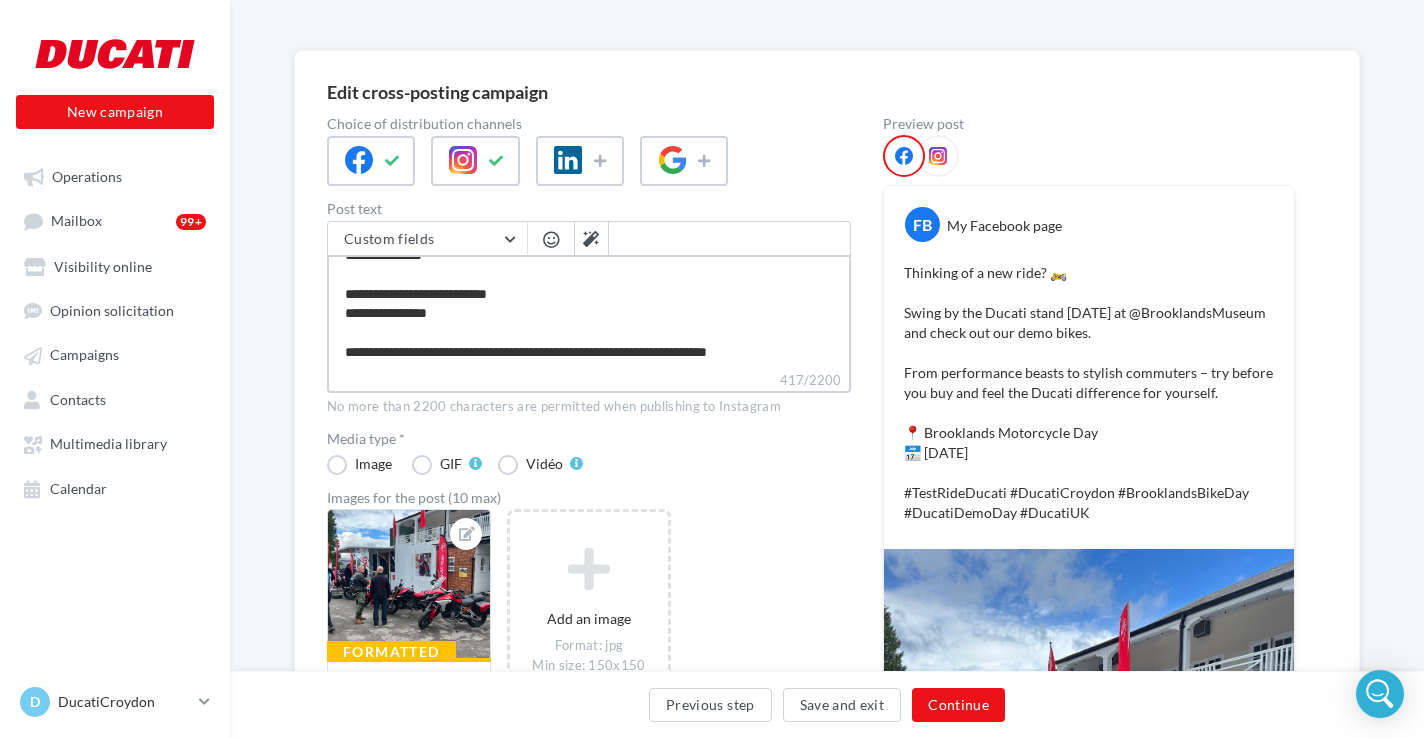 type on "**********" 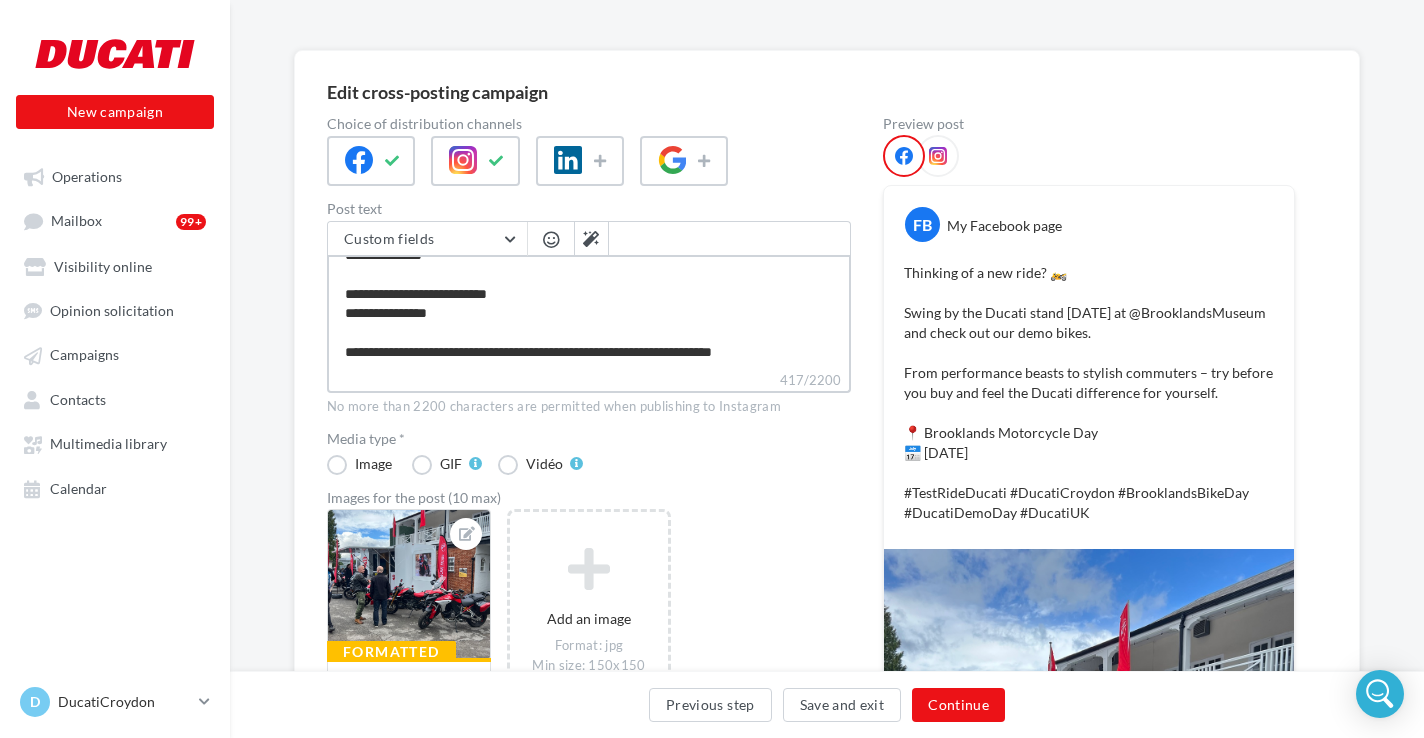 type on "**********" 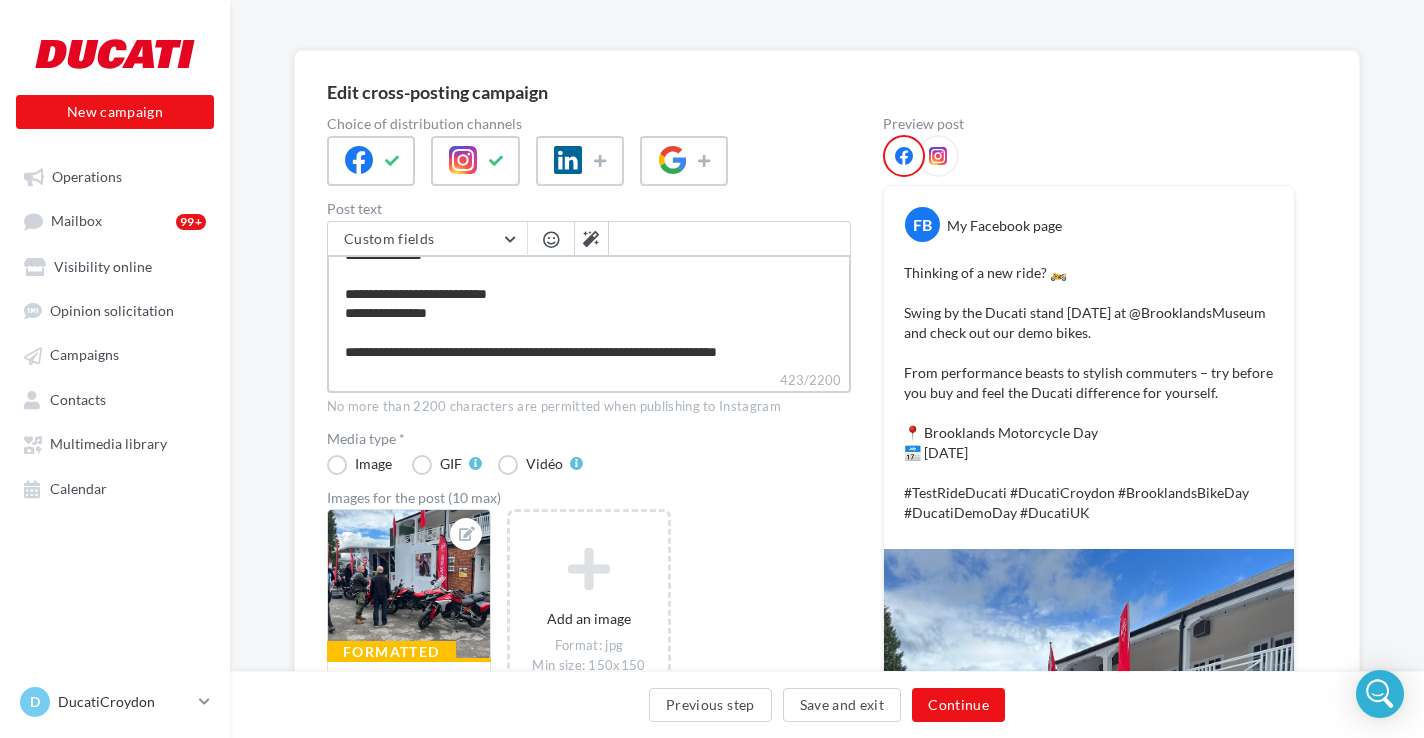 type on "**********" 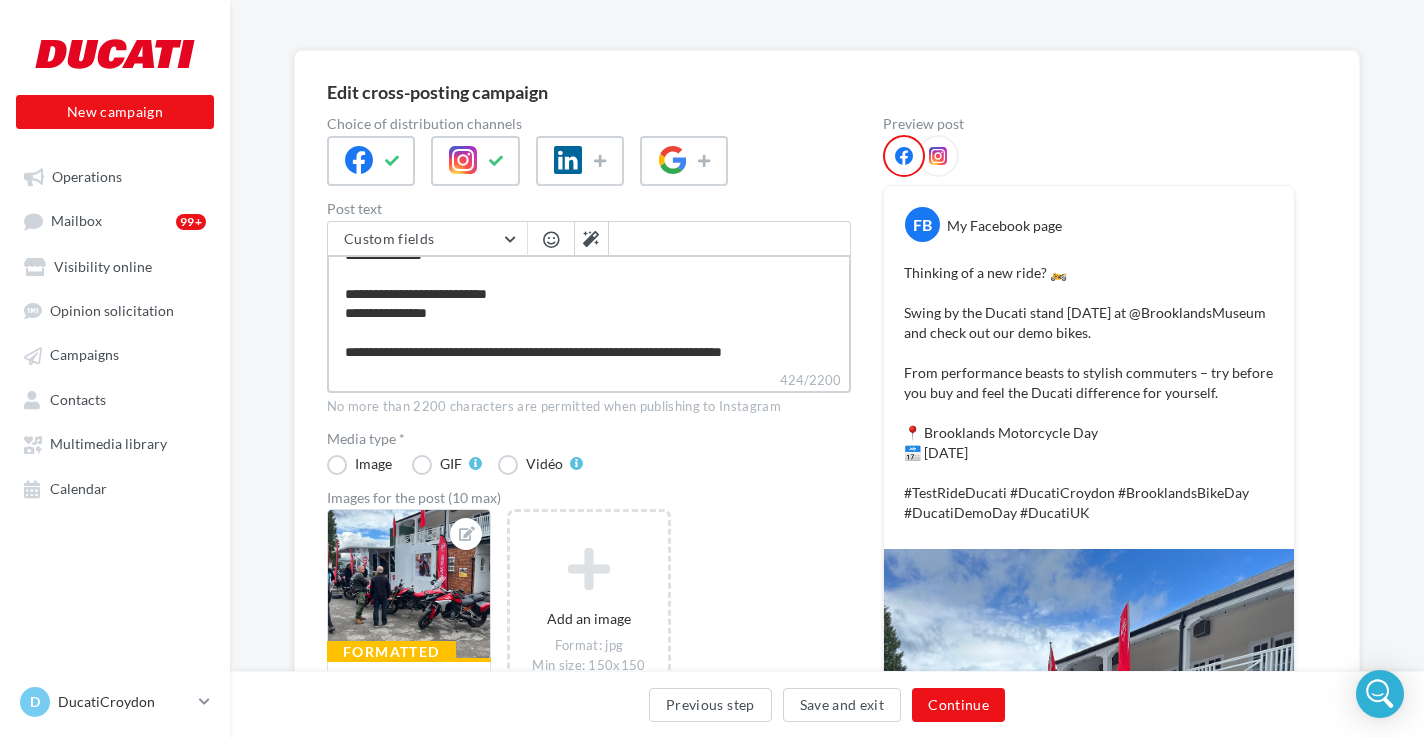 type on "**********" 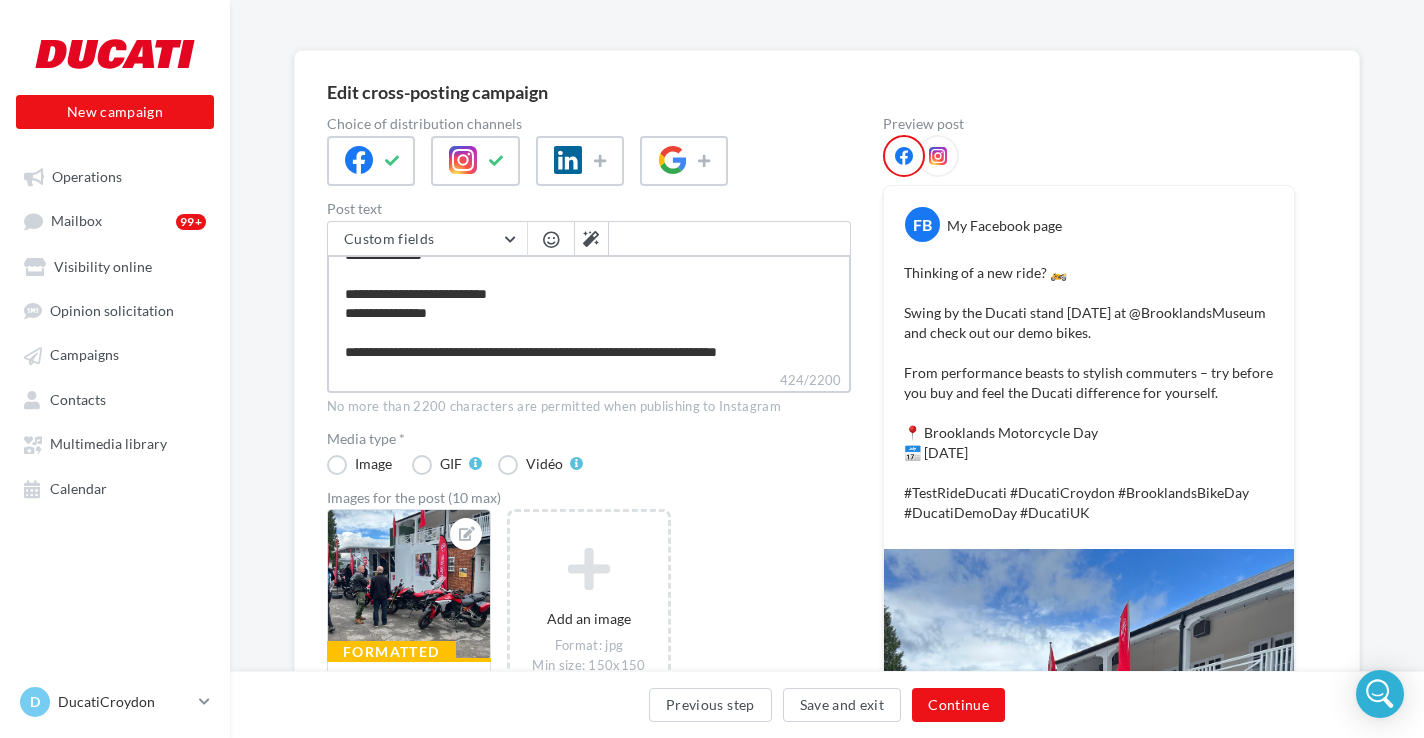 type on "**********" 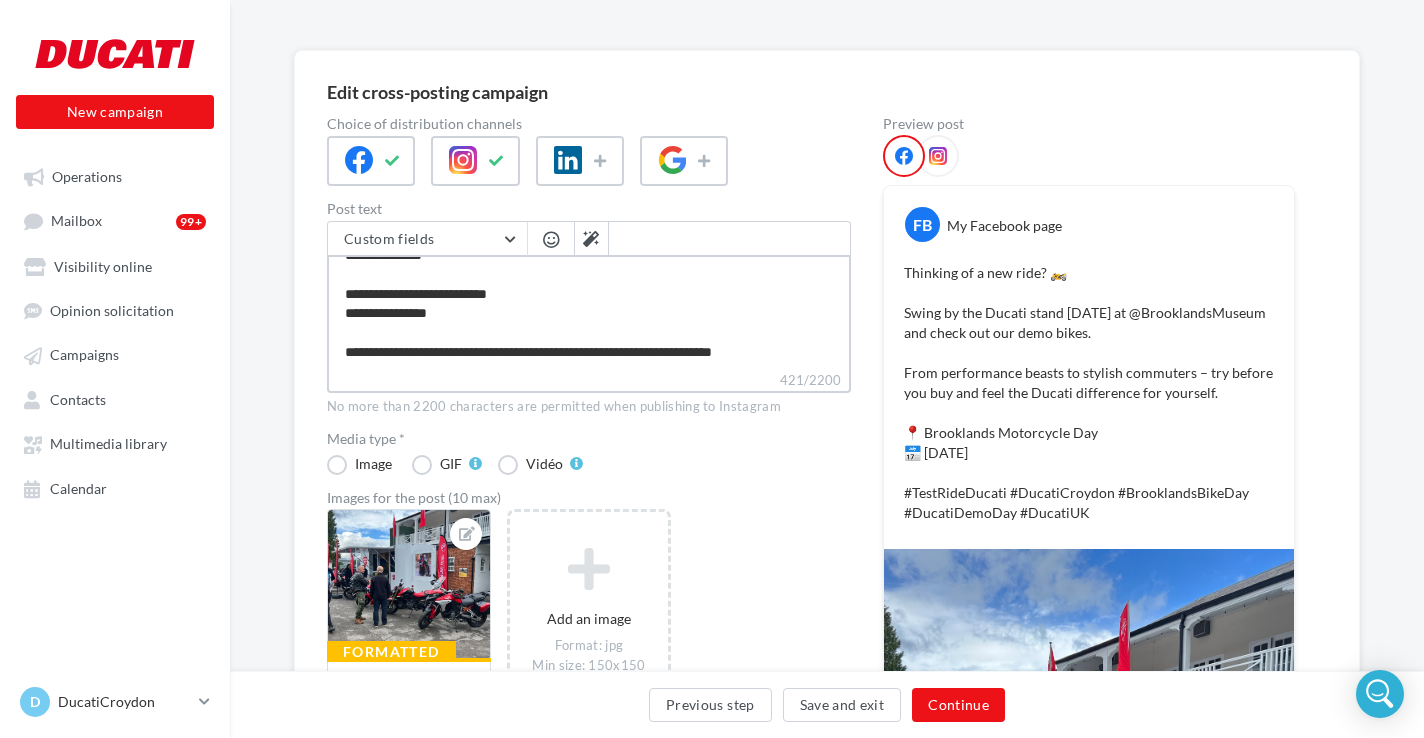 type on "**********" 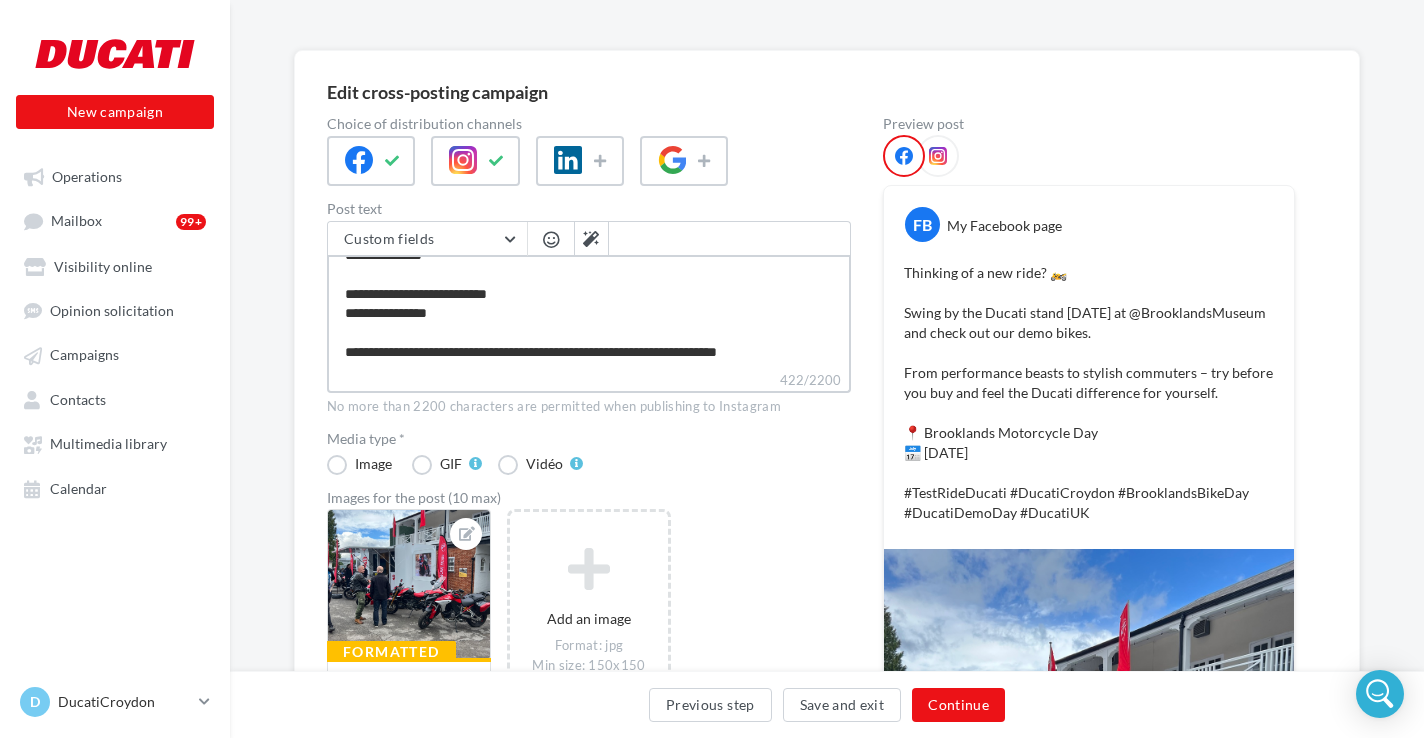 click on "**********" at bounding box center (589, 312) 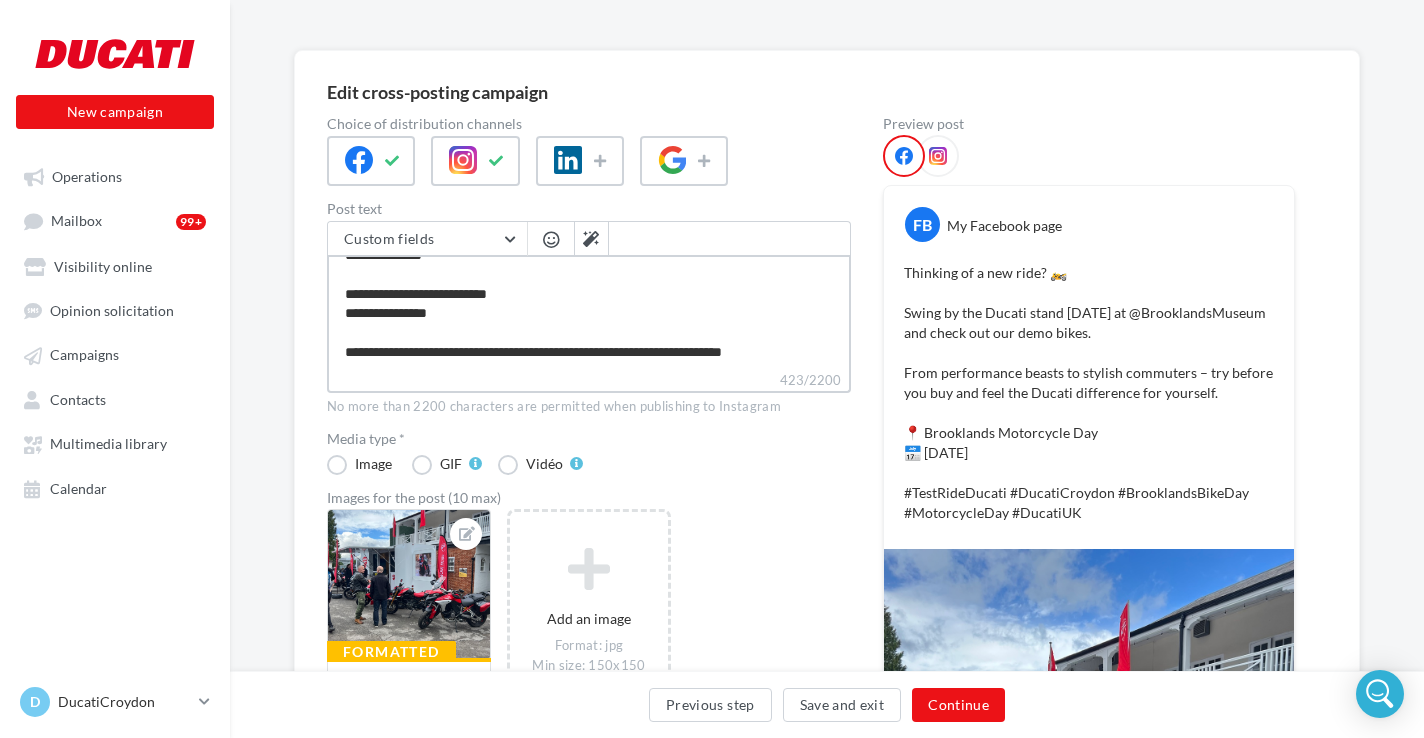 type on "**********" 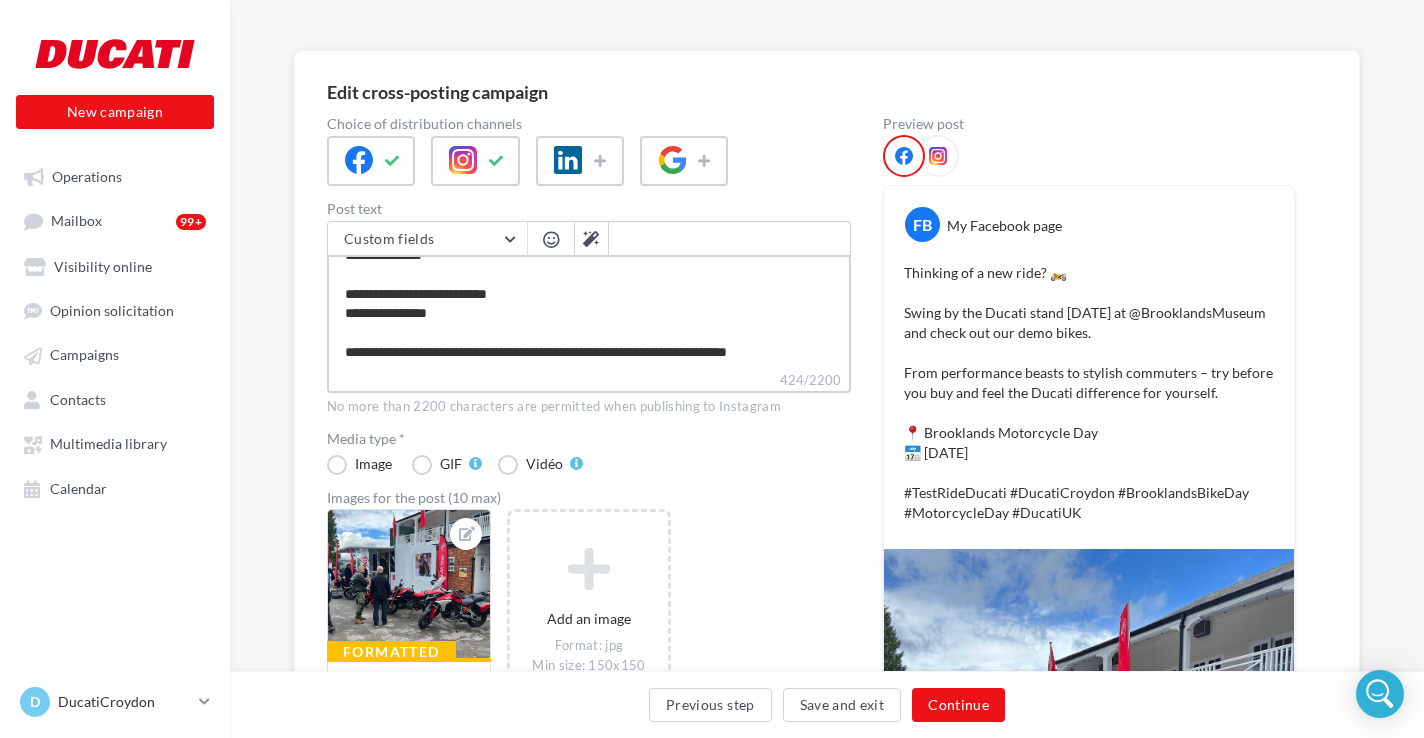 type on "**********" 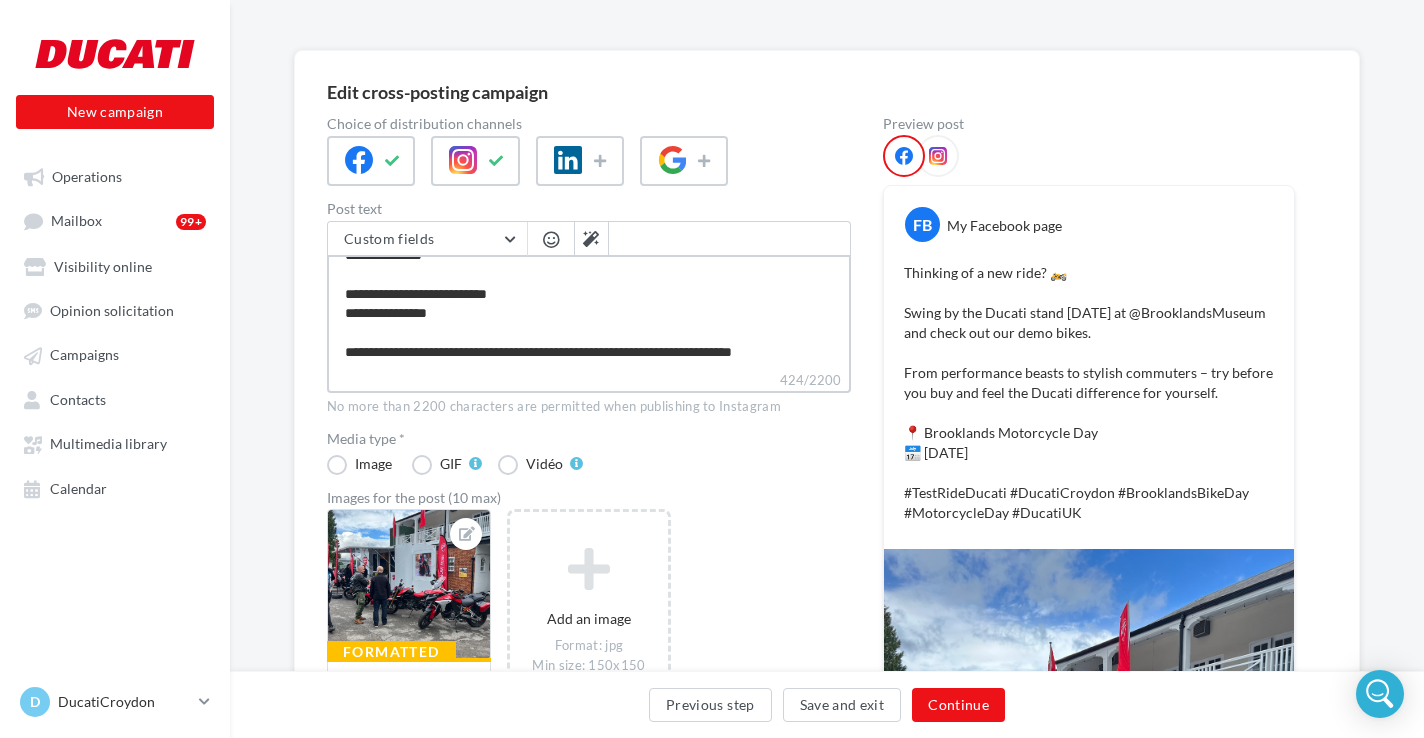 type on "**********" 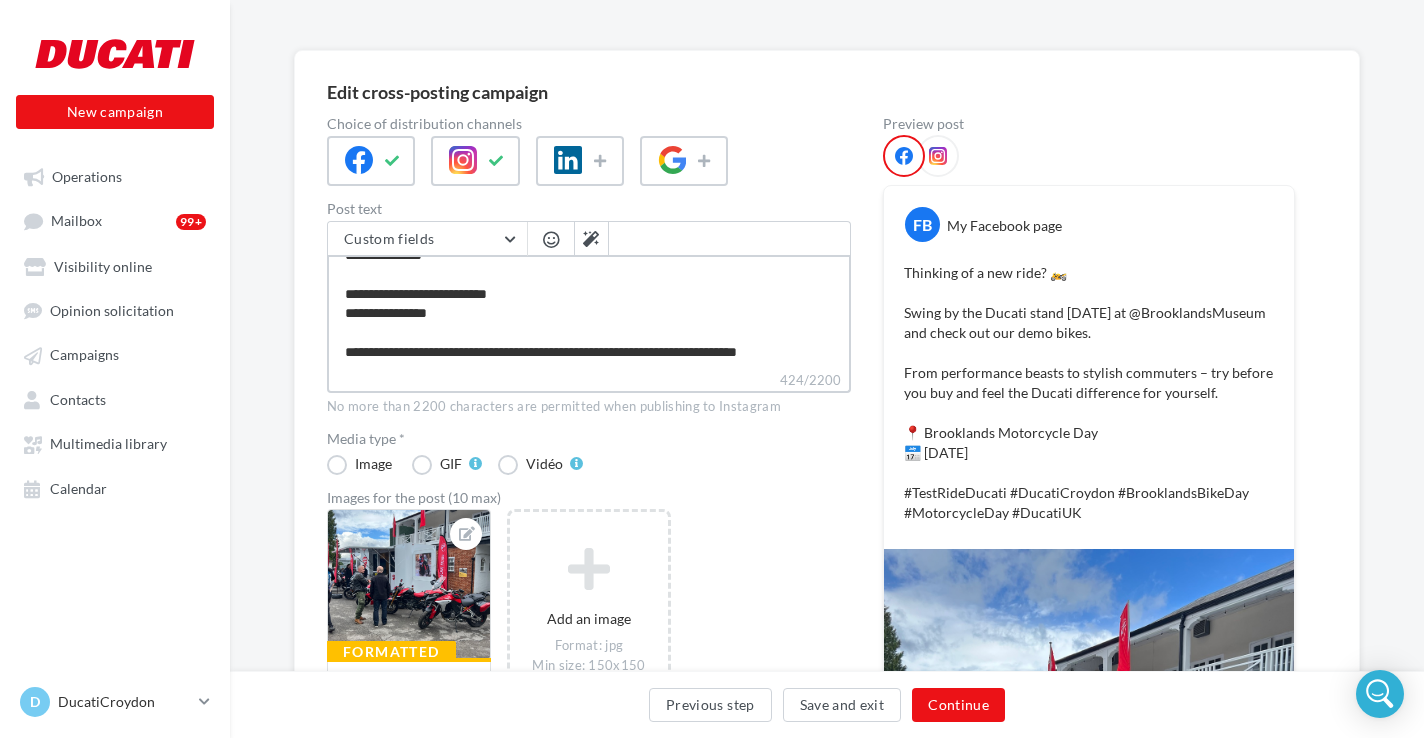 type on "**********" 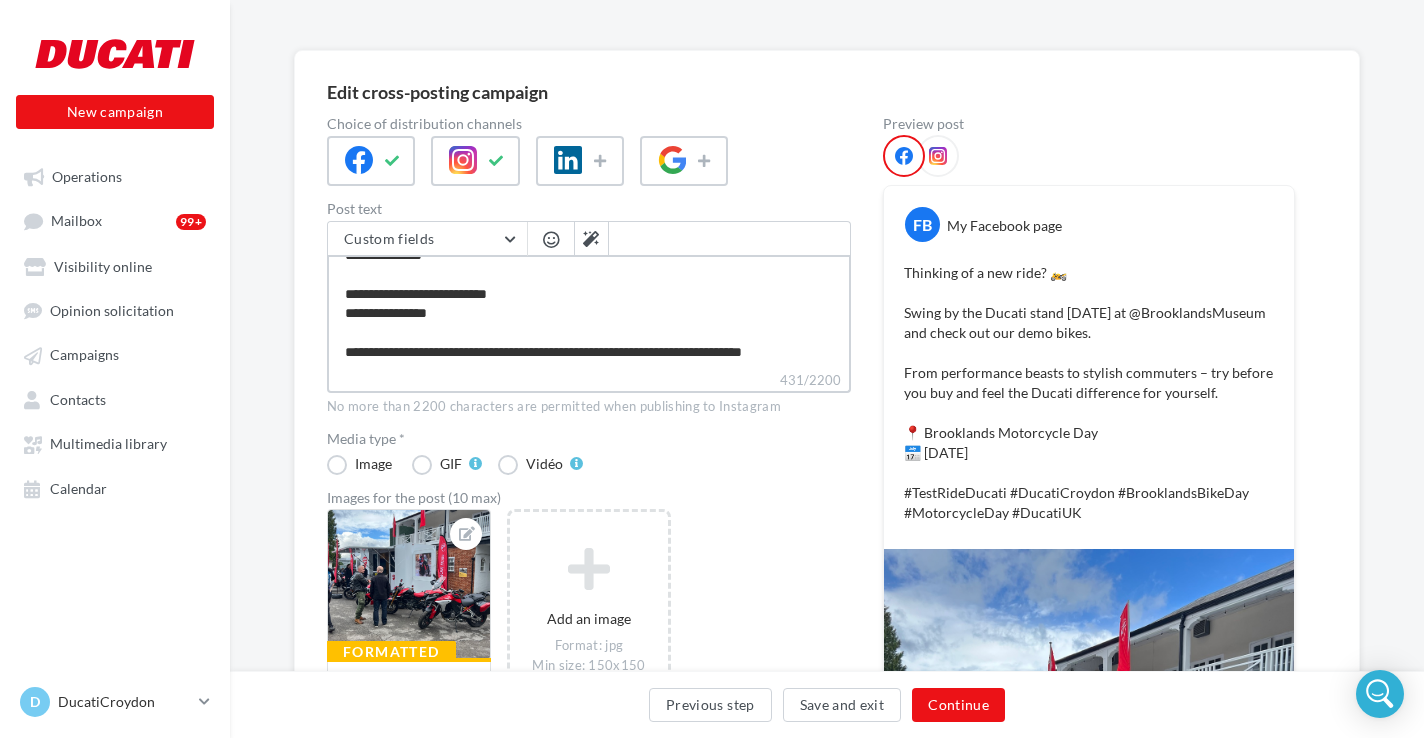 type on "**********" 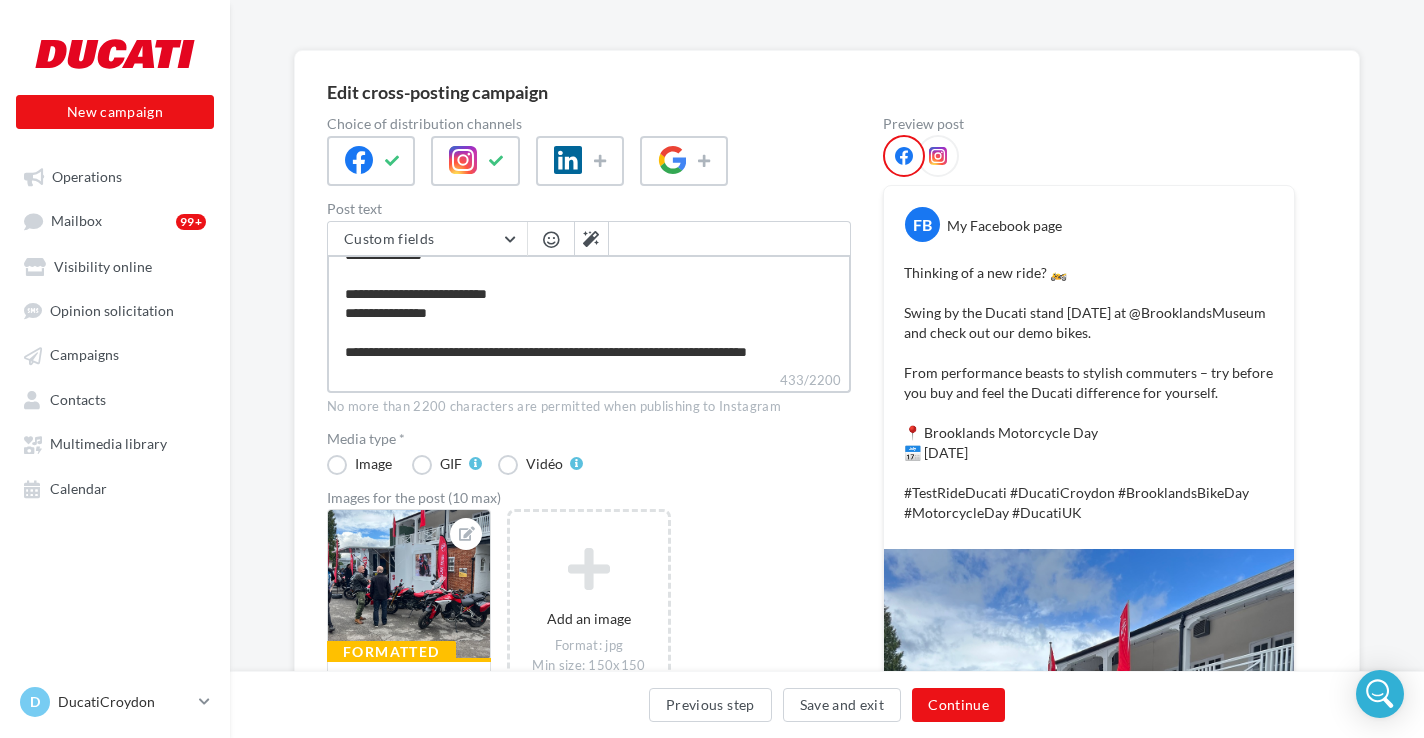 type on "**********" 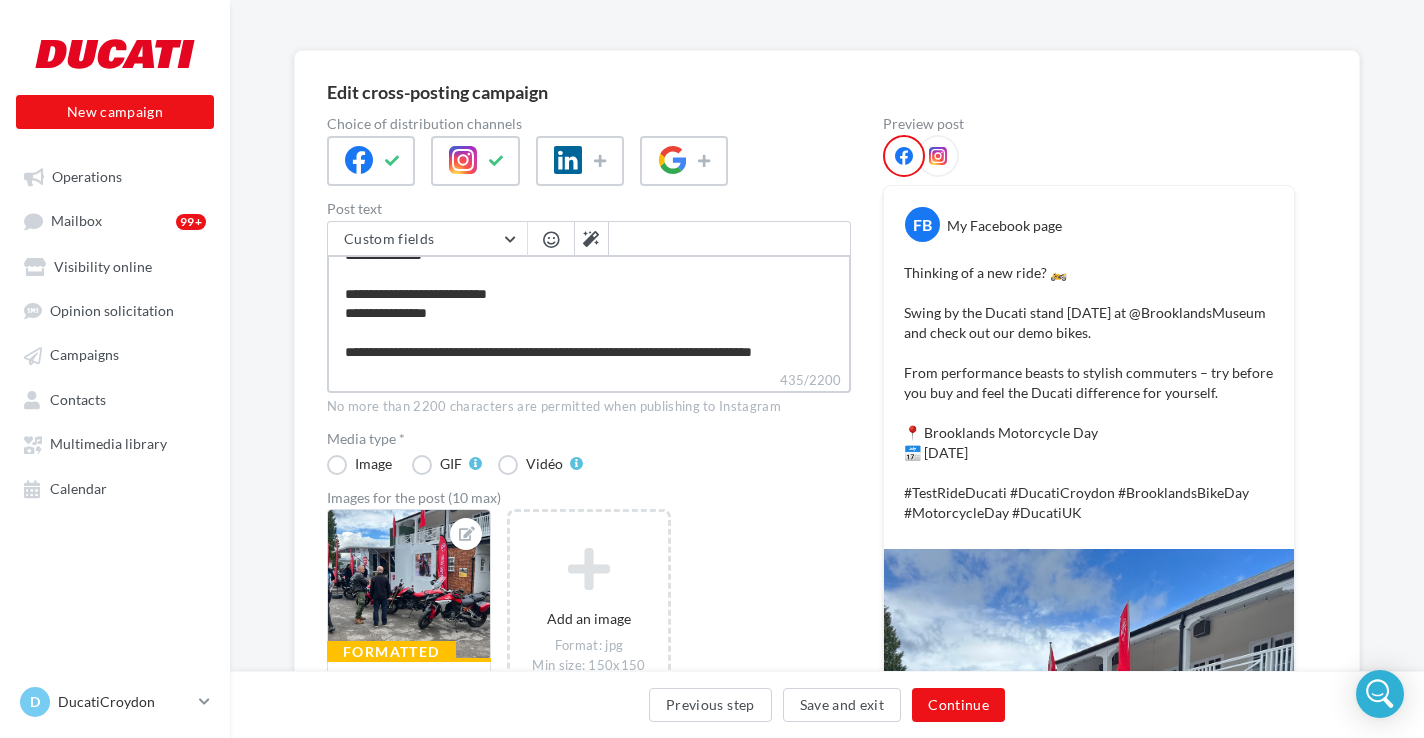type on "**********" 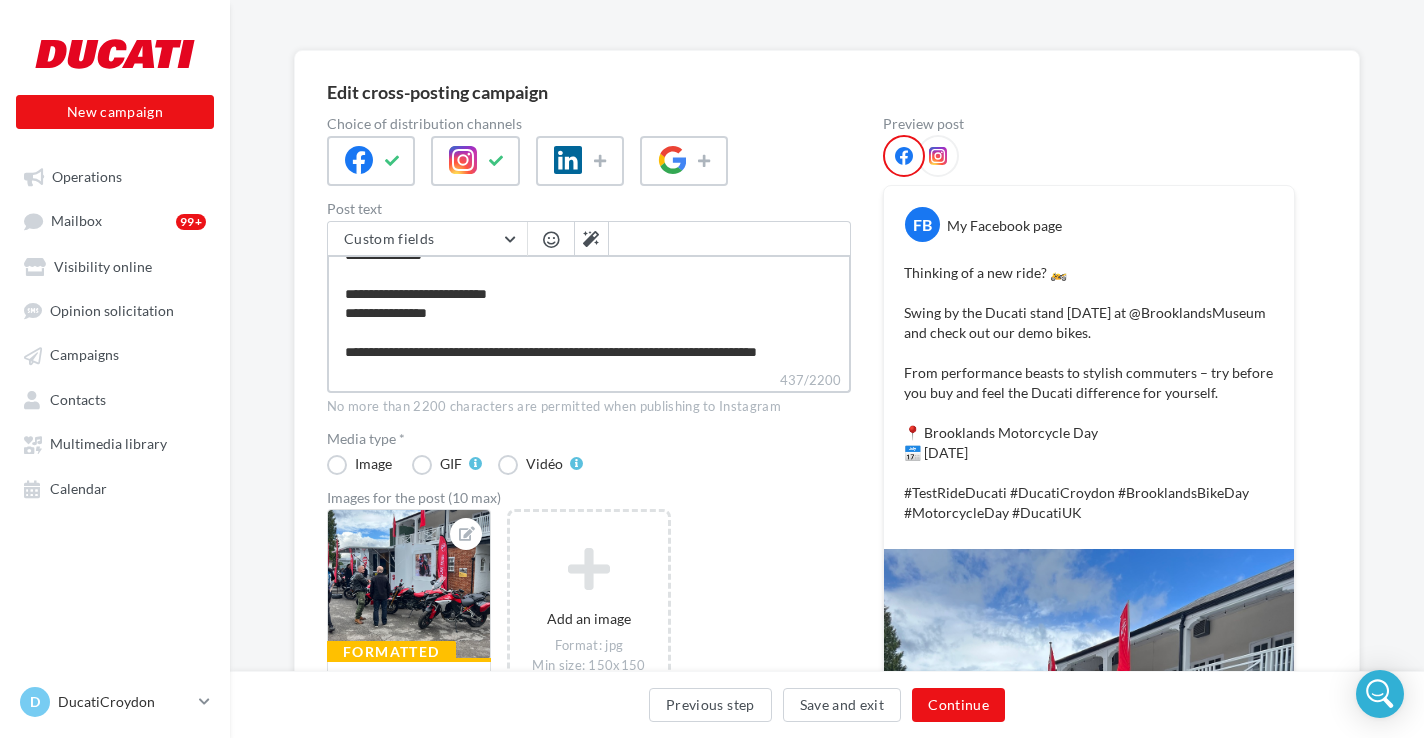 type on "**********" 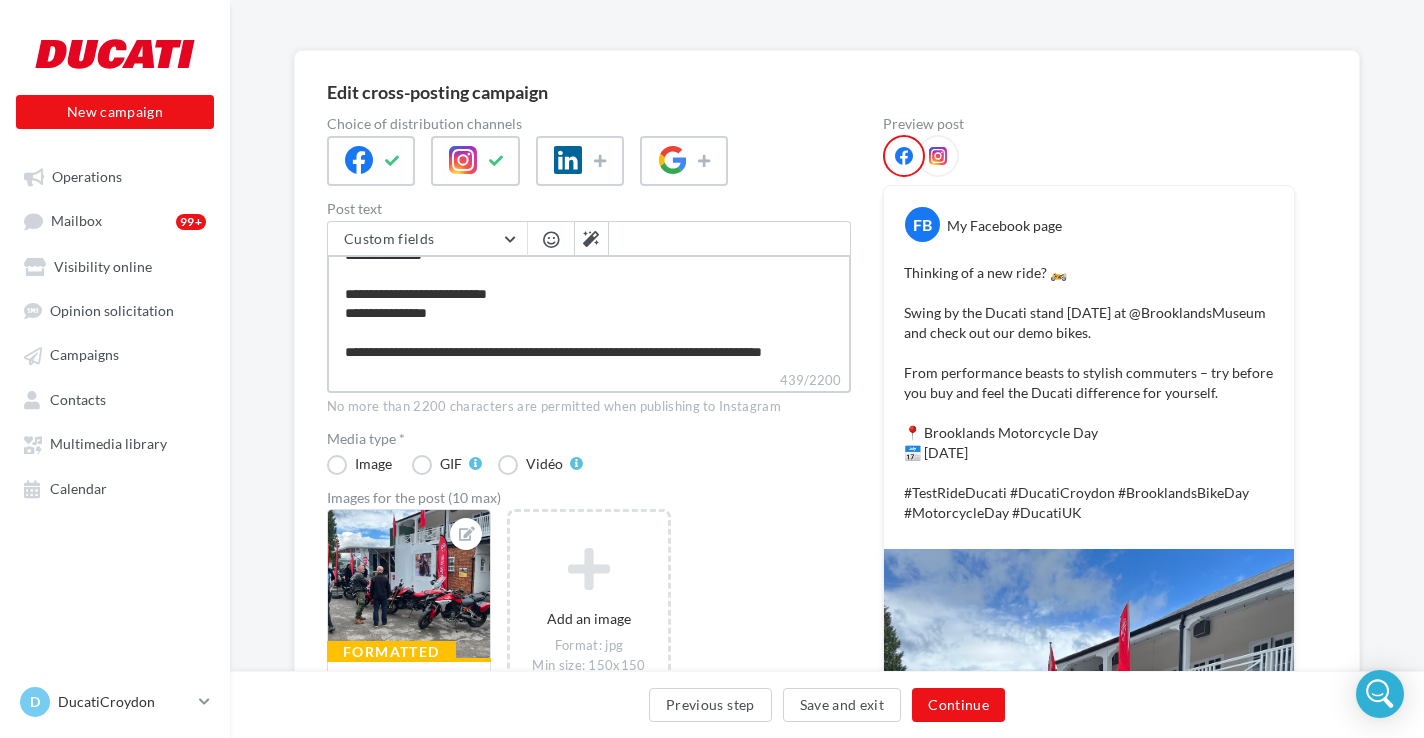 type on "**********" 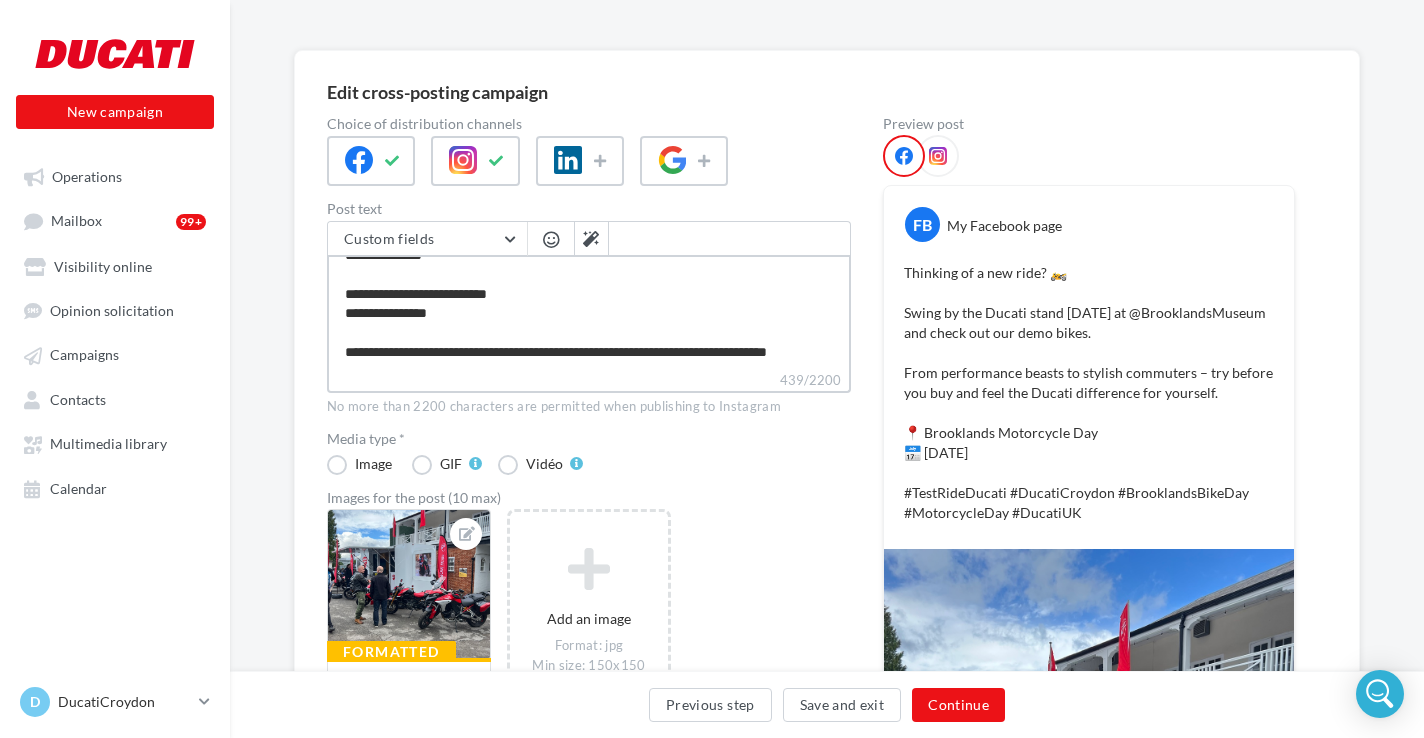 type on "**********" 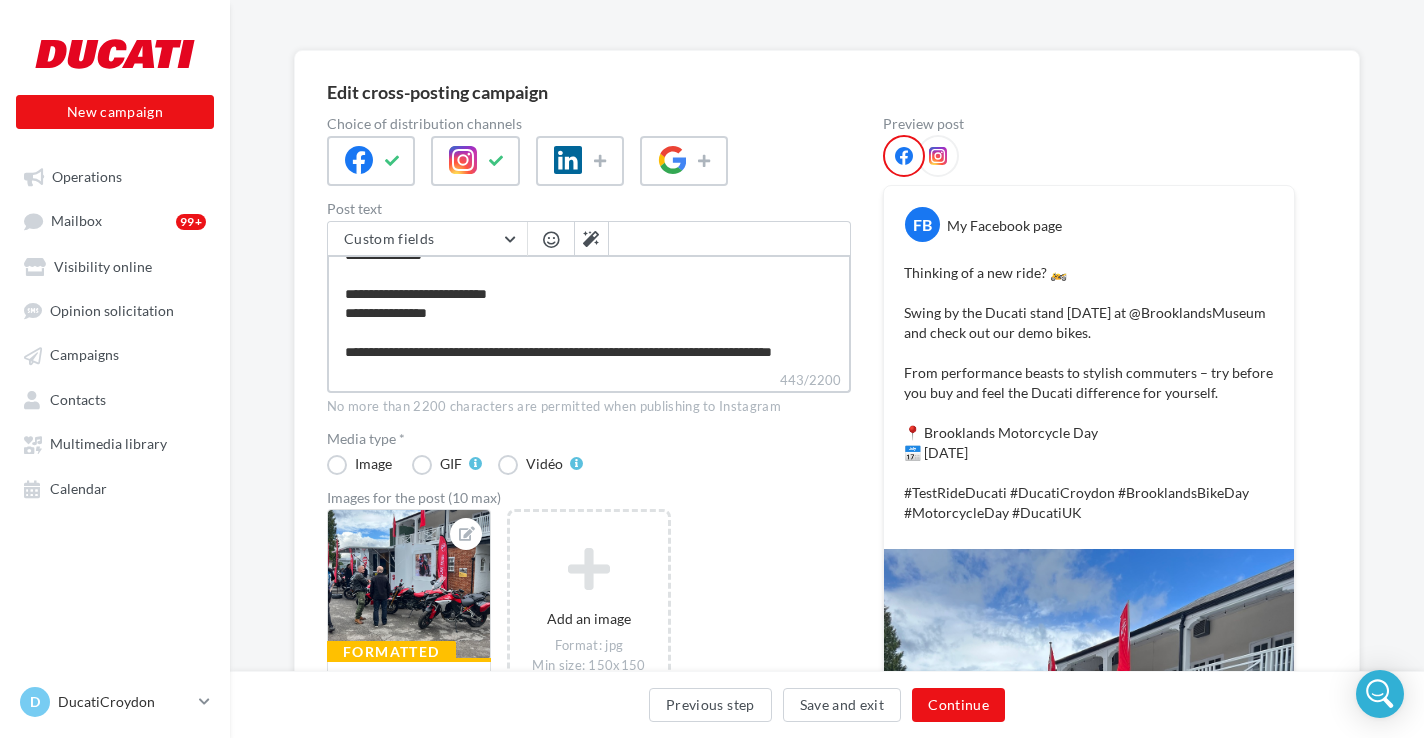 type on "**********" 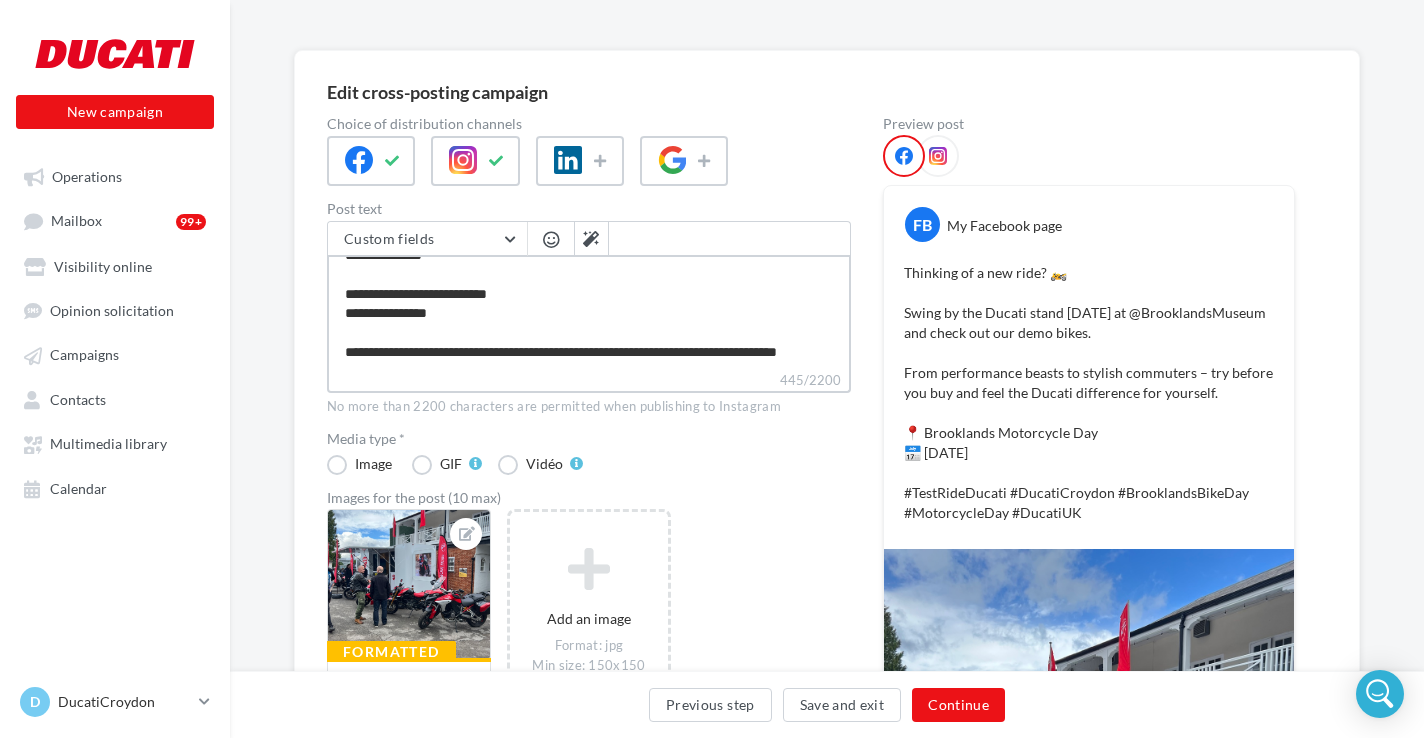 type on "**********" 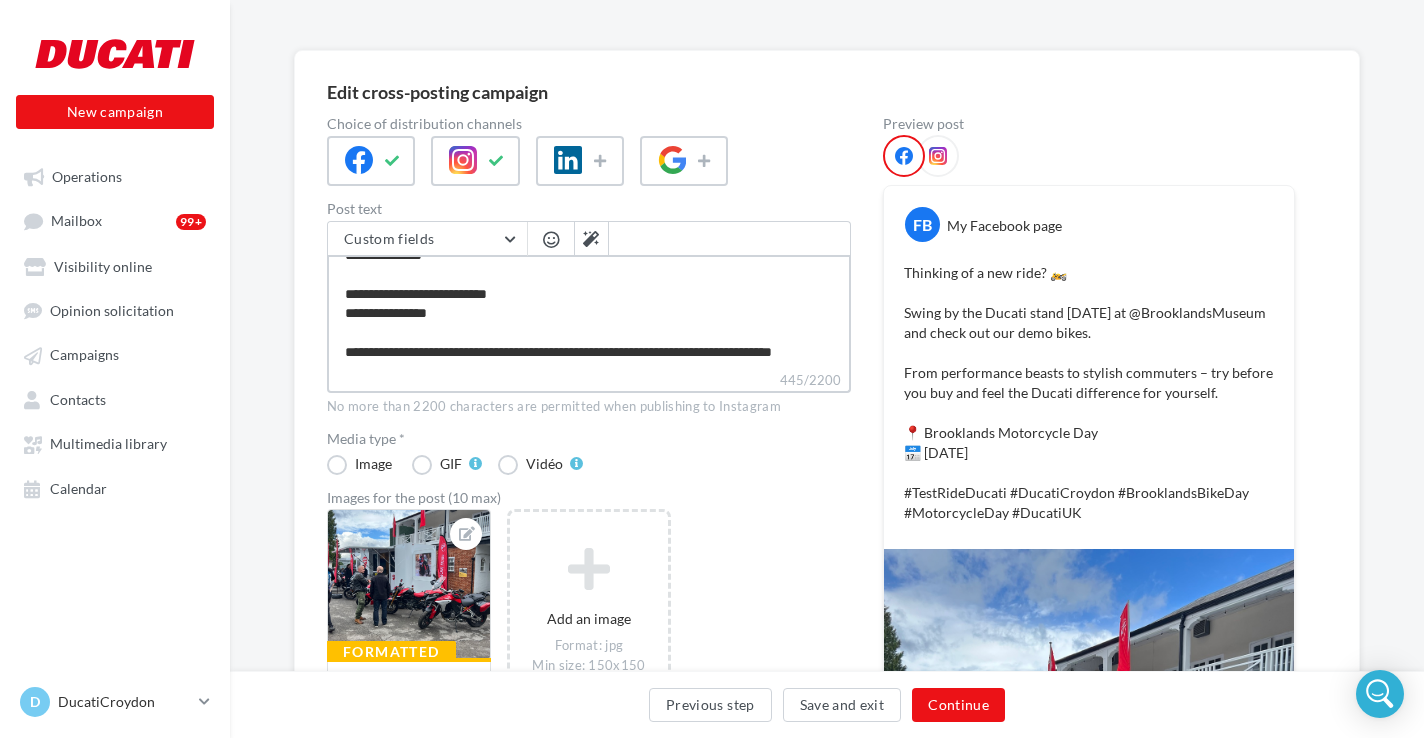 type on "**********" 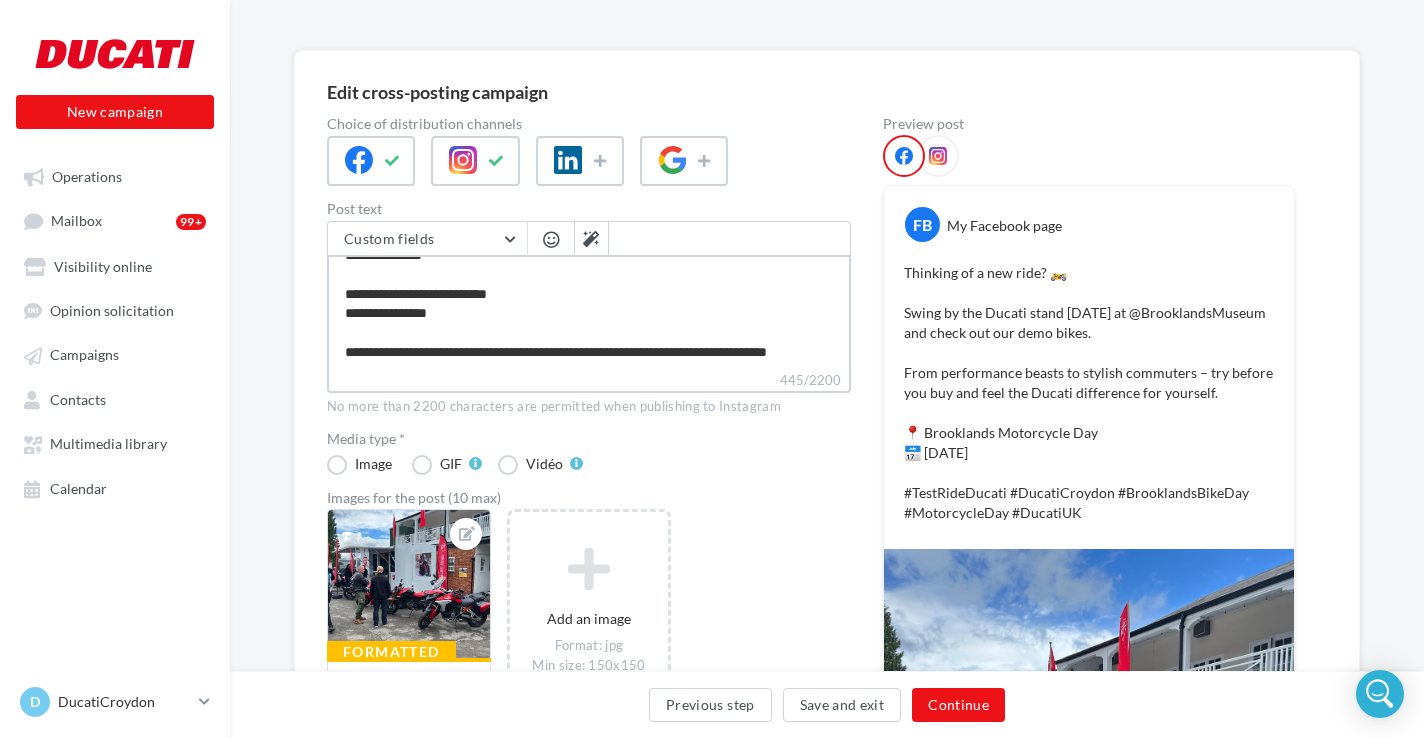 type on "**********" 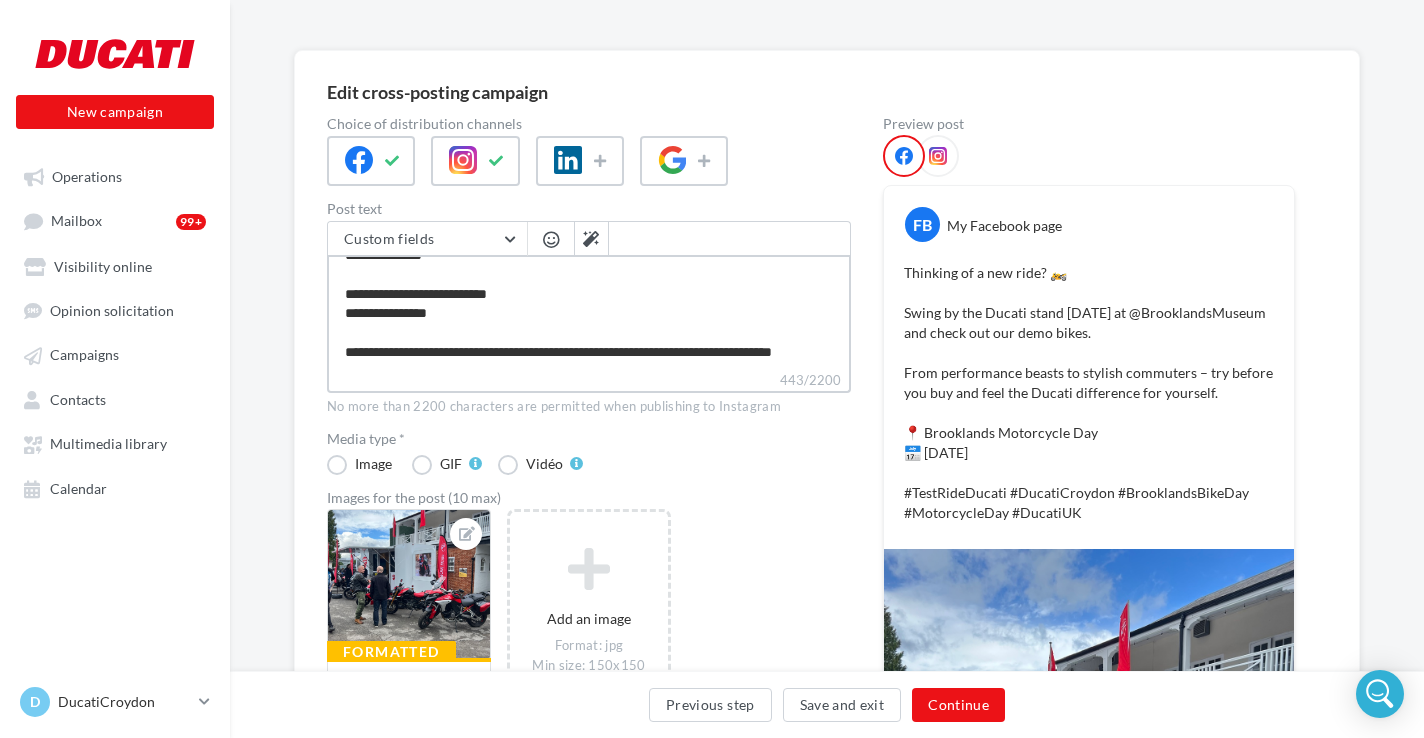 type on "**********" 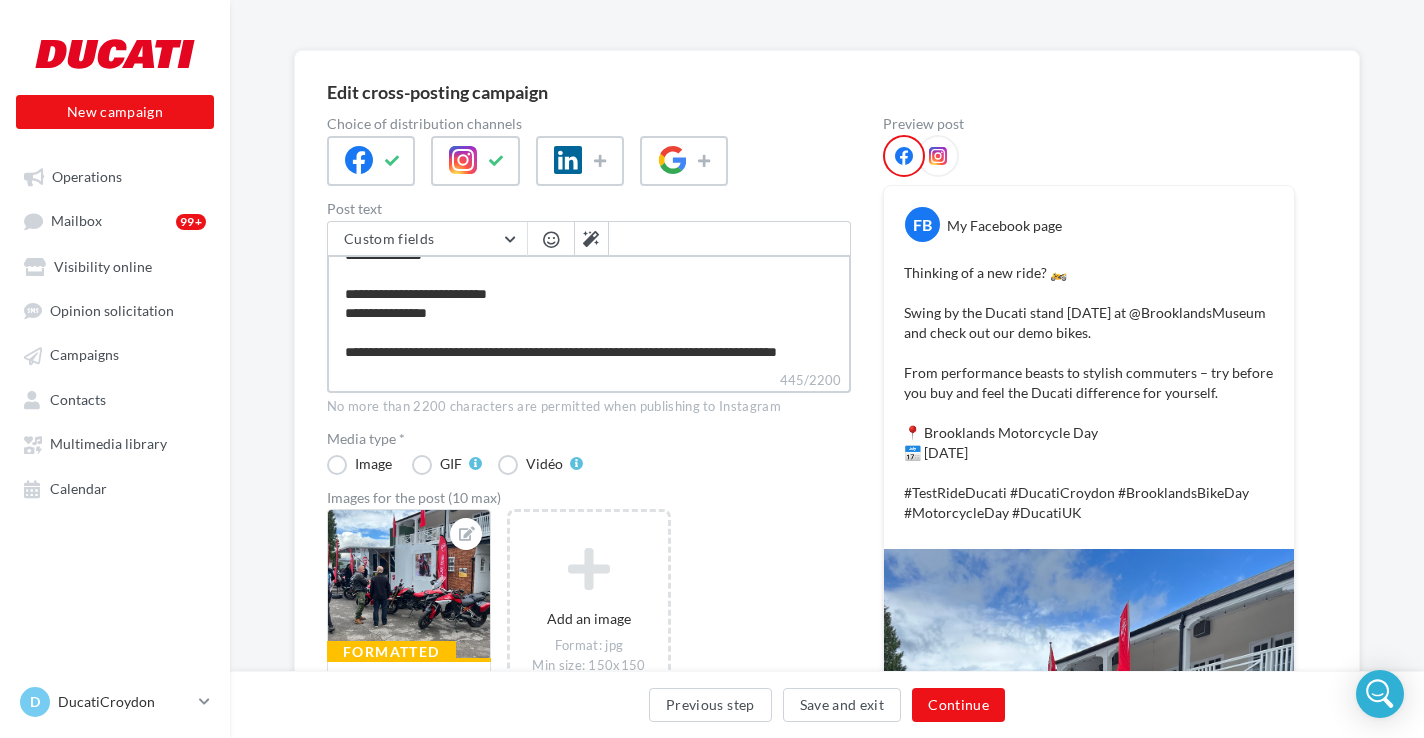 type on "**********" 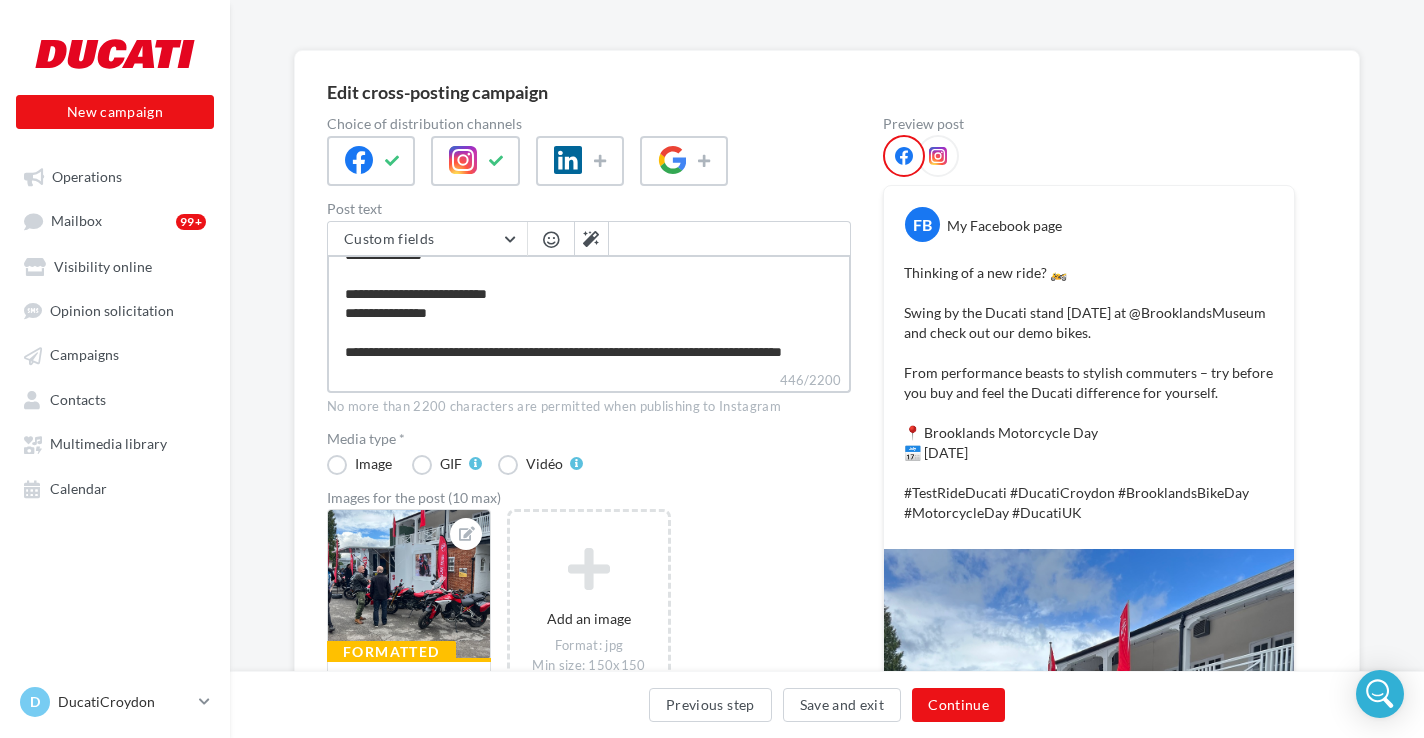 type on "**********" 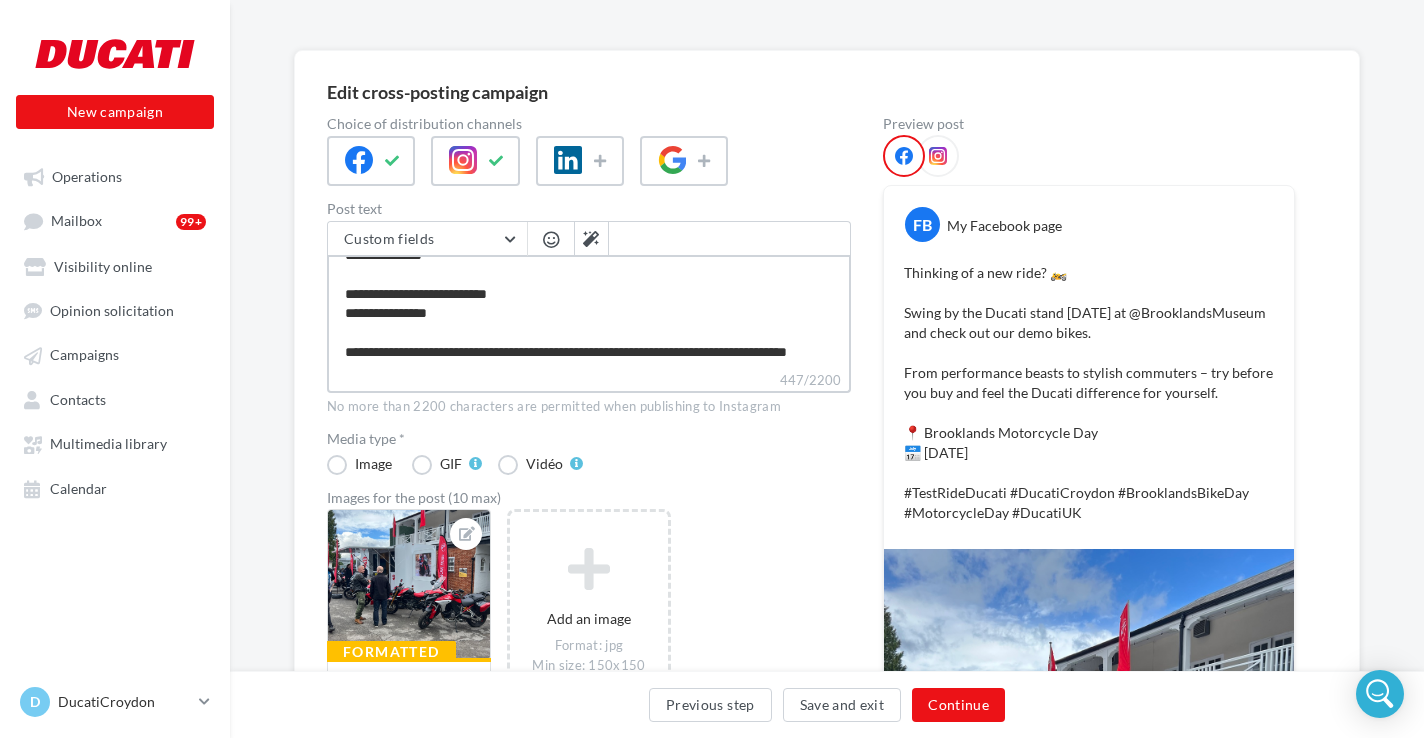 type on "**********" 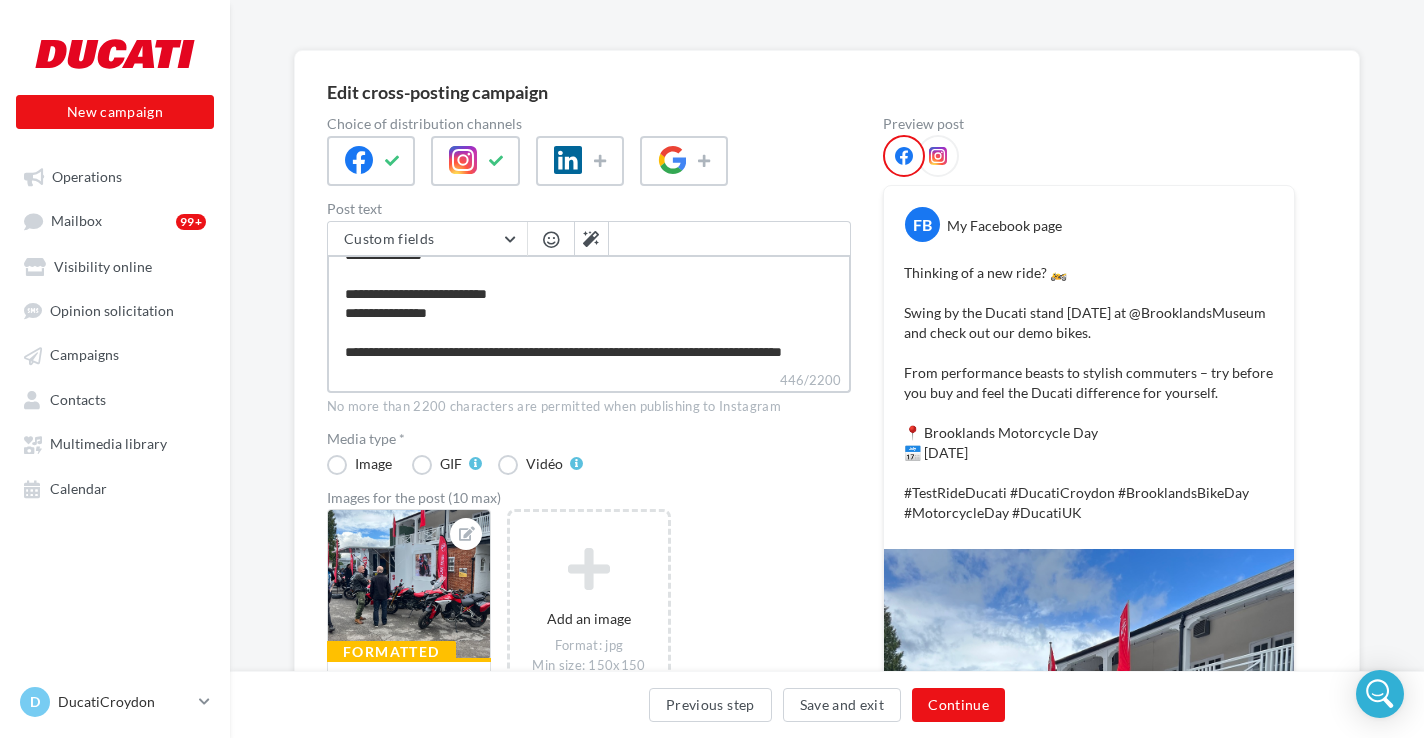 type on "**********" 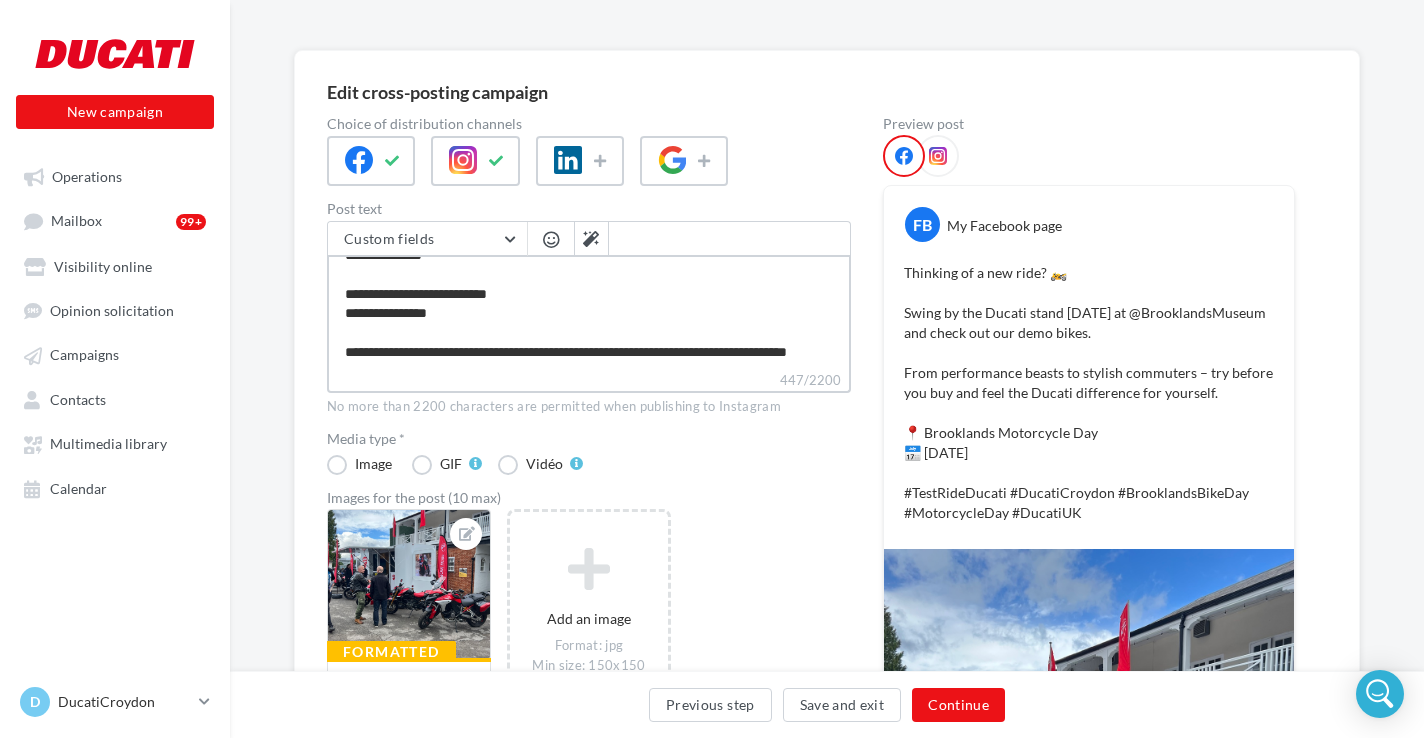 type on "**********" 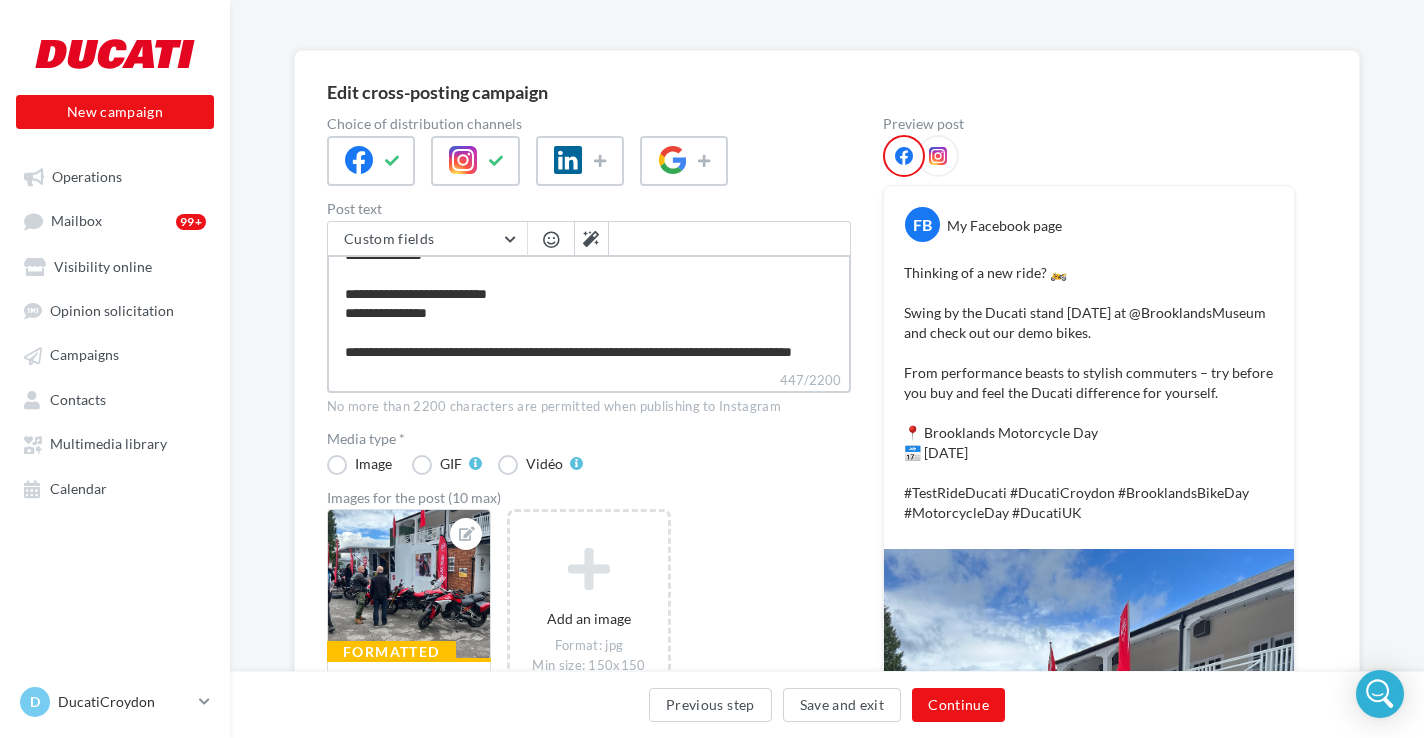 type on "**********" 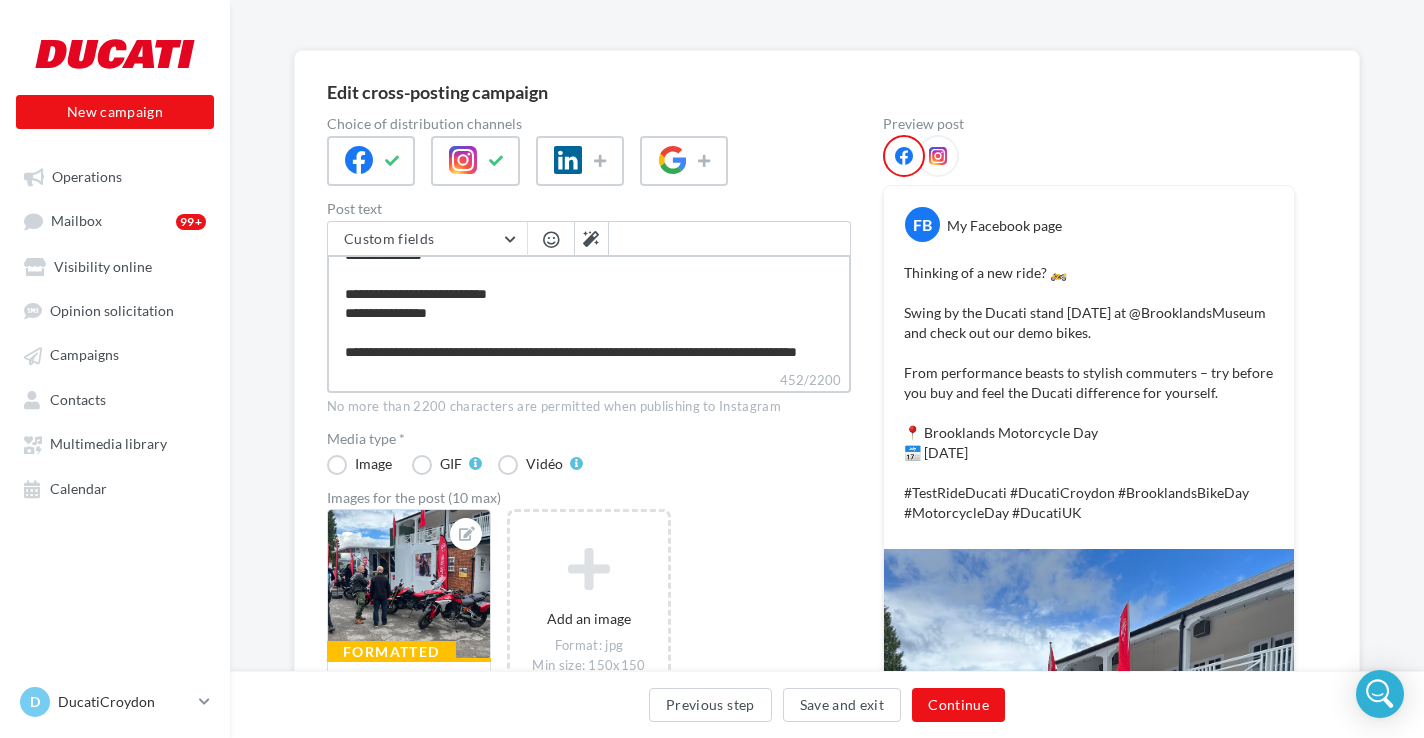 type on "**********" 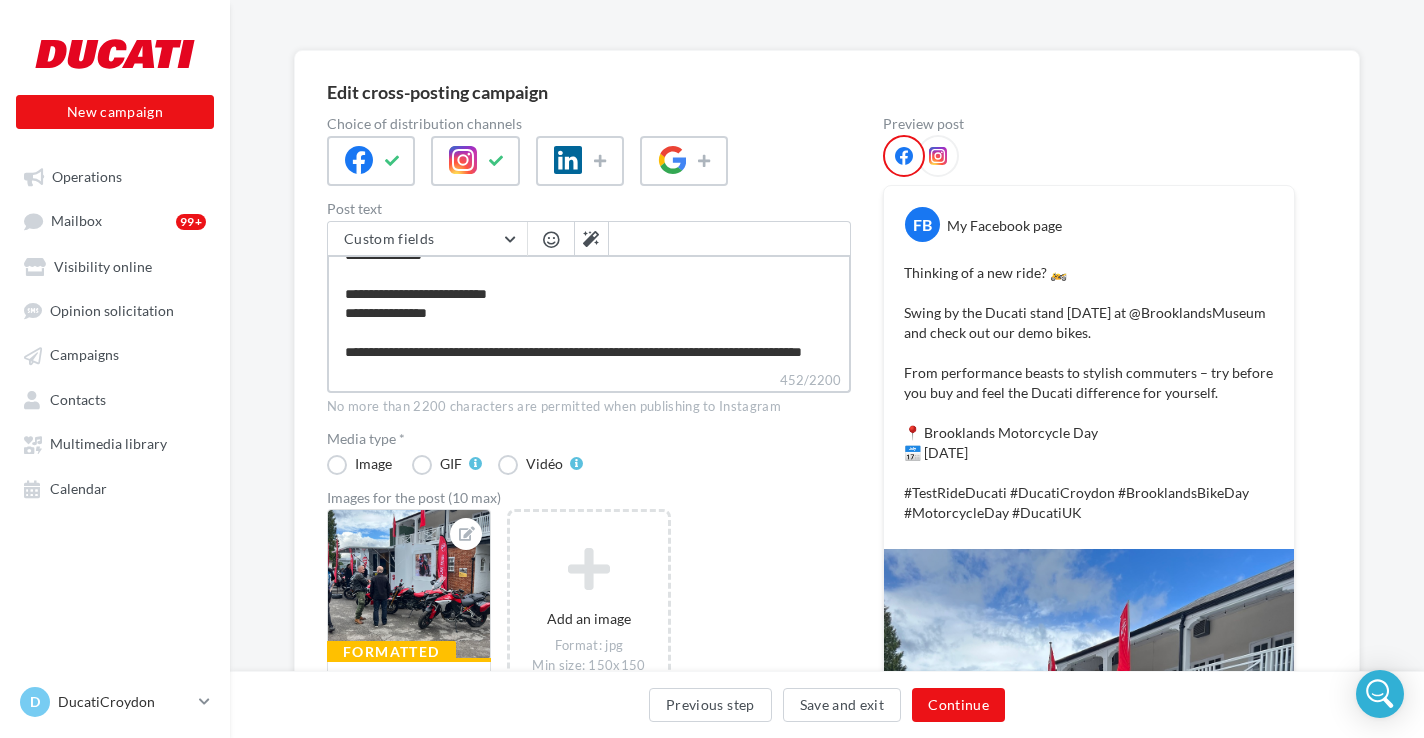 type on "**********" 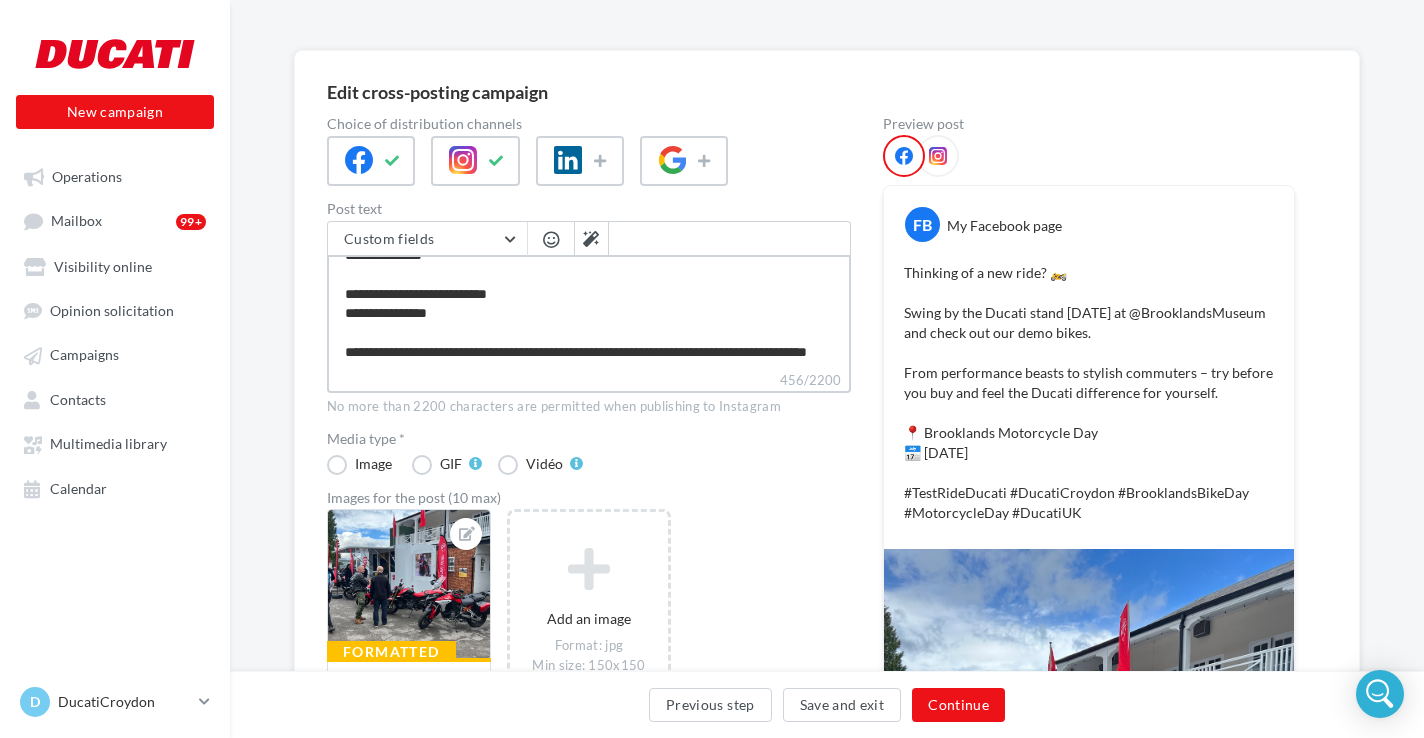 type on "**********" 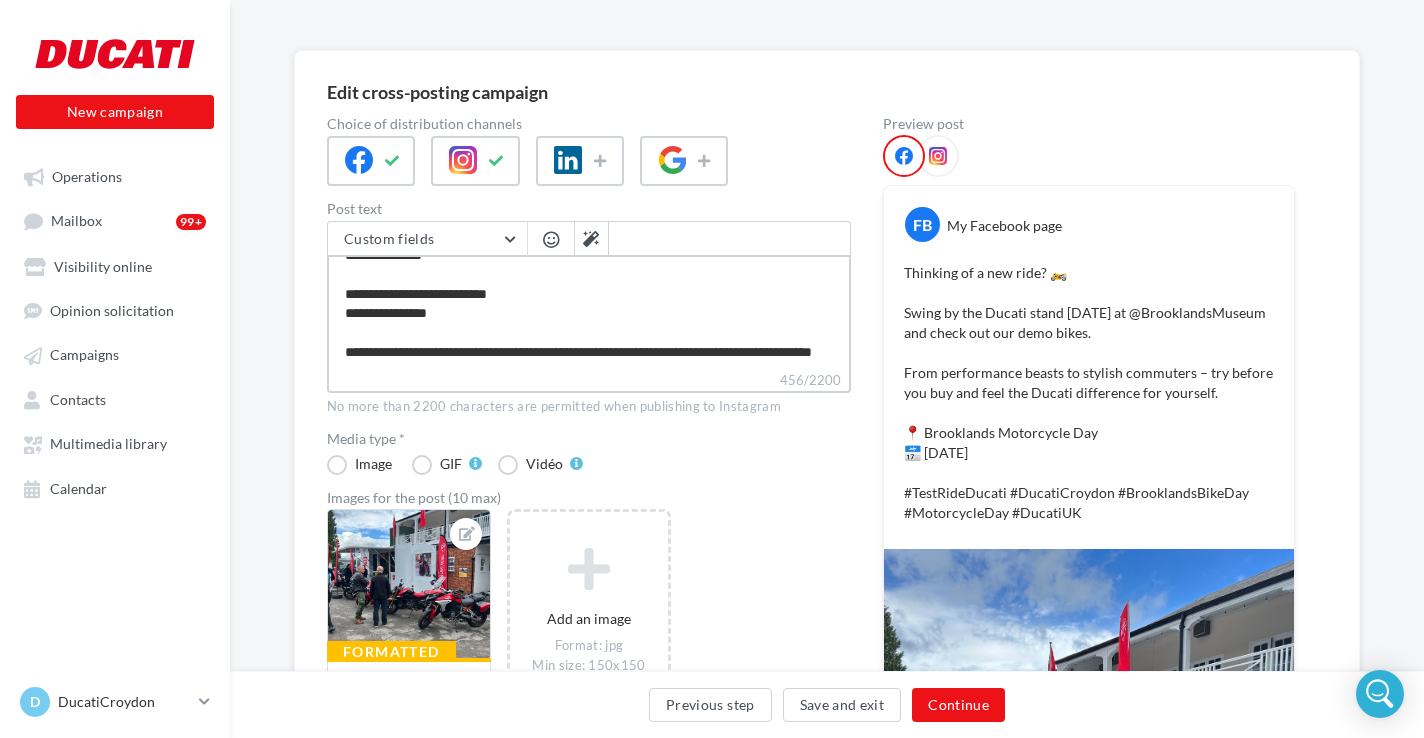 type on "**********" 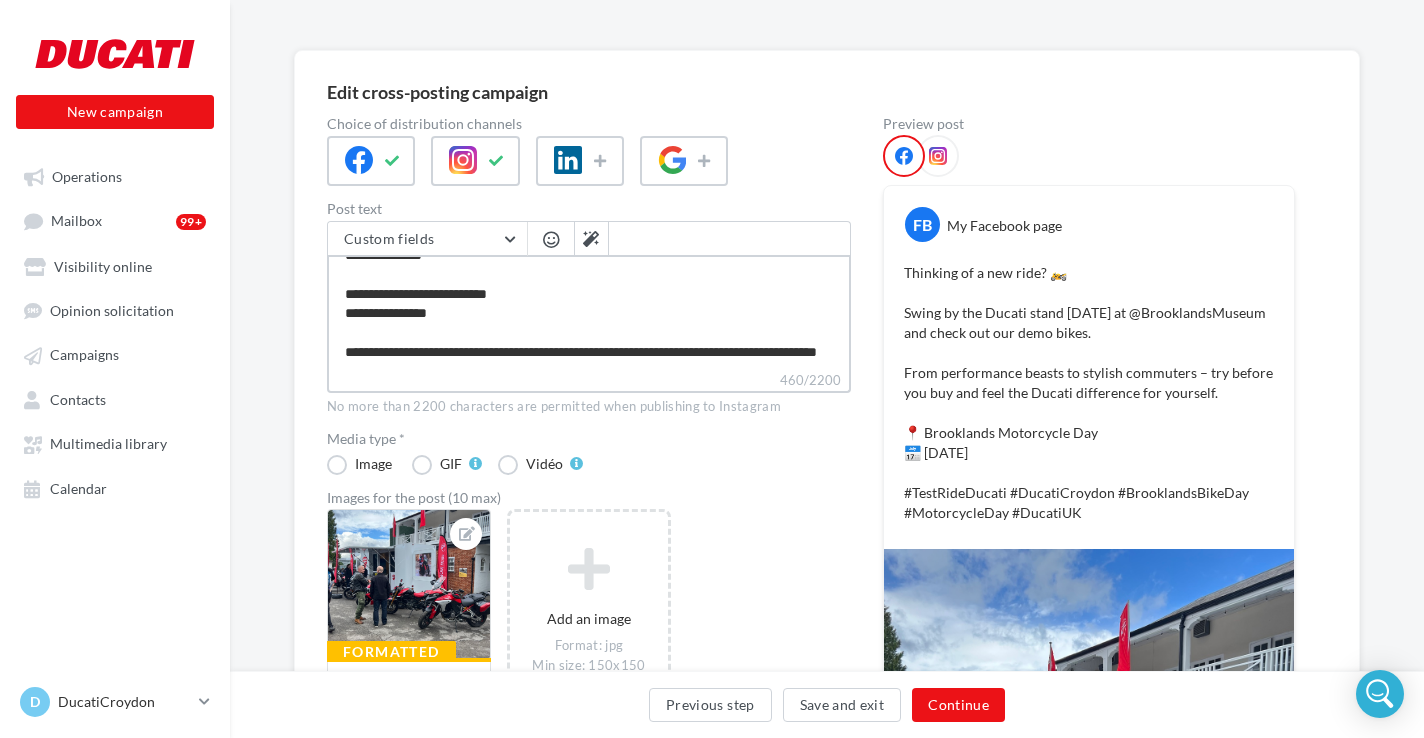 type on "**********" 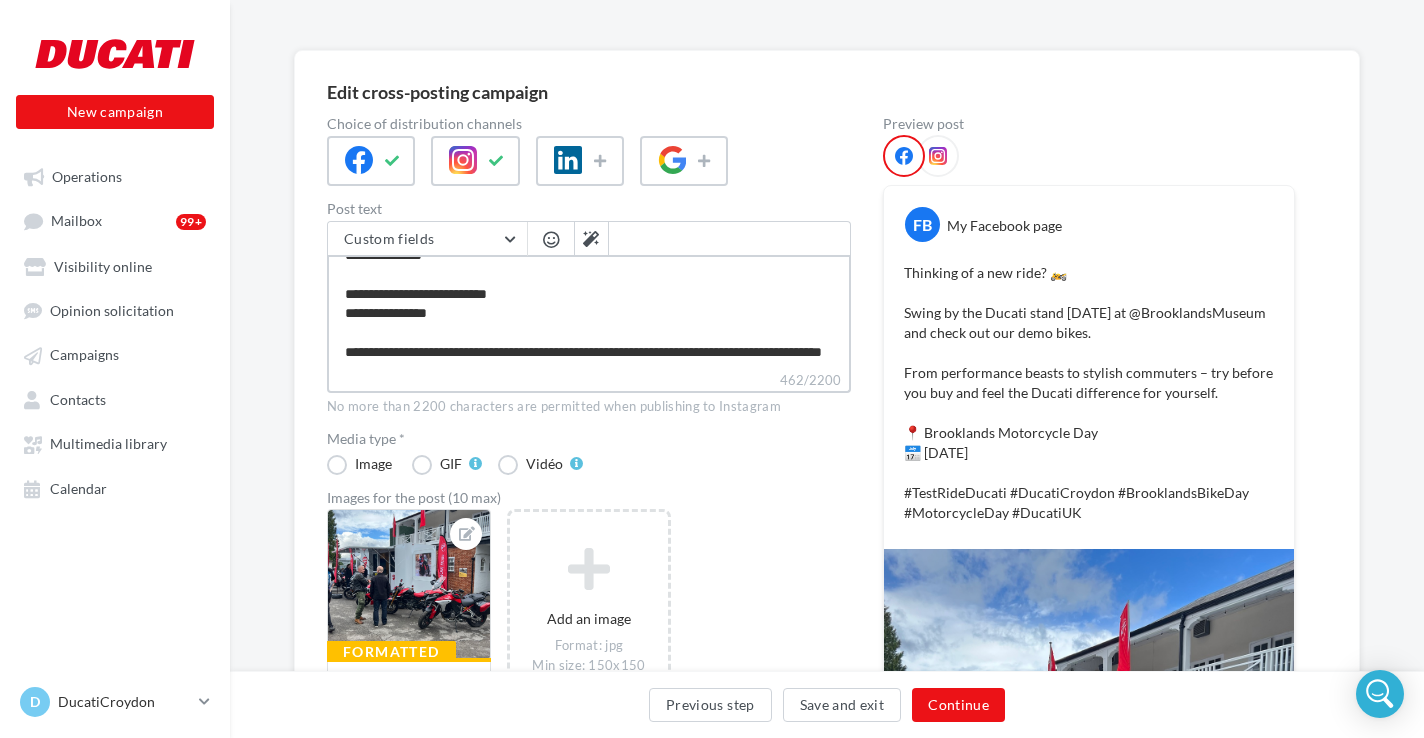 type on "**********" 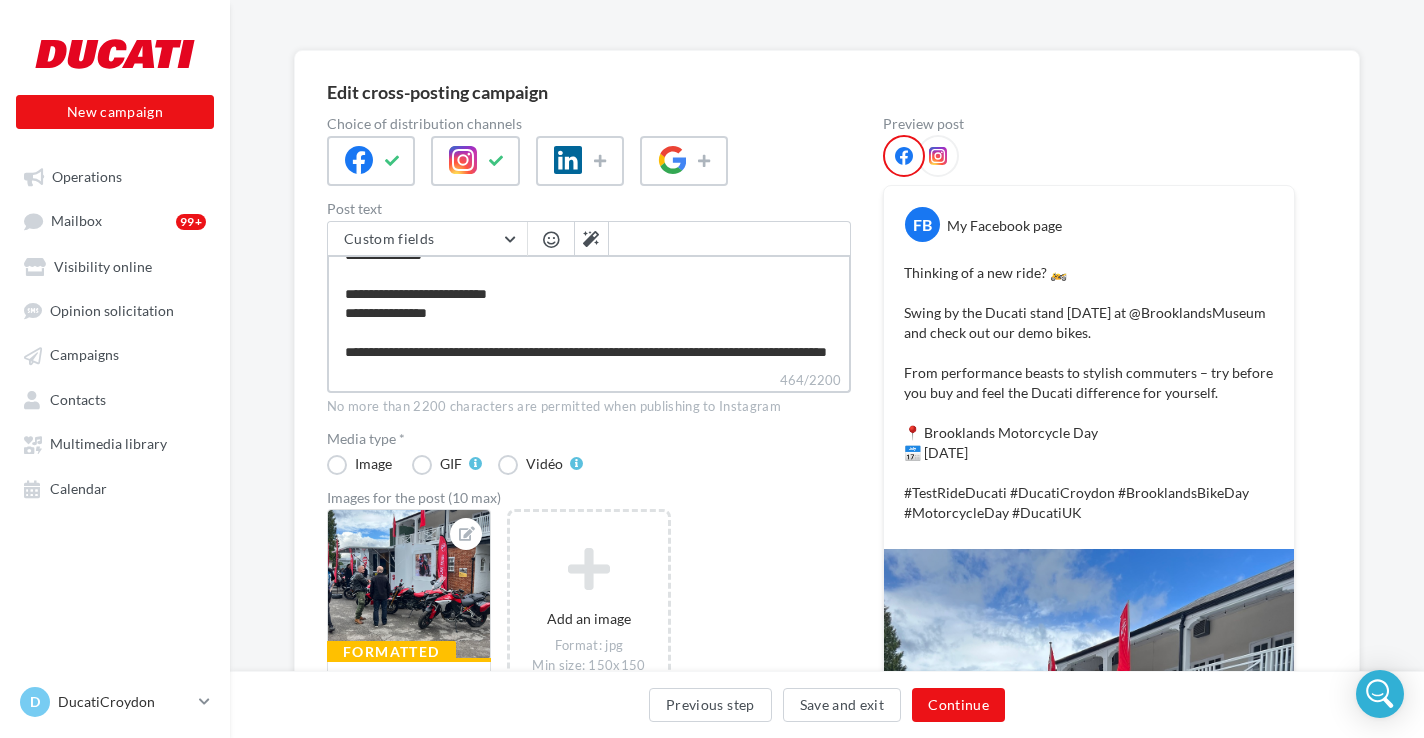 type on "**********" 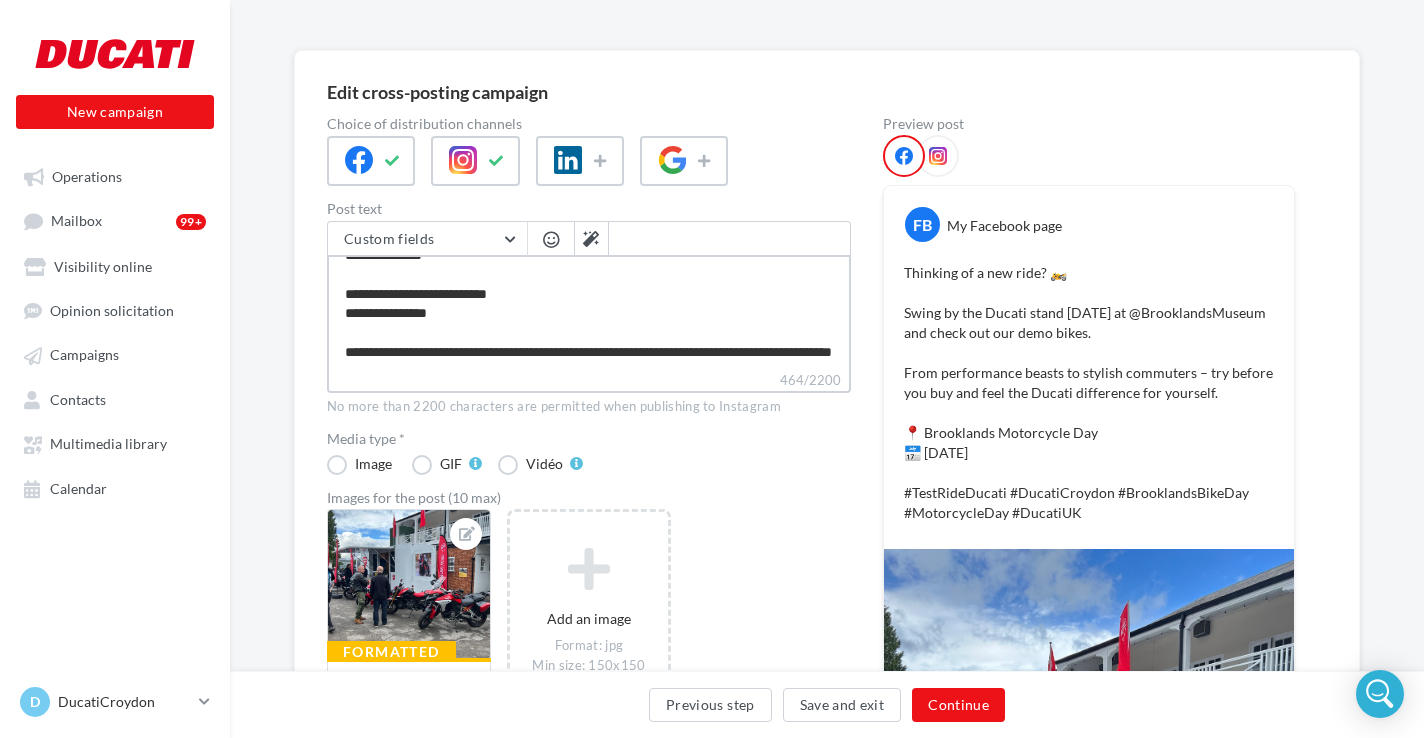 type on "**********" 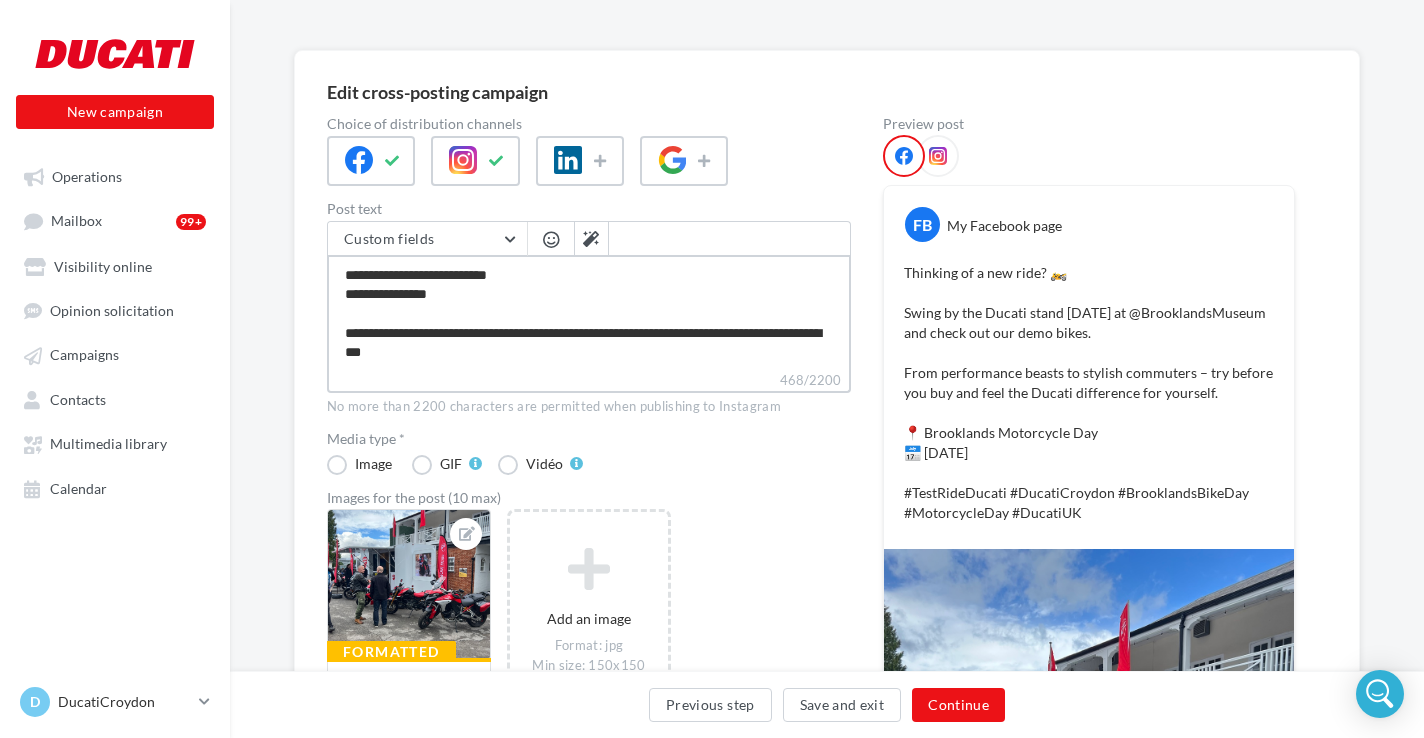 type on "**********" 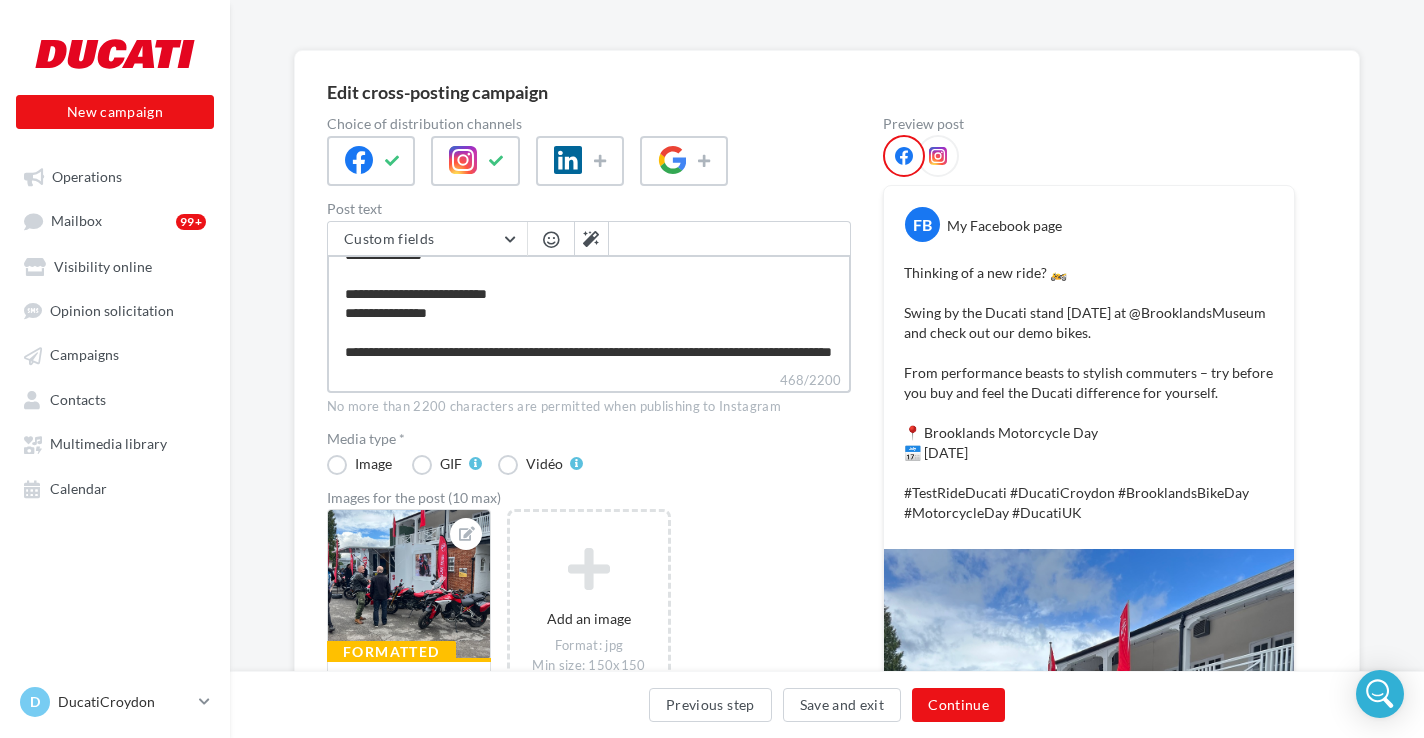 type on "**********" 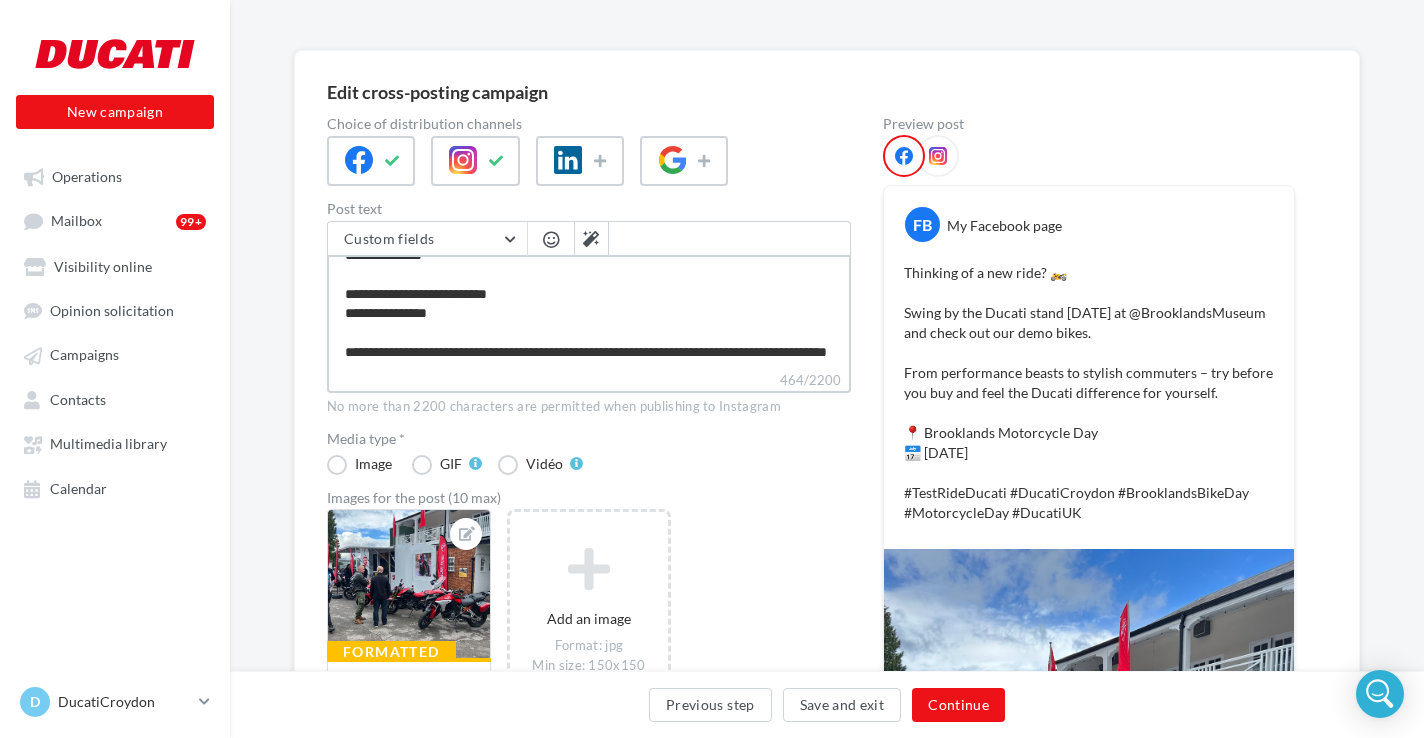 type on "**********" 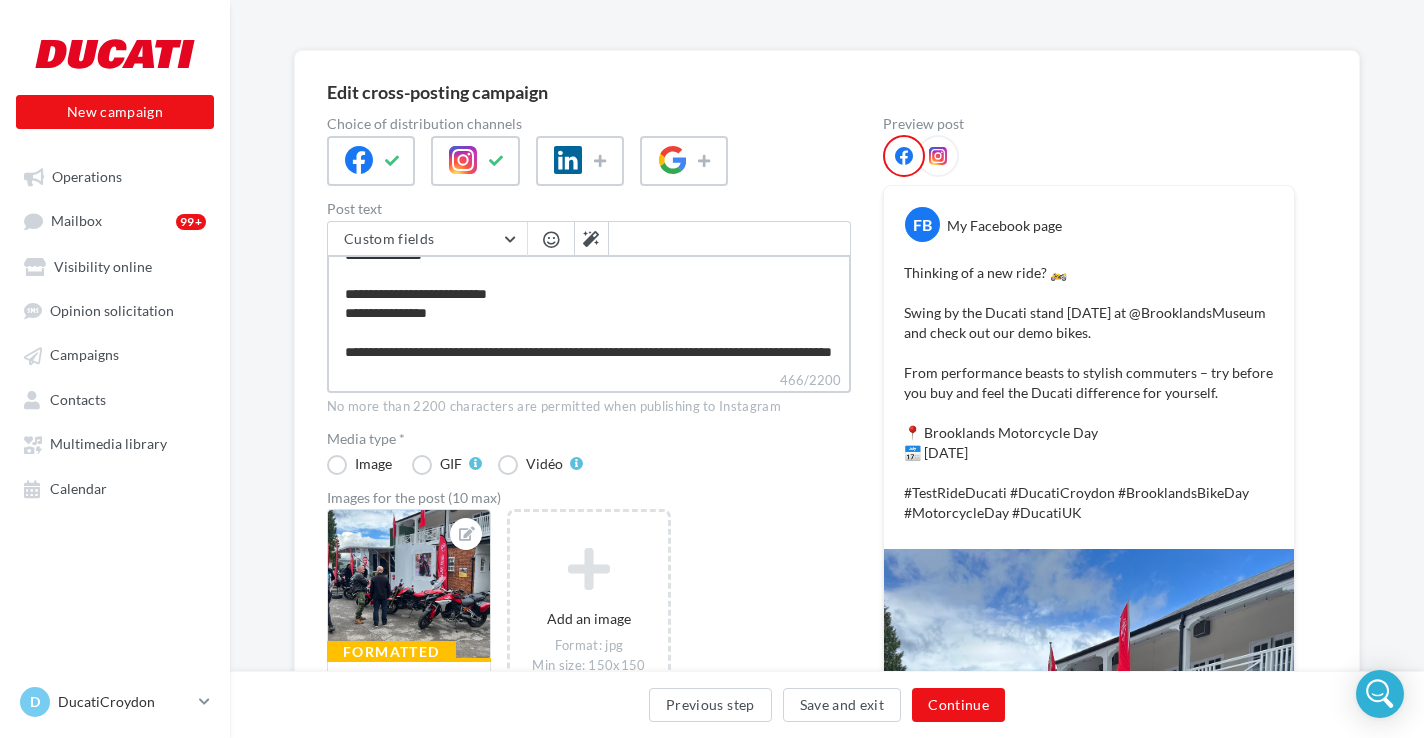 type on "**********" 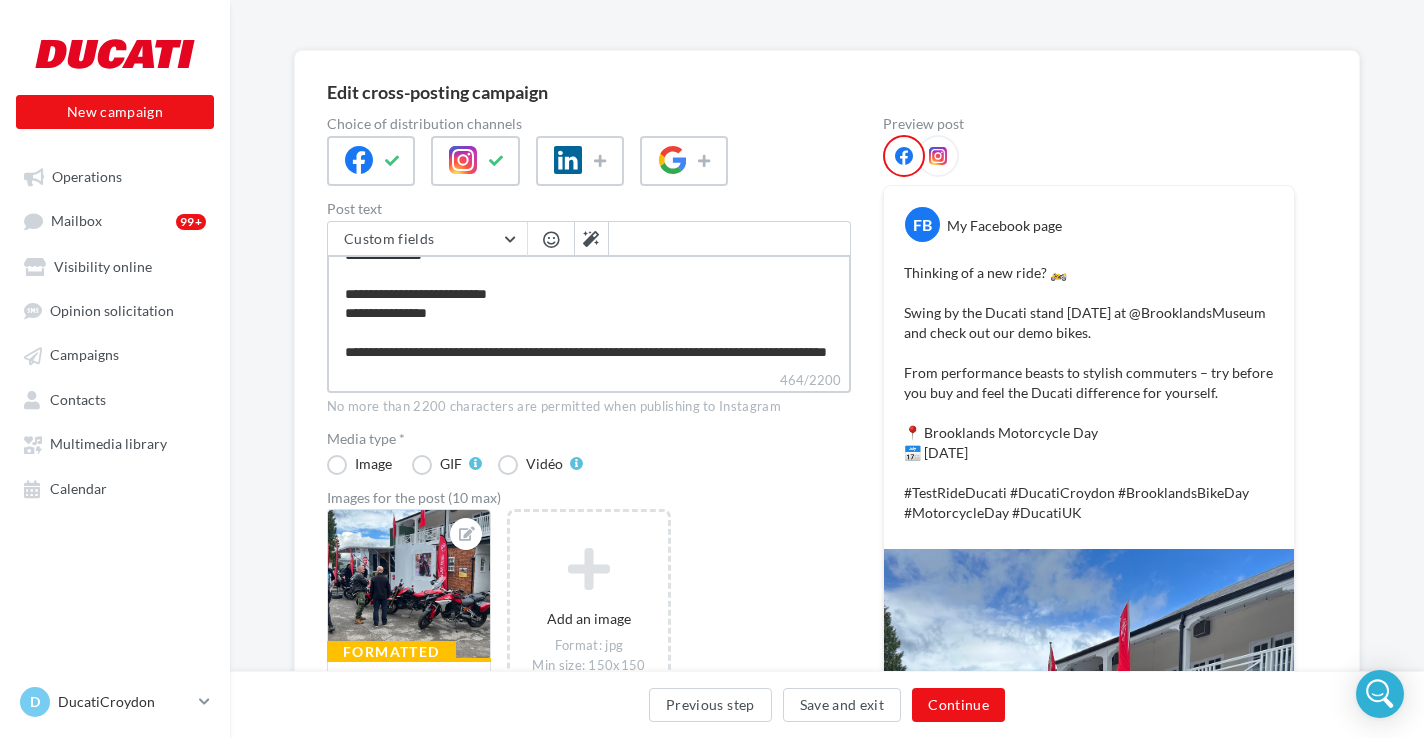 type on "**********" 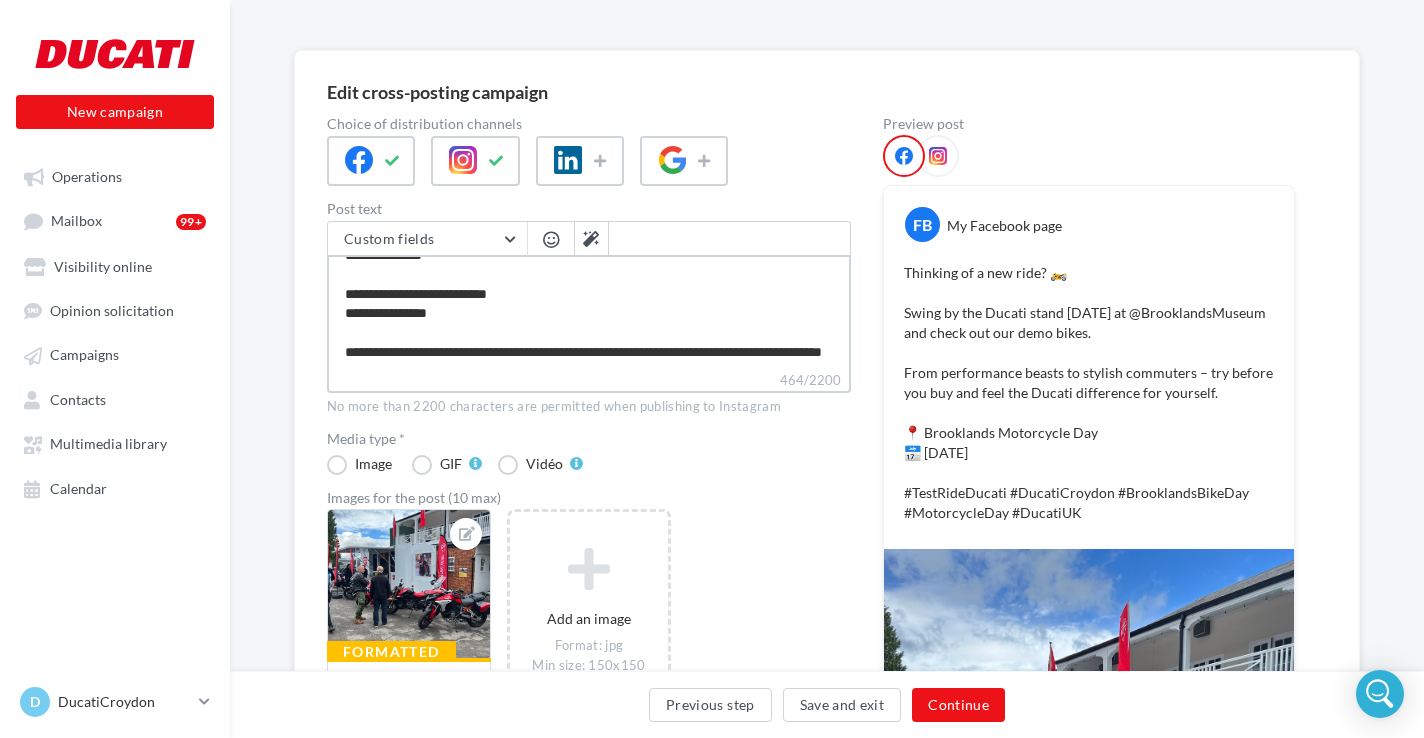 type on "**********" 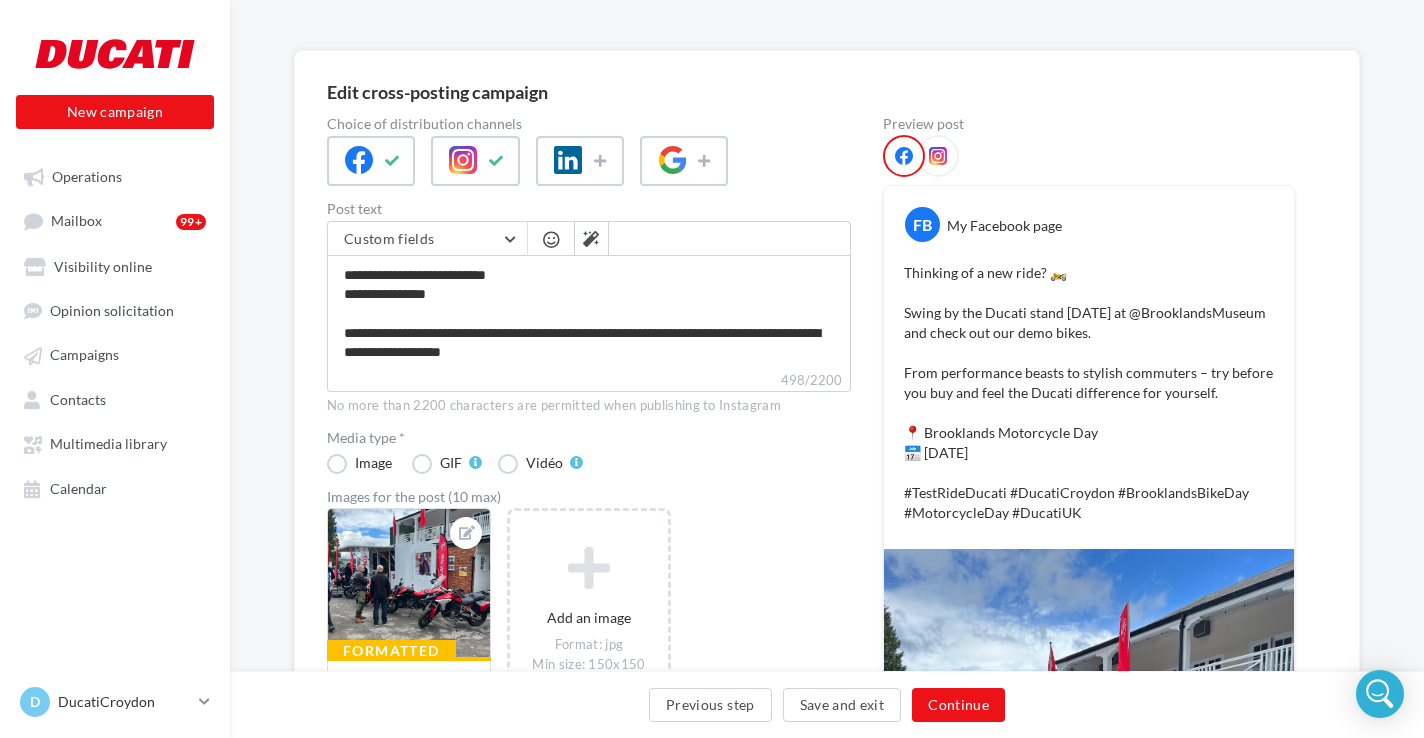 scroll, scrollTop: 143, scrollLeft: 0, axis: vertical 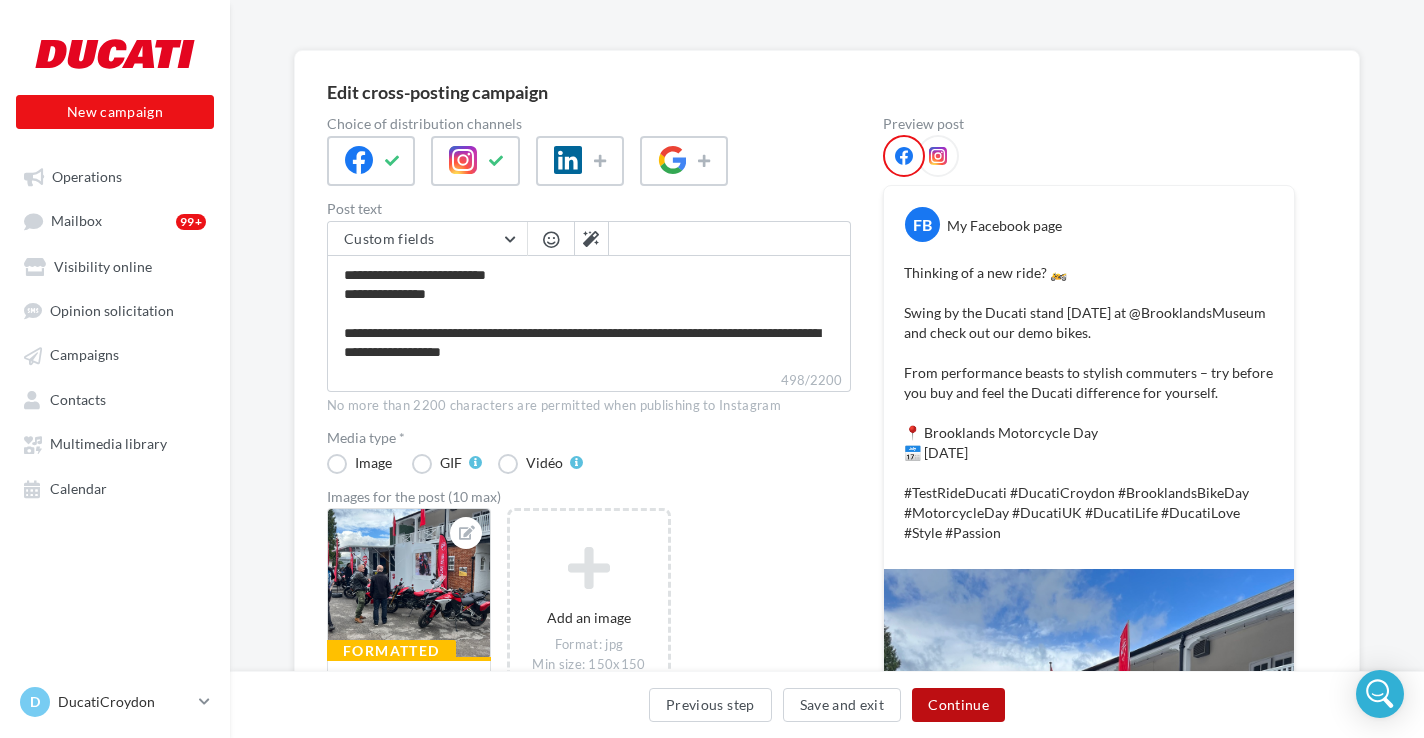 click on "Continue" at bounding box center [958, 705] 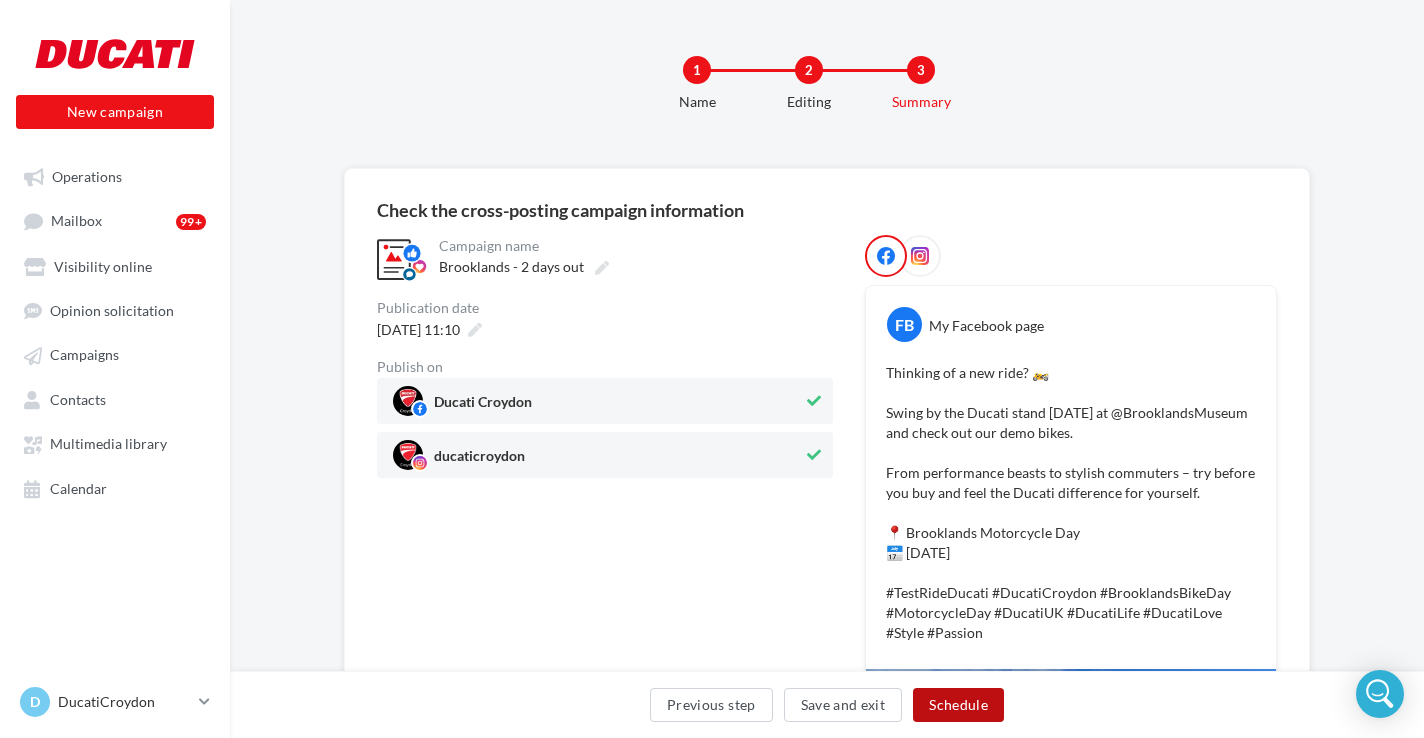 click on "Schedule" at bounding box center (958, 705) 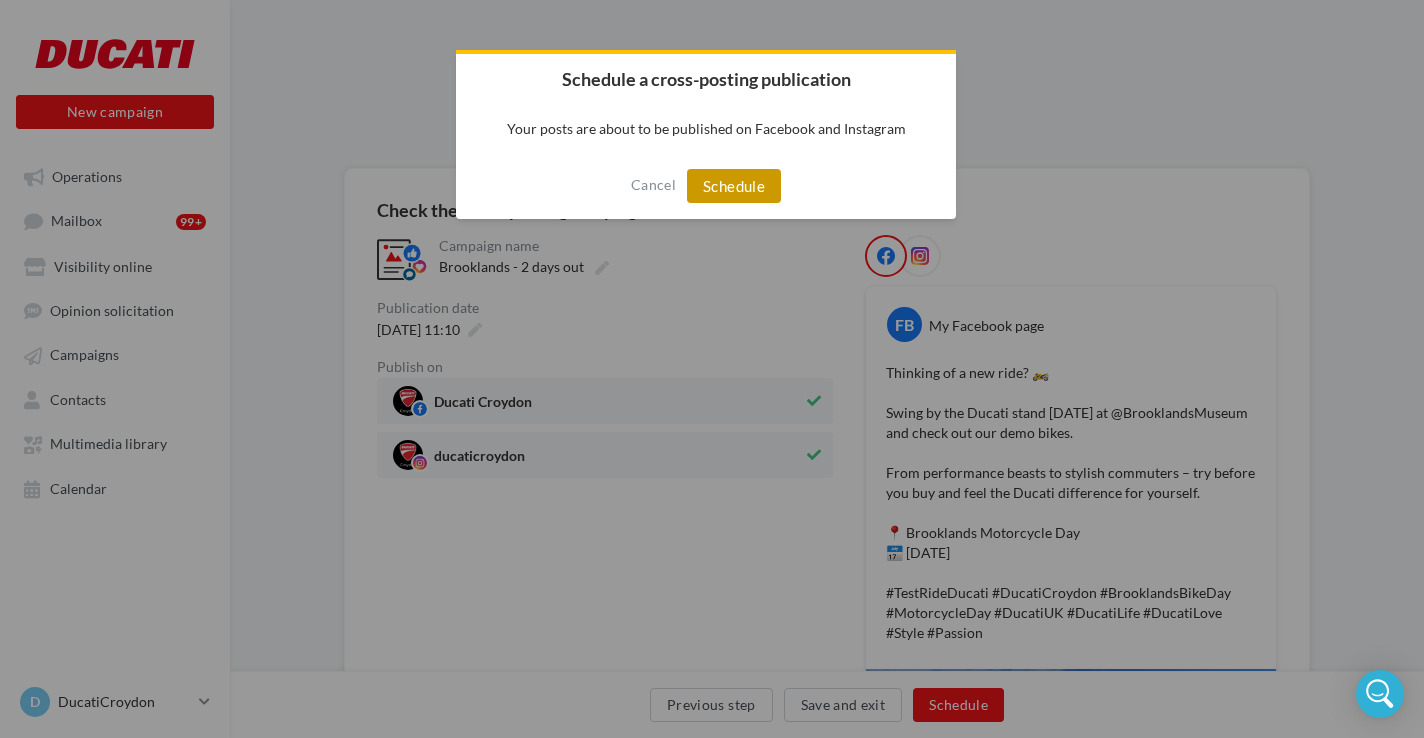 click on "Schedule" at bounding box center [734, 186] 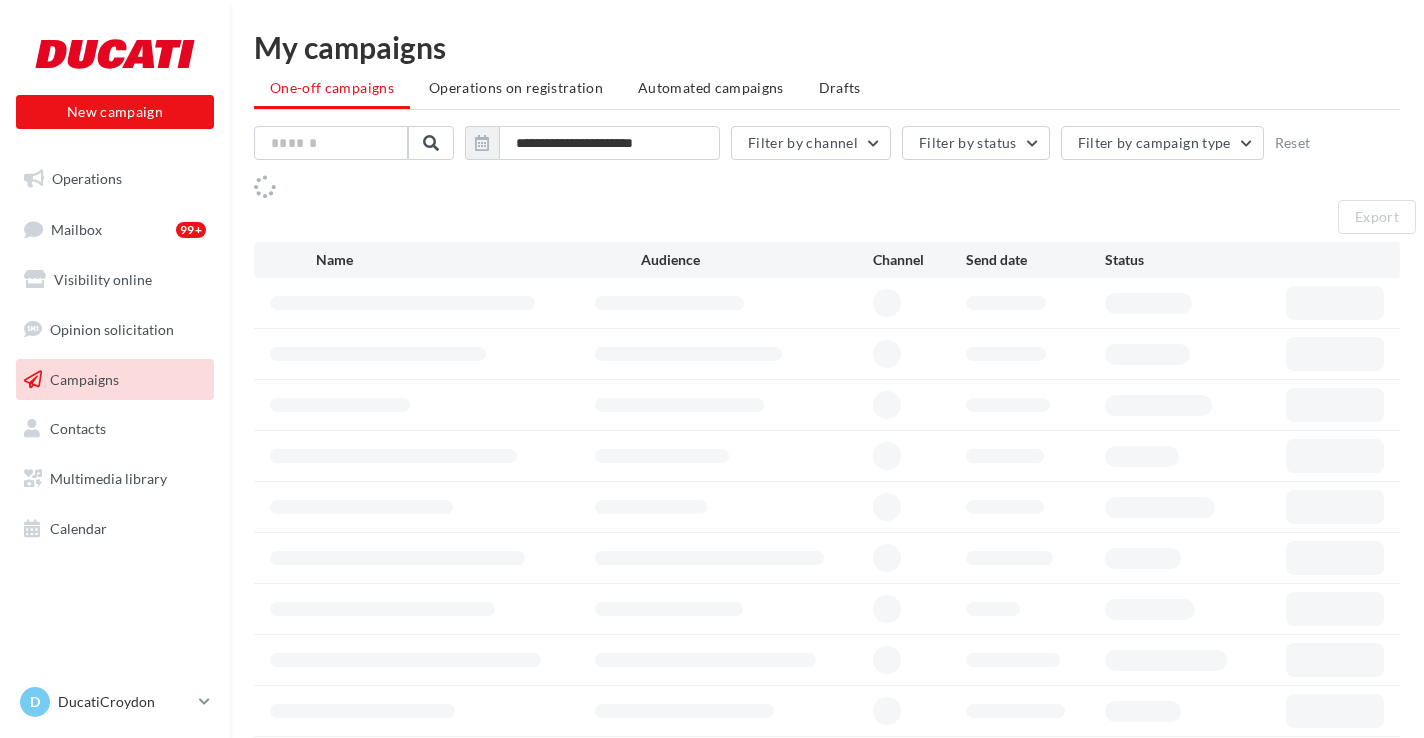 scroll, scrollTop: 0, scrollLeft: 0, axis: both 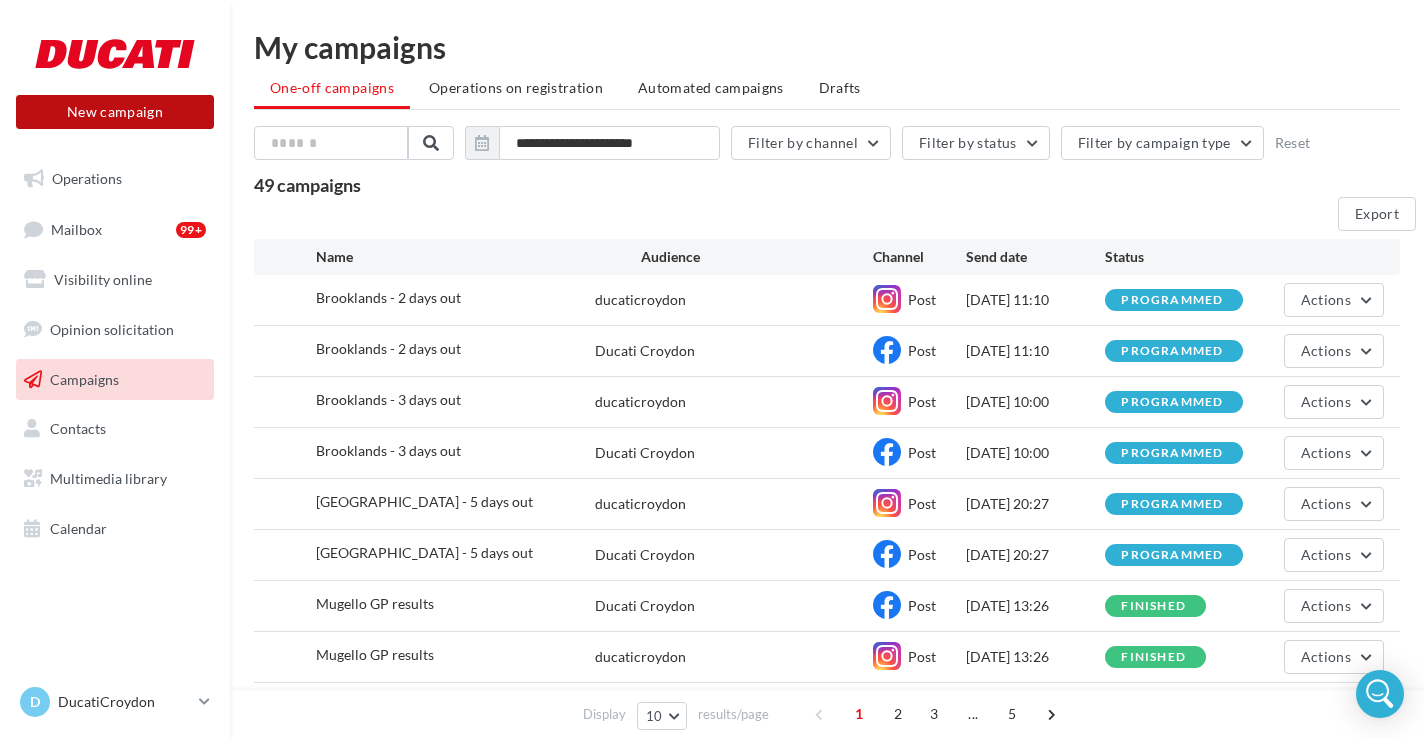 click on "New campaign" at bounding box center (115, 112) 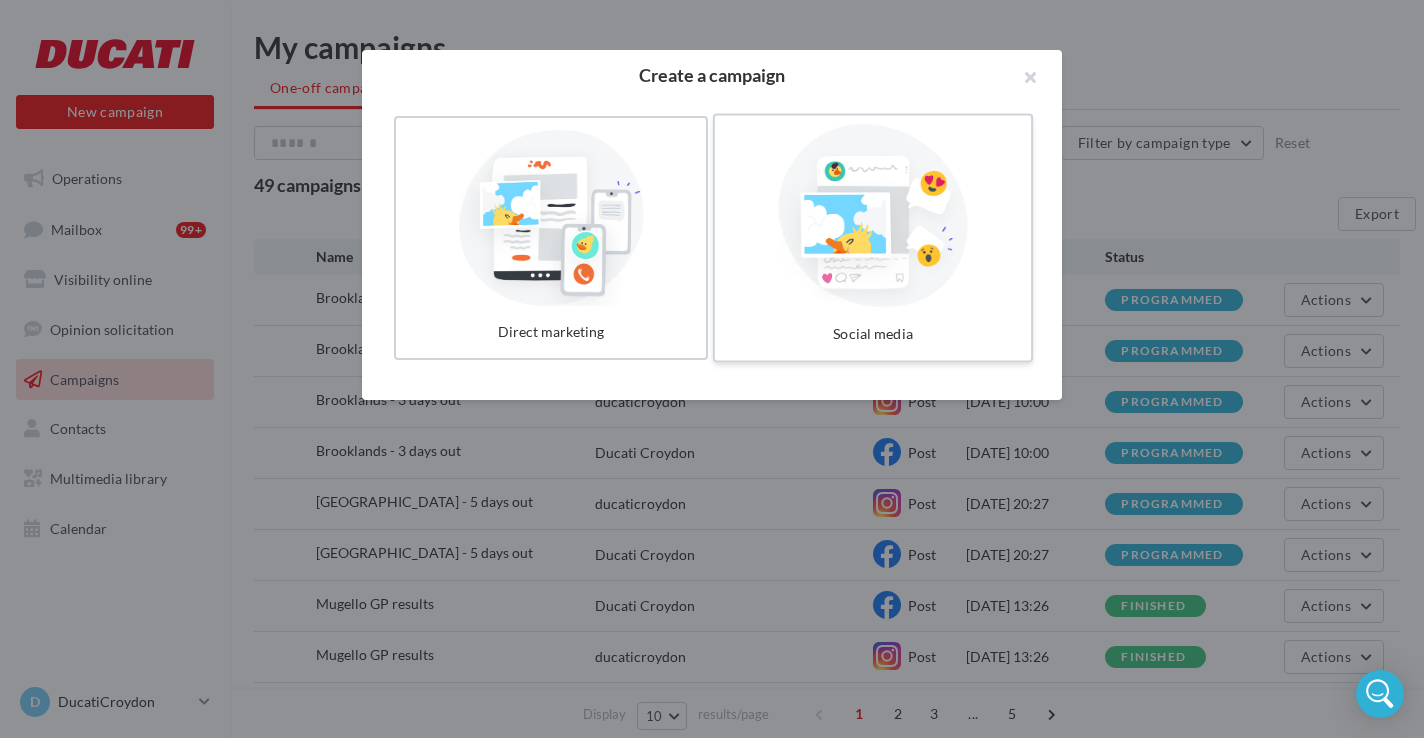 click at bounding box center (873, 216) 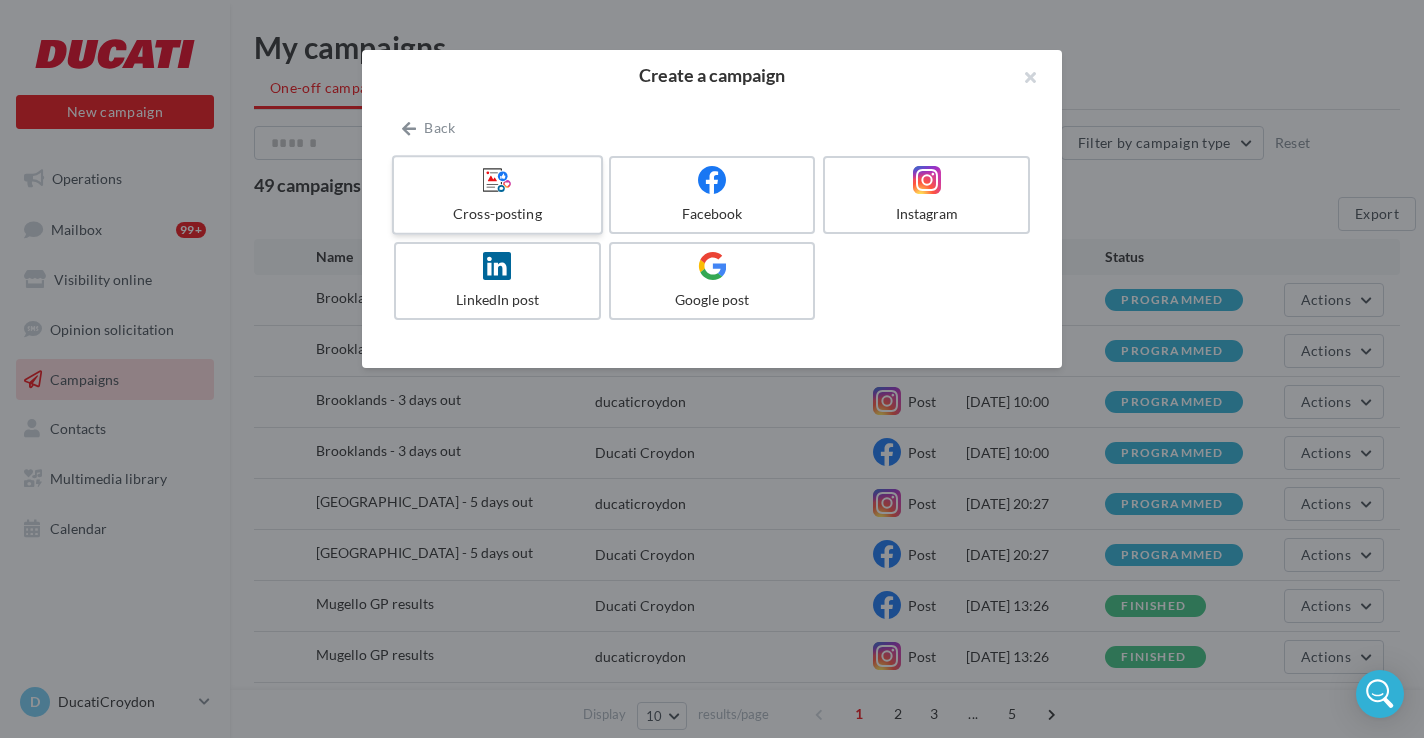 click on "Cross-posting" at bounding box center (497, 214) 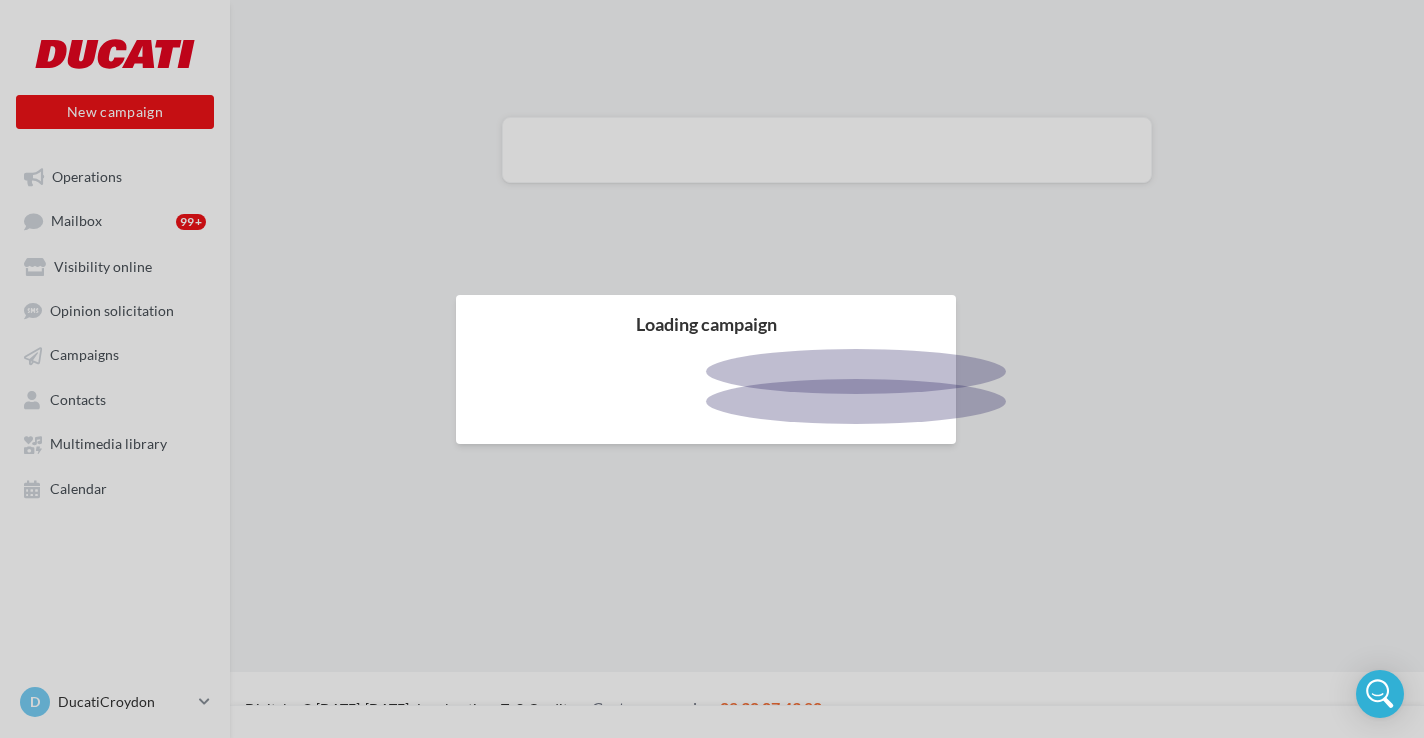 scroll, scrollTop: 0, scrollLeft: 0, axis: both 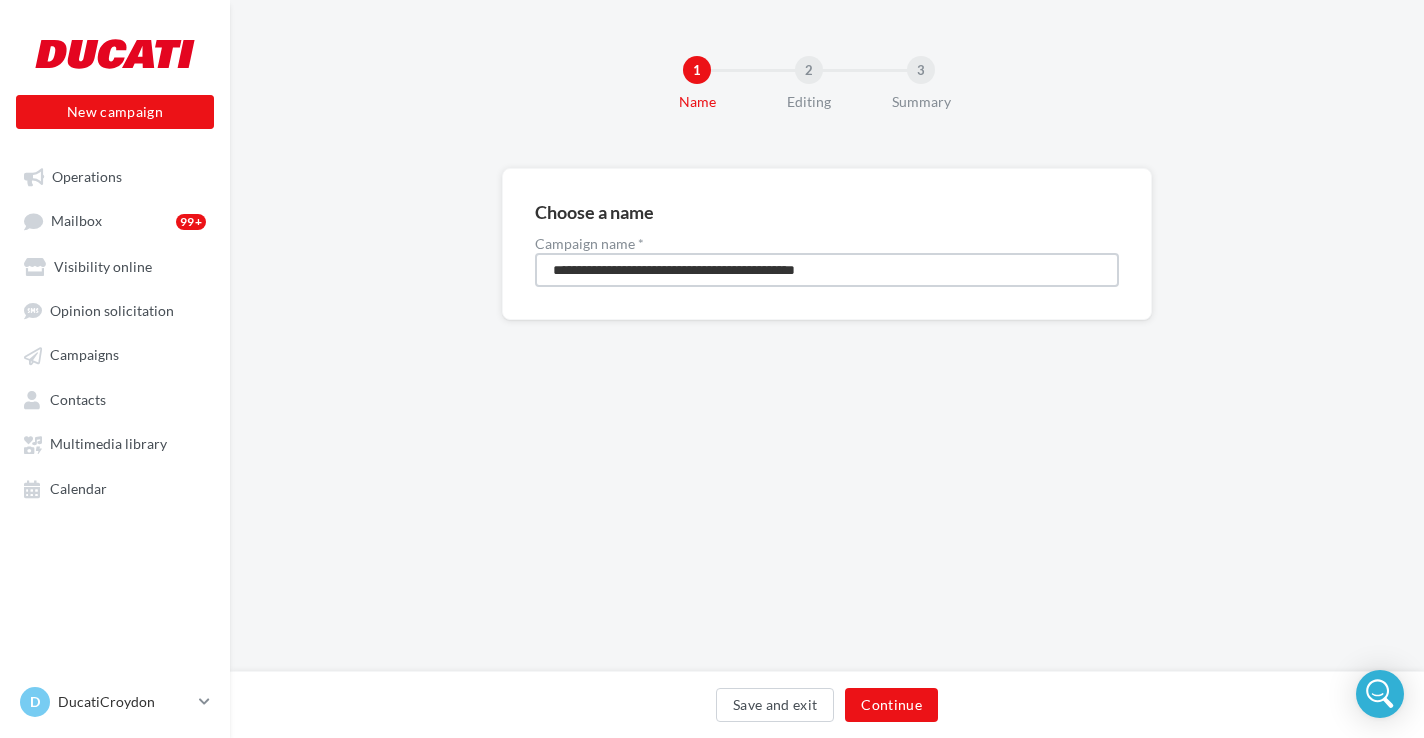 drag, startPoint x: 903, startPoint y: 275, endPoint x: 525, endPoint y: 273, distance: 378.00528 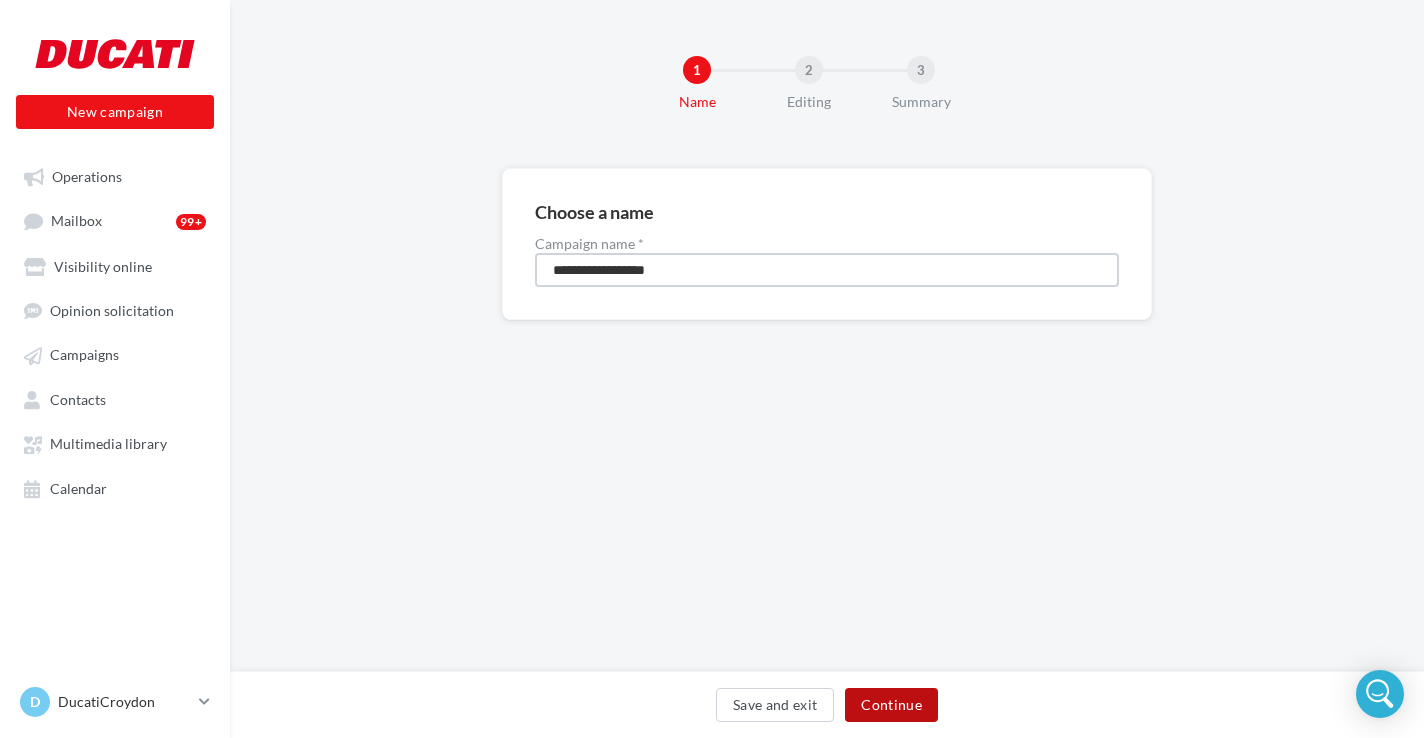type on "**********" 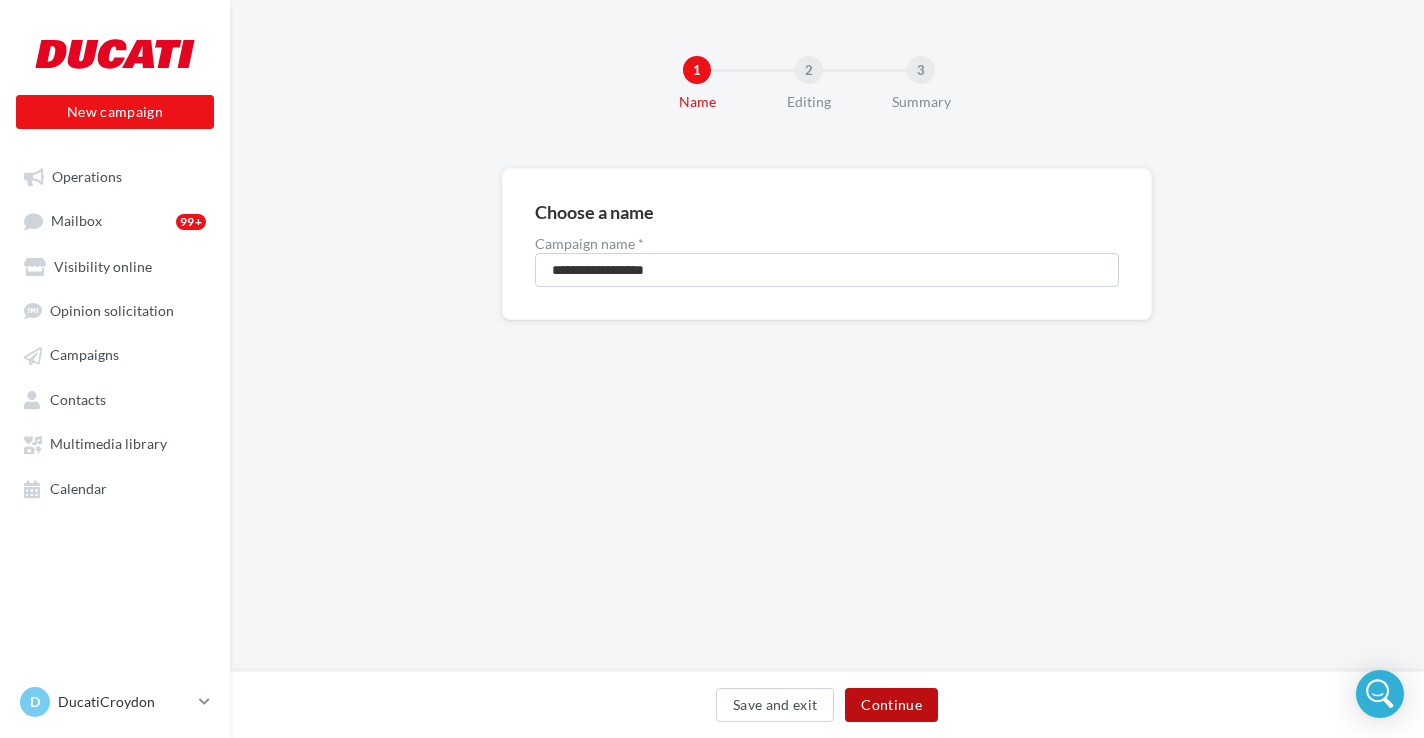 click on "Continue" at bounding box center [891, 705] 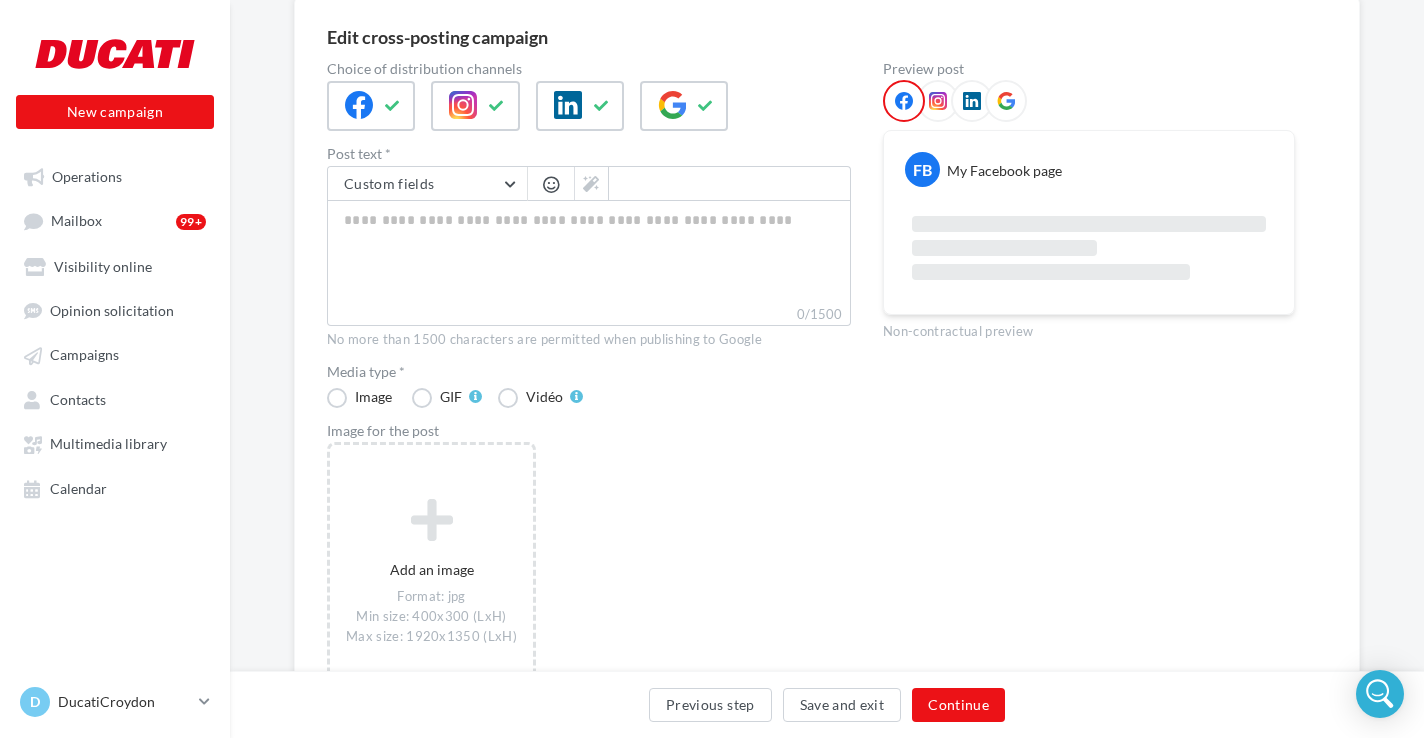 scroll, scrollTop: 113, scrollLeft: 0, axis: vertical 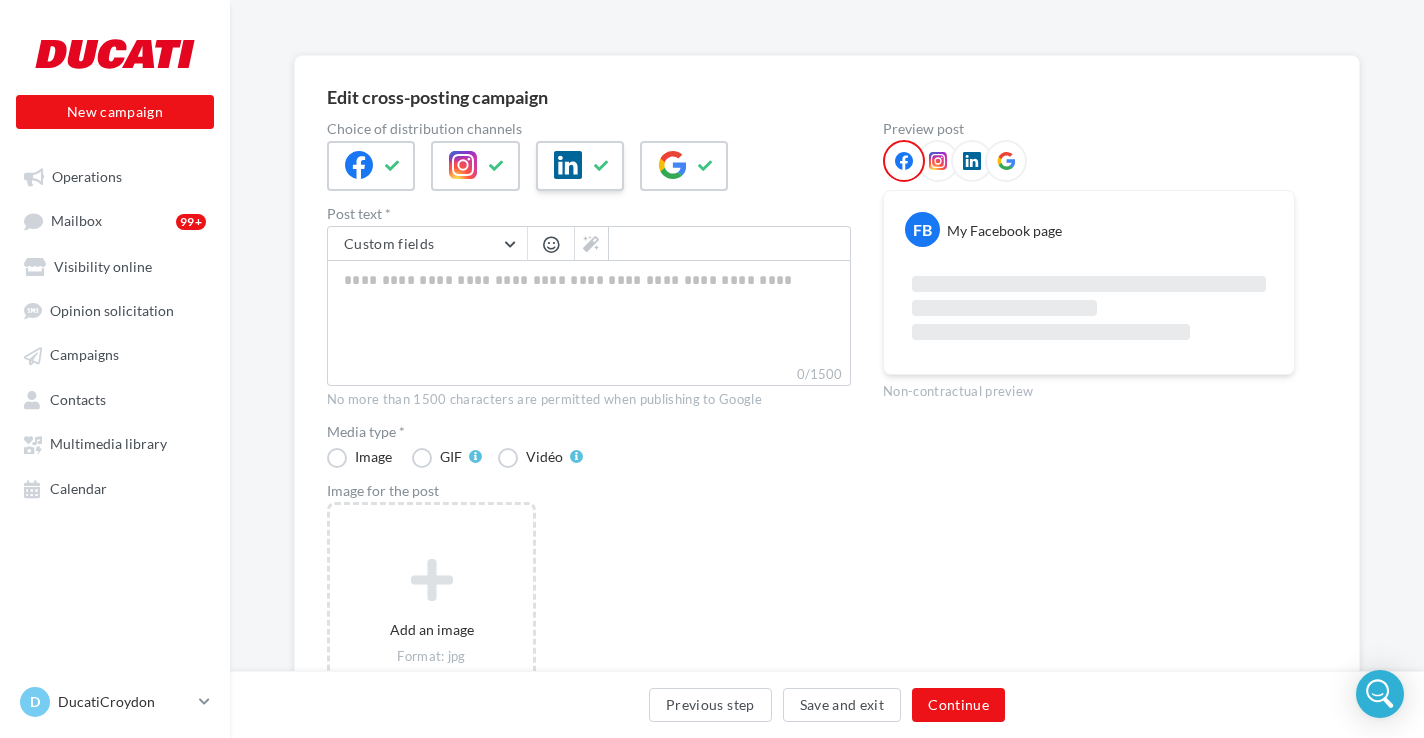 click at bounding box center [568, 165] 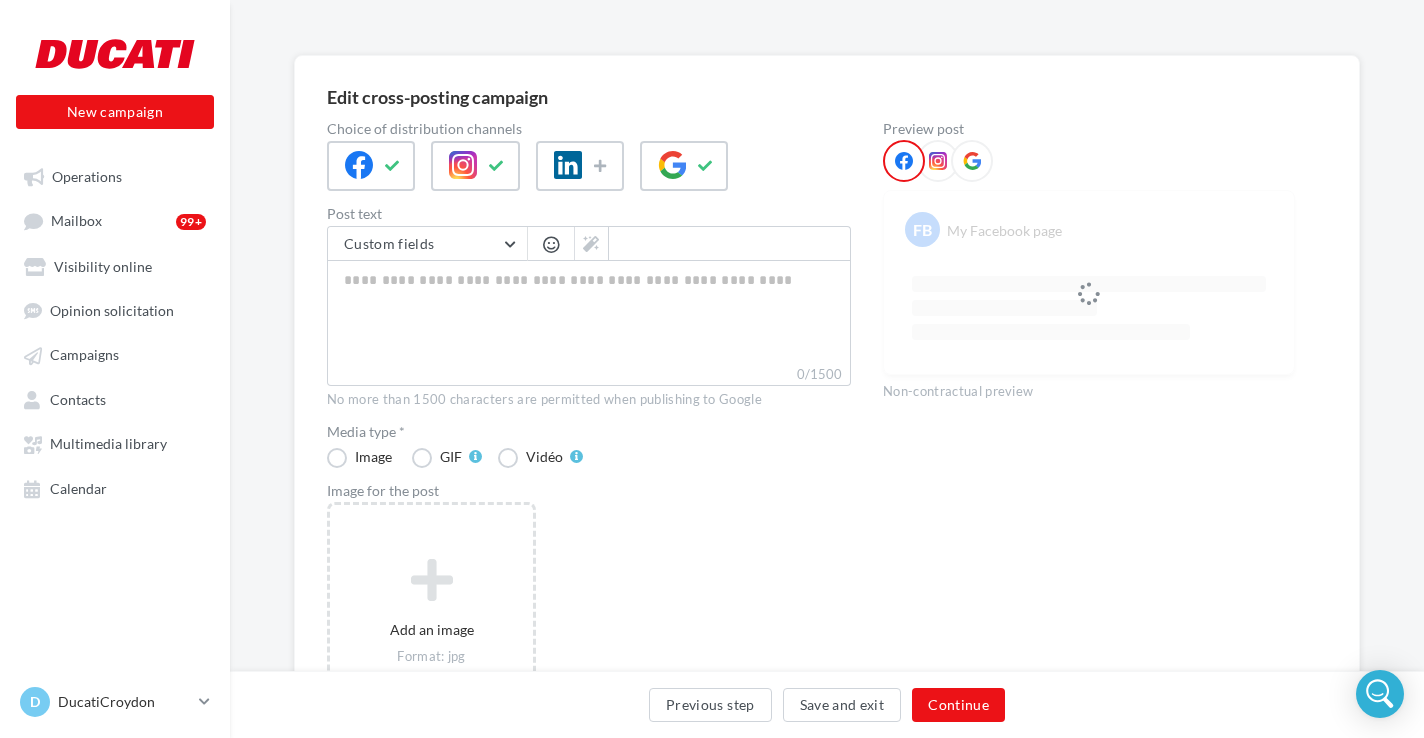 click at bounding box center [589, 166] 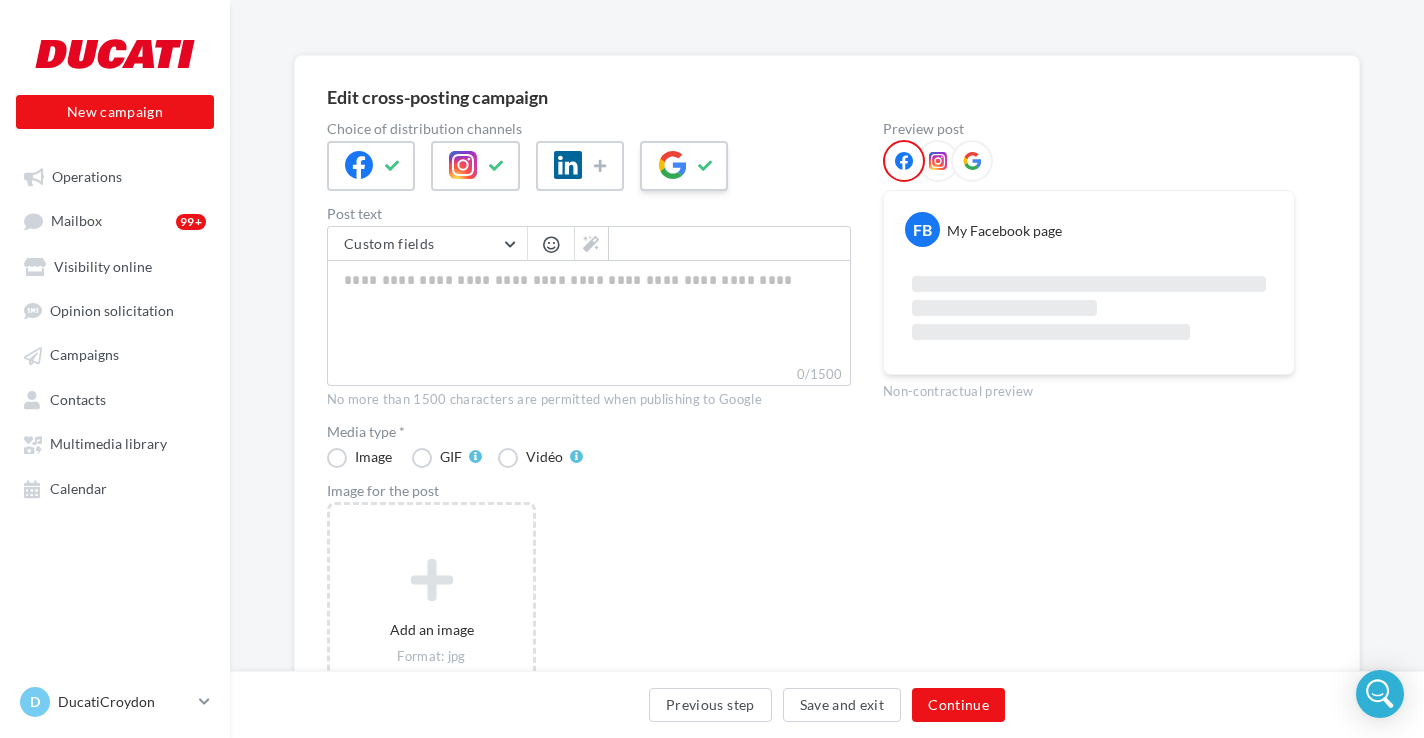 click at bounding box center [672, 165] 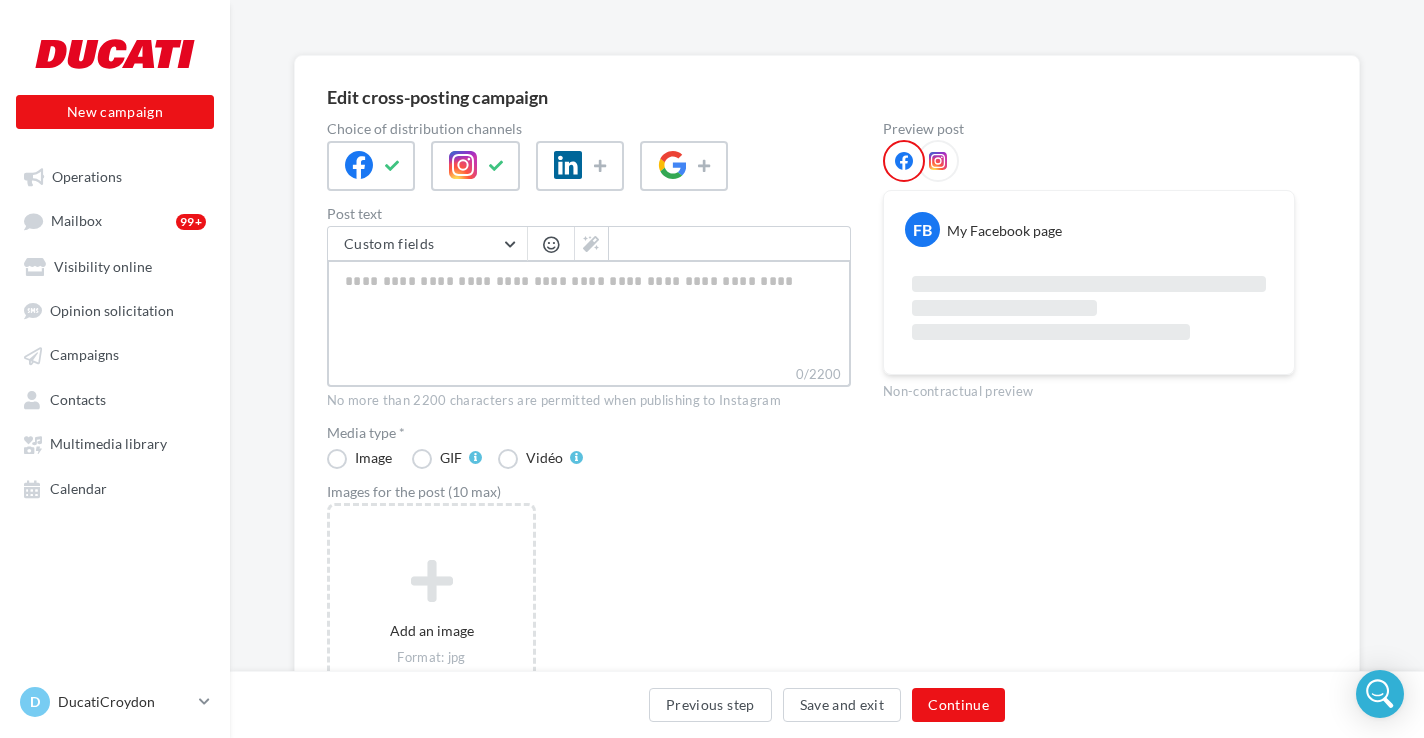 click on "0/2200" at bounding box center [589, 312] 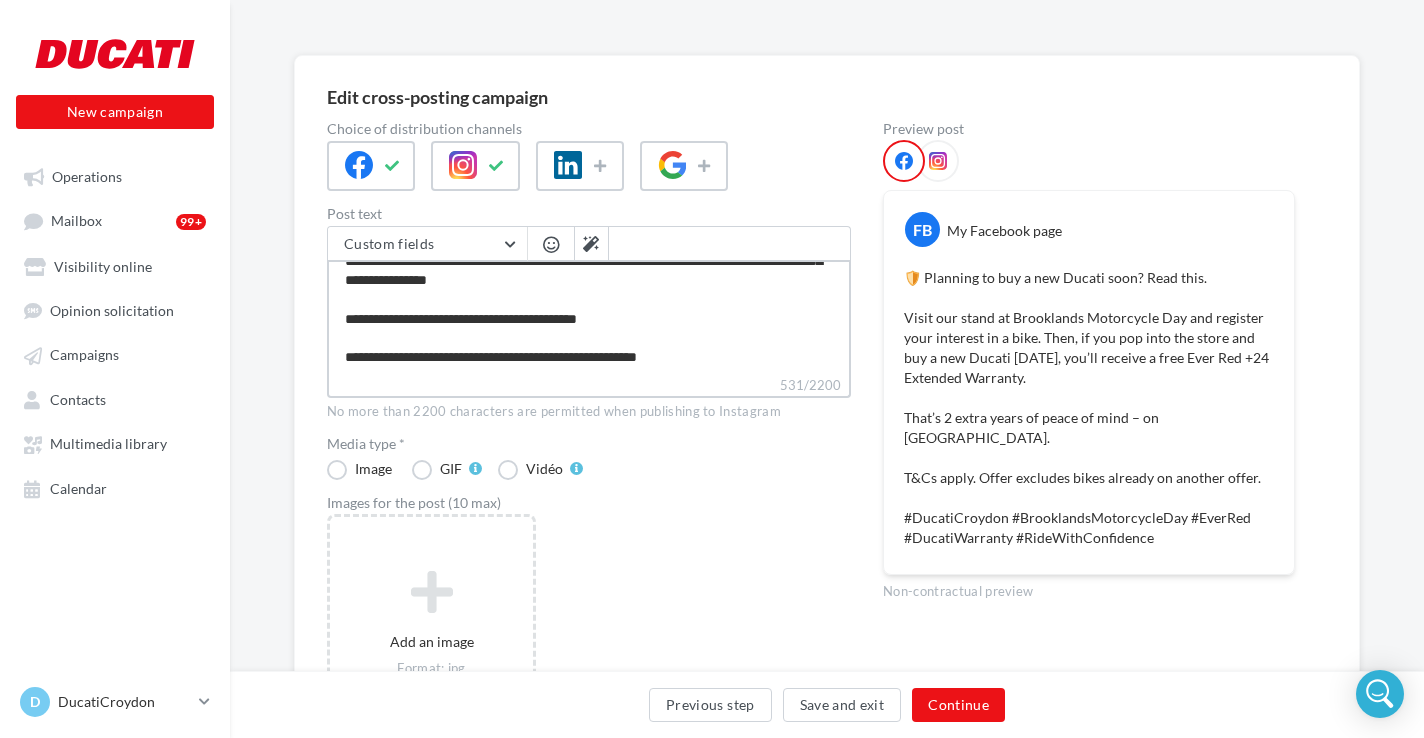 scroll, scrollTop: 134, scrollLeft: 0, axis: vertical 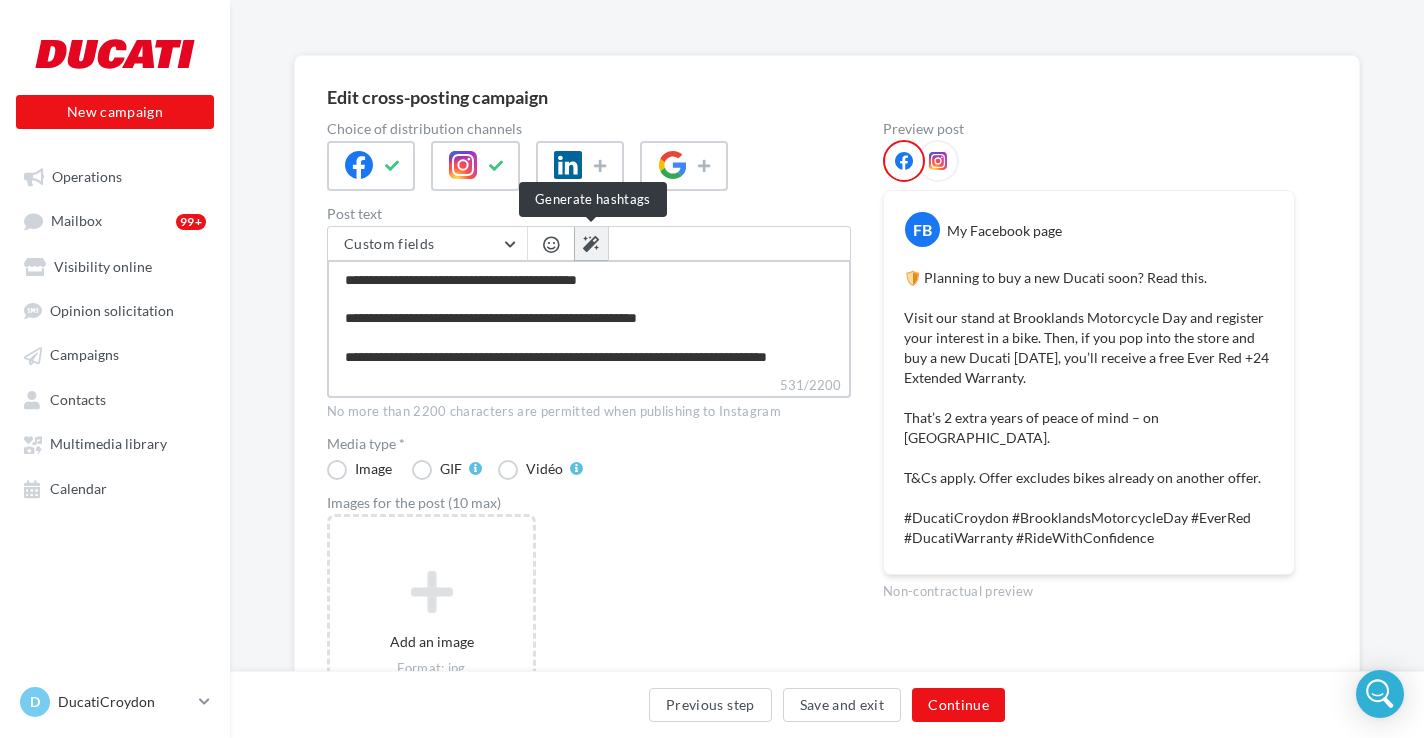 type on "**********" 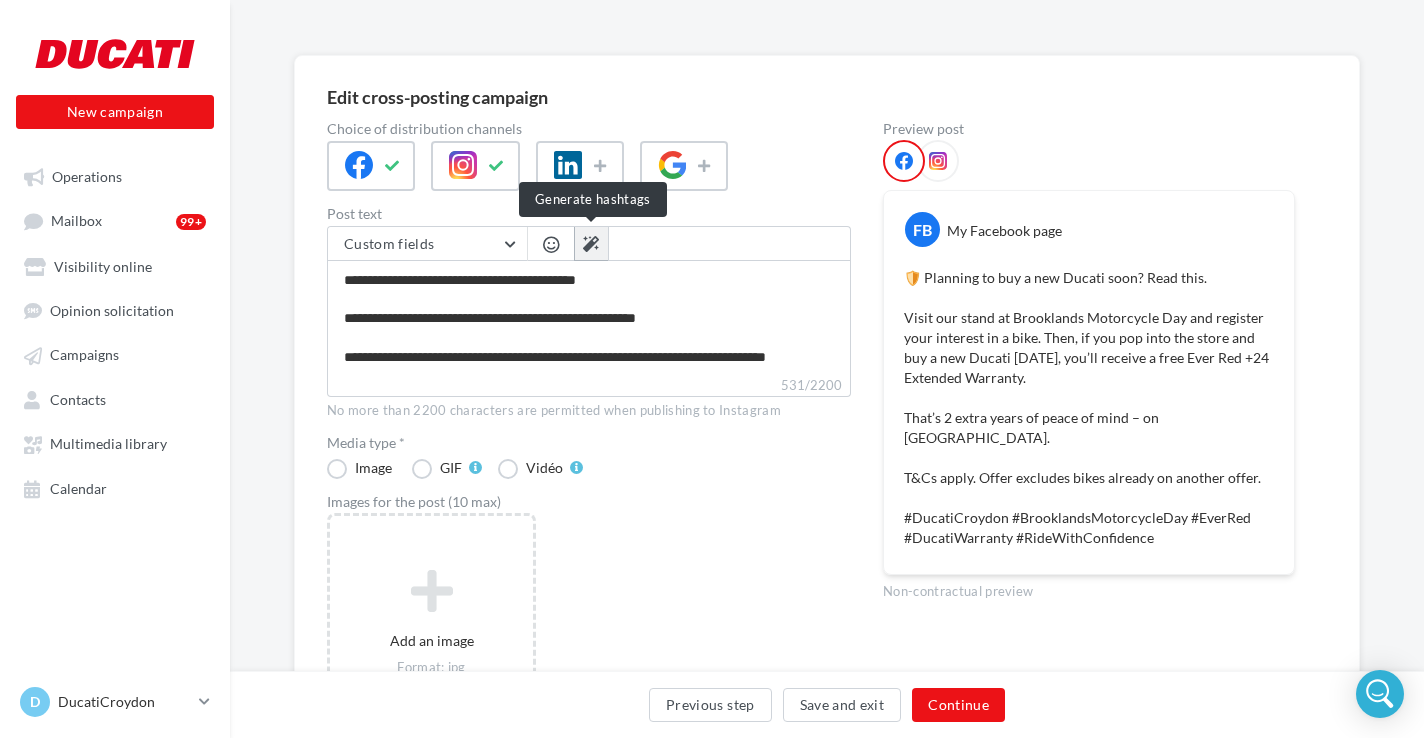 click at bounding box center [591, 244] 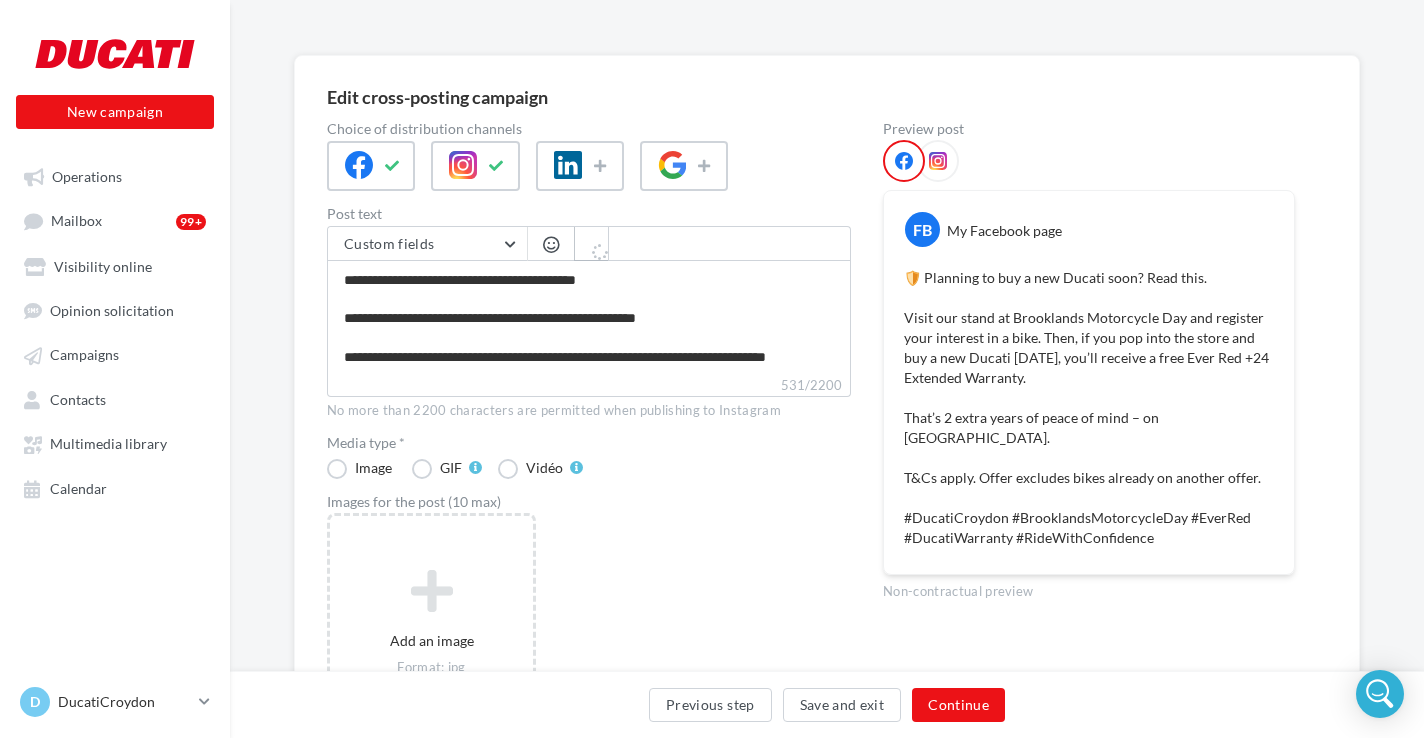 type on "**********" 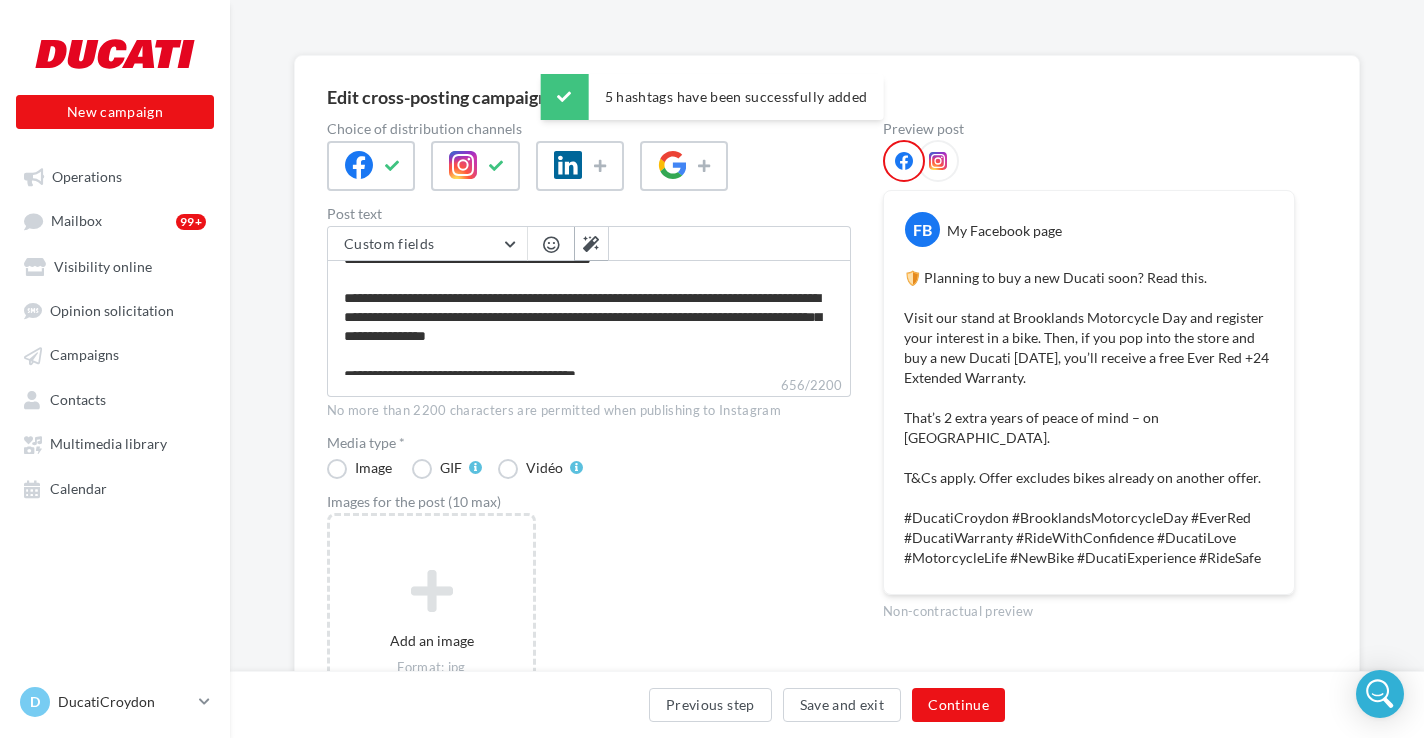 scroll, scrollTop: 0, scrollLeft: 0, axis: both 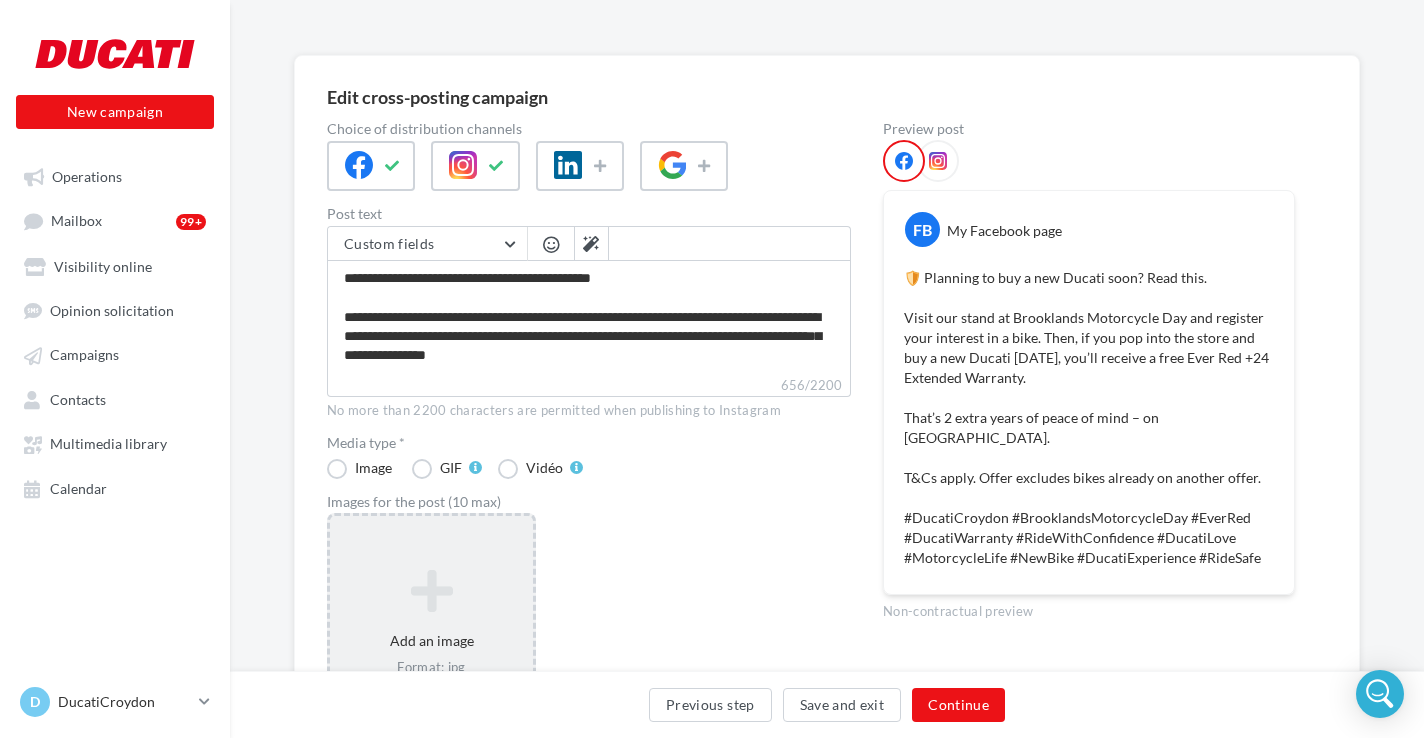 click at bounding box center (431, 591) 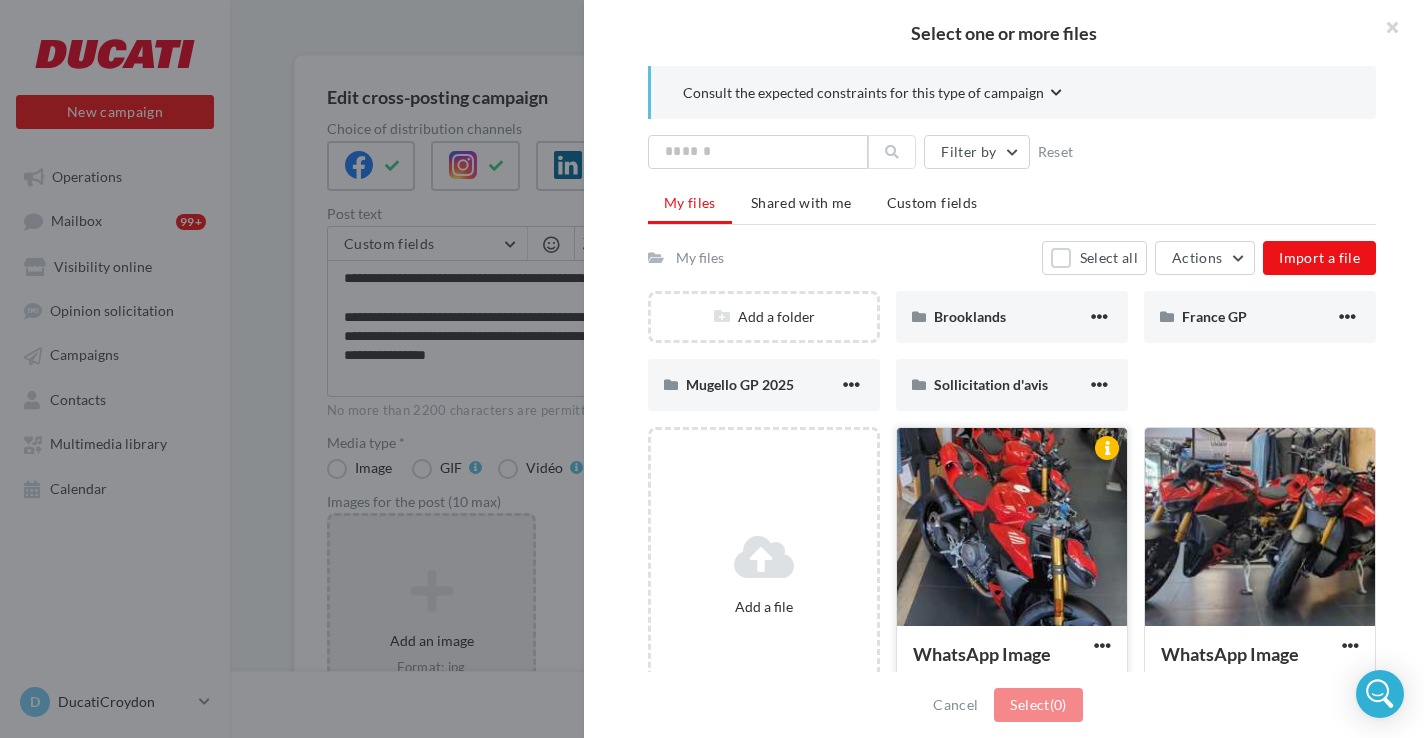 click at bounding box center (1012, 528) 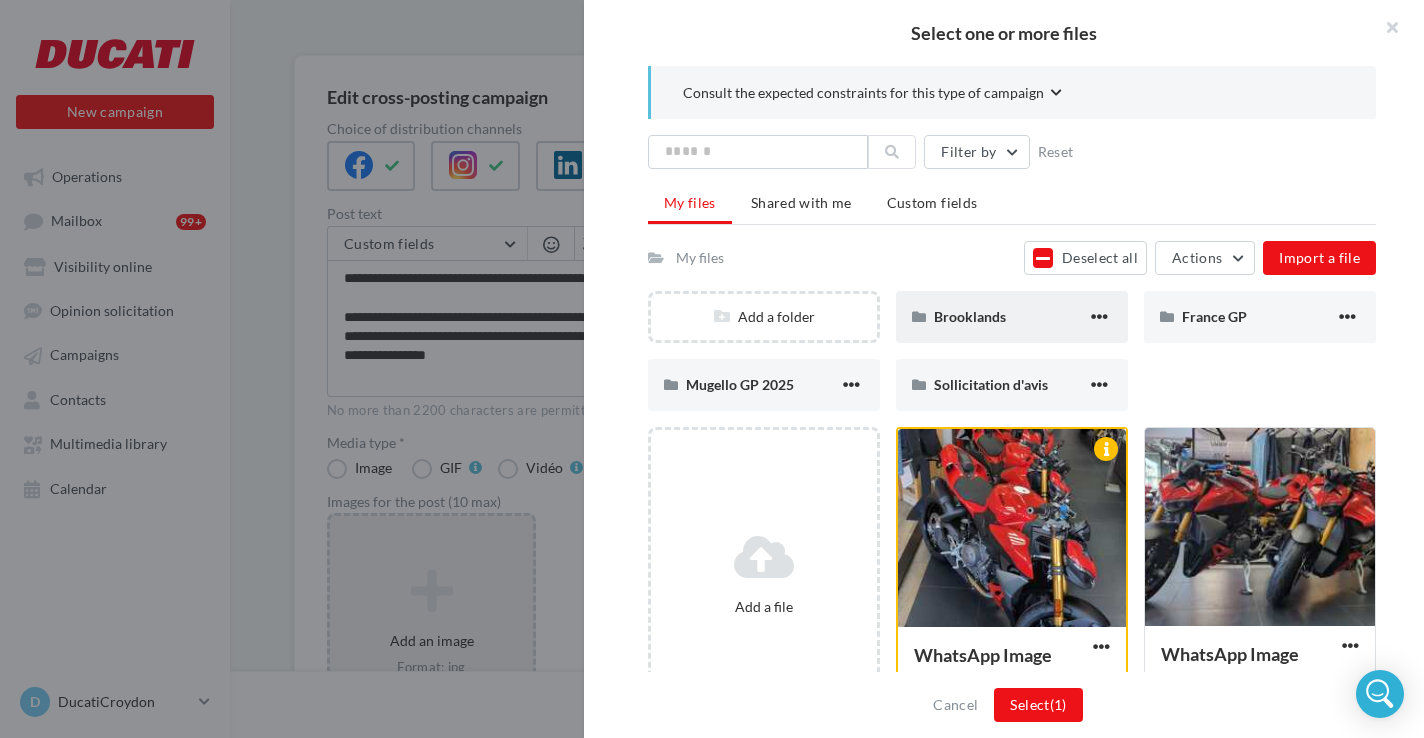 click on "Brooklands" at bounding box center [1012, 317] 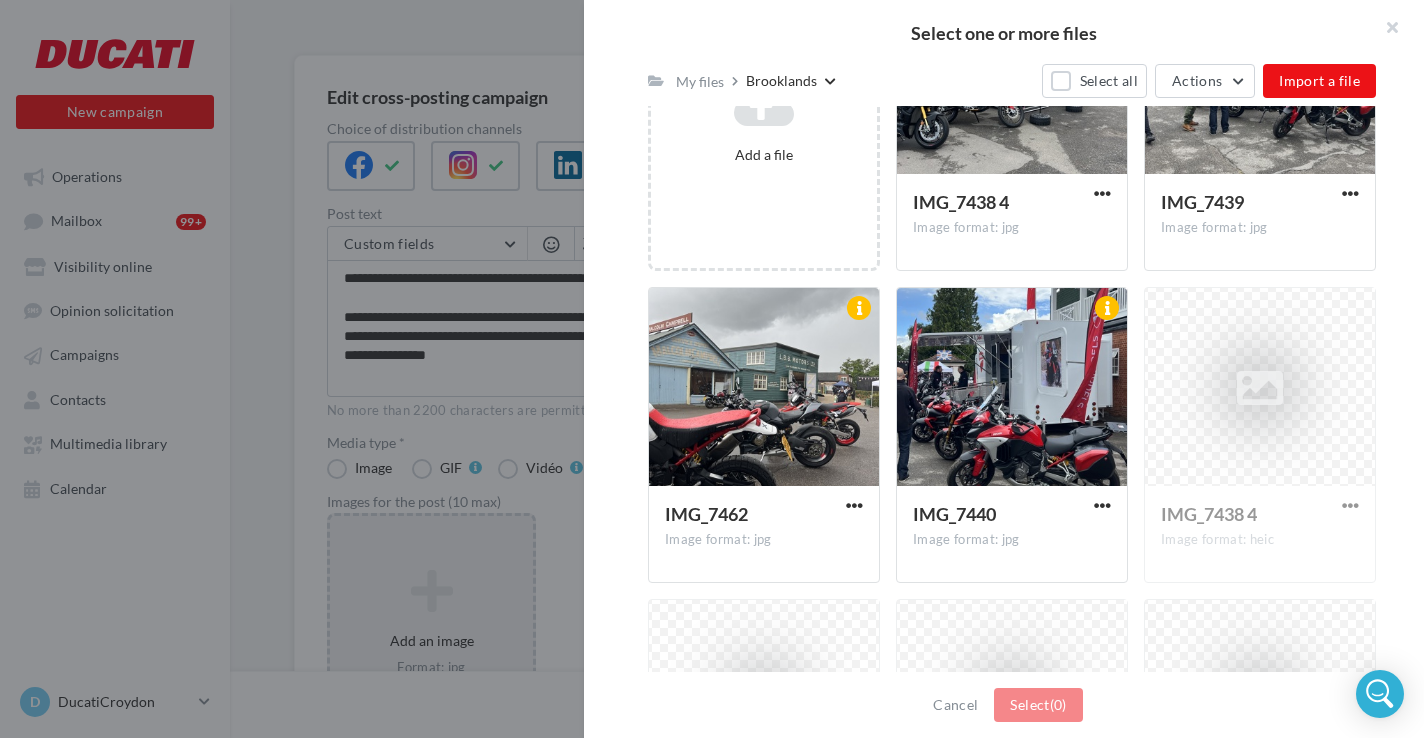 scroll, scrollTop: 387, scrollLeft: 0, axis: vertical 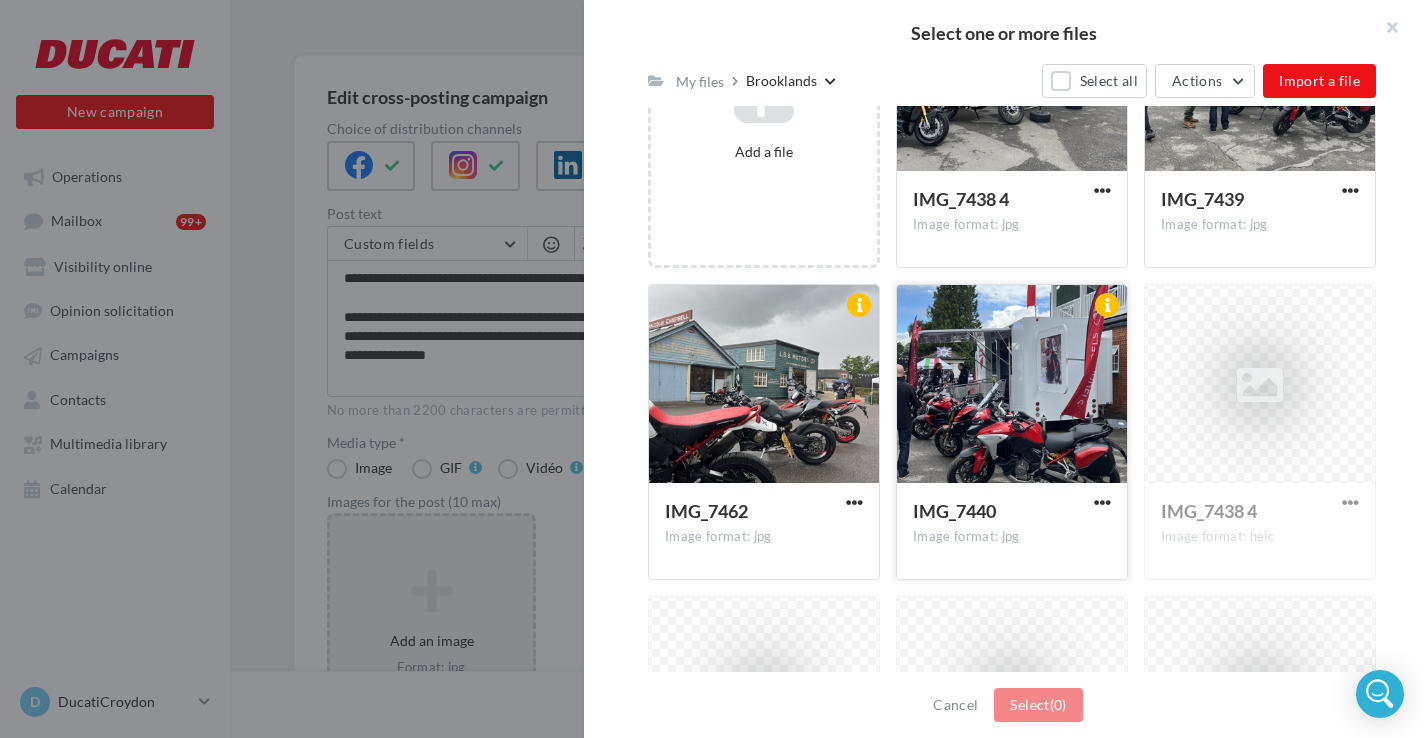 click at bounding box center [1012, 385] 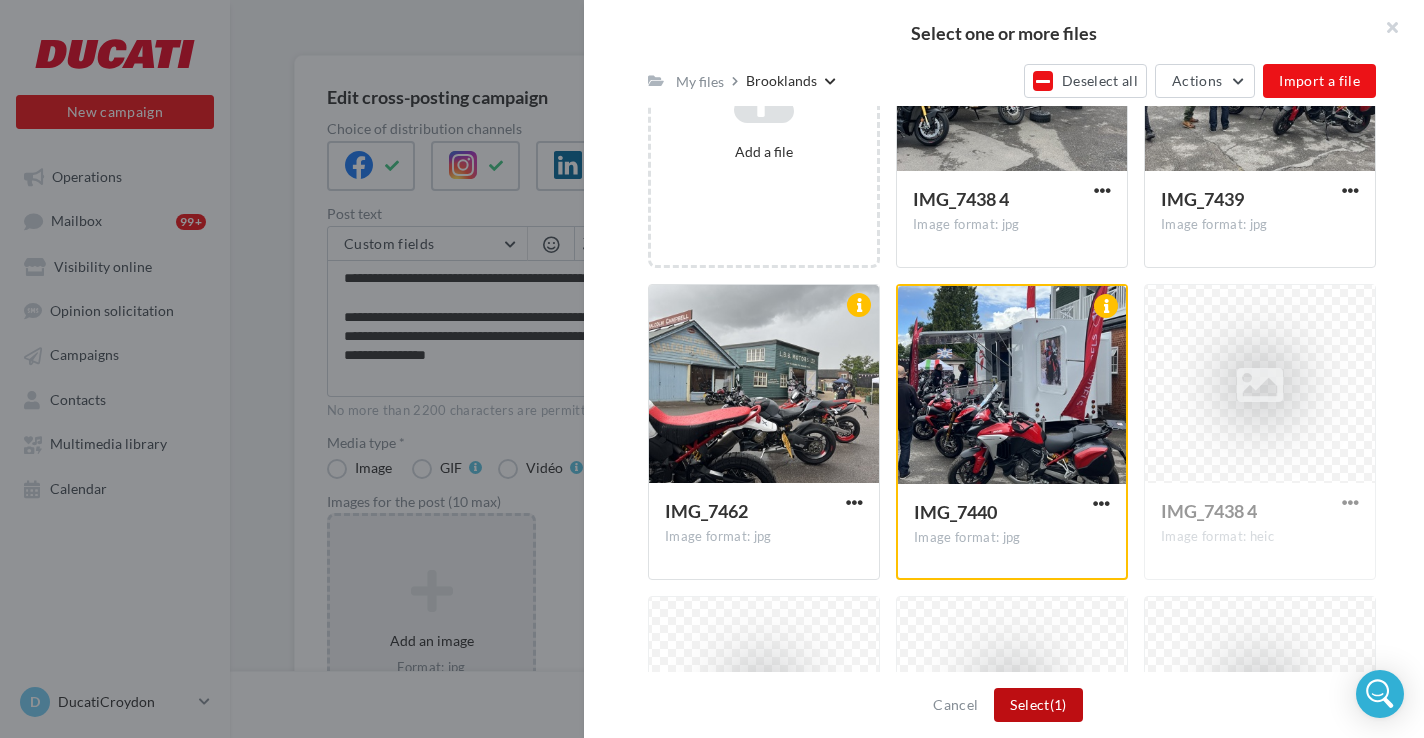 click on "Select   (1)" at bounding box center [1038, 705] 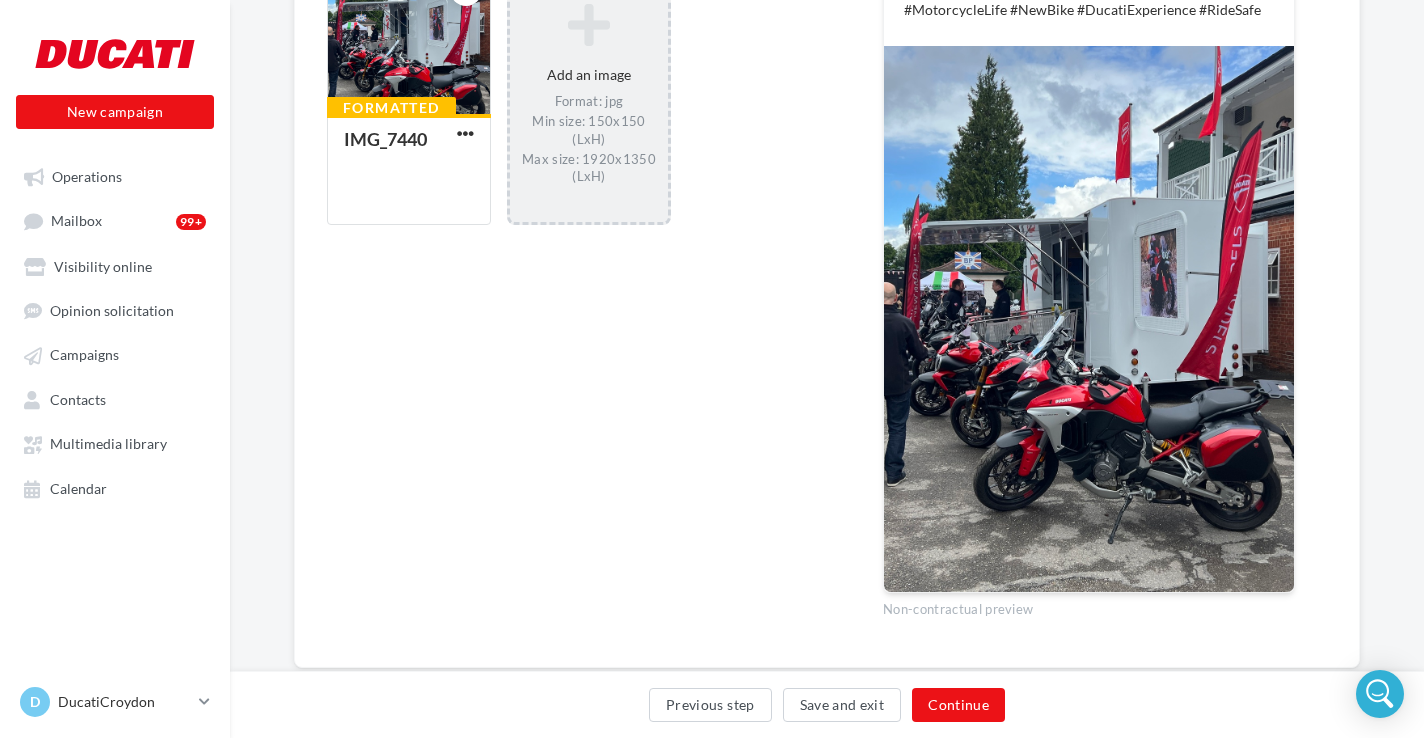 scroll, scrollTop: 689, scrollLeft: 0, axis: vertical 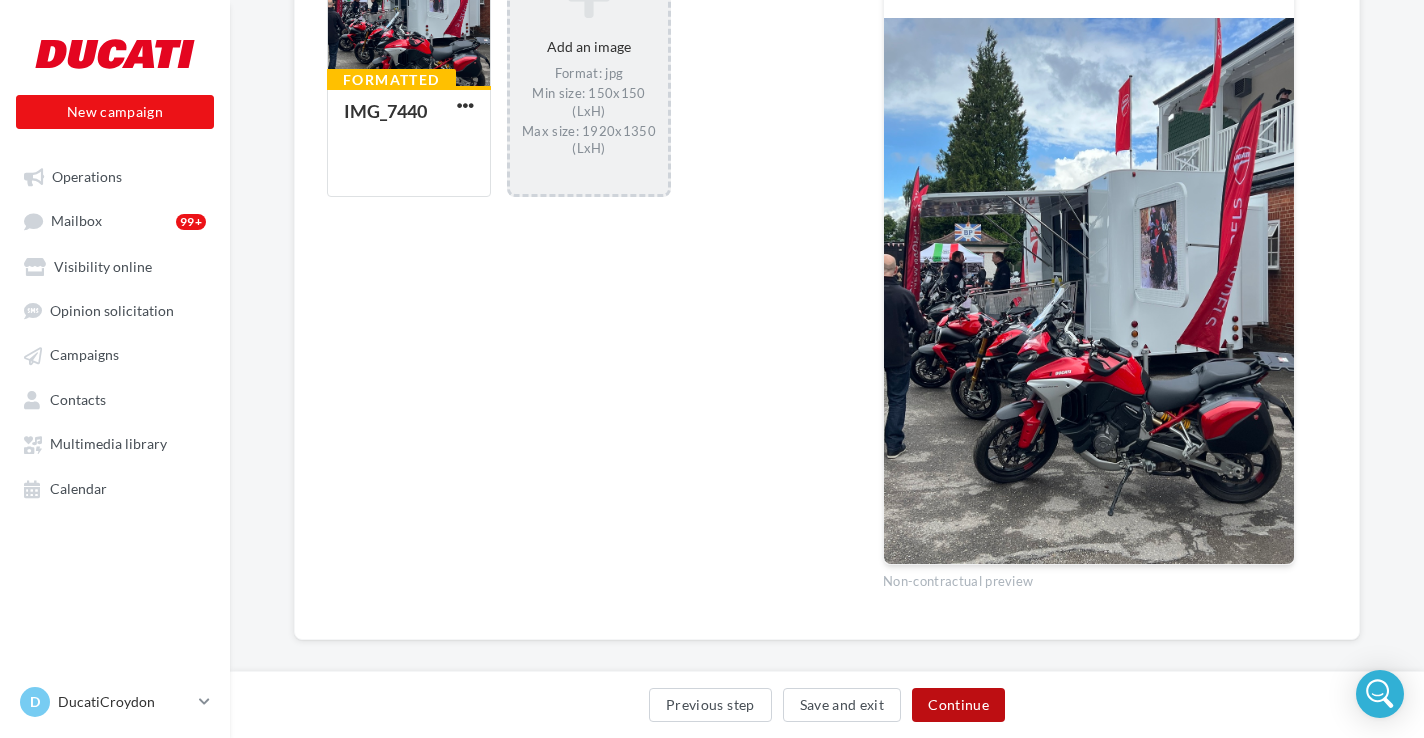 click on "Continue" at bounding box center (958, 705) 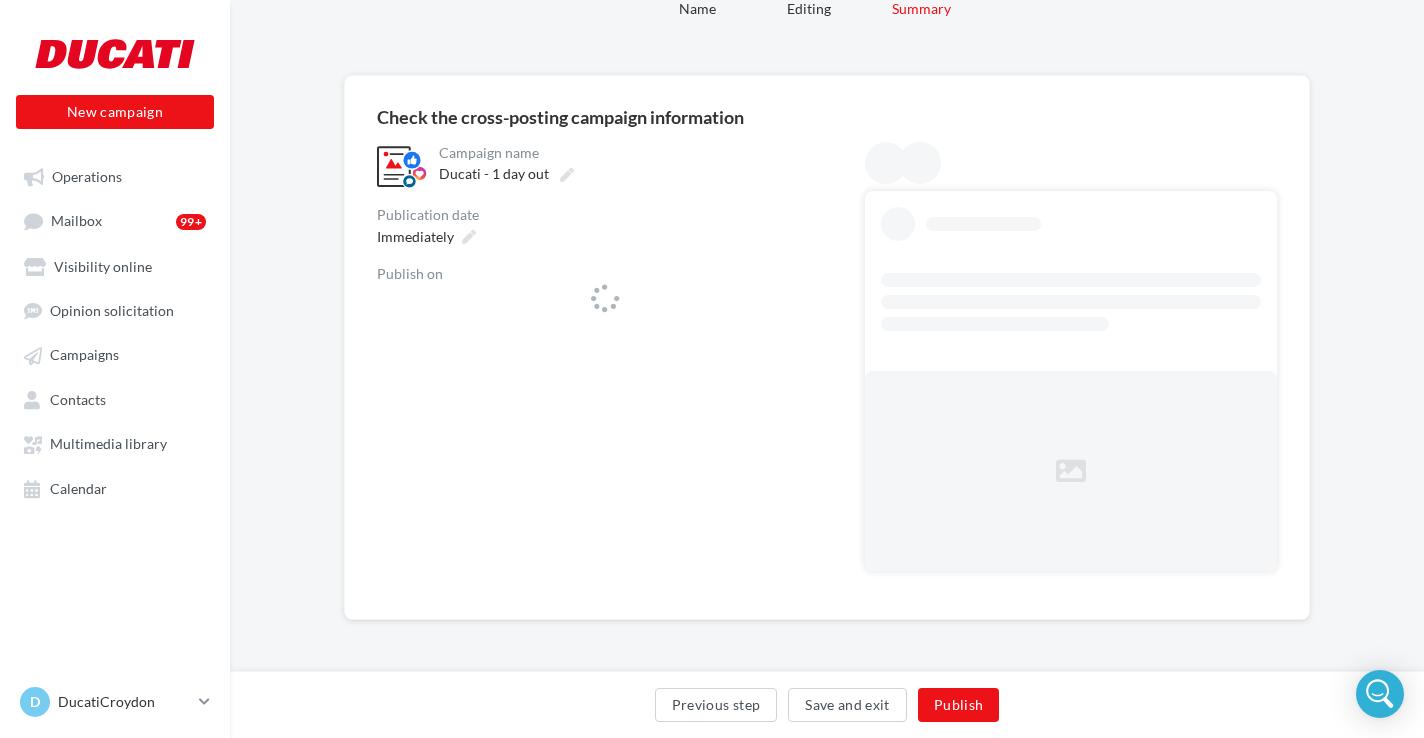 scroll, scrollTop: 0, scrollLeft: 0, axis: both 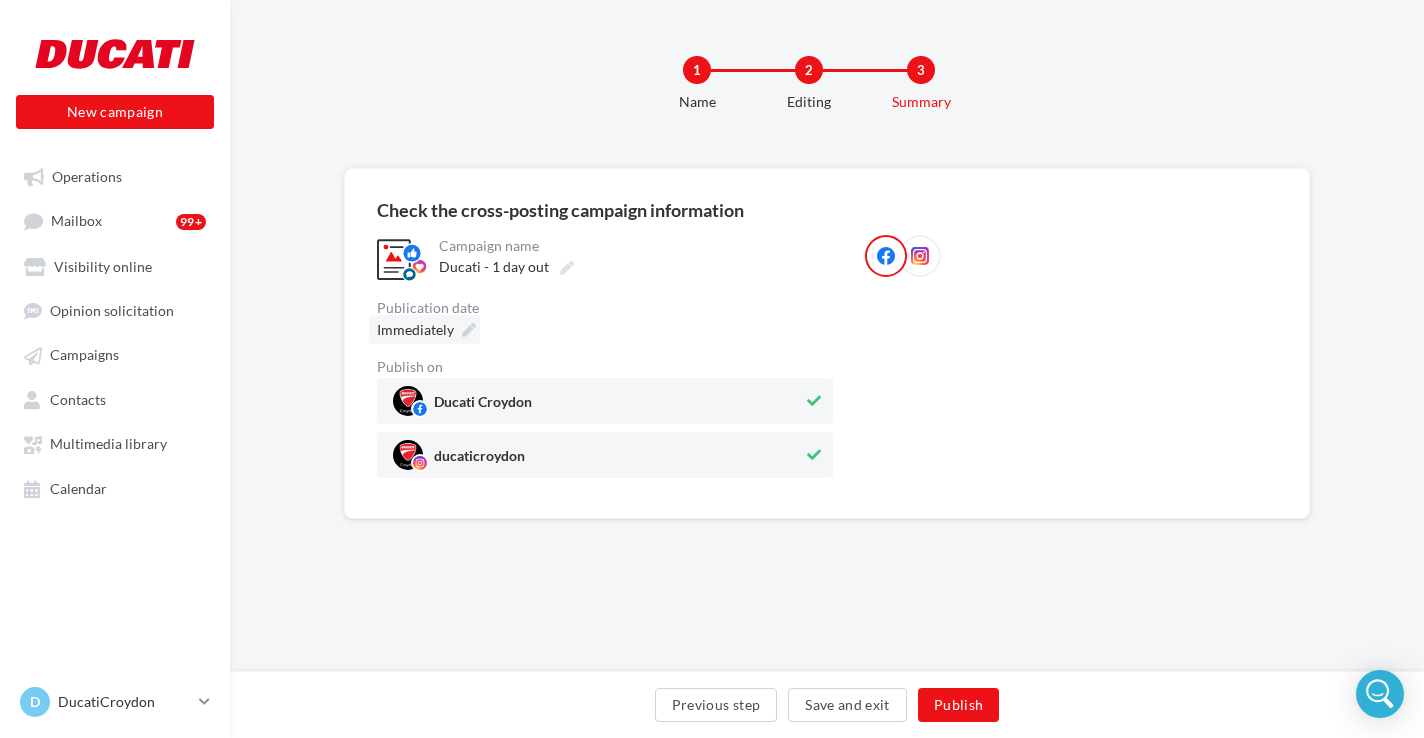 click at bounding box center (469, 330) 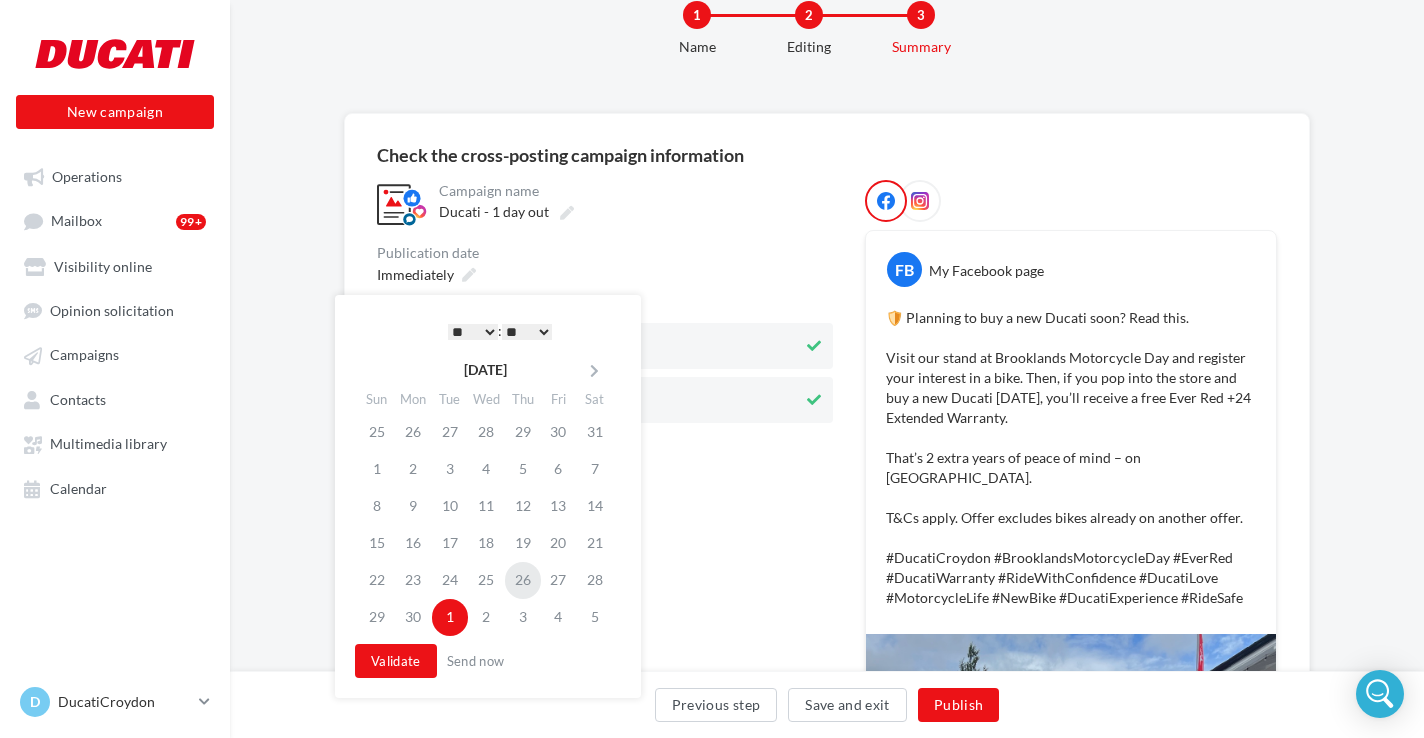 scroll, scrollTop: 58, scrollLeft: 0, axis: vertical 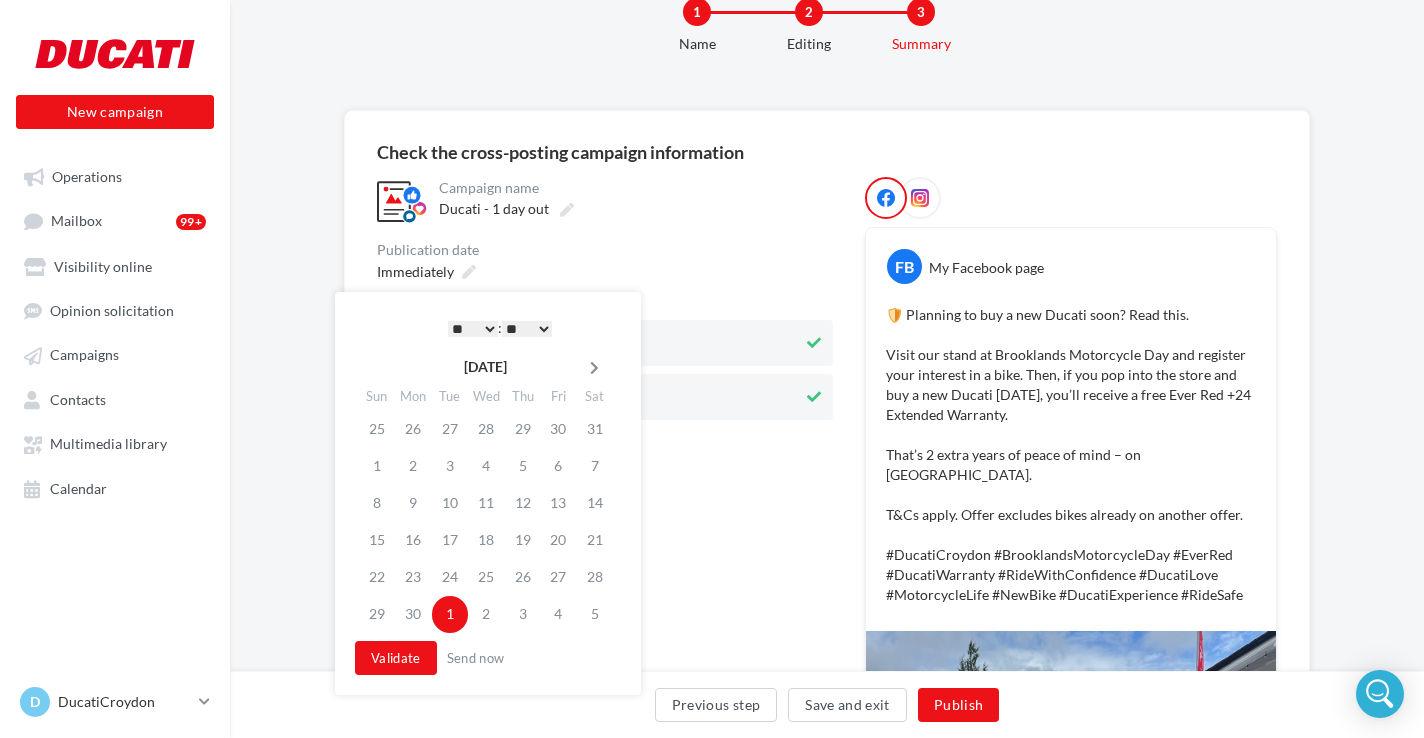 click at bounding box center (594, 368) 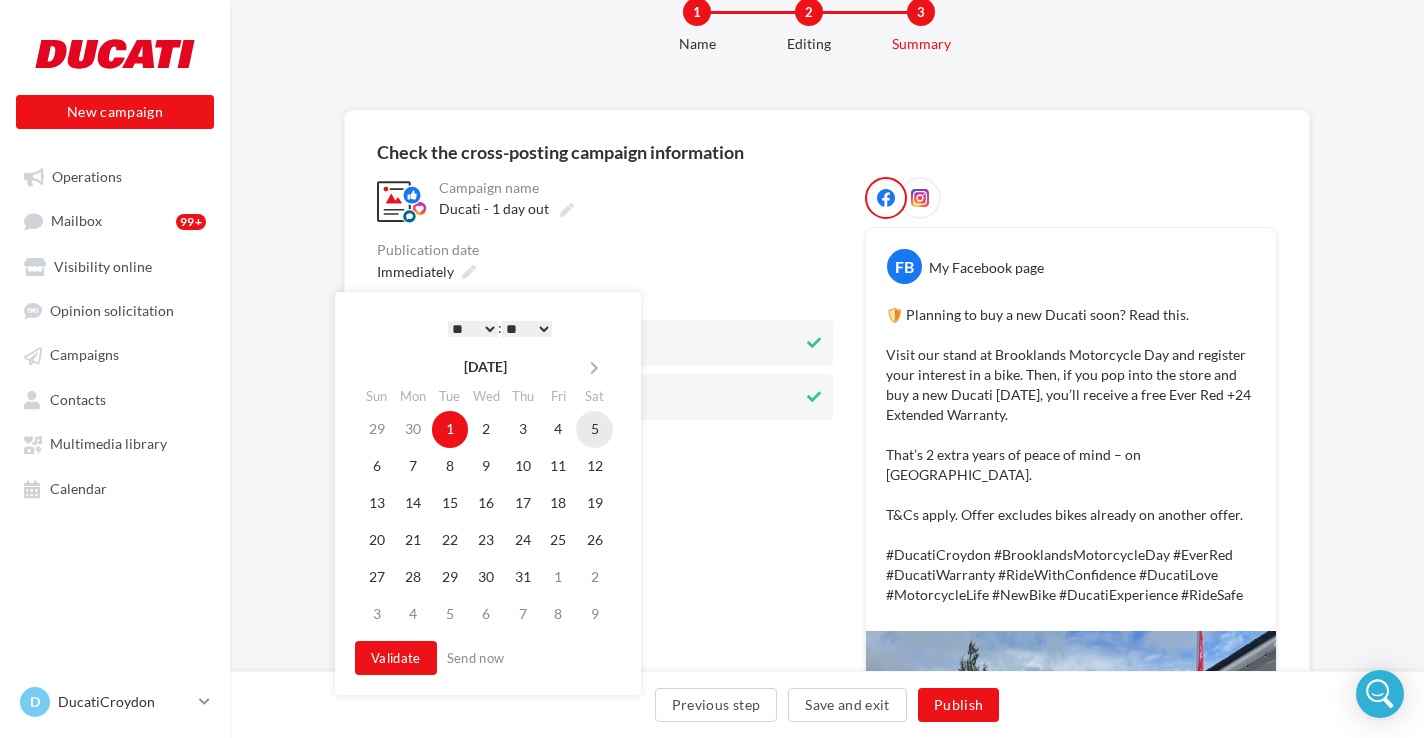 click on "5" at bounding box center [594, 429] 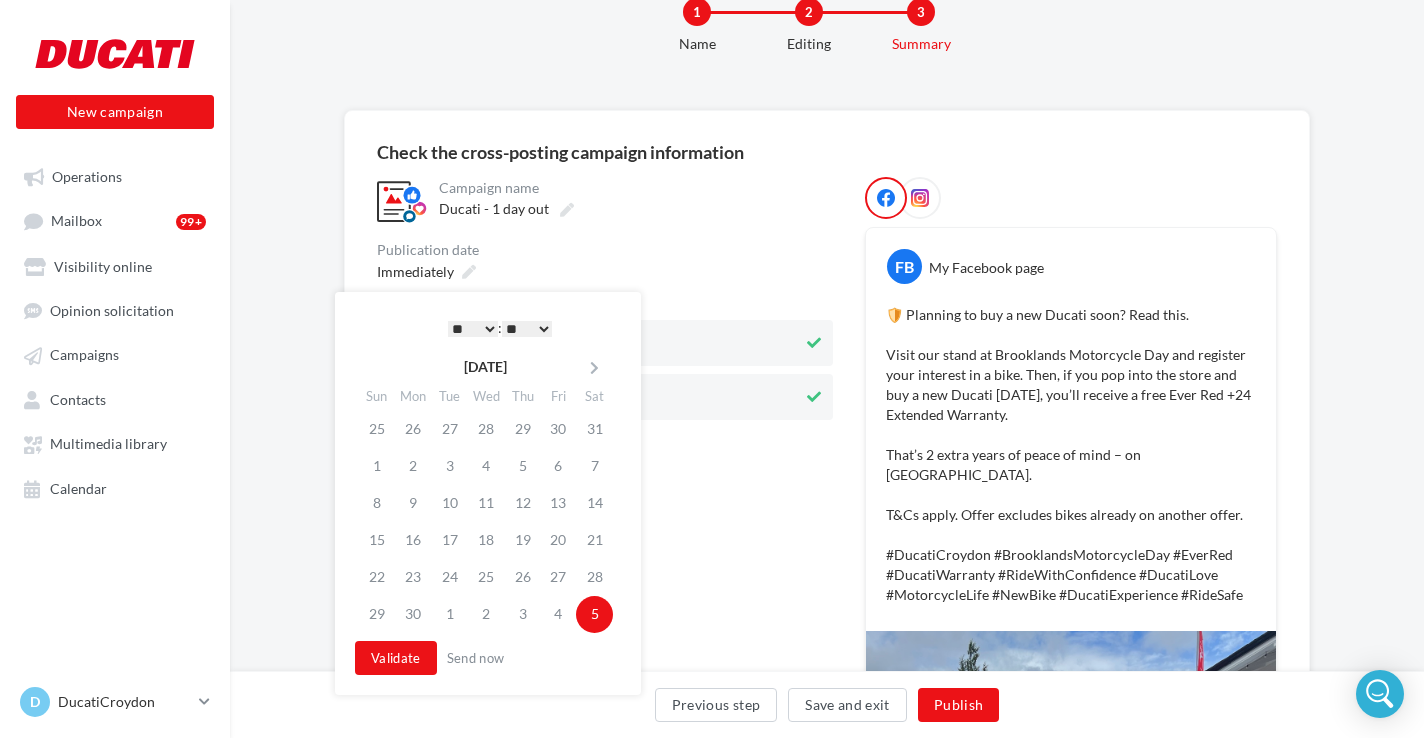 click on "* * * * * * * * * * ** ** ** ** ** ** ** ** ** ** ** ** ** **" at bounding box center (473, 329) 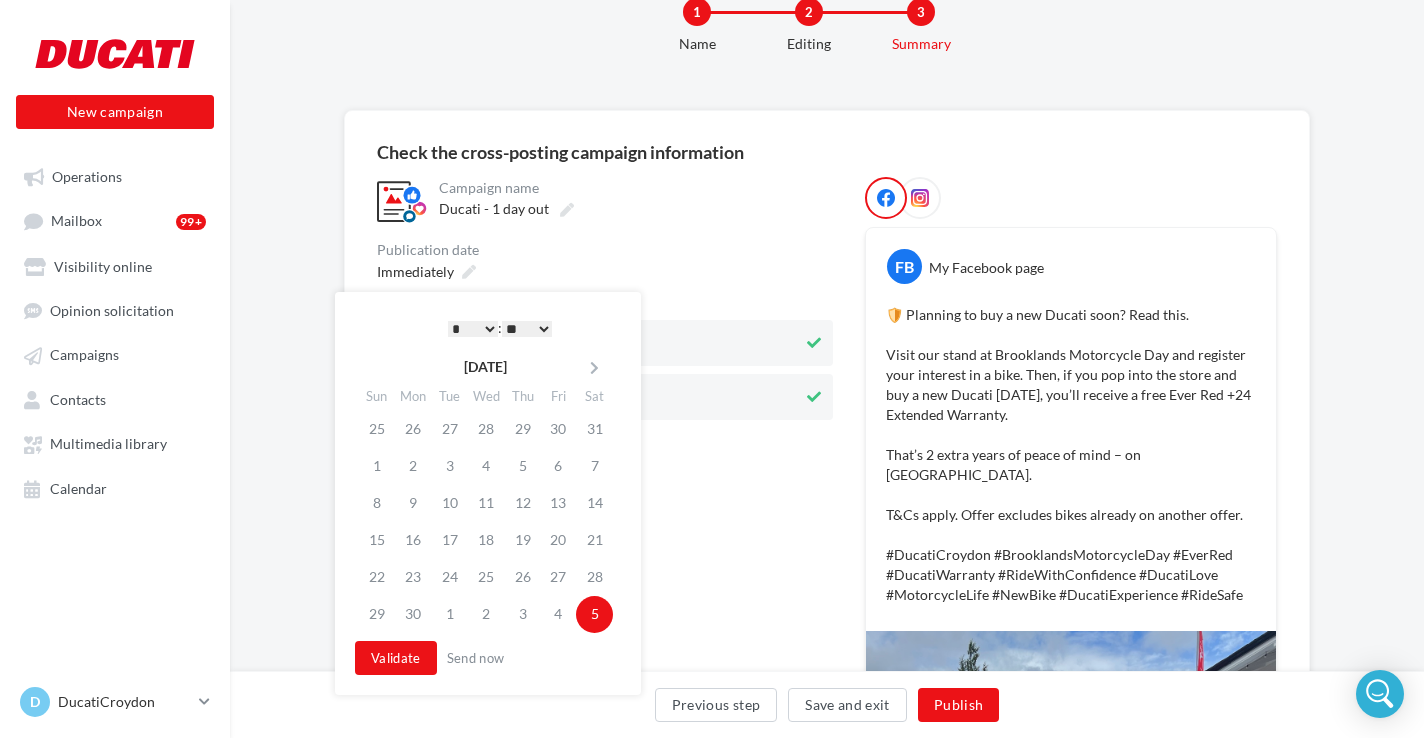 click on "** ** ** ** ** **" at bounding box center [527, 329] 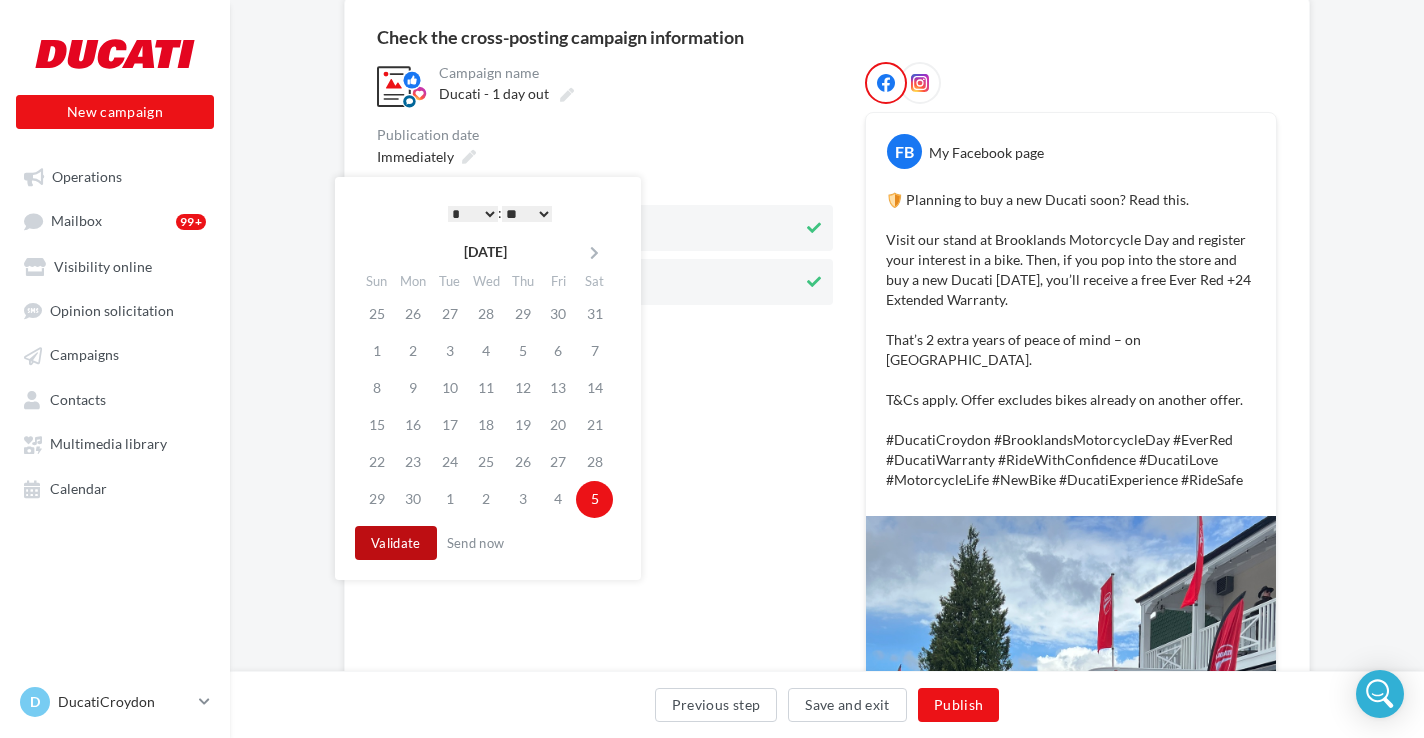 click on "Validate" at bounding box center (396, 543) 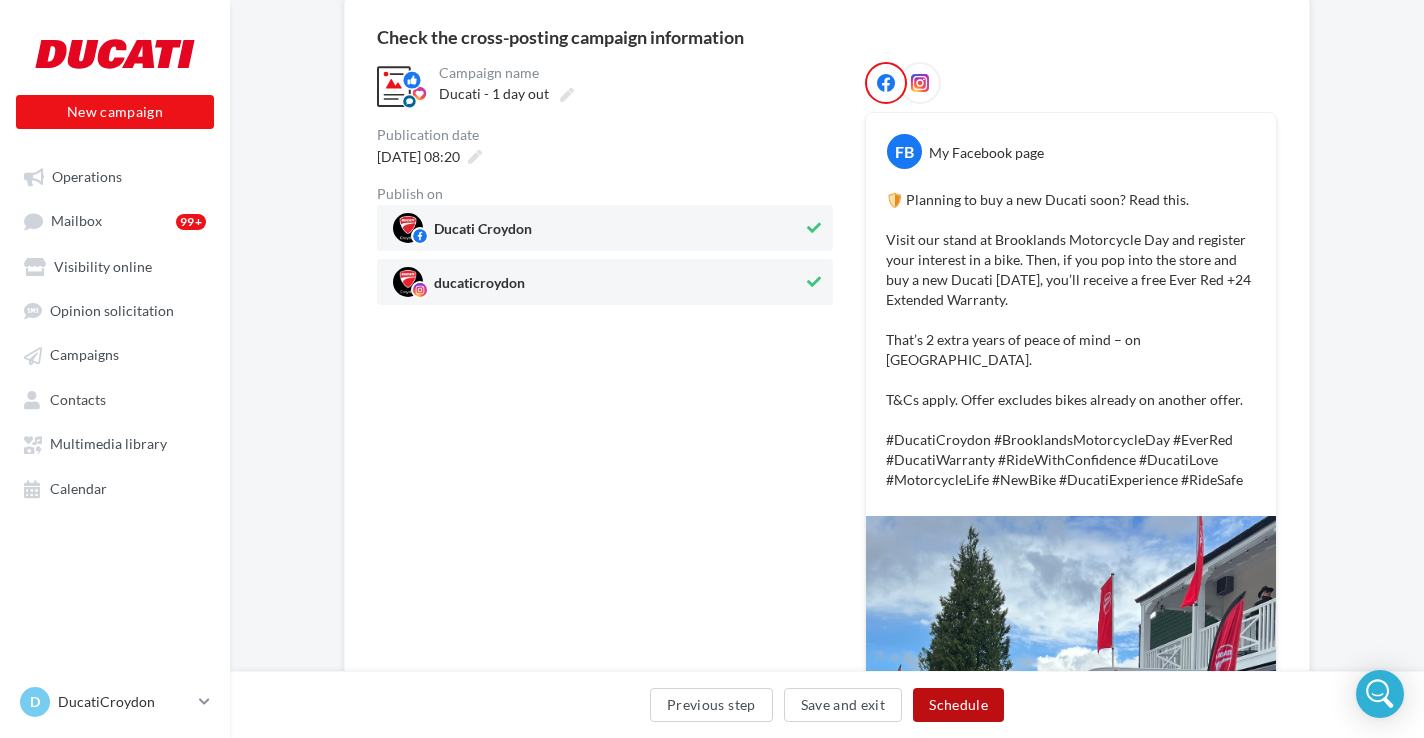 click on "Schedule" at bounding box center [958, 705] 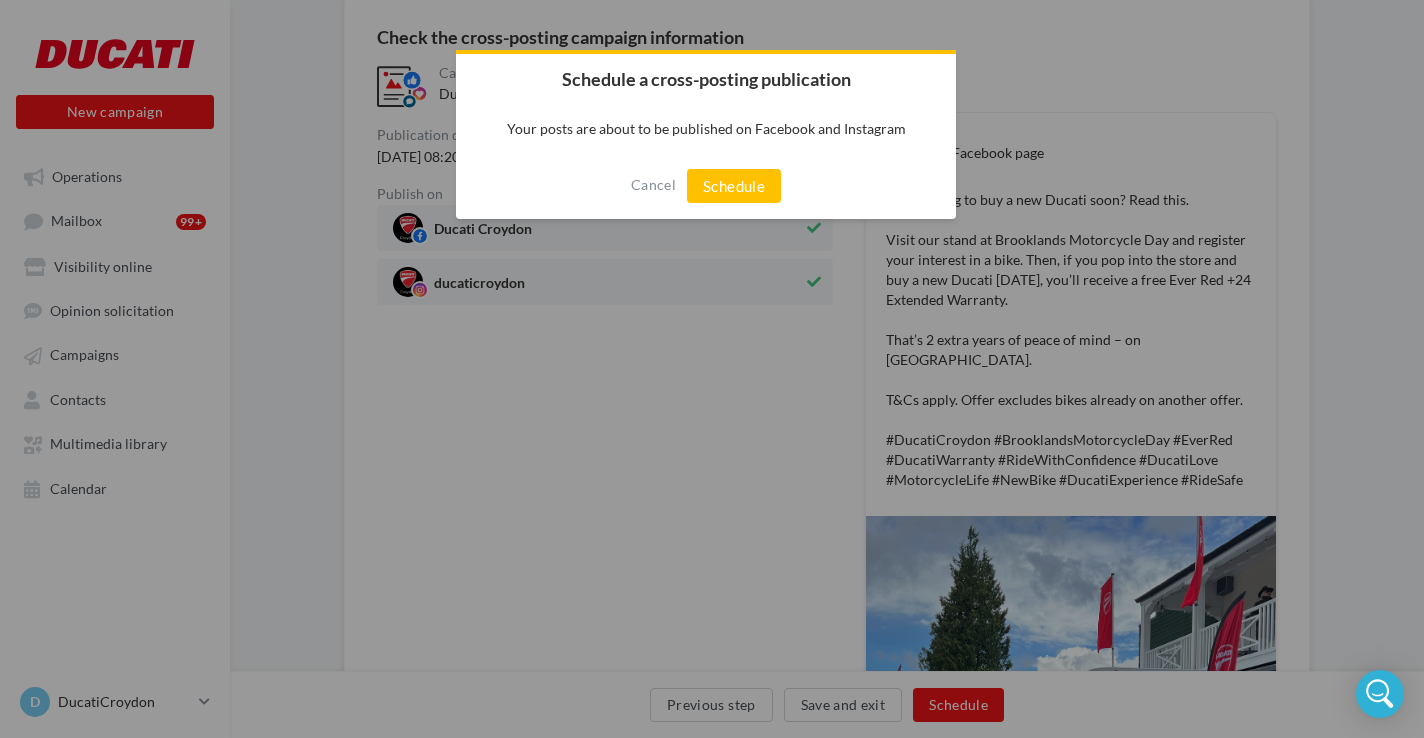click on "Cancel
Schedule" at bounding box center [706, 186] 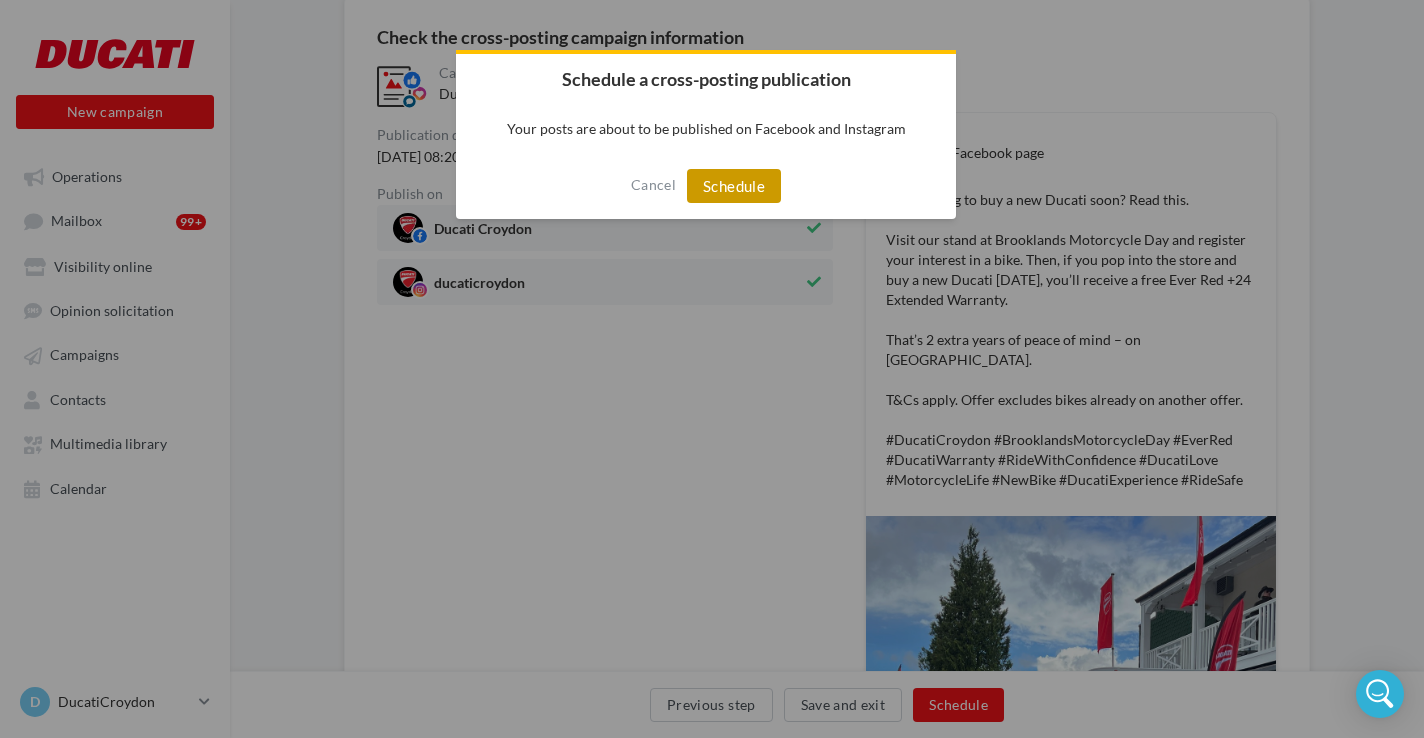 click on "Schedule" at bounding box center (734, 186) 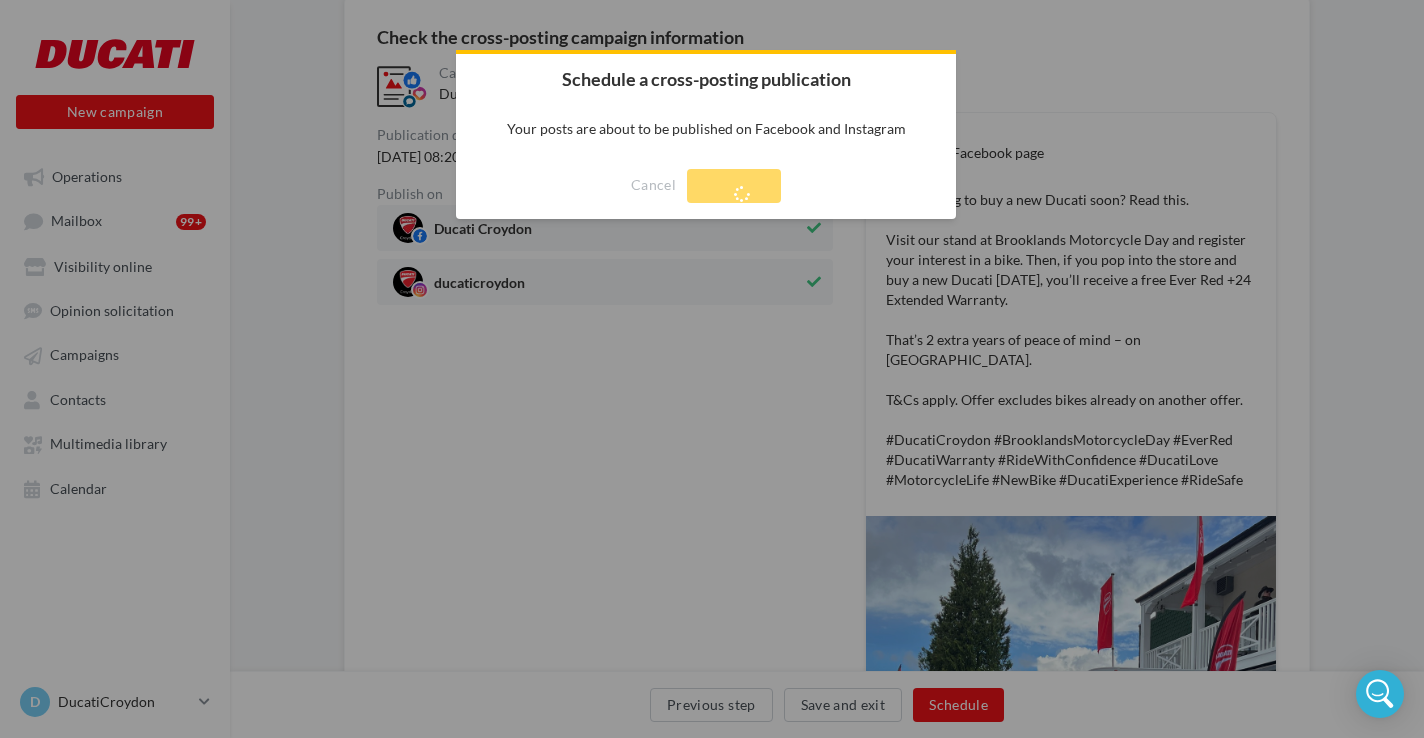 scroll, scrollTop: 32, scrollLeft: 0, axis: vertical 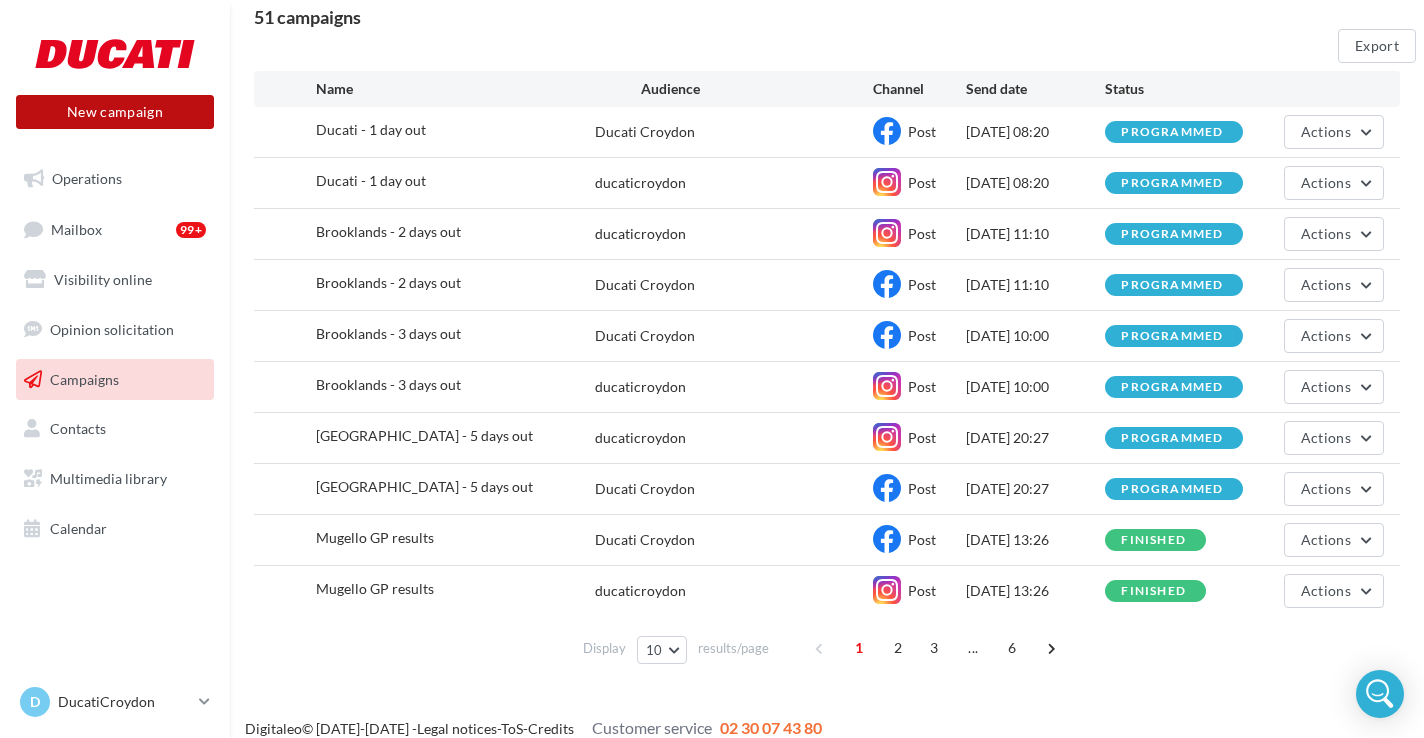 click on "New campaign" at bounding box center [115, 112] 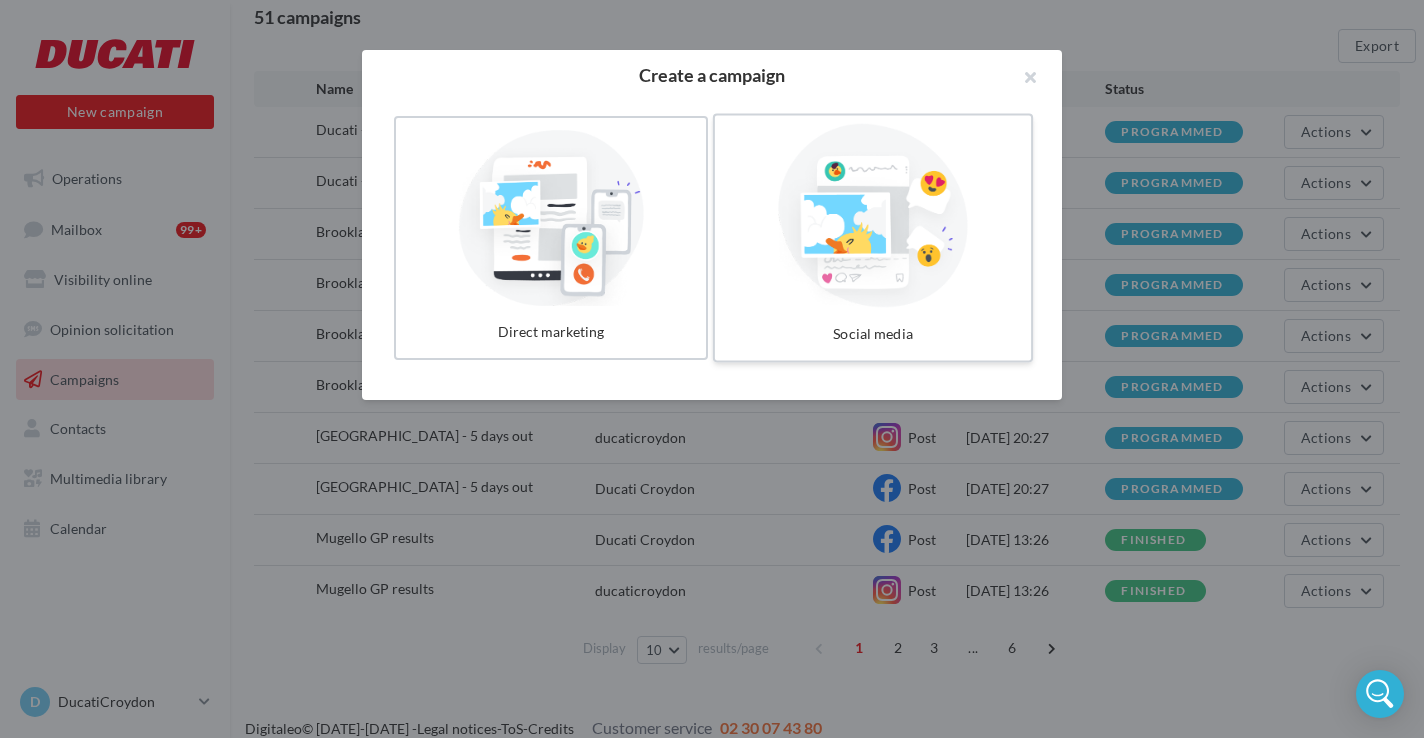 click at bounding box center [873, 216] 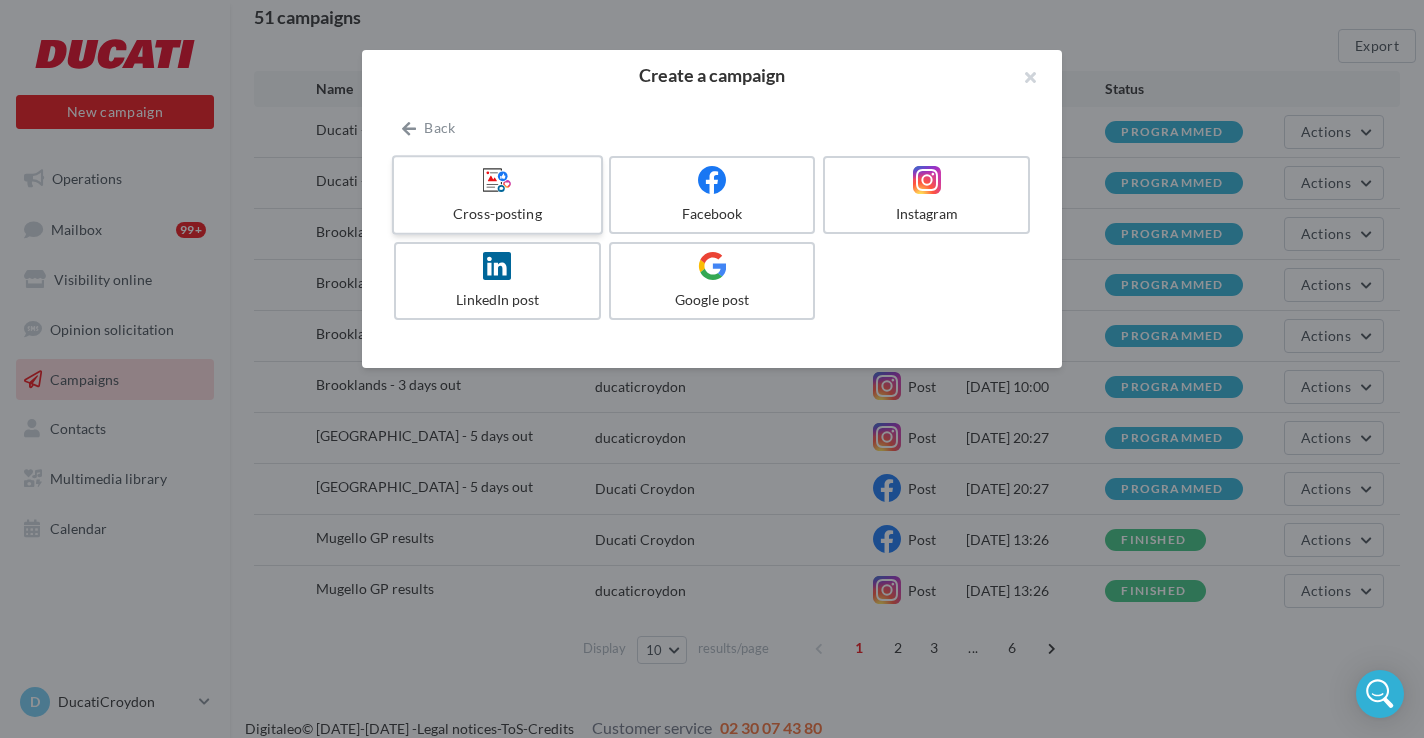 click at bounding box center (497, 180) 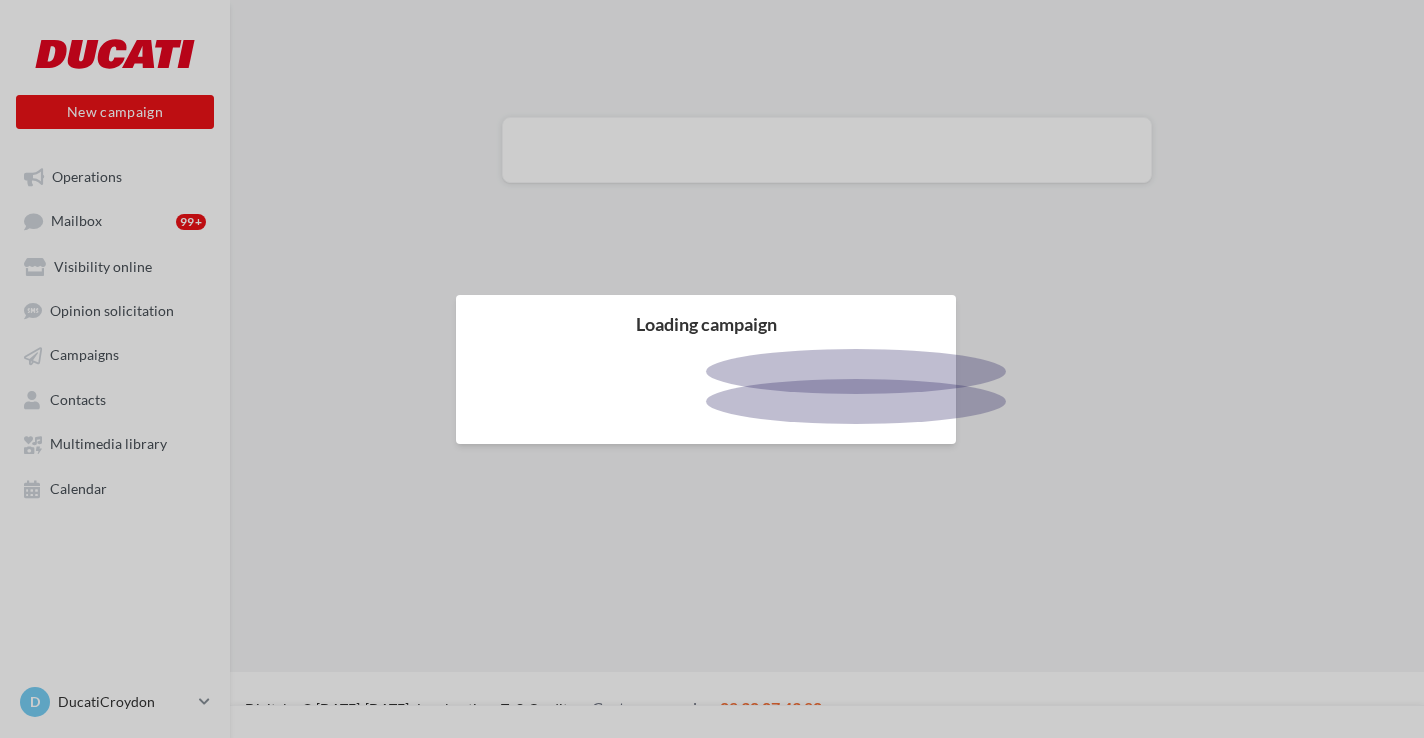 scroll, scrollTop: 0, scrollLeft: 0, axis: both 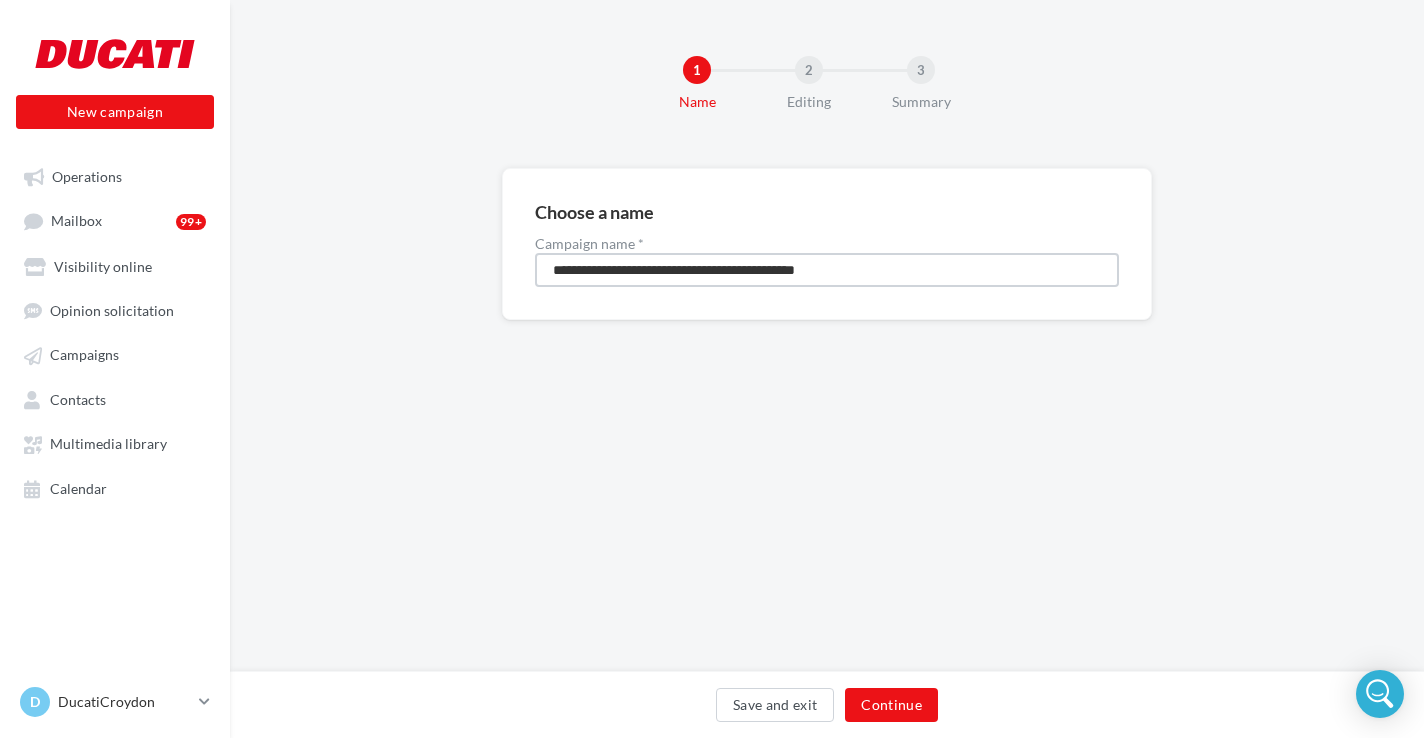 drag, startPoint x: 877, startPoint y: 274, endPoint x: 370, endPoint y: 269, distance: 507.02466 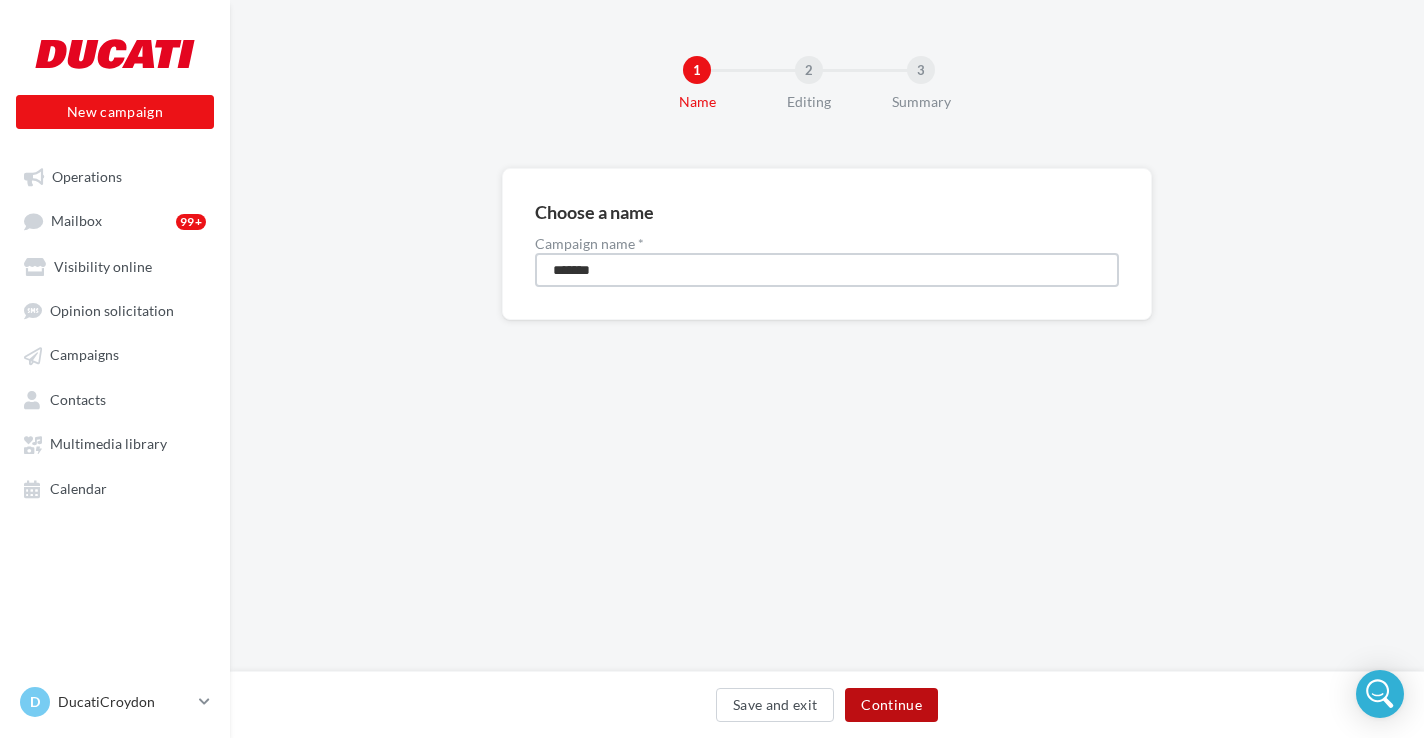 type on "*******" 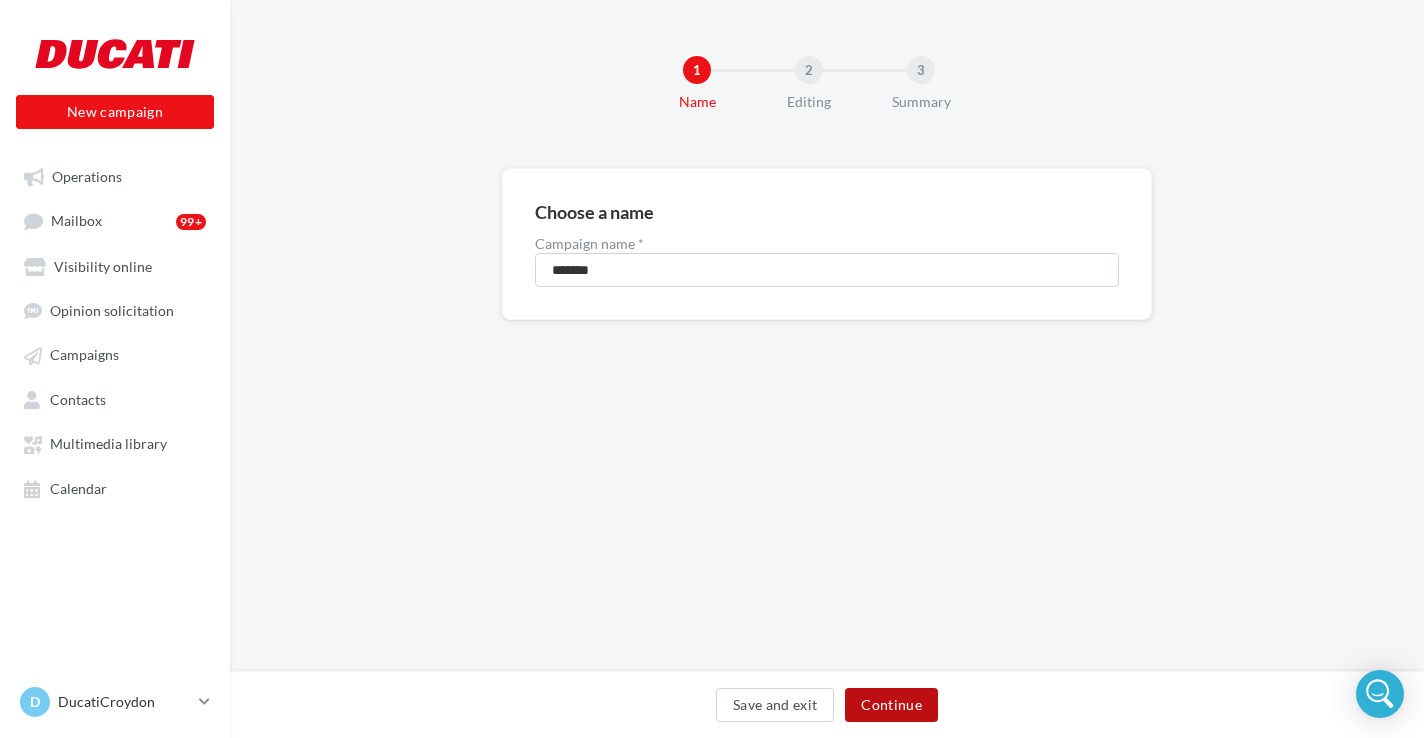 click on "Continue" at bounding box center (891, 705) 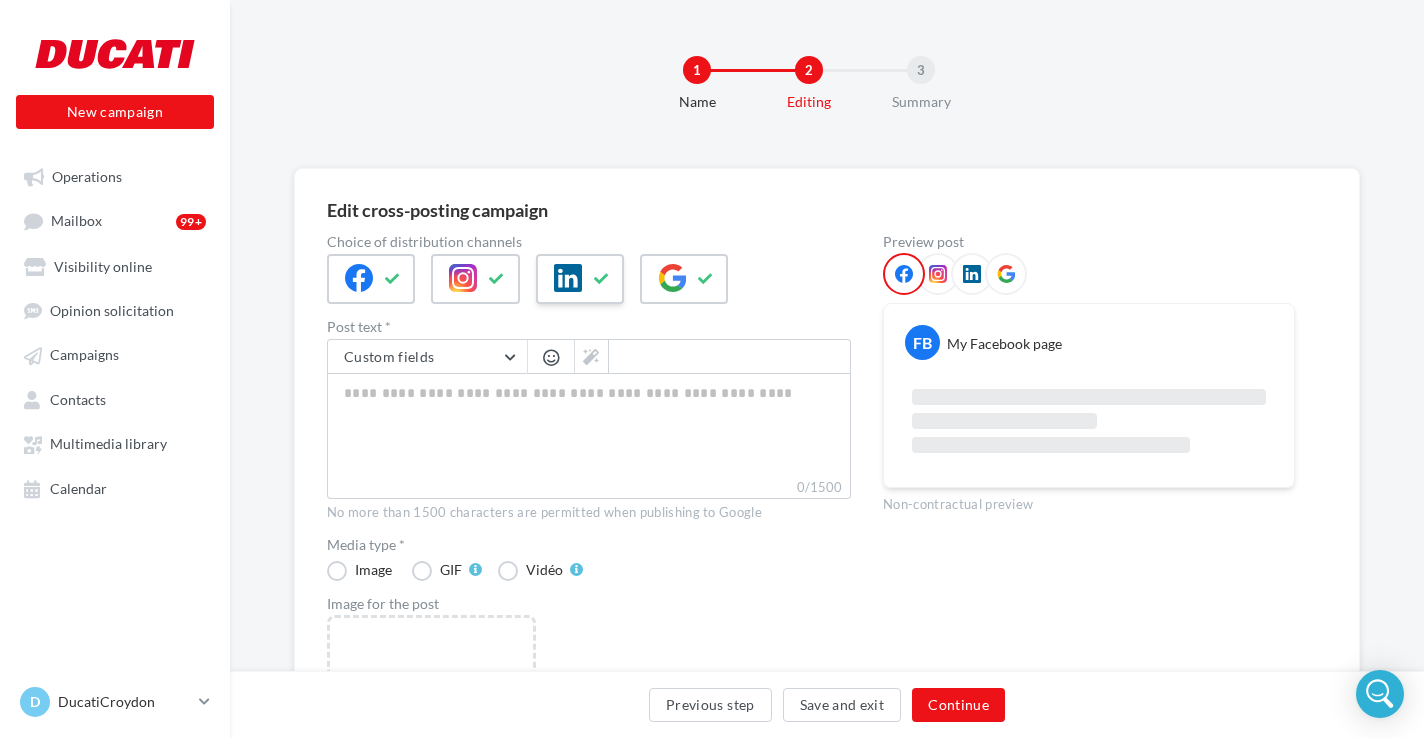 click at bounding box center (602, 279) 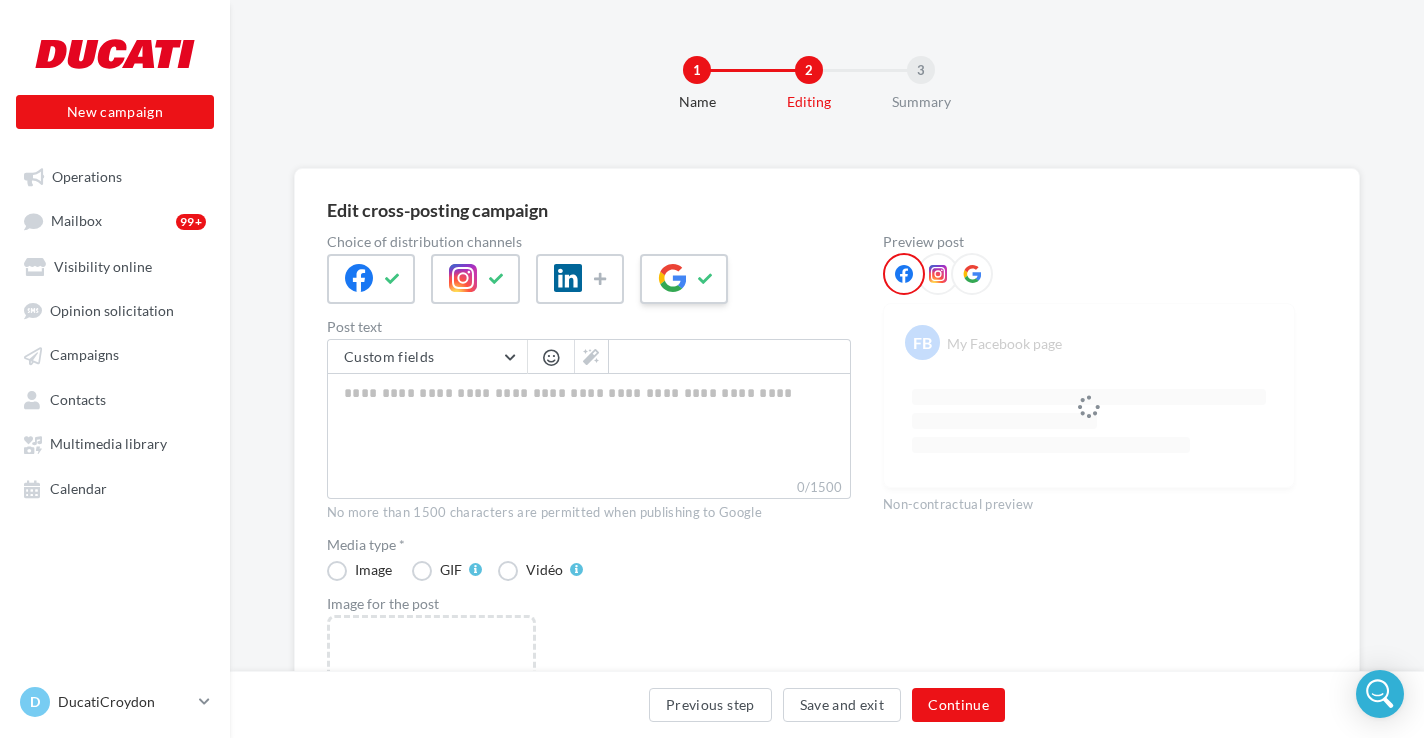 click at bounding box center [706, 279] 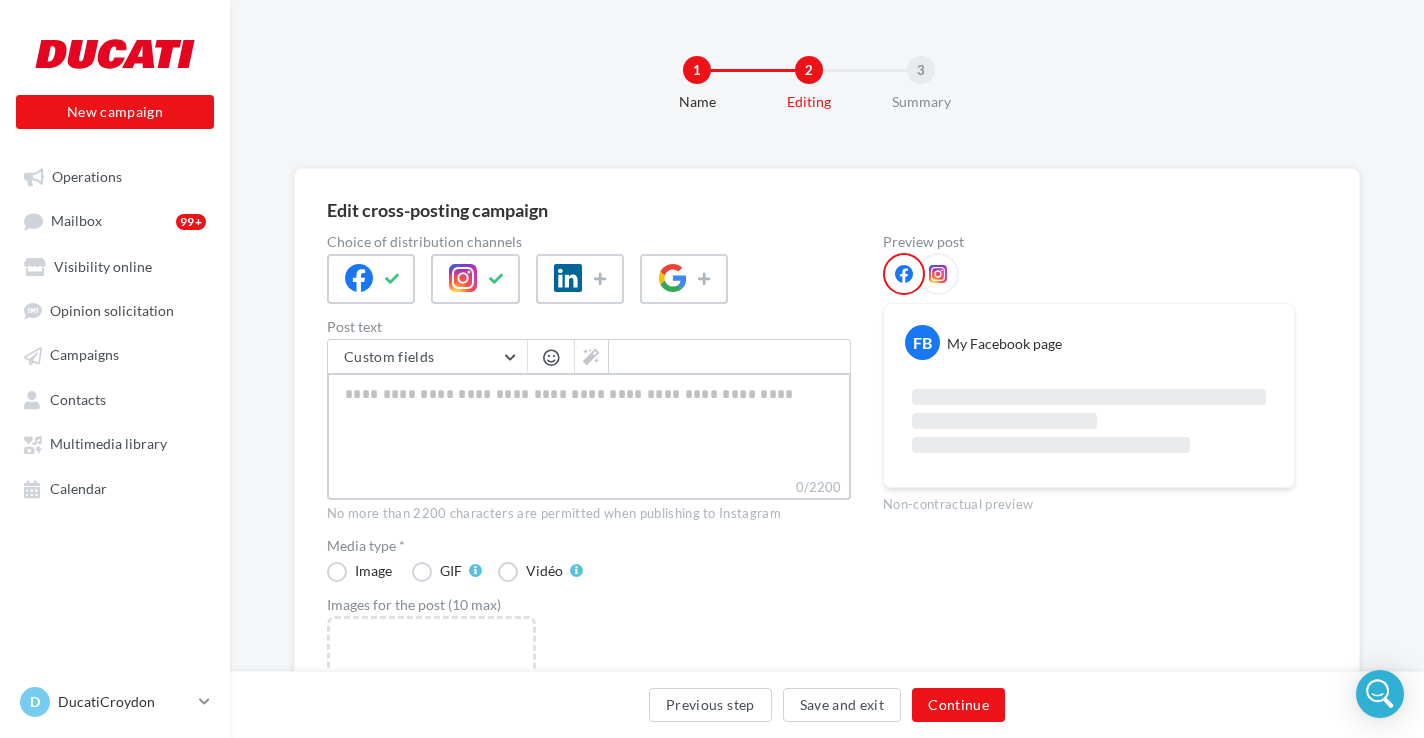 click on "0/2200" at bounding box center [589, 425] 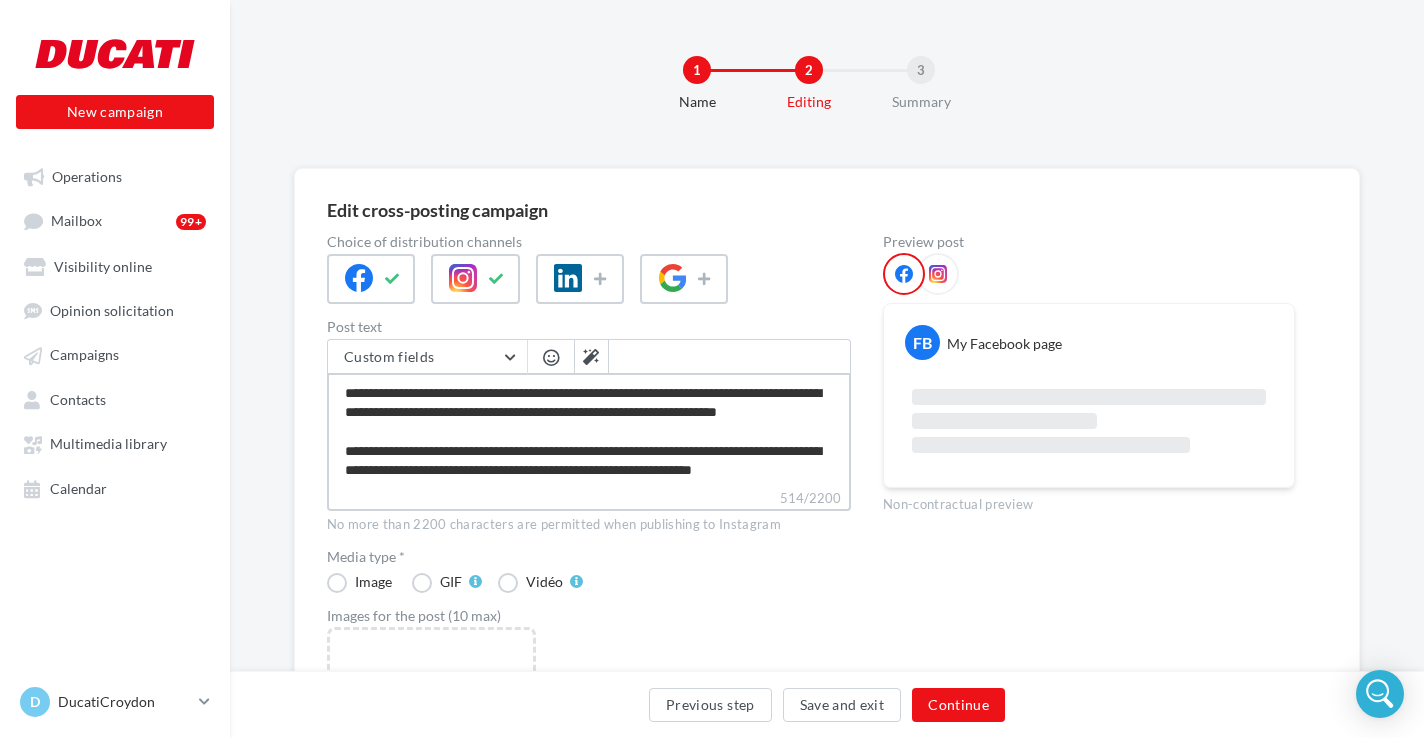 scroll, scrollTop: 0, scrollLeft: 0, axis: both 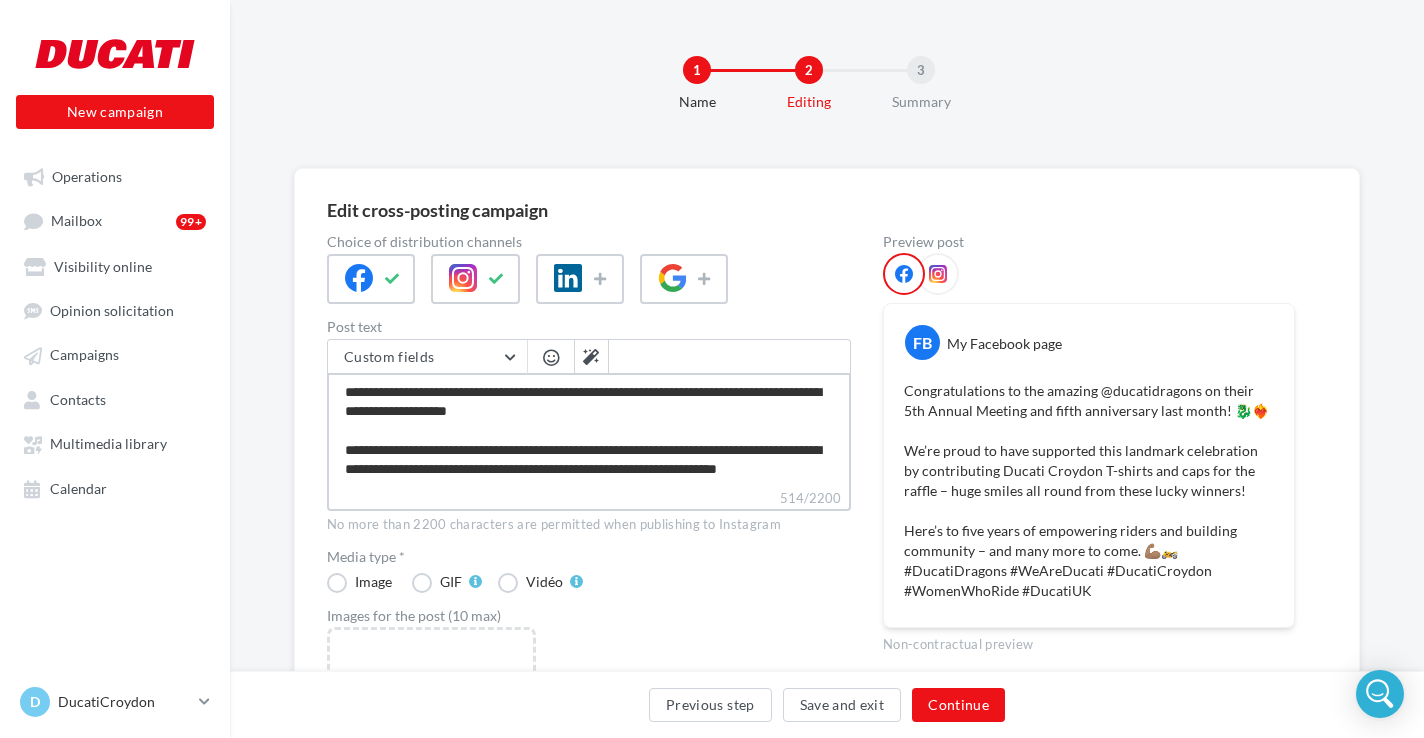click on "**********" at bounding box center [589, 430] 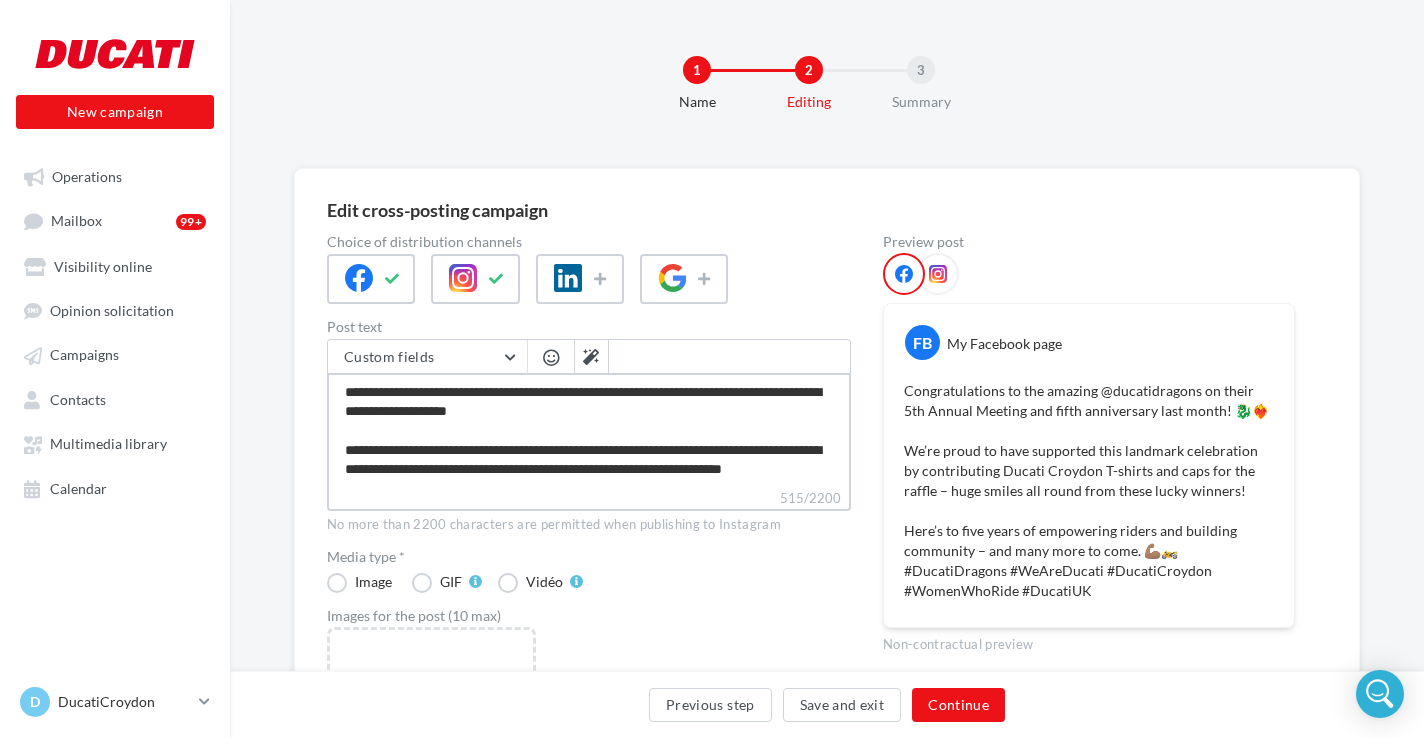 type on "**********" 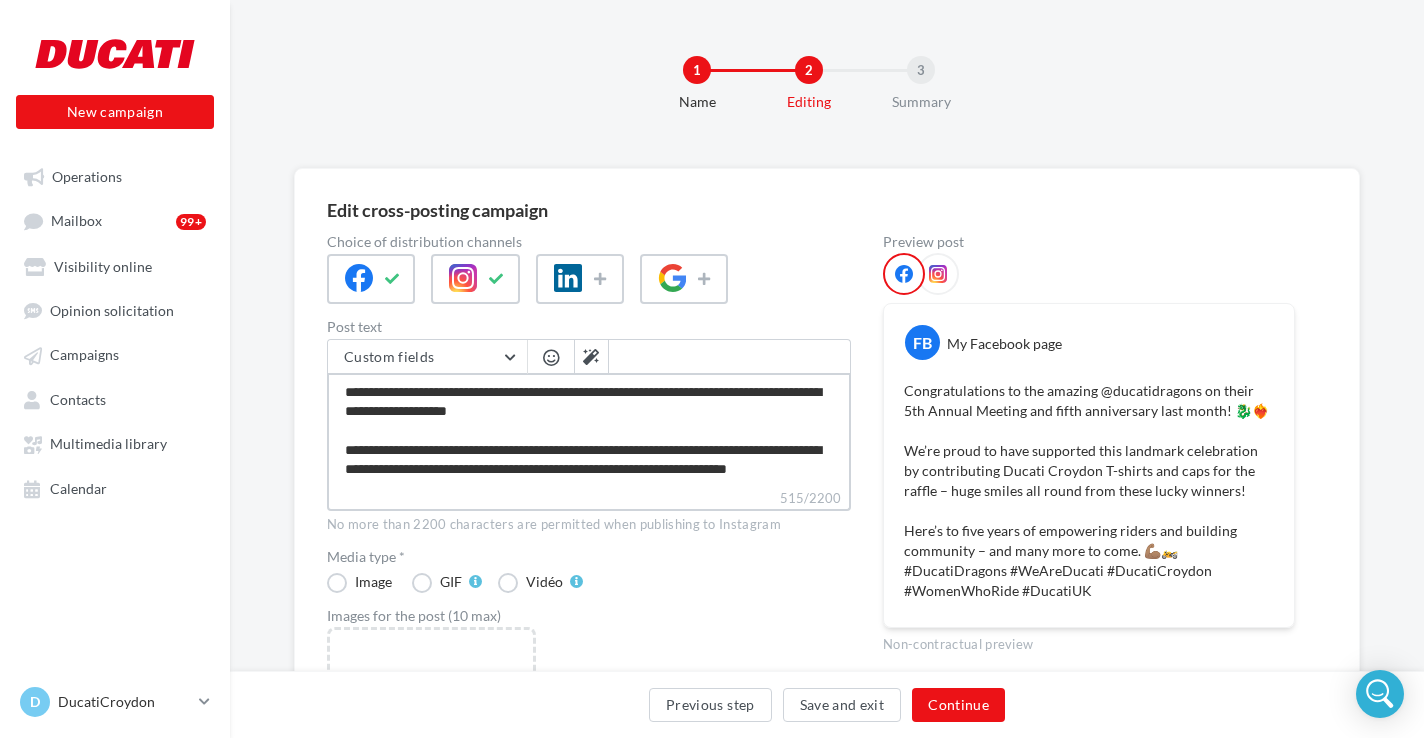 type on "**********" 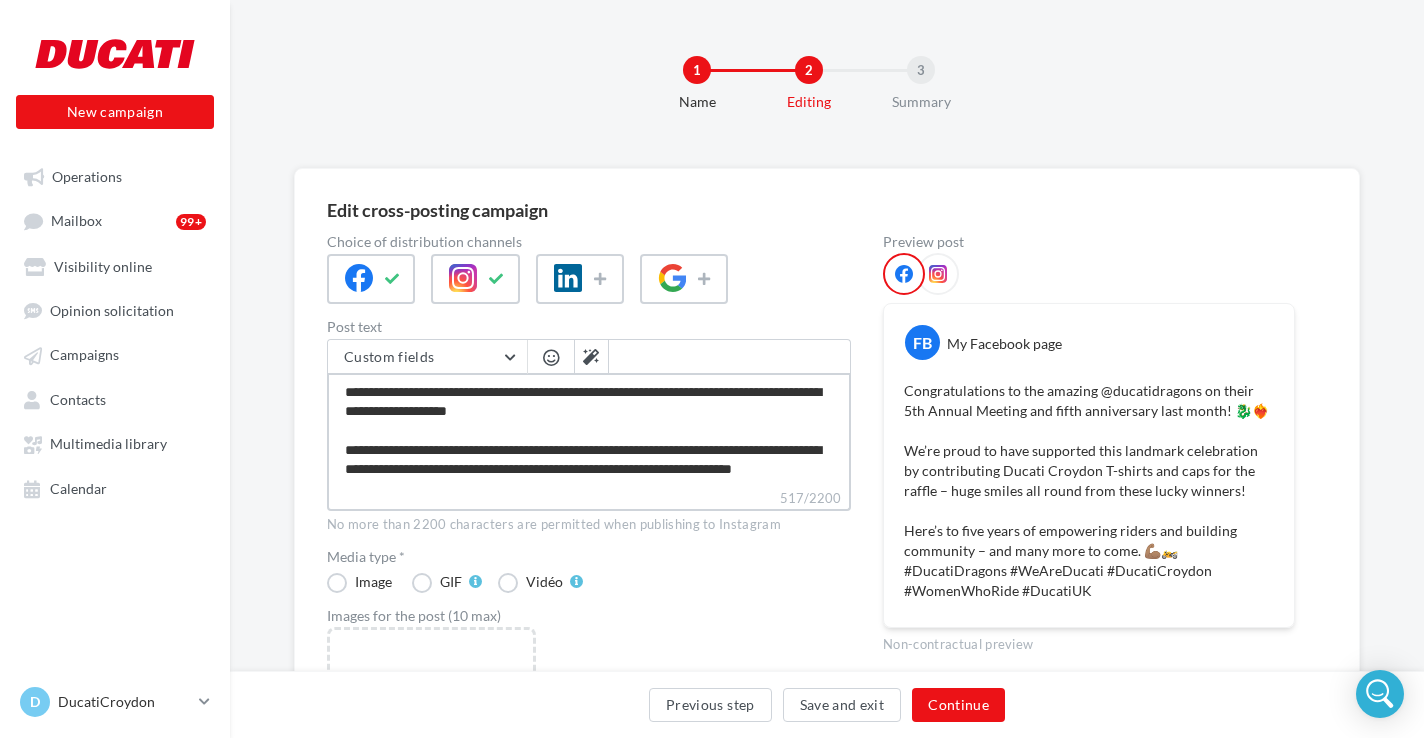 type on "**********" 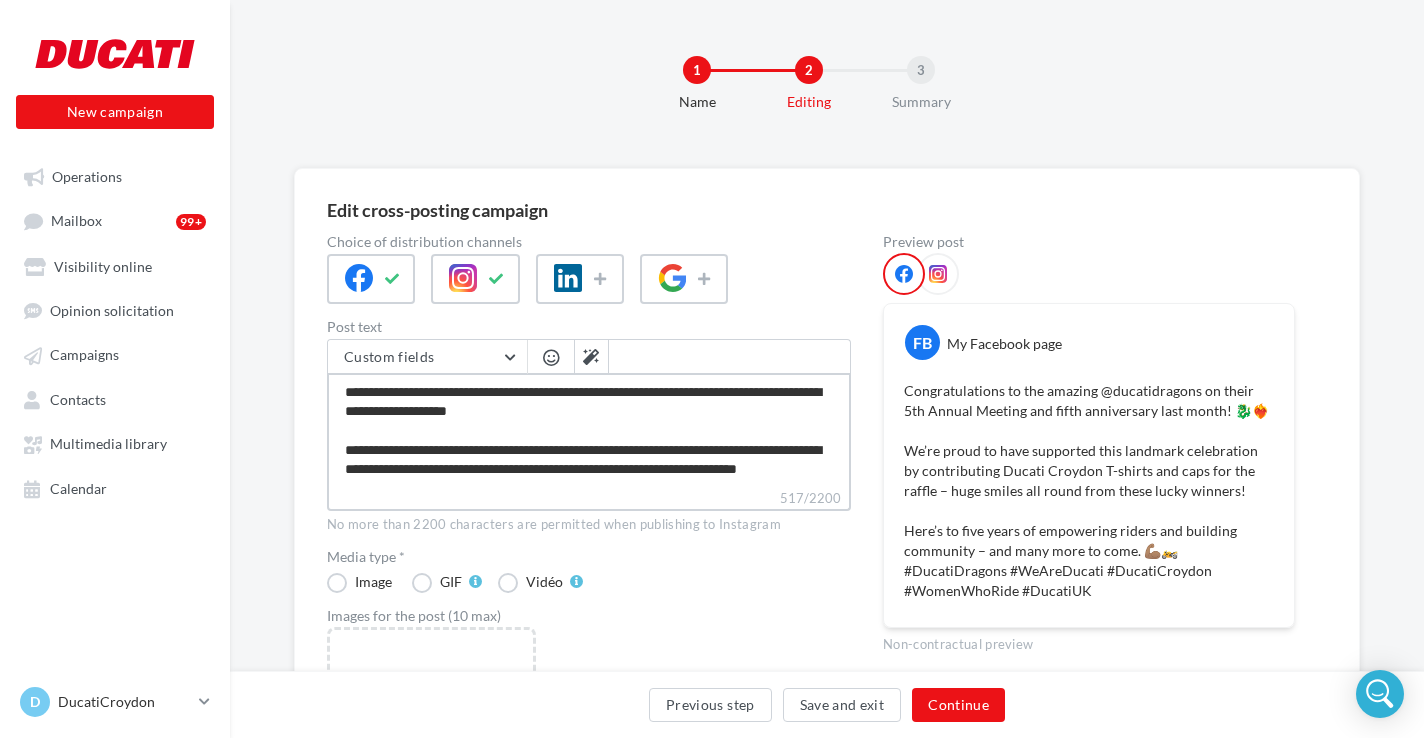 type on "**********" 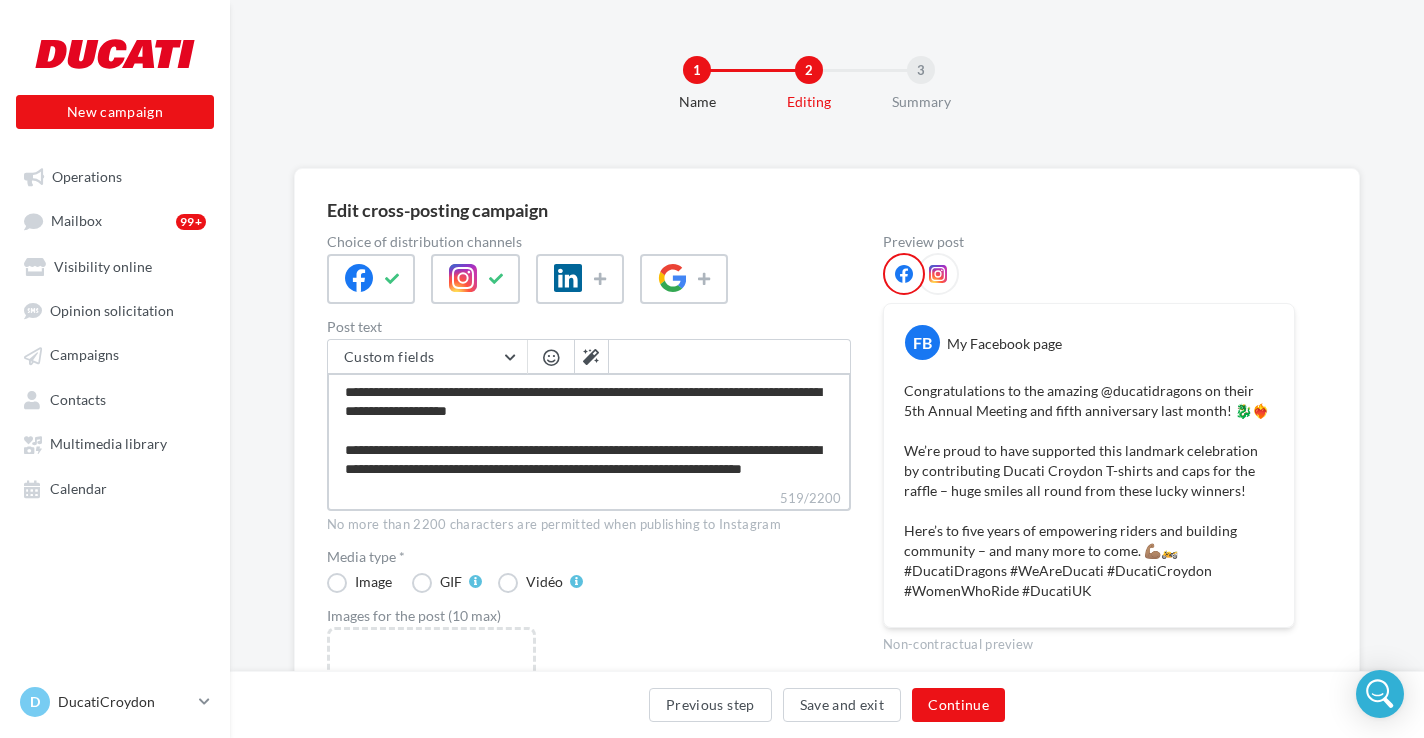 type on "**********" 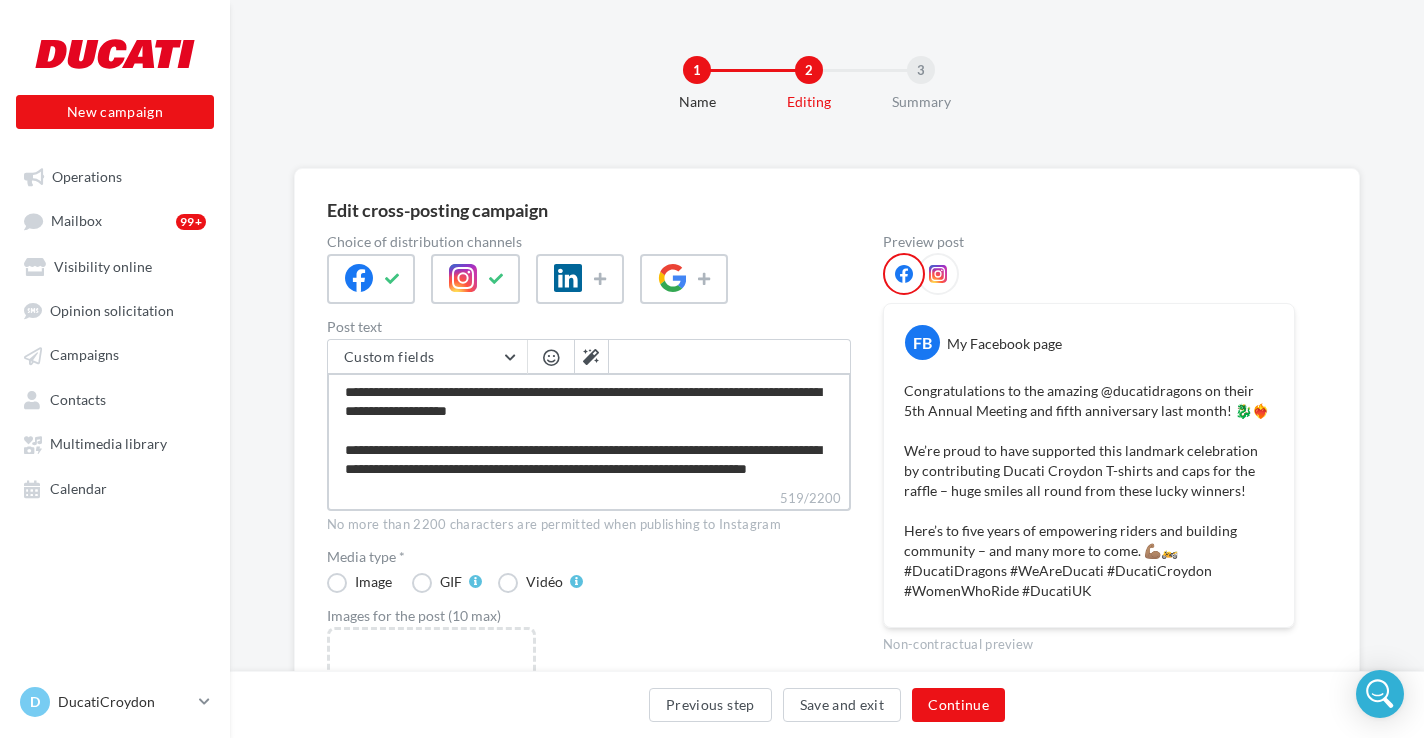 type on "**********" 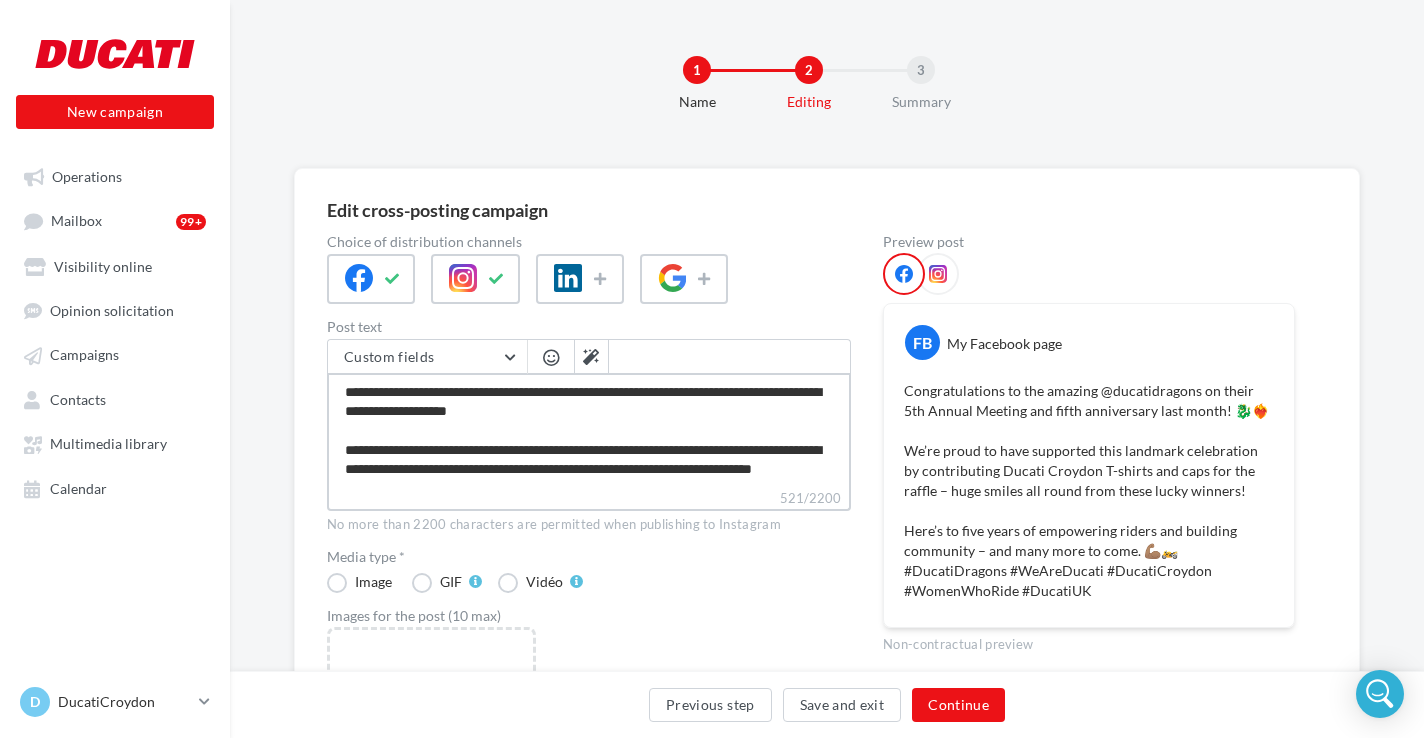 type on "**********" 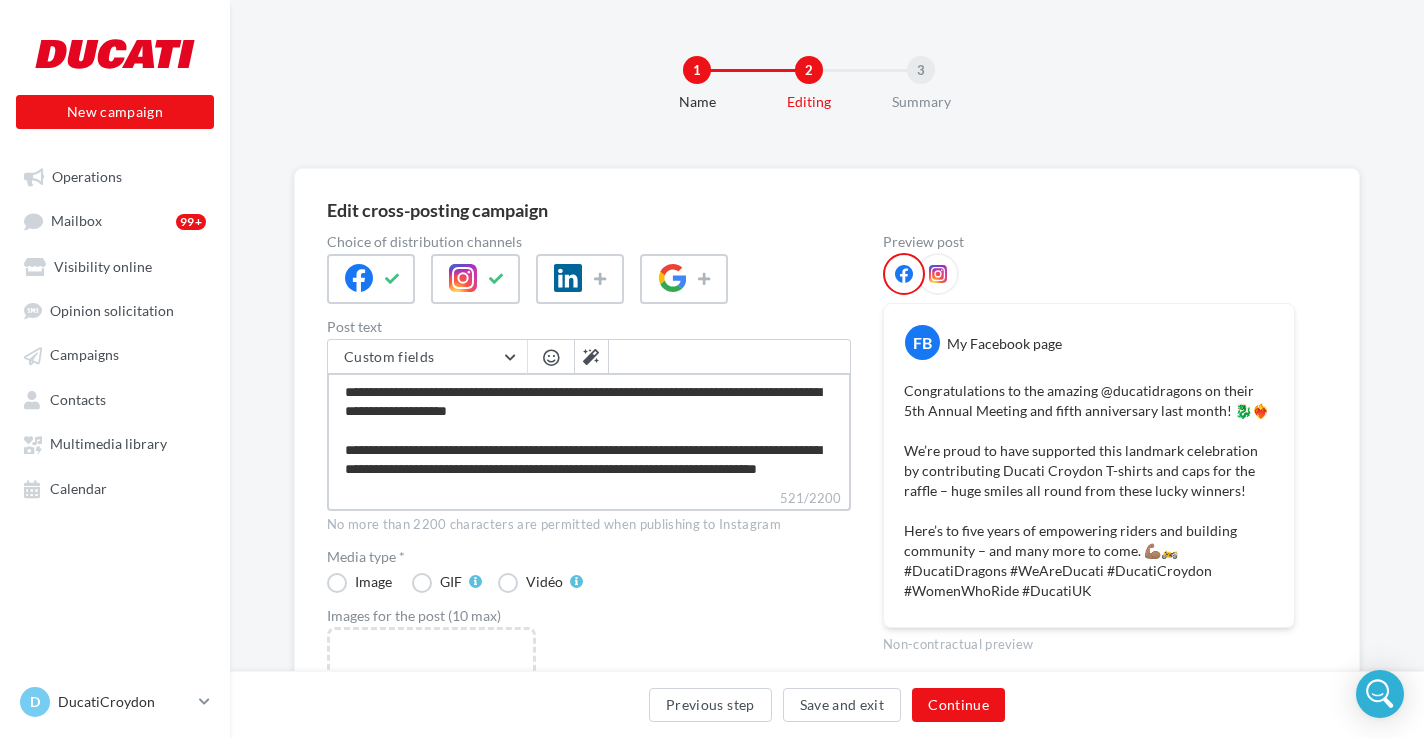 type on "**********" 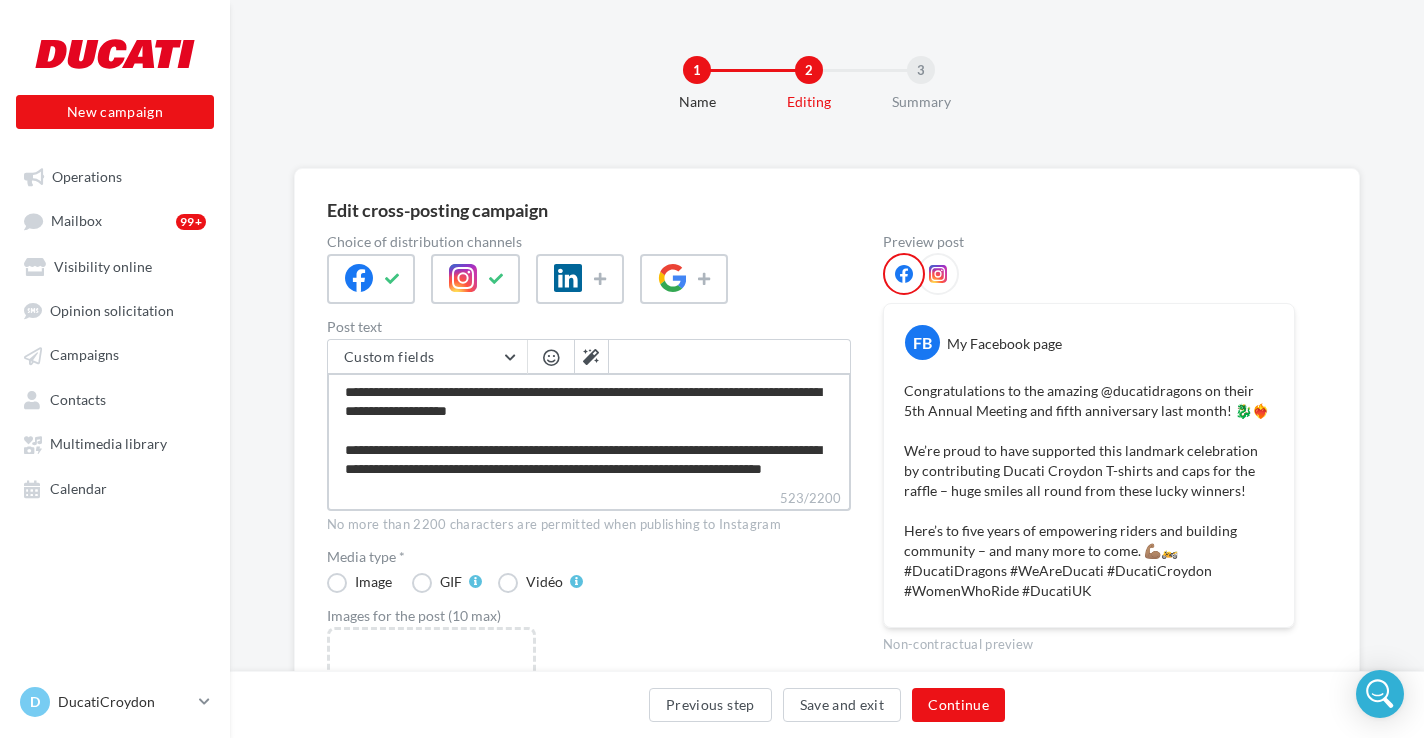 type on "**********" 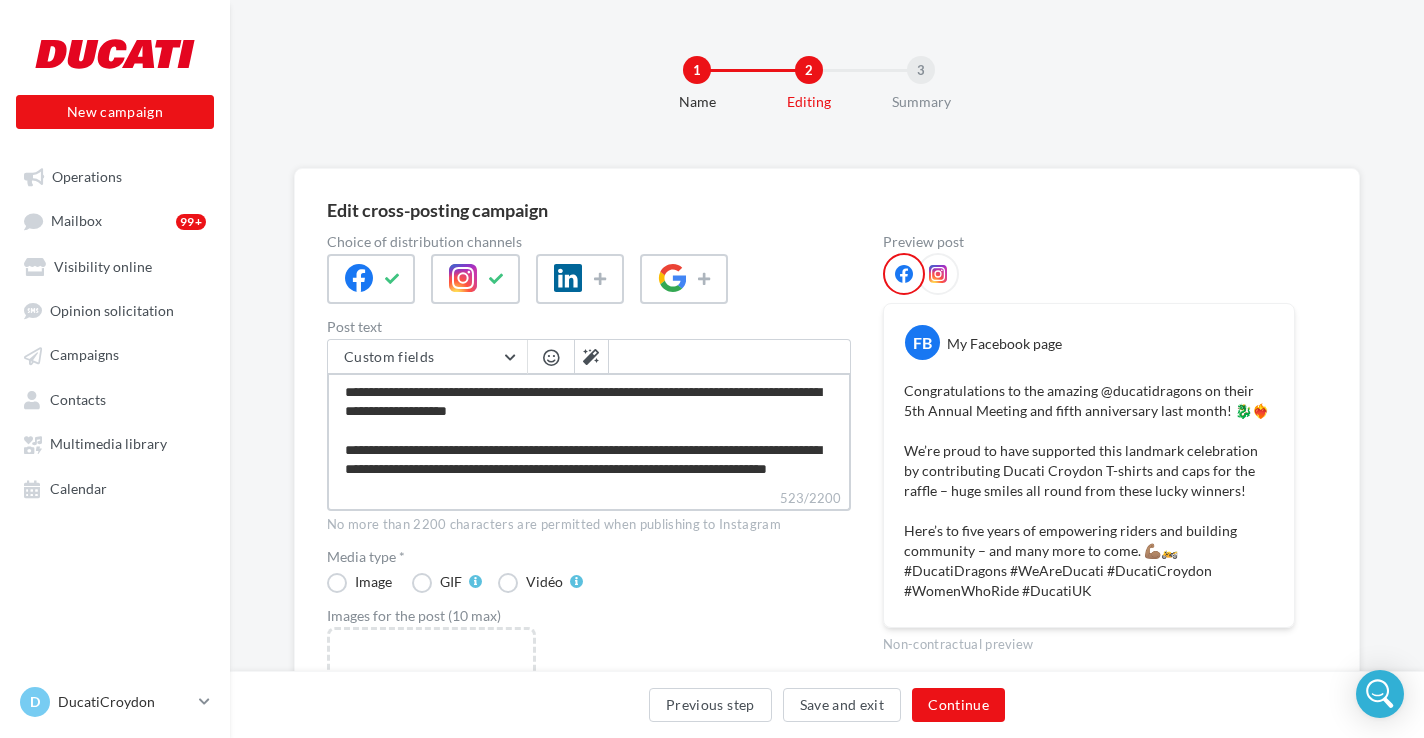 type on "**********" 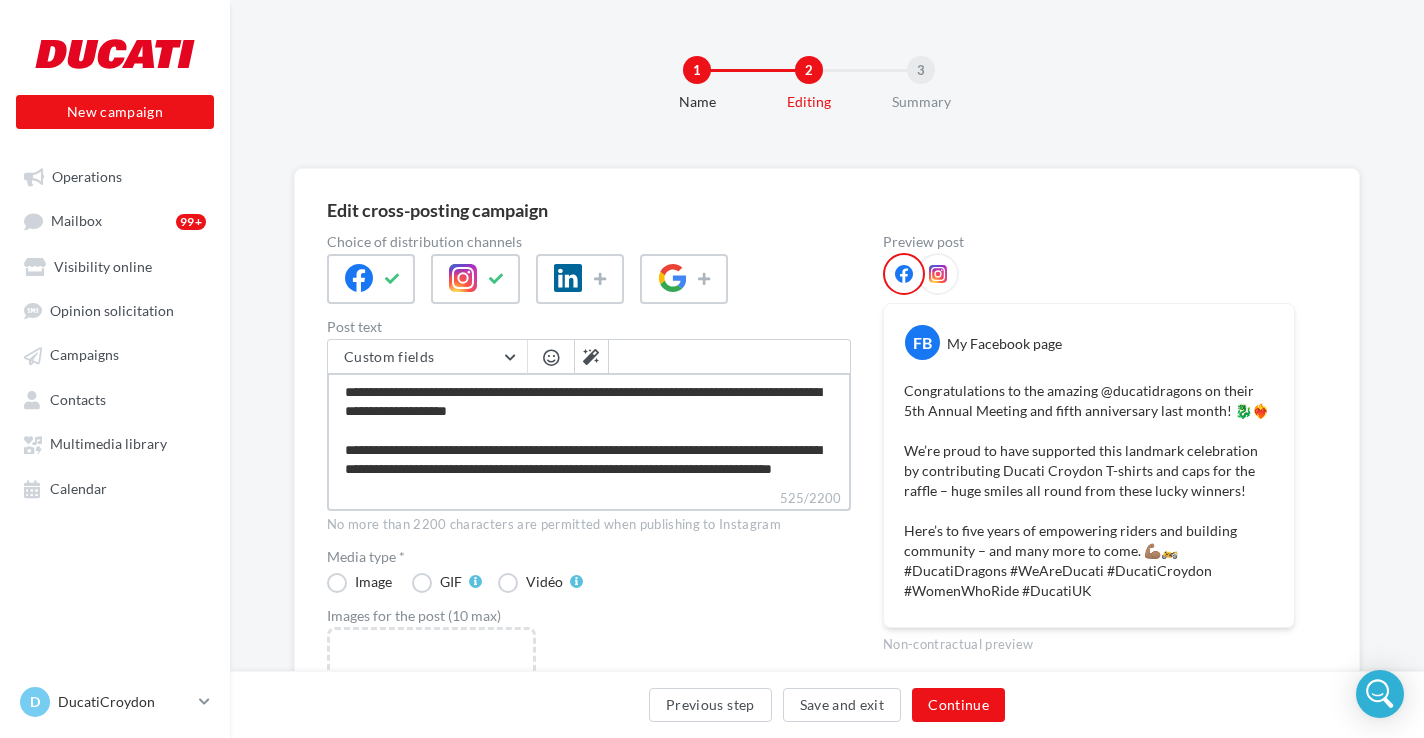 type on "**********" 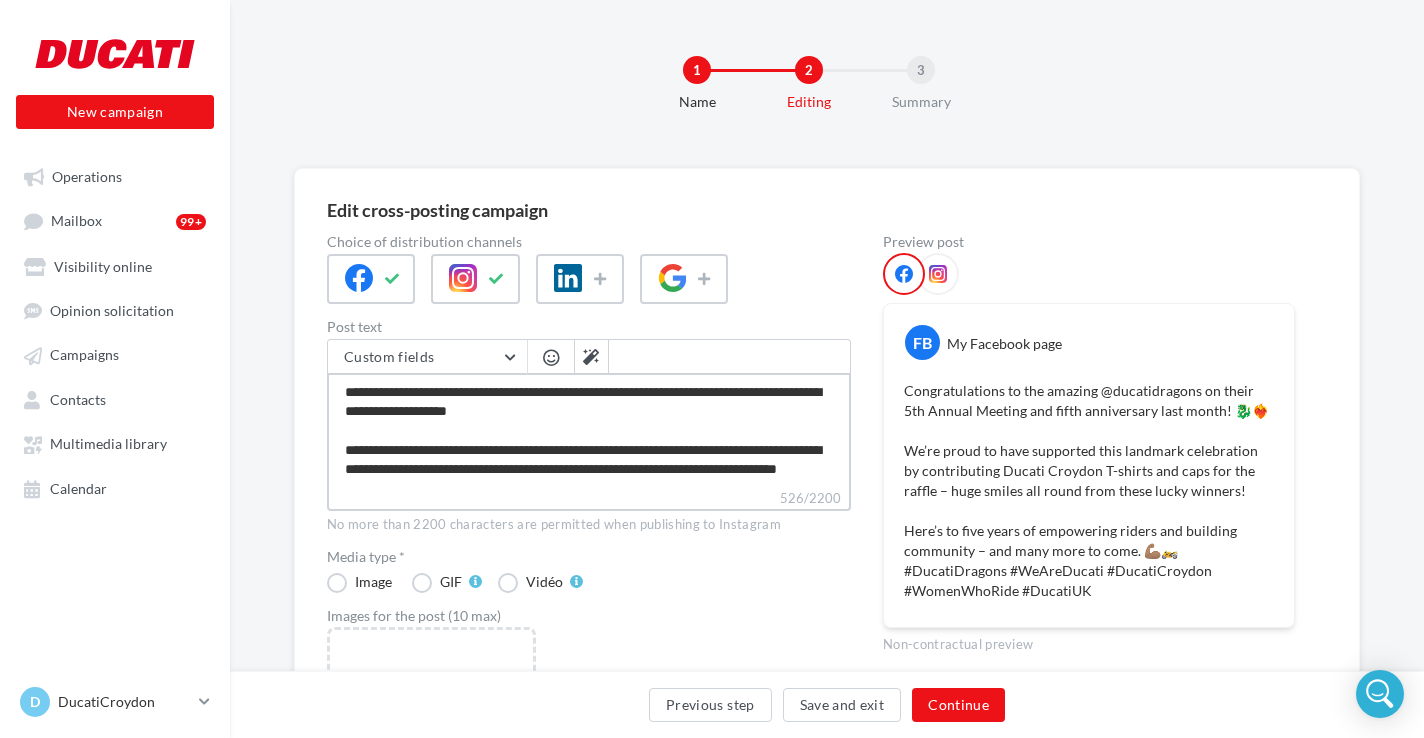 type on "**********" 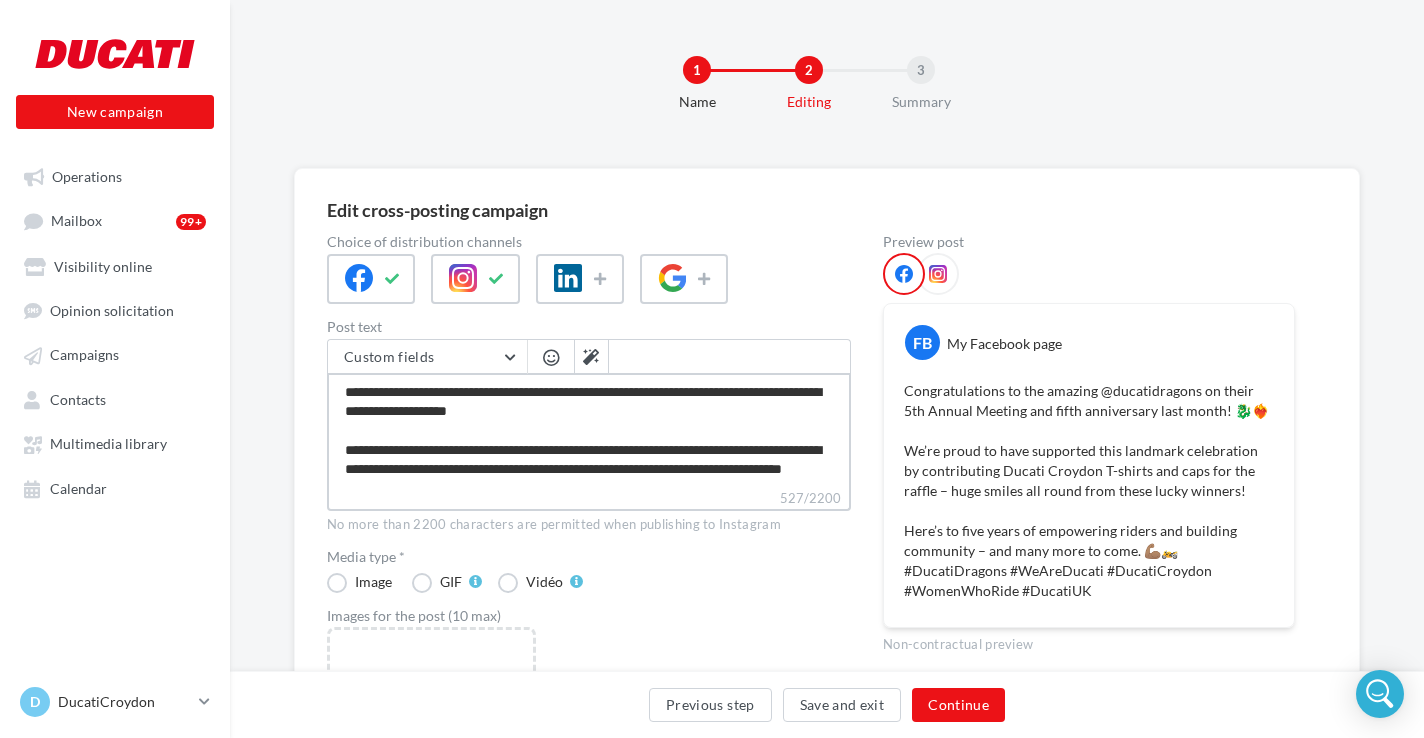 type on "**********" 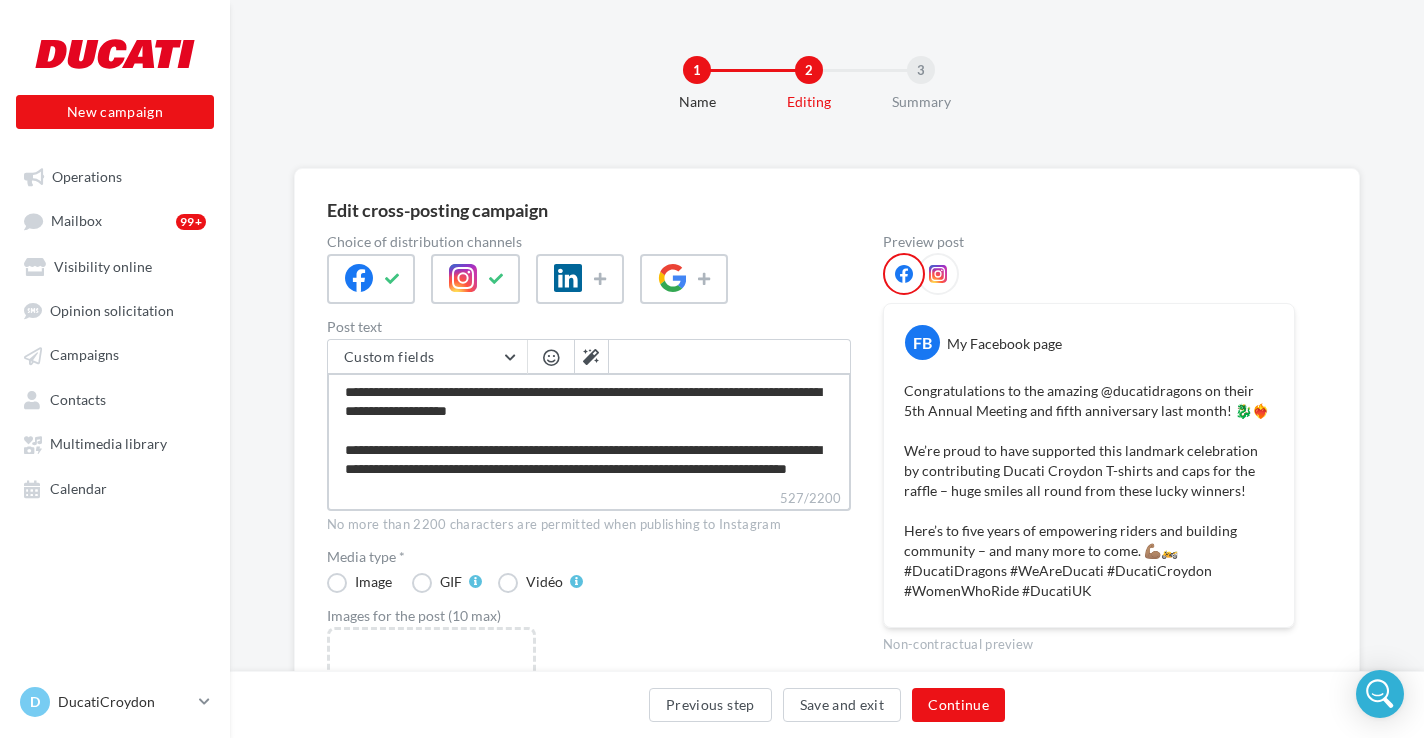 type on "**********" 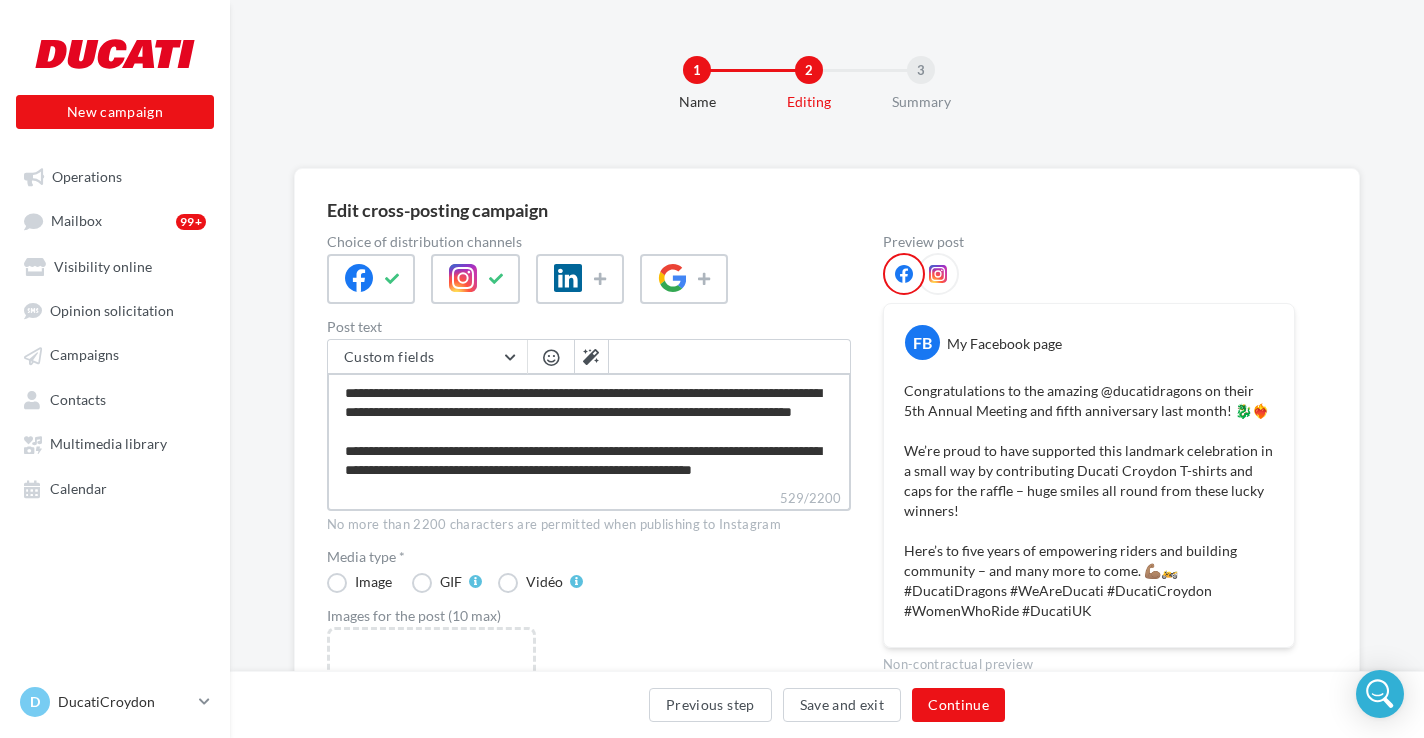 scroll, scrollTop: 95, scrollLeft: 0, axis: vertical 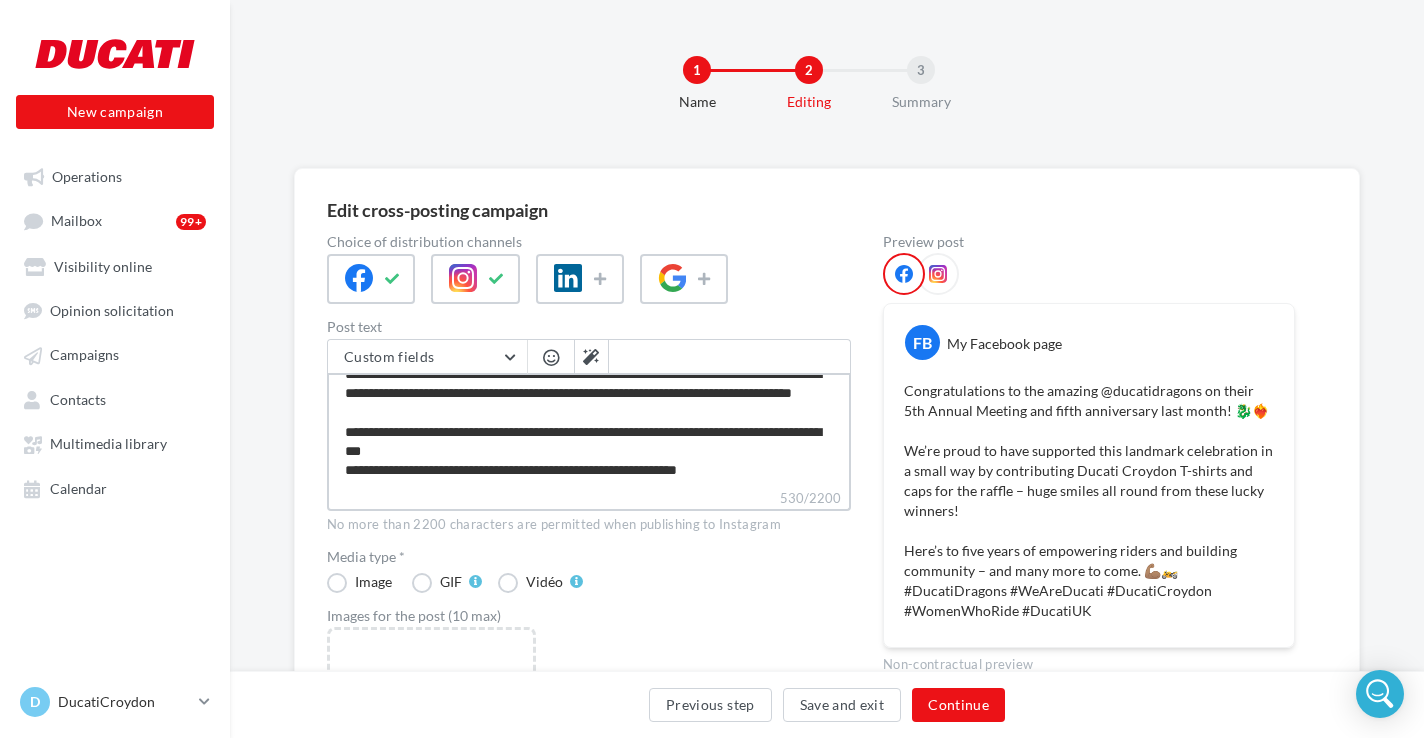 type on "**********" 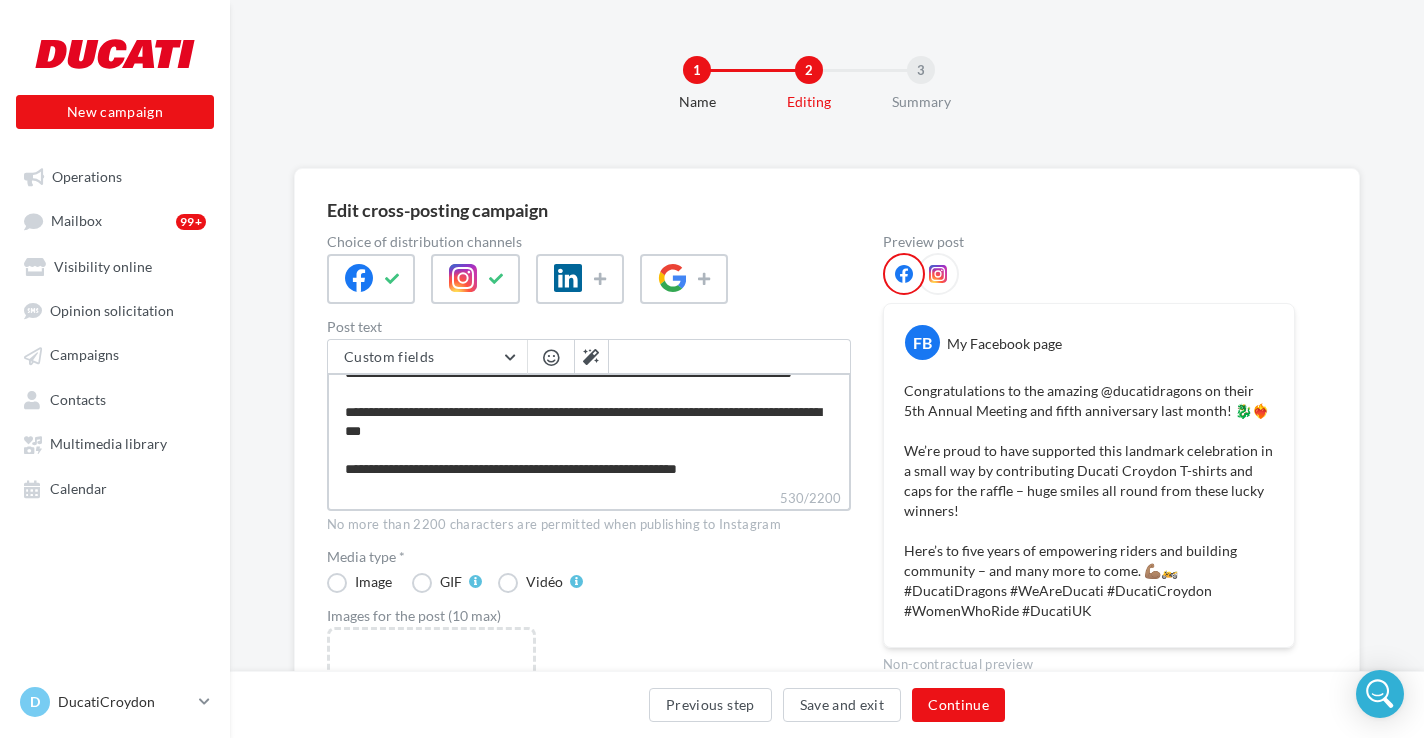 scroll, scrollTop: 134, scrollLeft: 0, axis: vertical 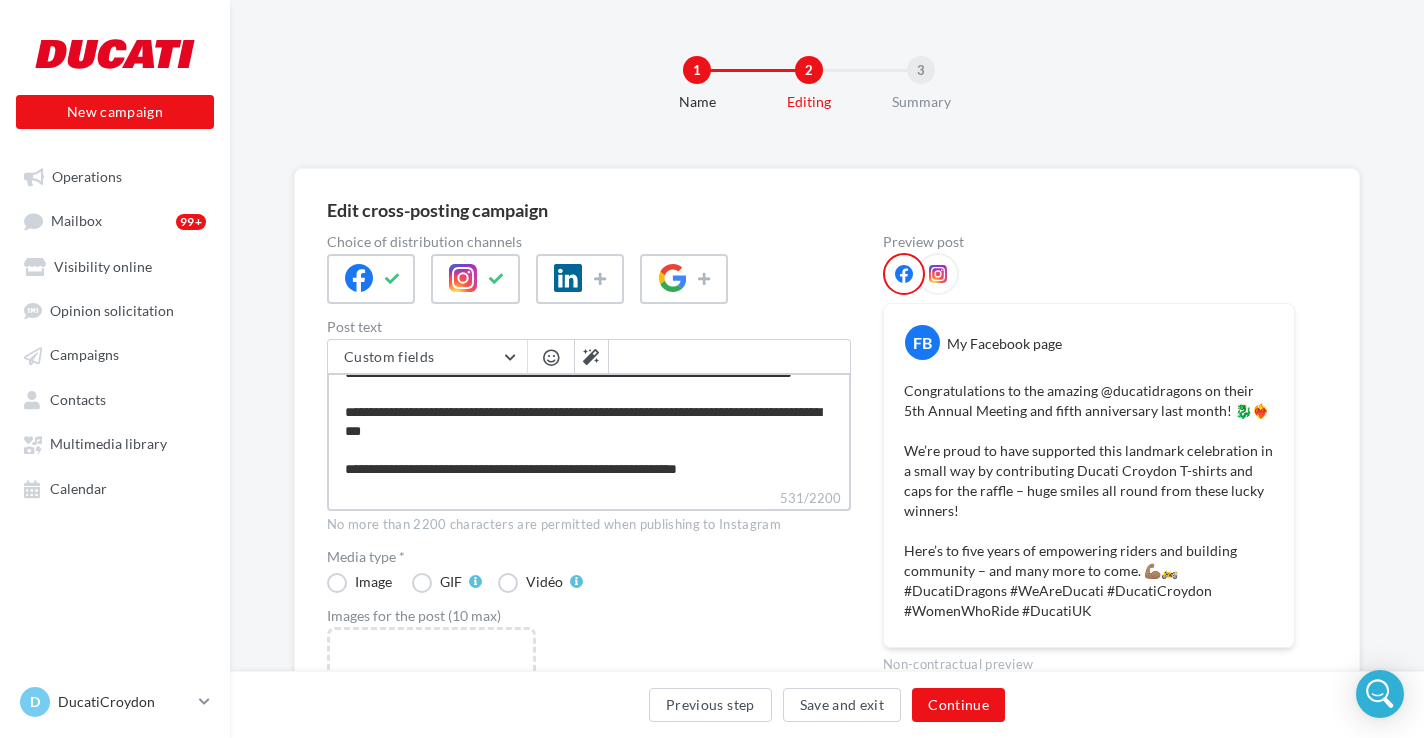 click on "**********" at bounding box center [589, 430] 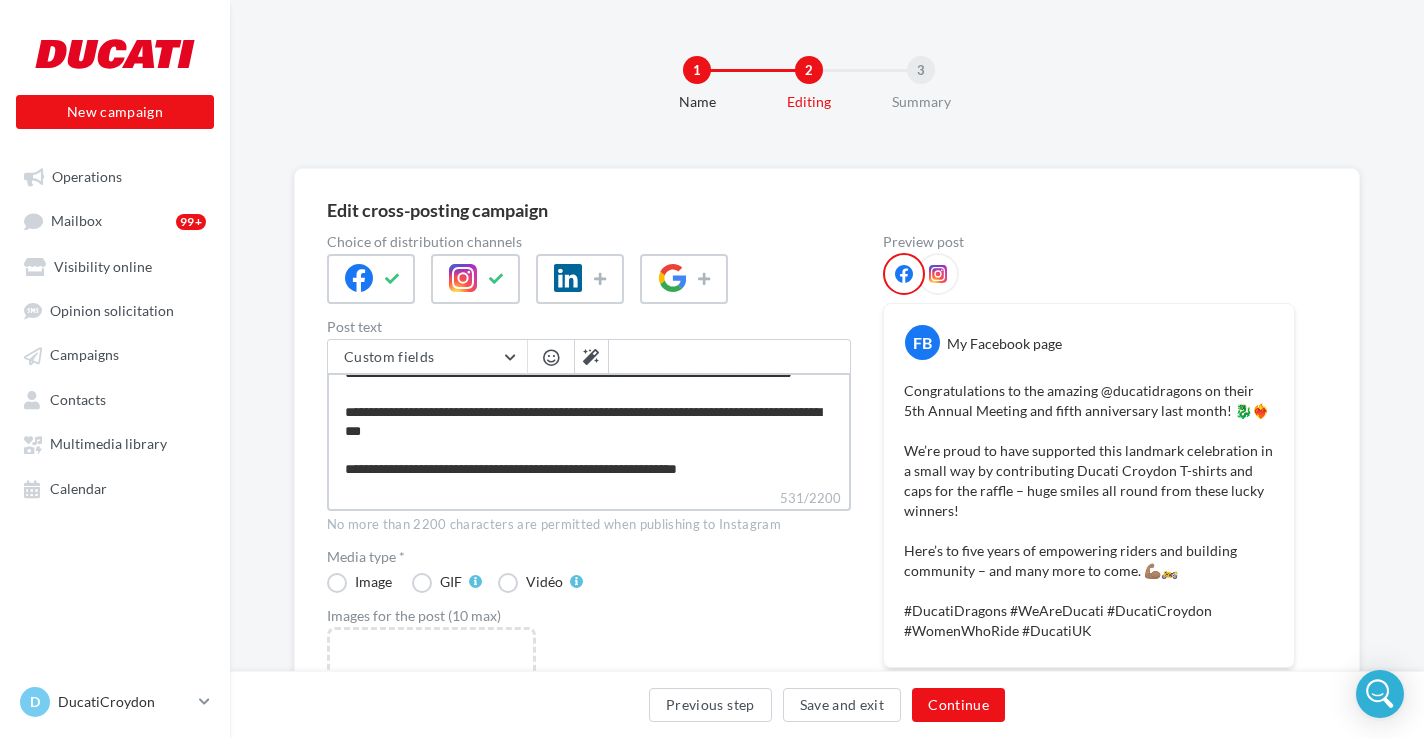 type on "**********" 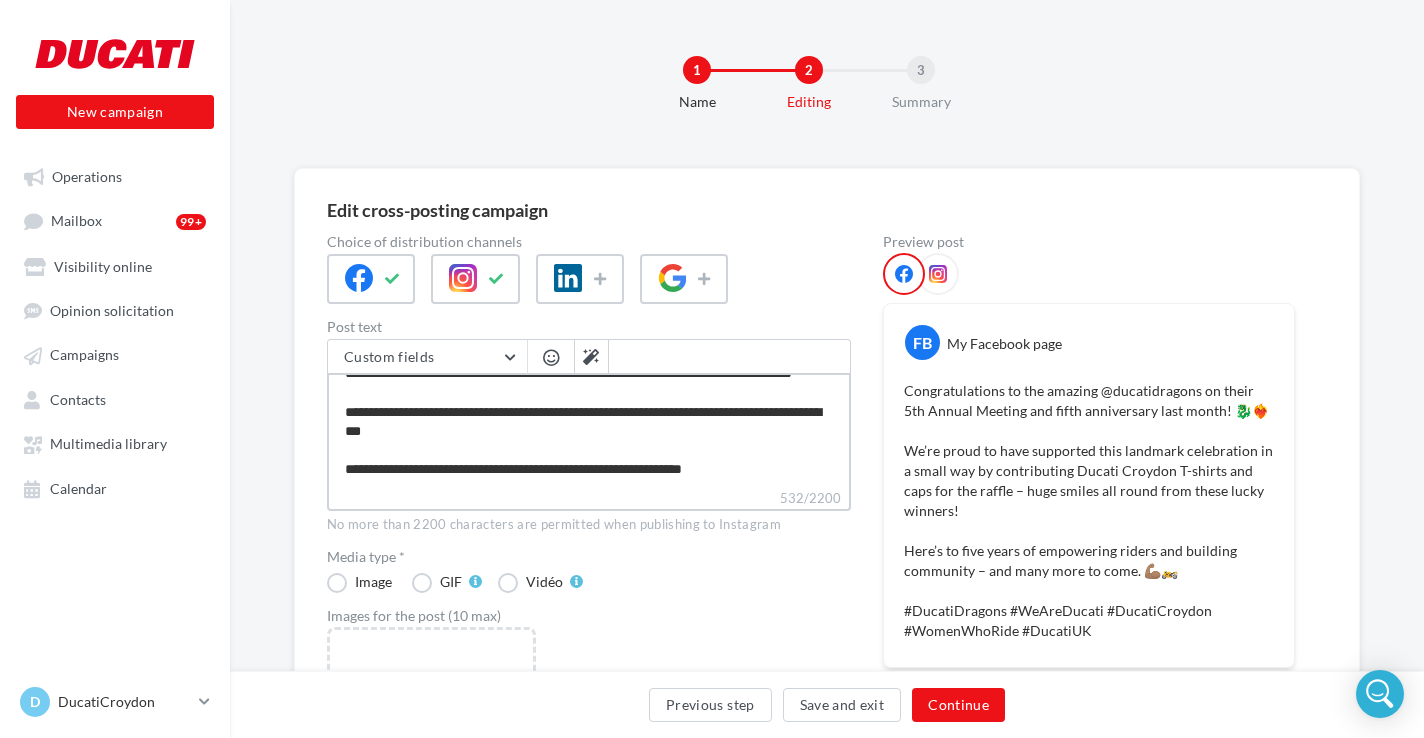 type on "**********" 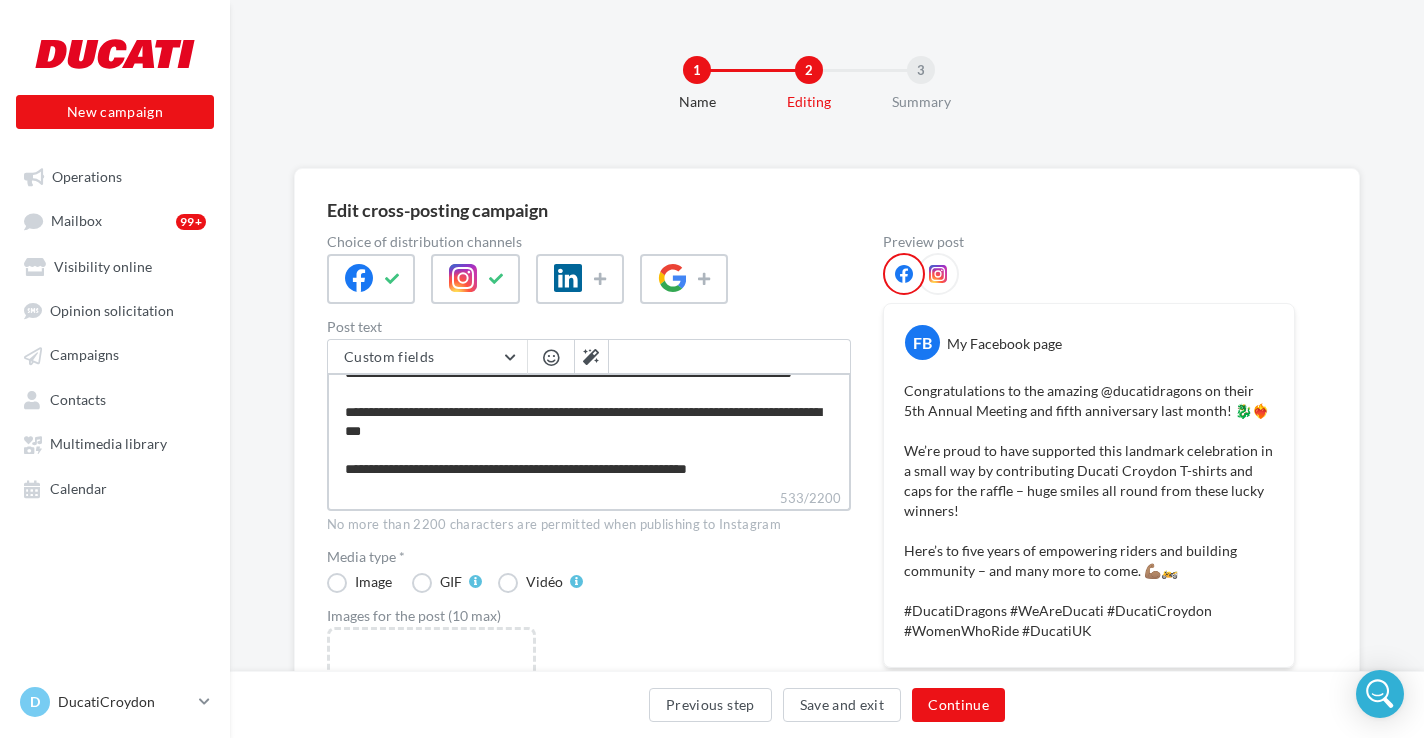 type on "**********" 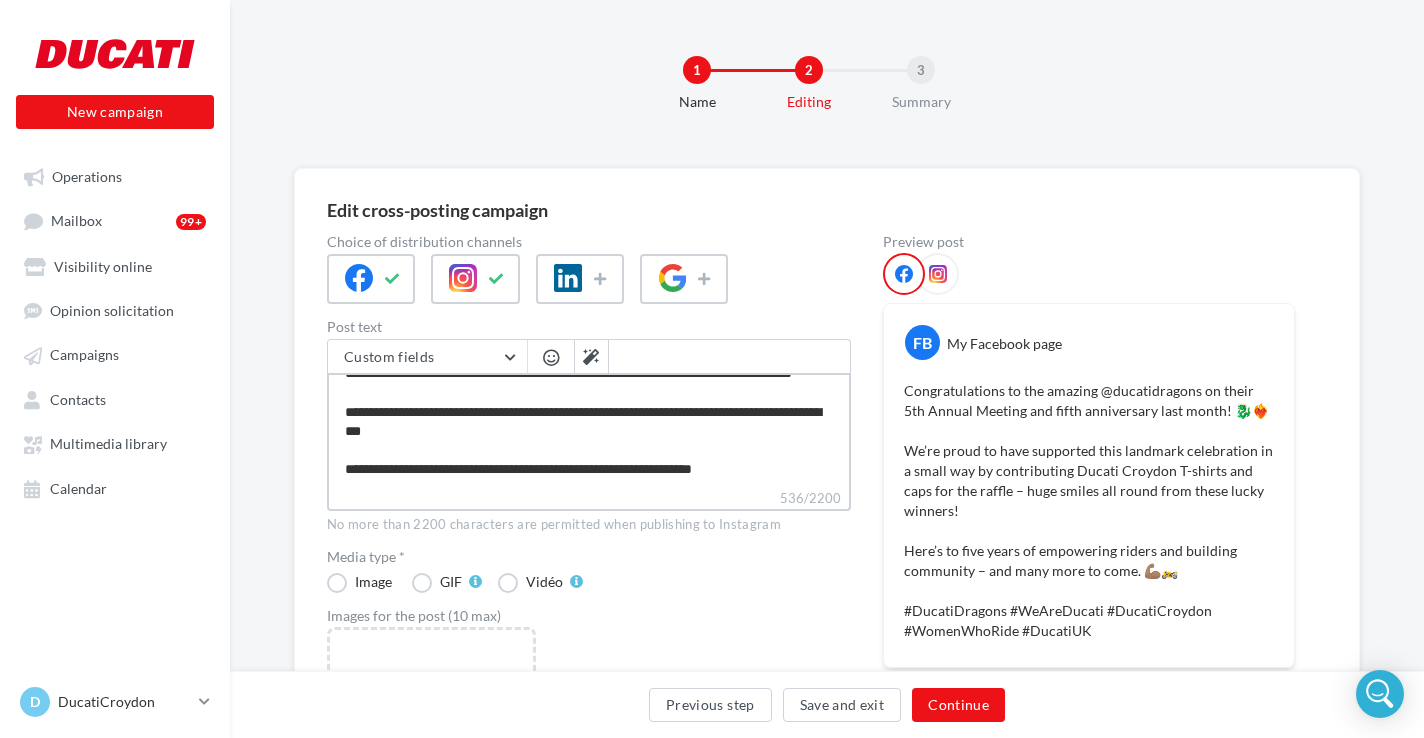 type on "**********" 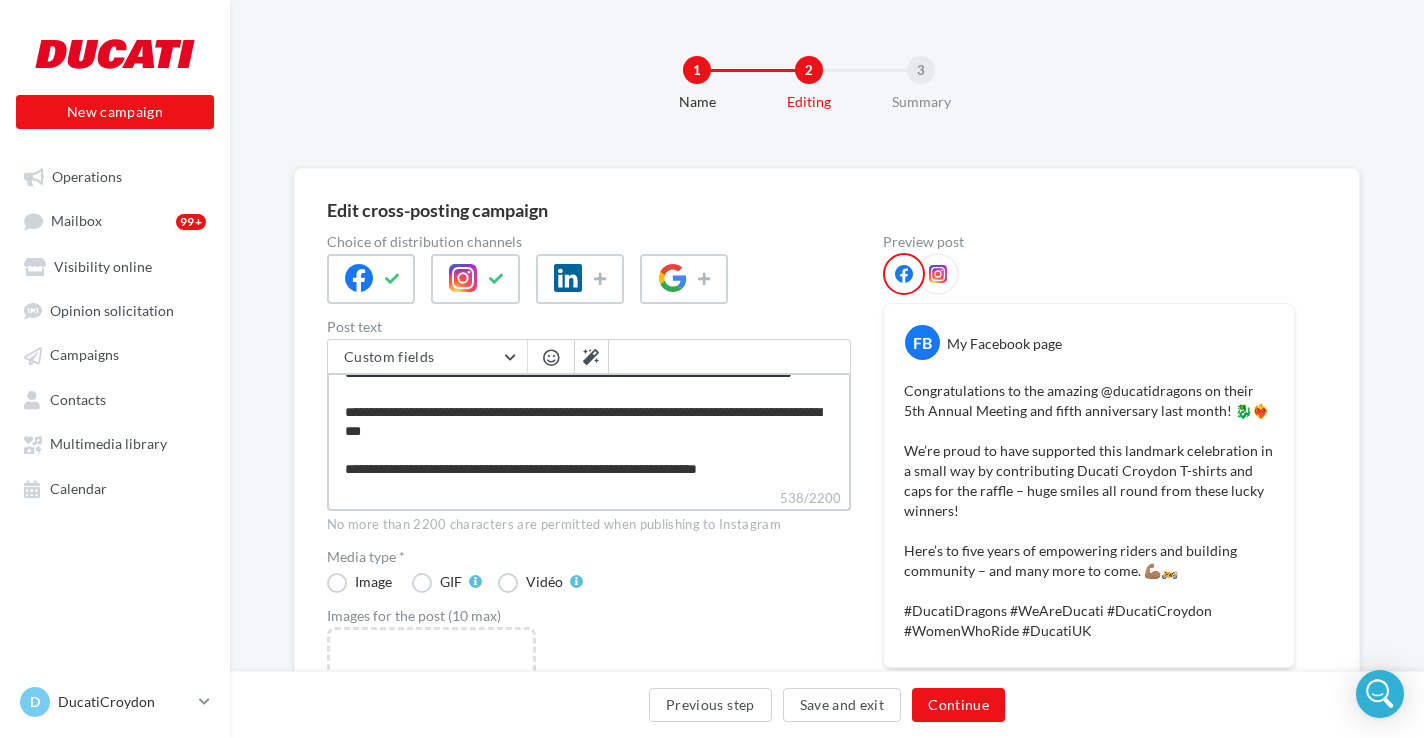 type on "**********" 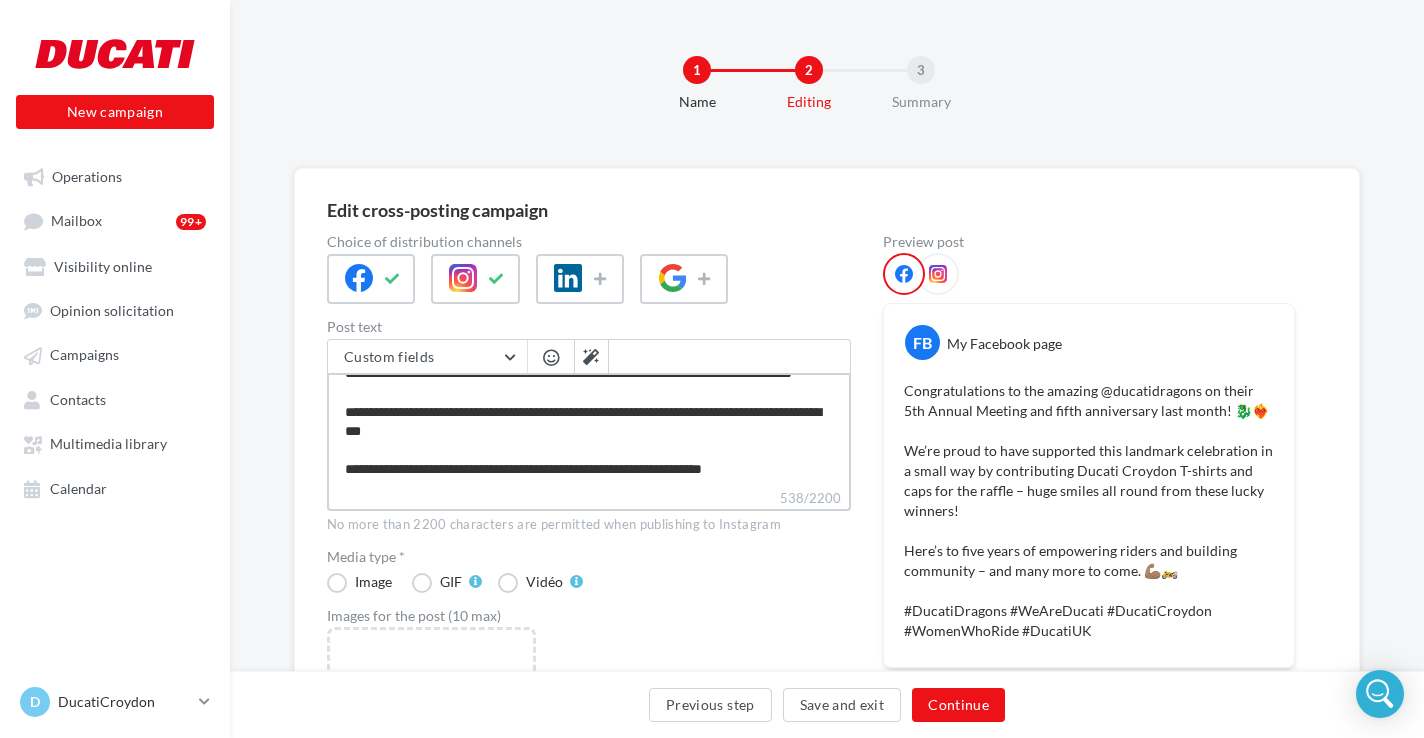 type on "**********" 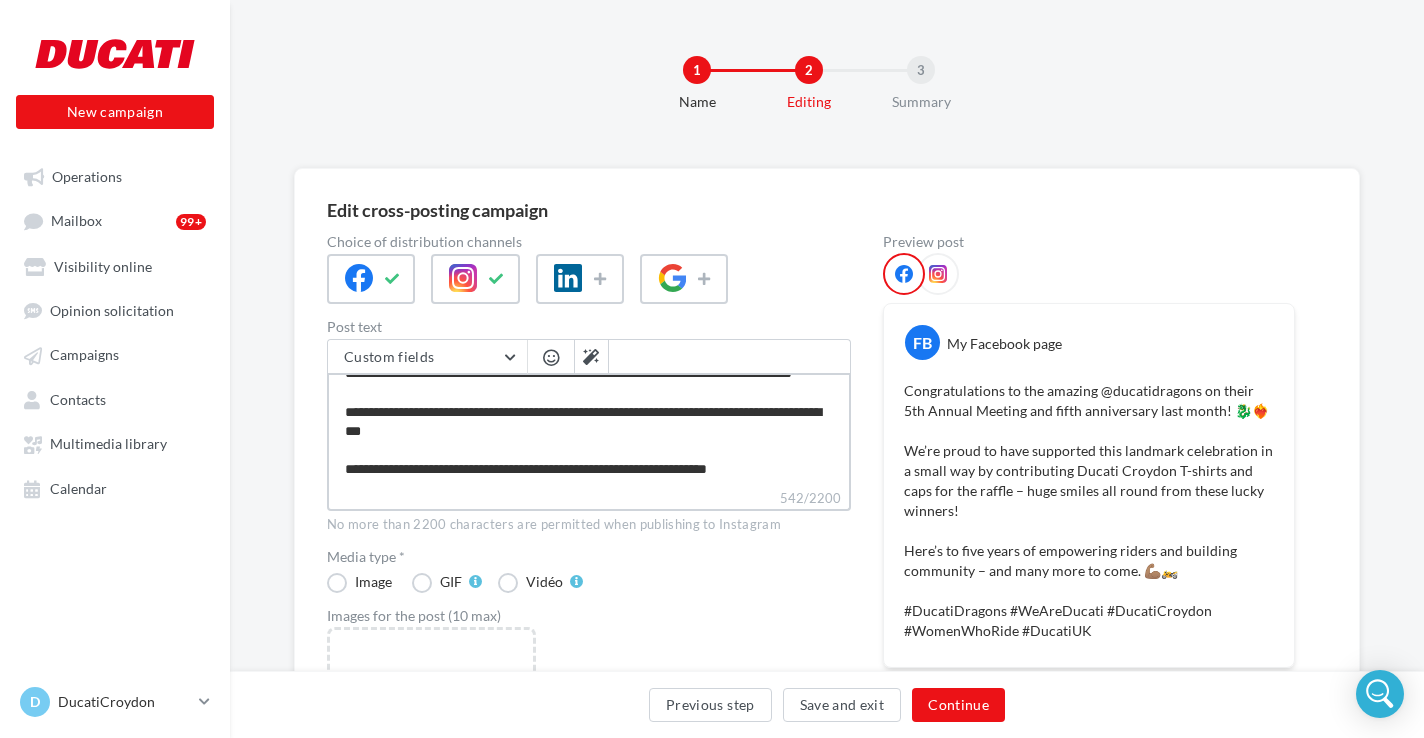 type on "**********" 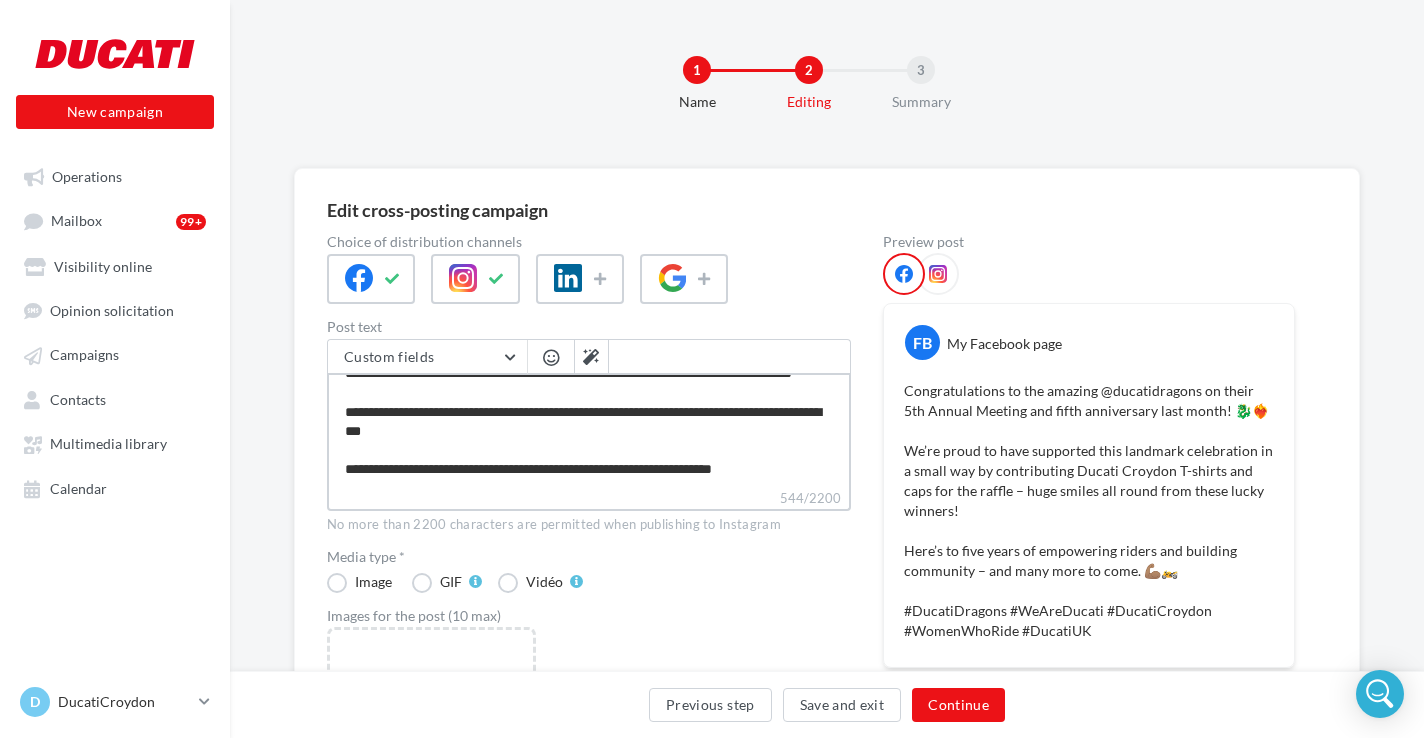 type on "**********" 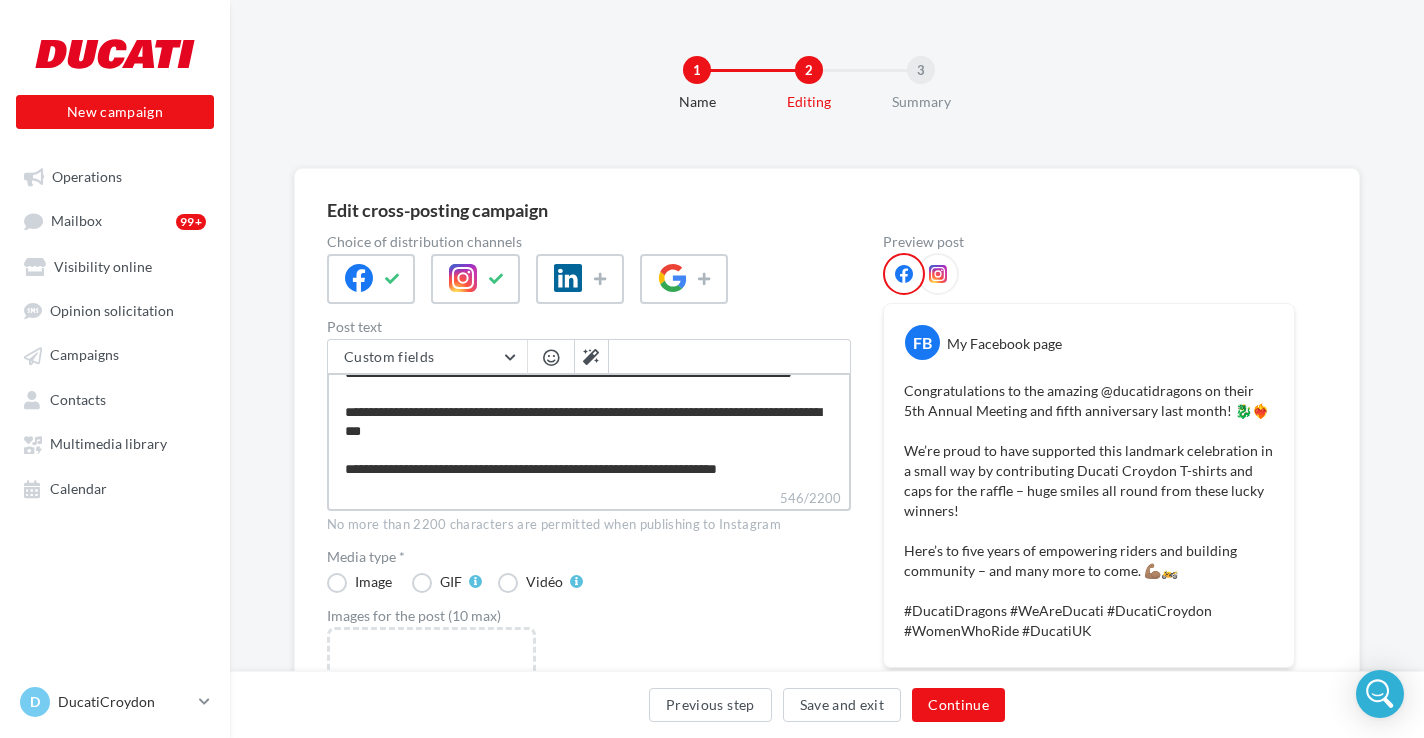 type on "**********" 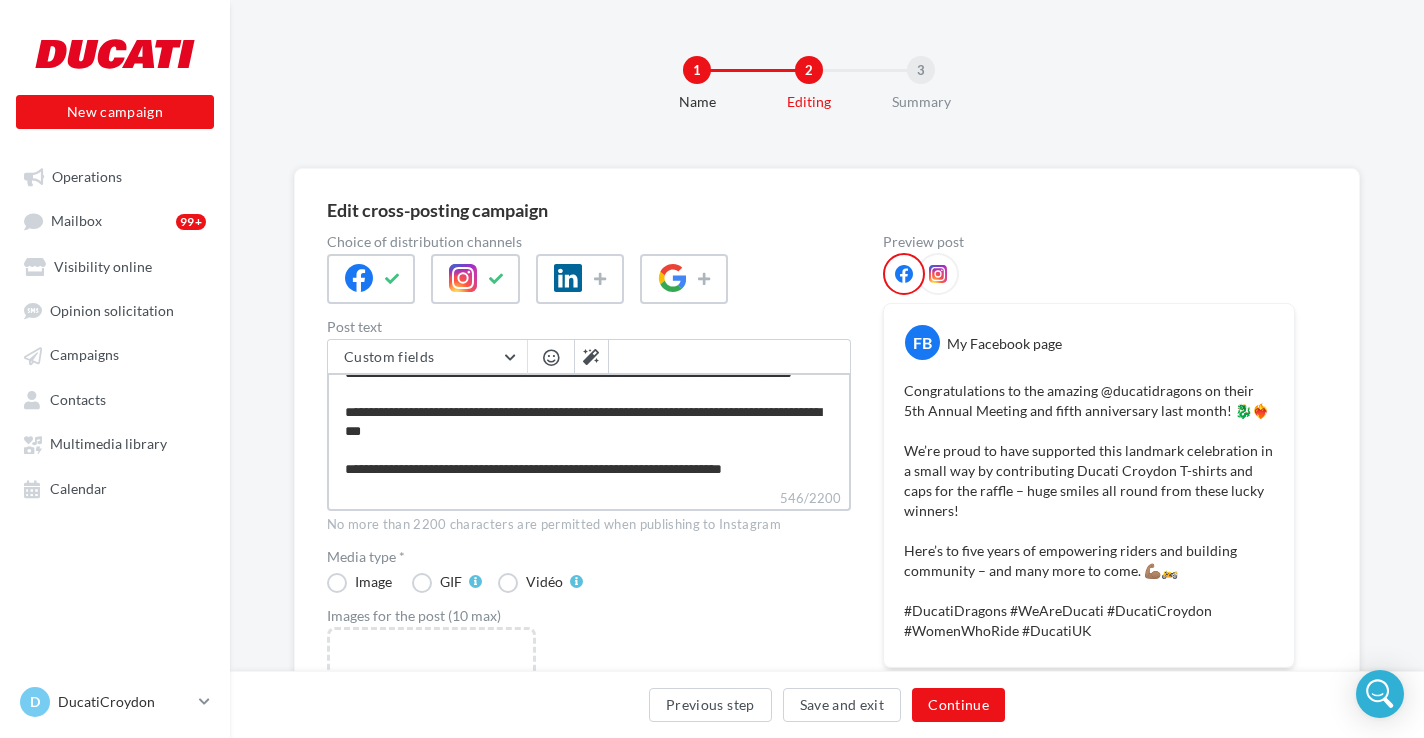 type on "**********" 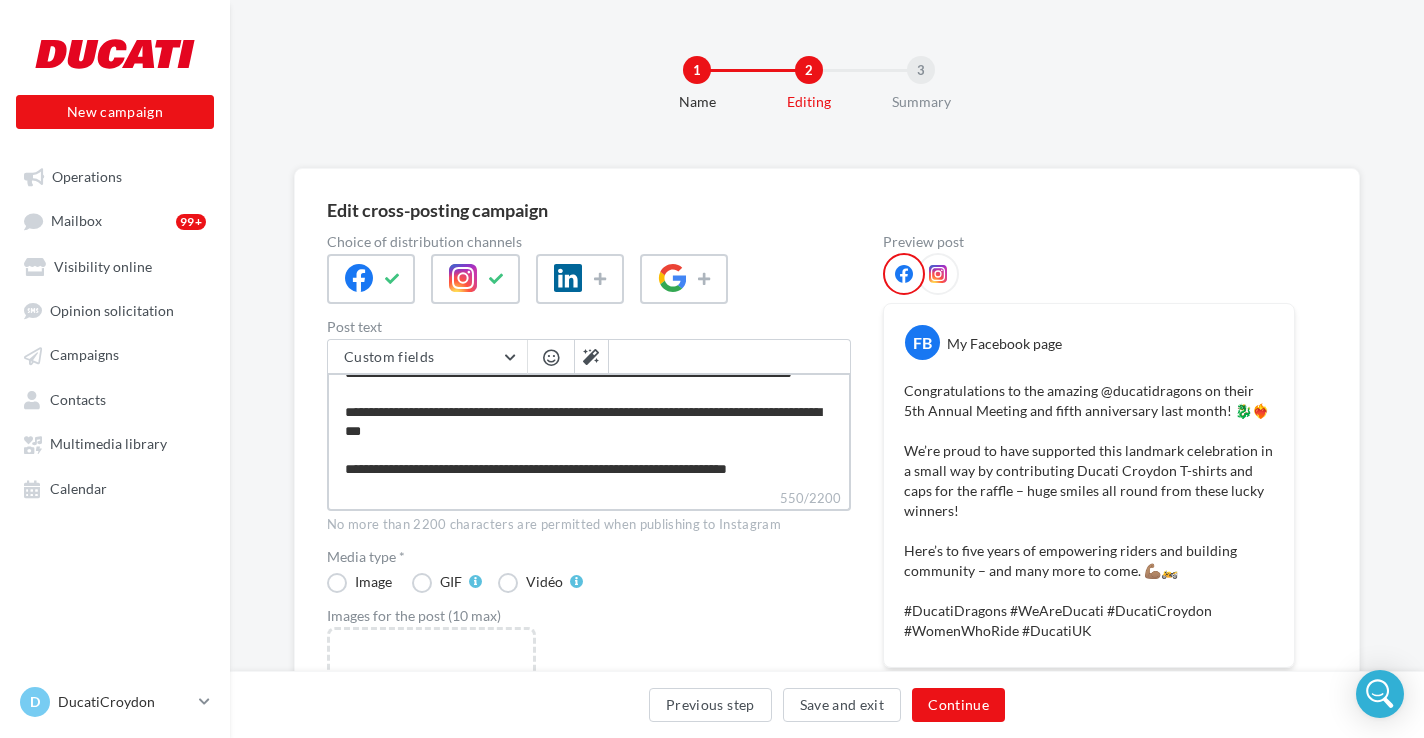 type on "**********" 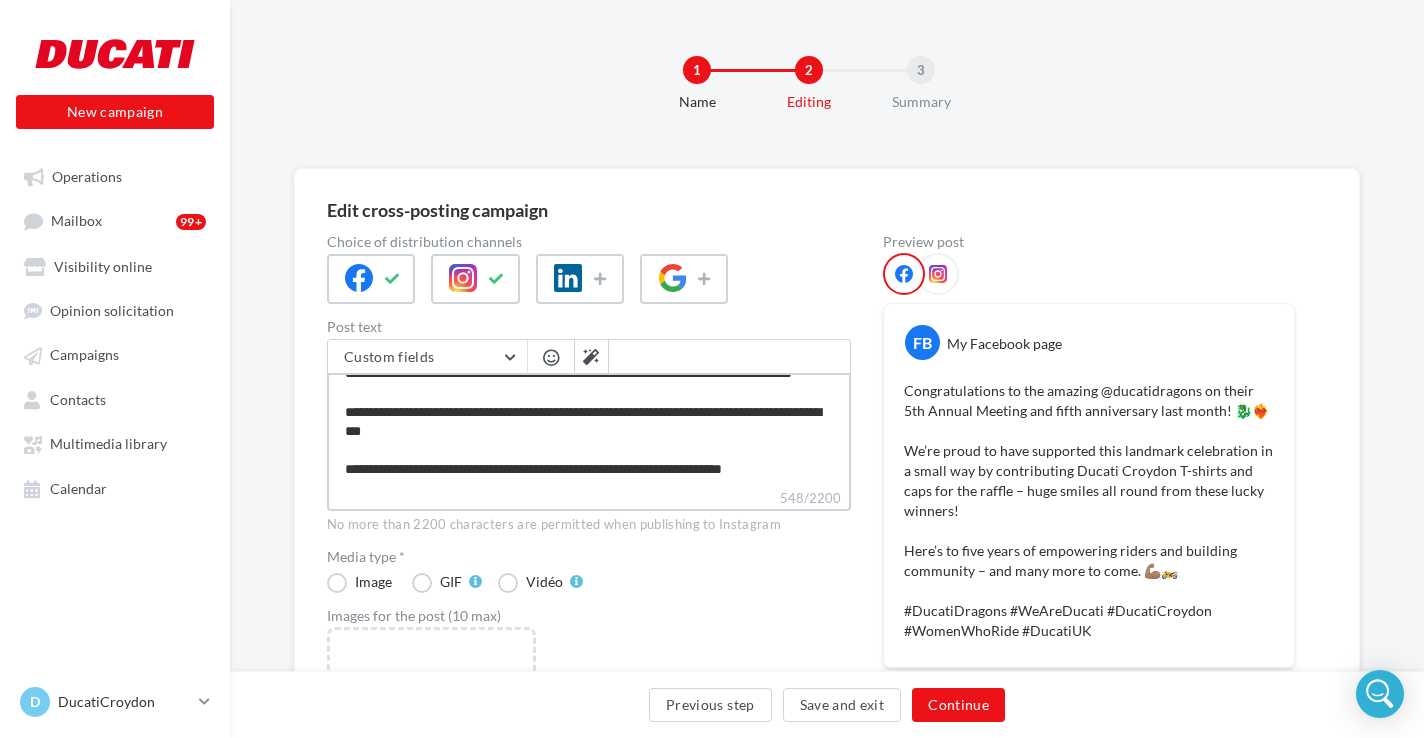 type on "**********" 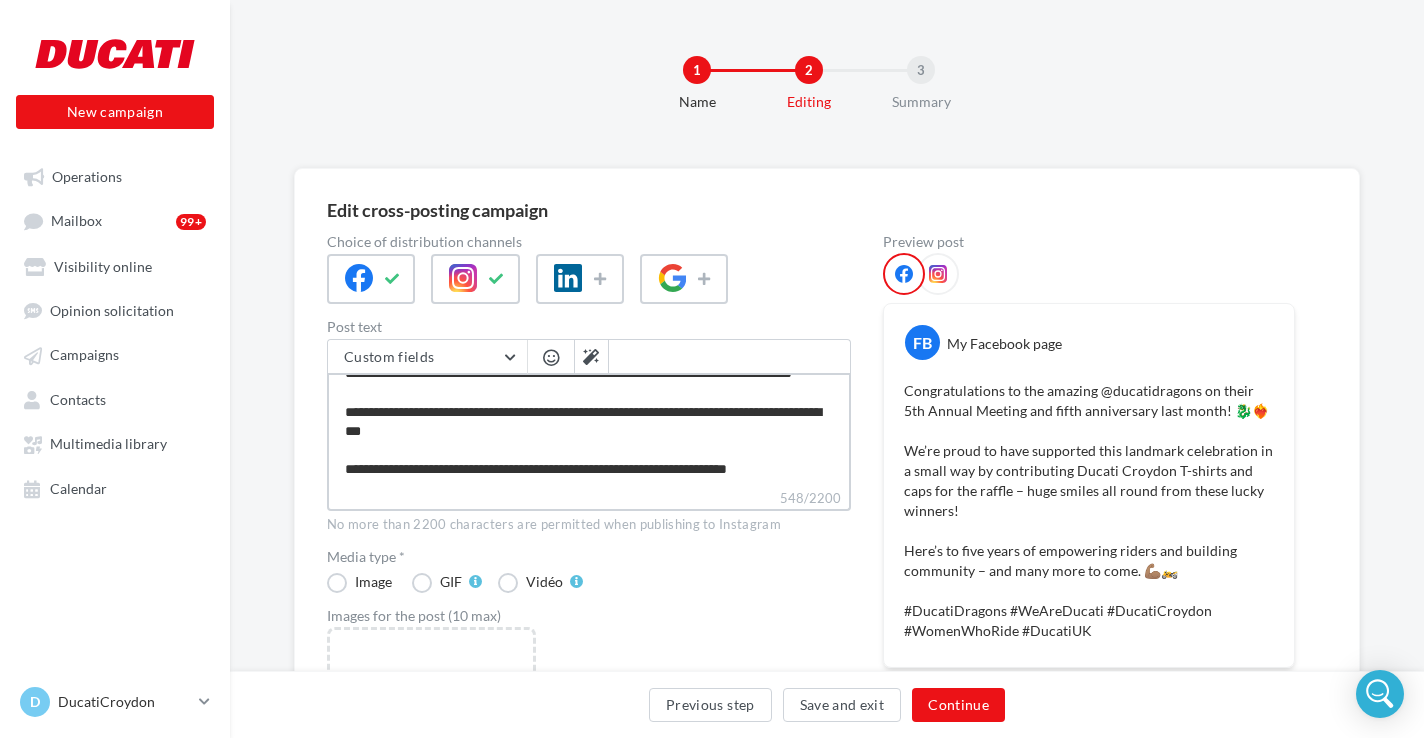 type on "**********" 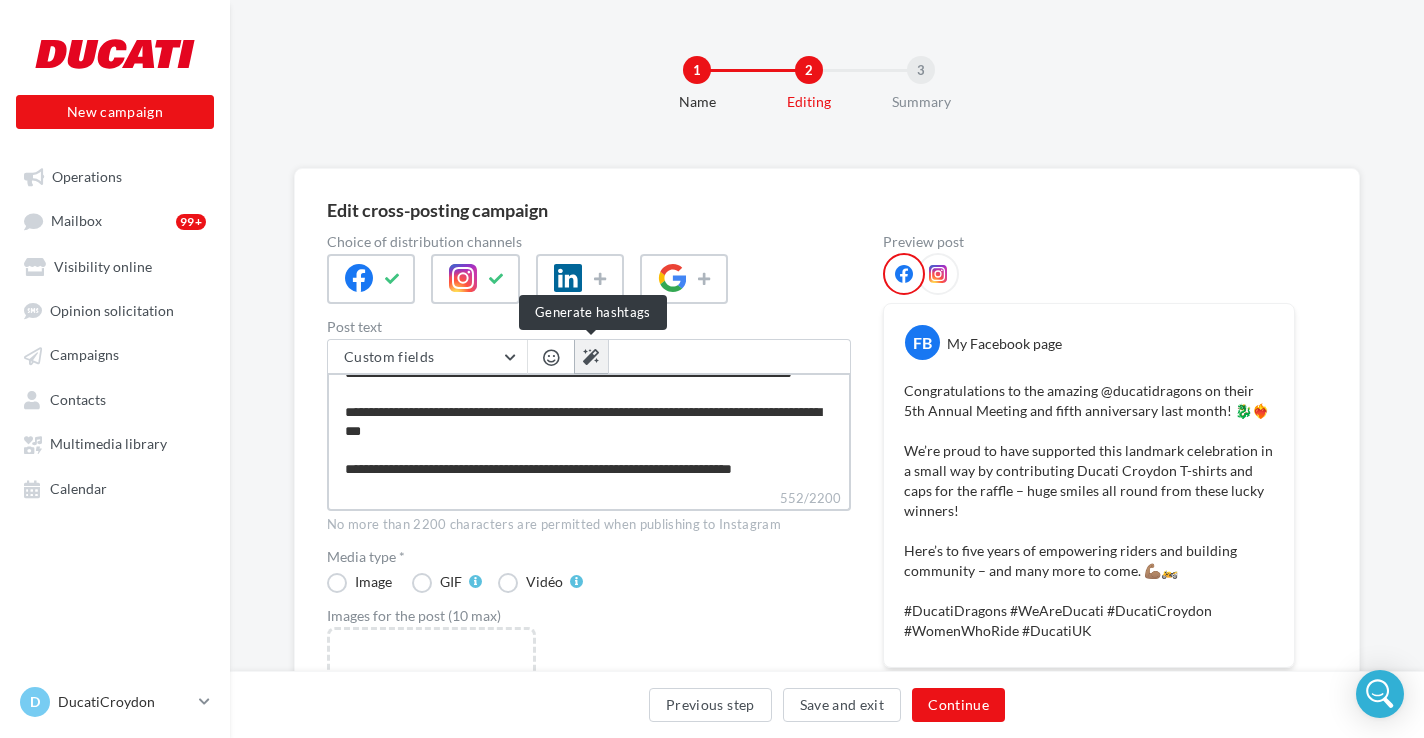 type on "**********" 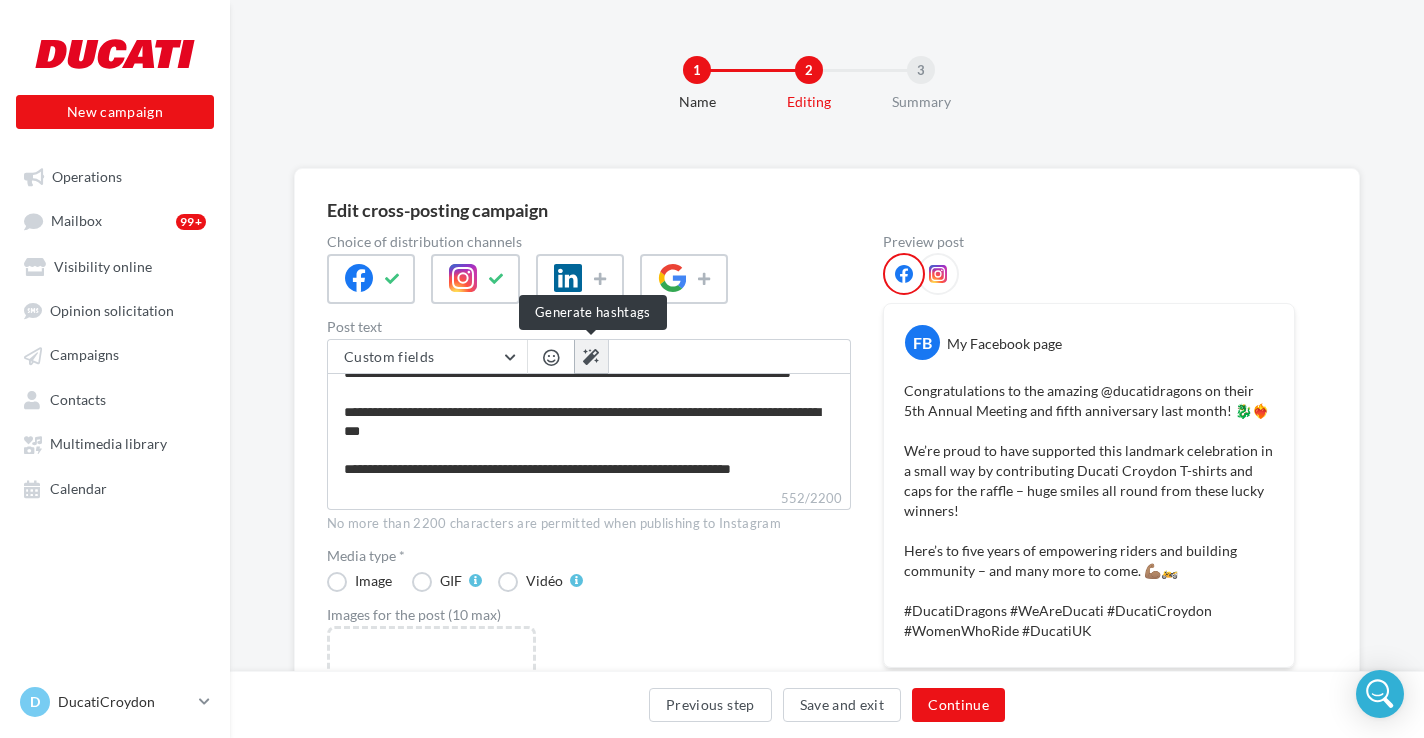 scroll, scrollTop: 133, scrollLeft: 0, axis: vertical 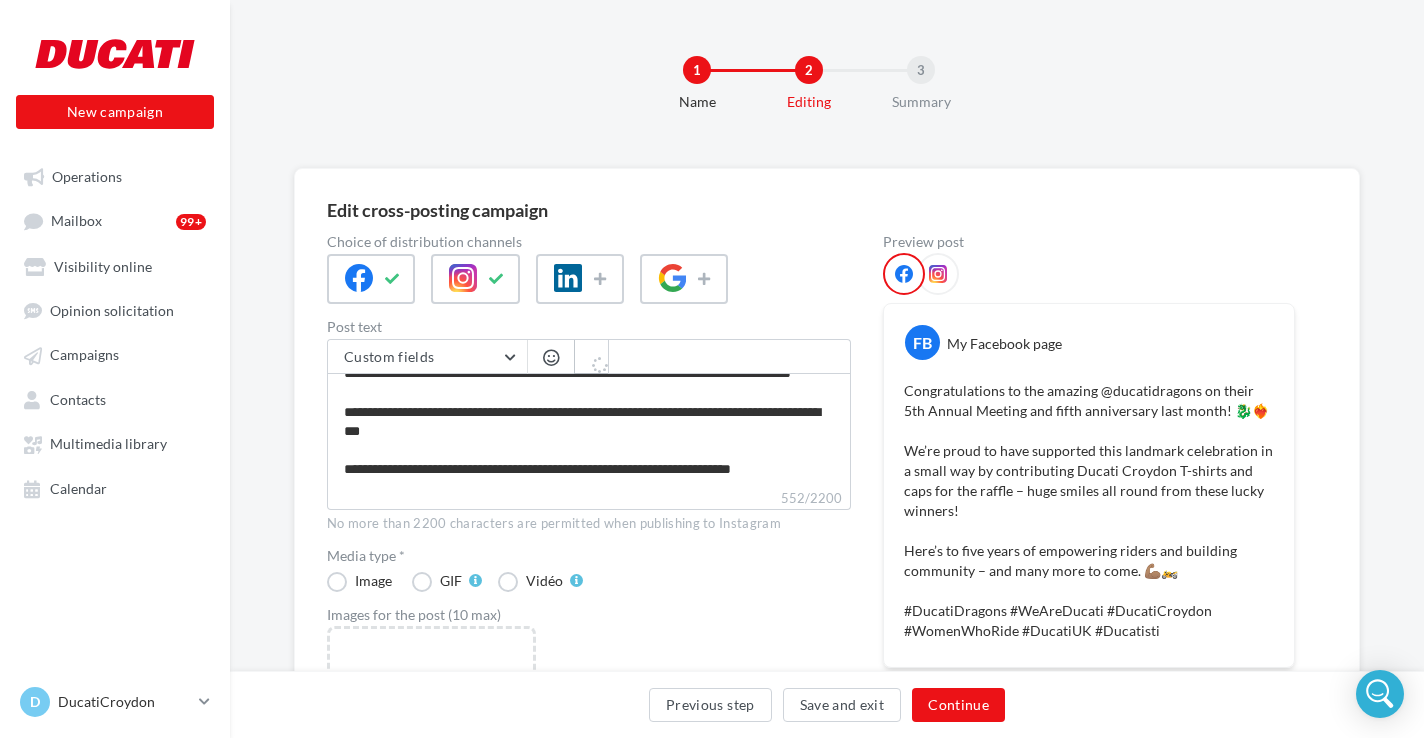 type on "**********" 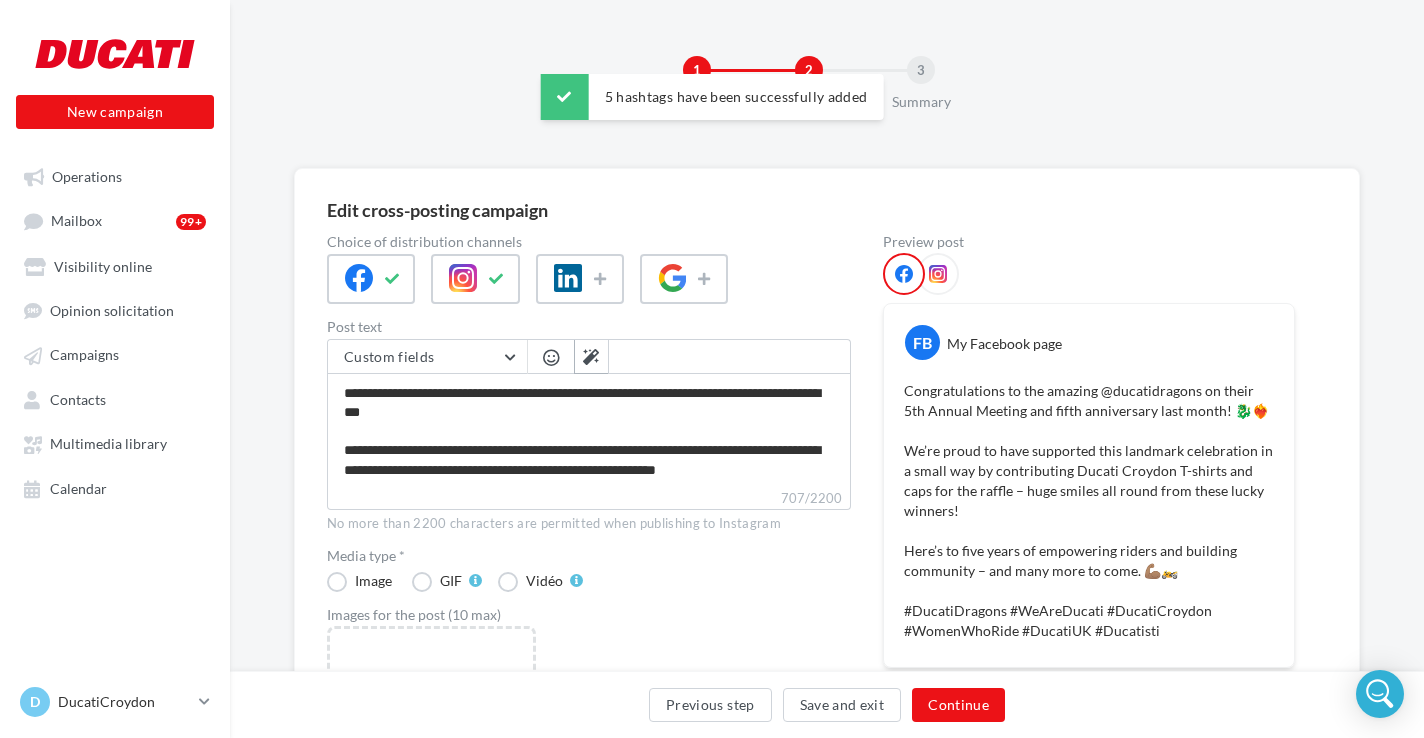 scroll, scrollTop: 152, scrollLeft: 0, axis: vertical 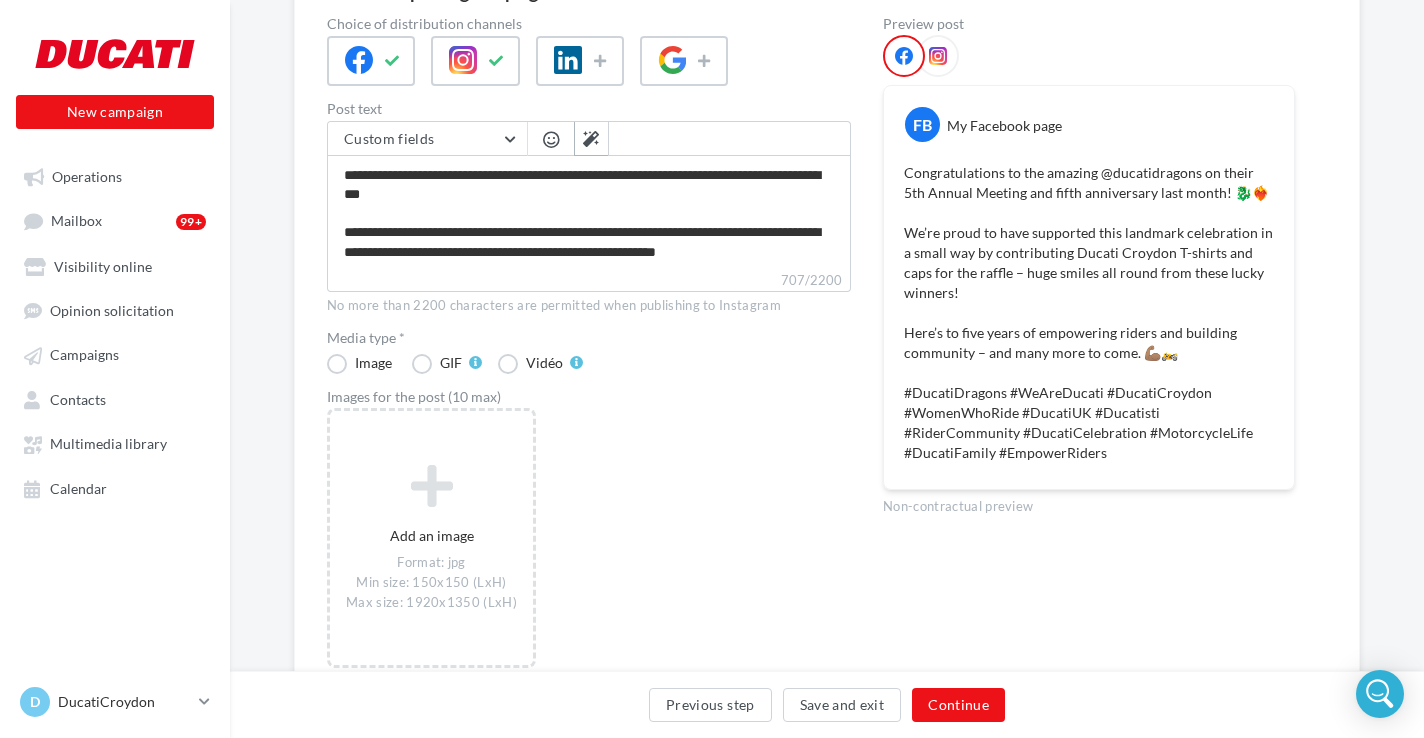 type 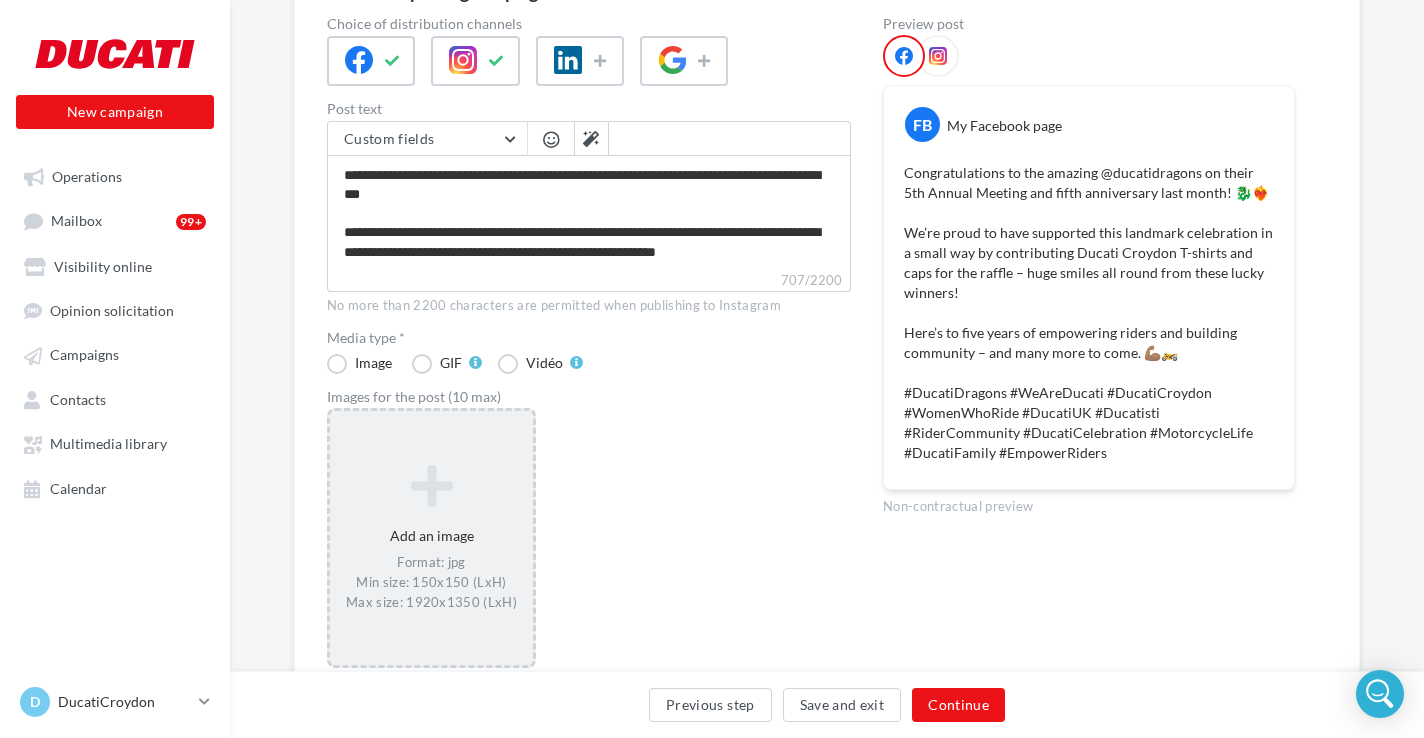 click at bounding box center (431, 486) 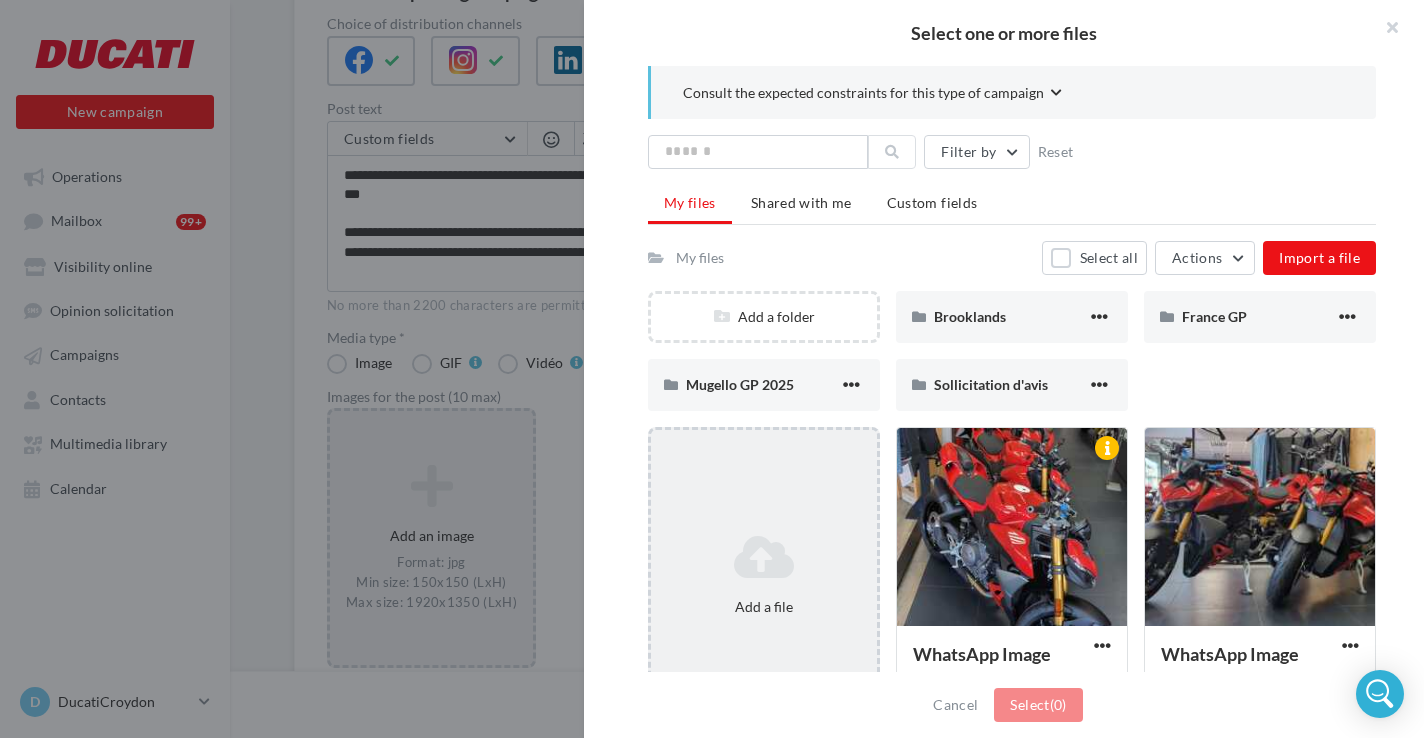 click at bounding box center [764, 557] 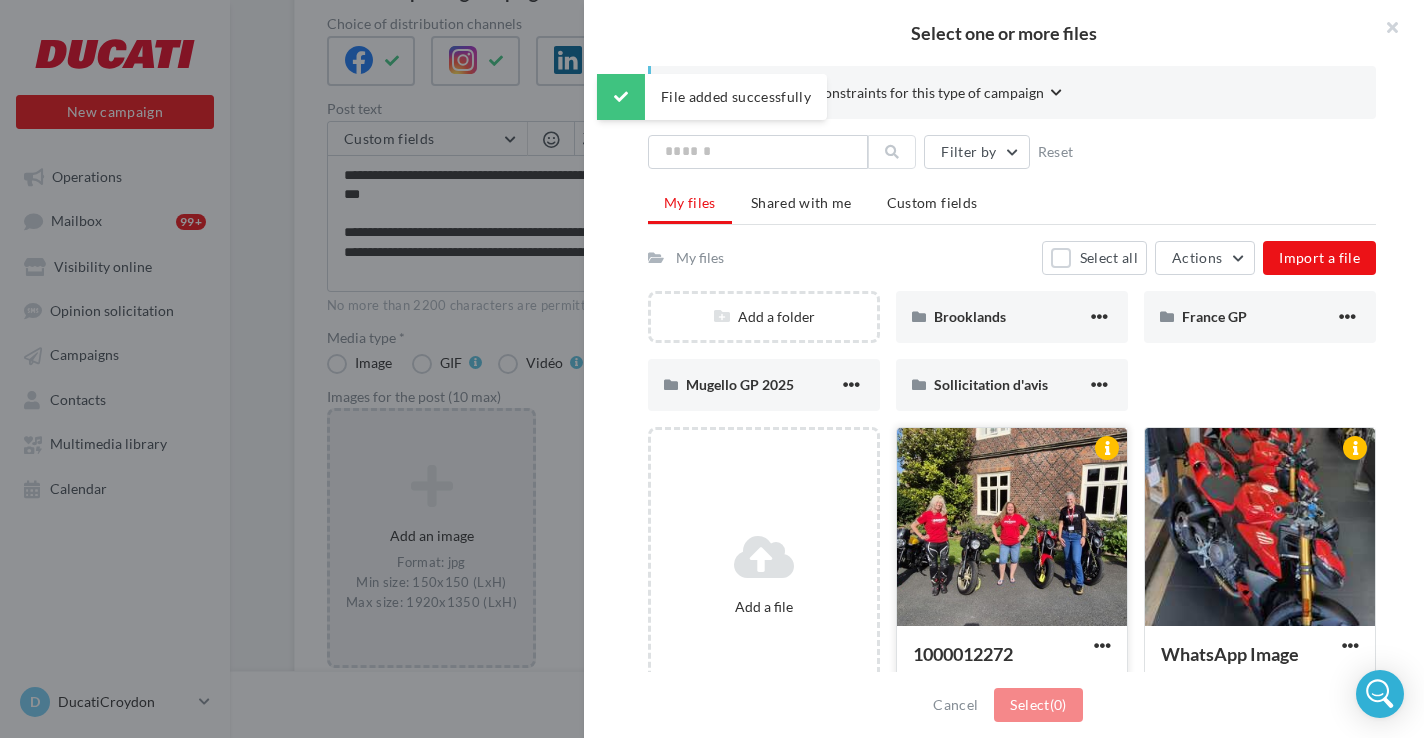 click at bounding box center (1012, 528) 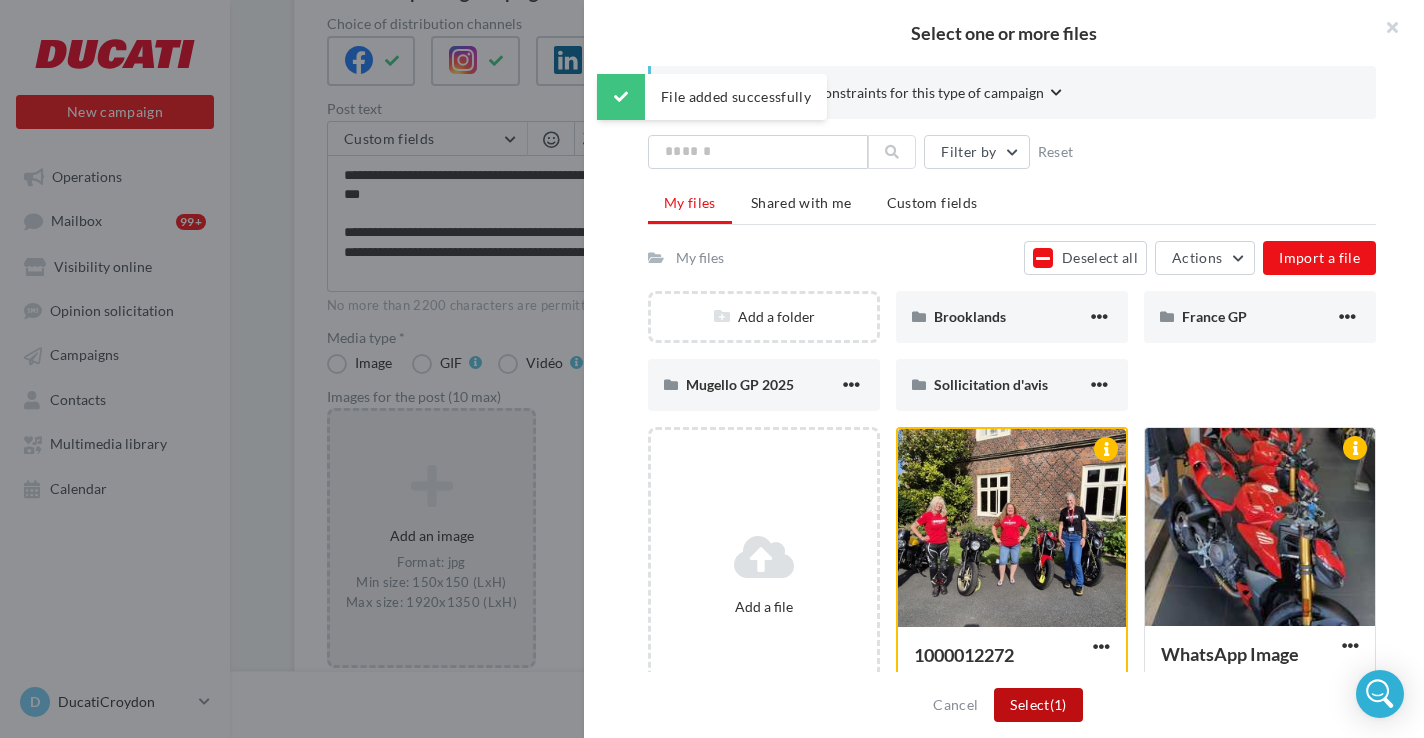 click on "Select   (1)" at bounding box center (1038, 705) 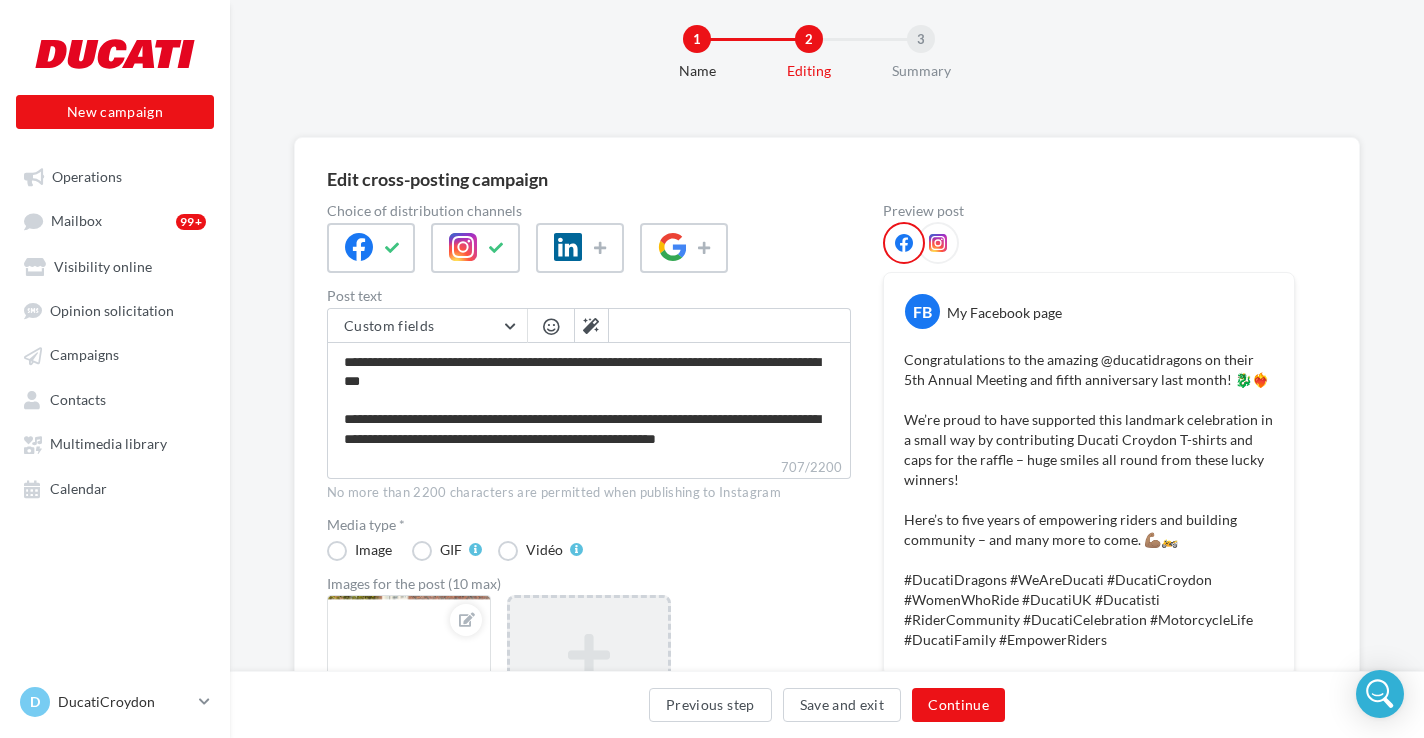 scroll, scrollTop: 27, scrollLeft: 0, axis: vertical 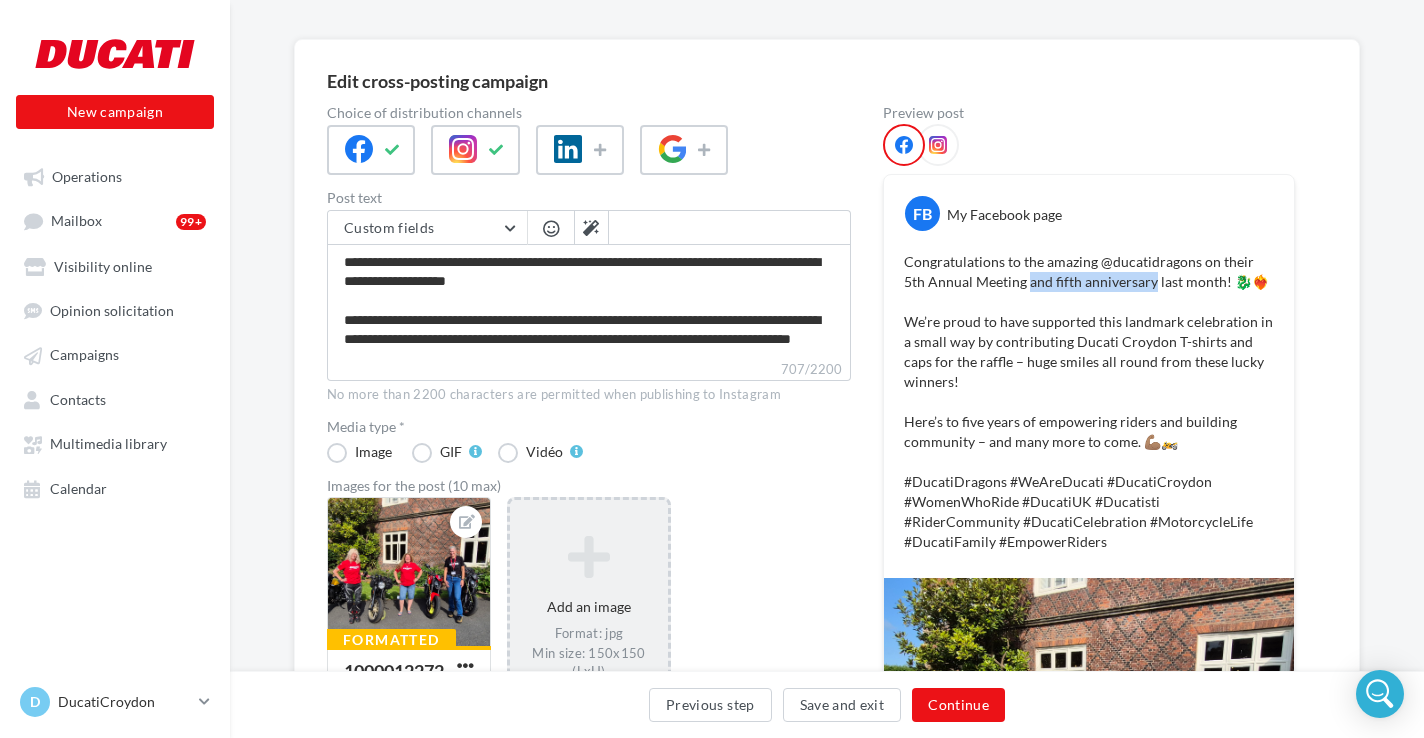 drag, startPoint x: 1005, startPoint y: 282, endPoint x: 1129, endPoint y: 278, distance: 124.0645 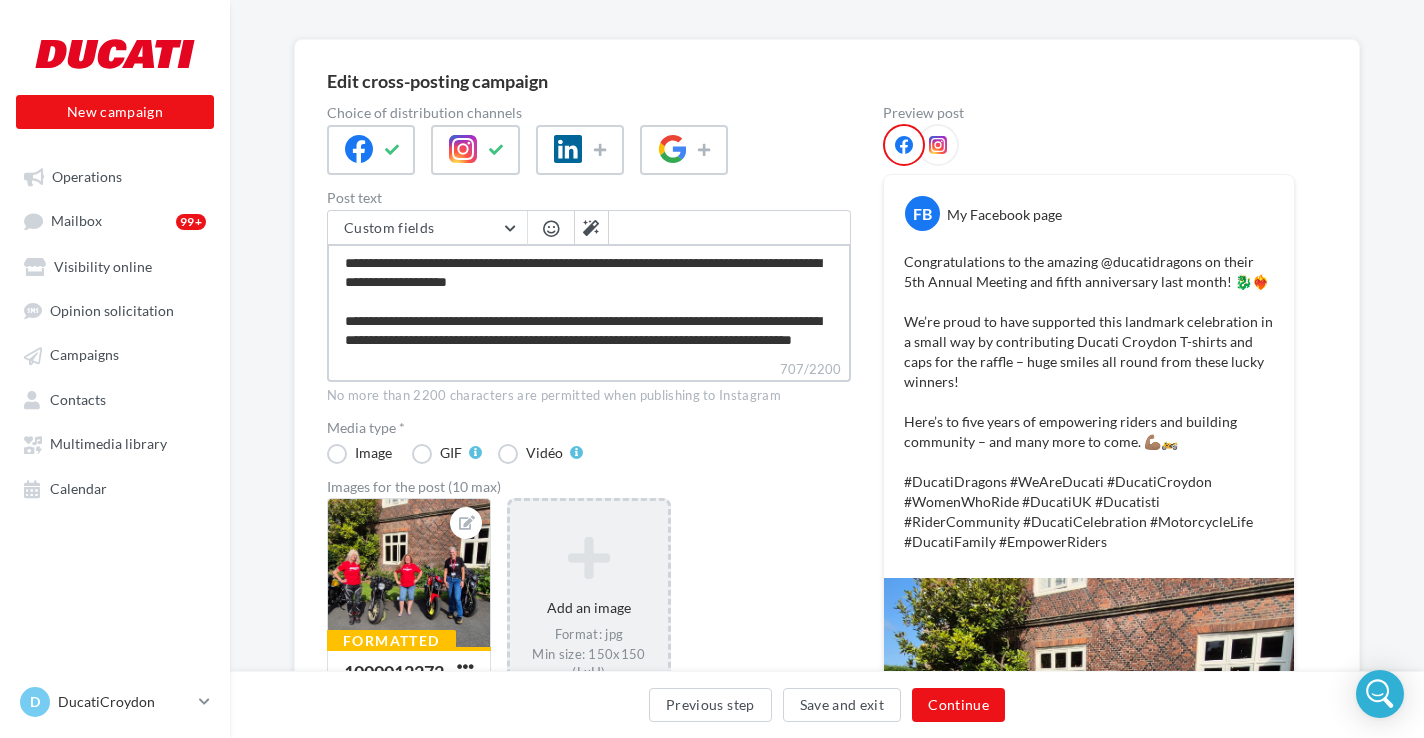 drag, startPoint x: 468, startPoint y: 283, endPoint x: 341, endPoint y: 281, distance: 127.01575 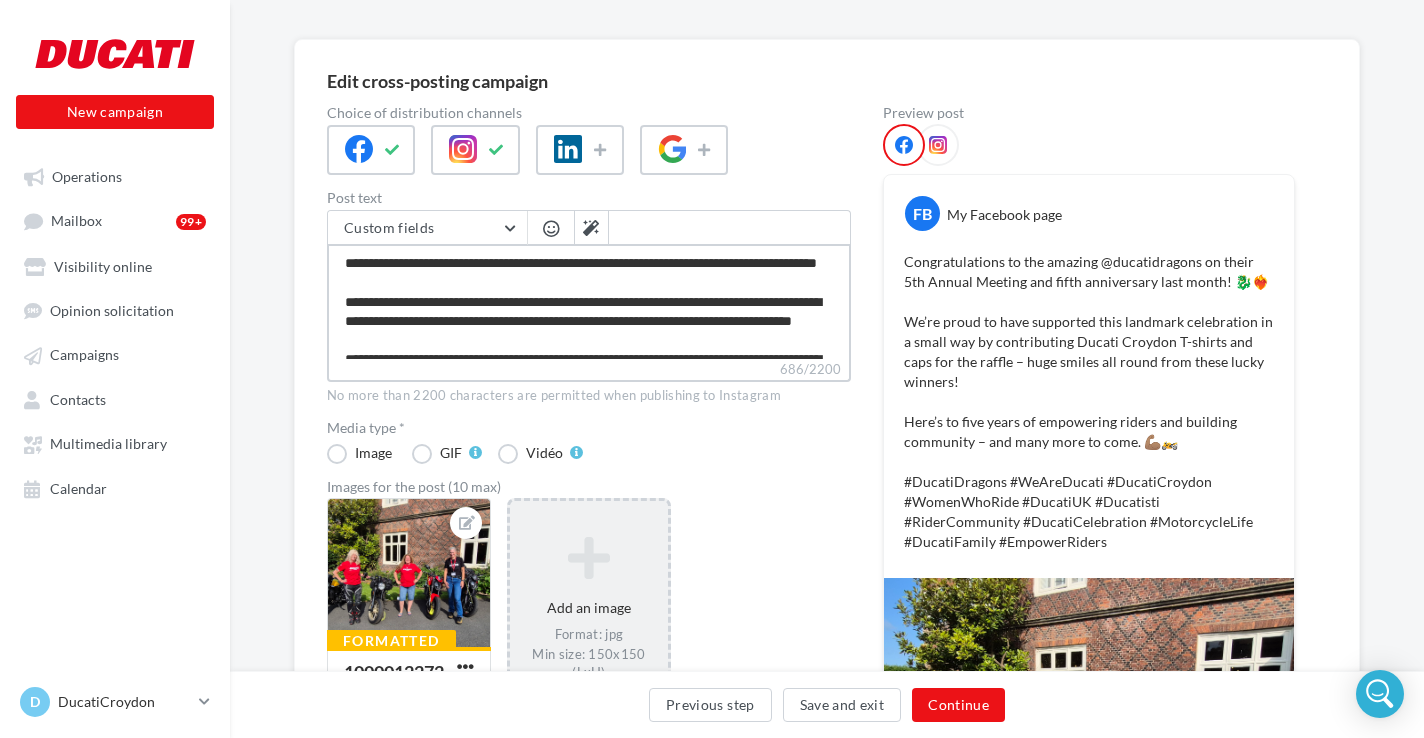 type on "**********" 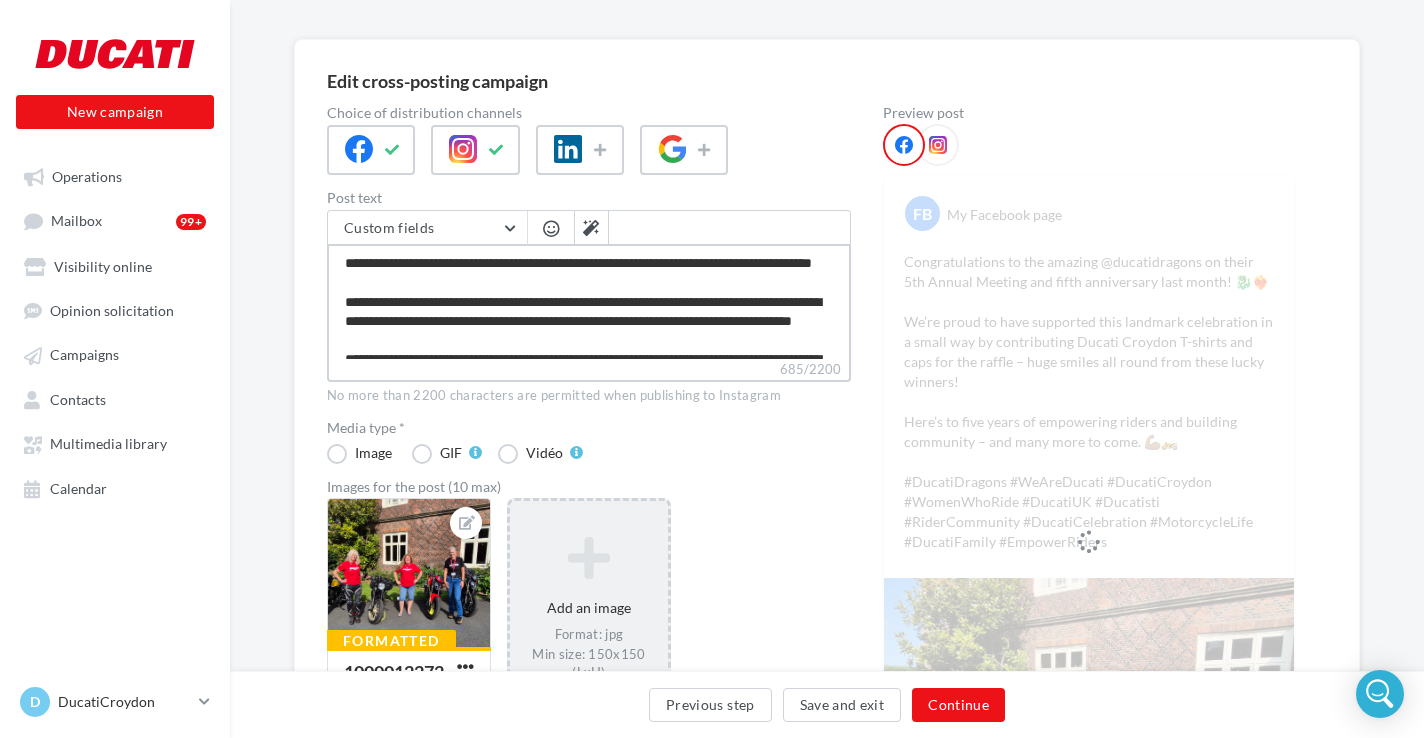 click on "**********" at bounding box center (589, 301) 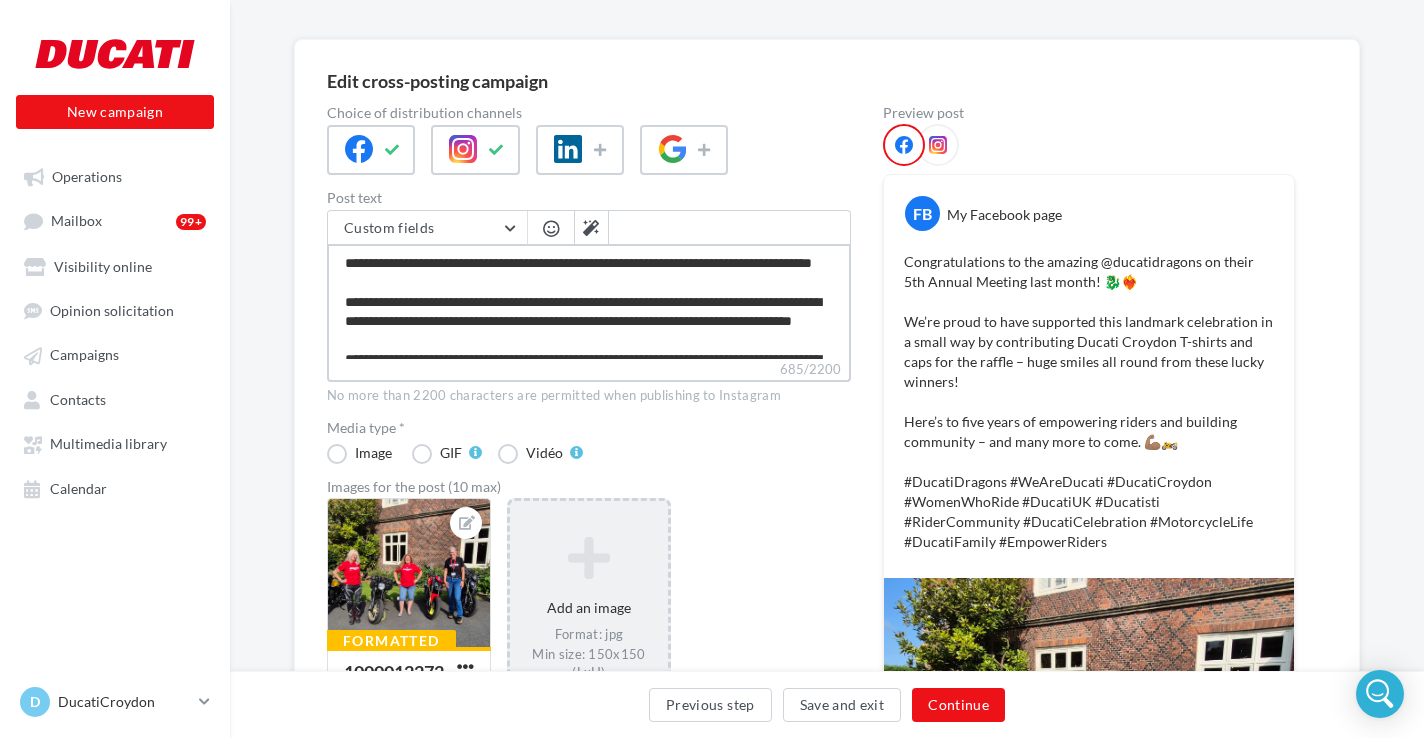 click on "**********" at bounding box center (589, 301) 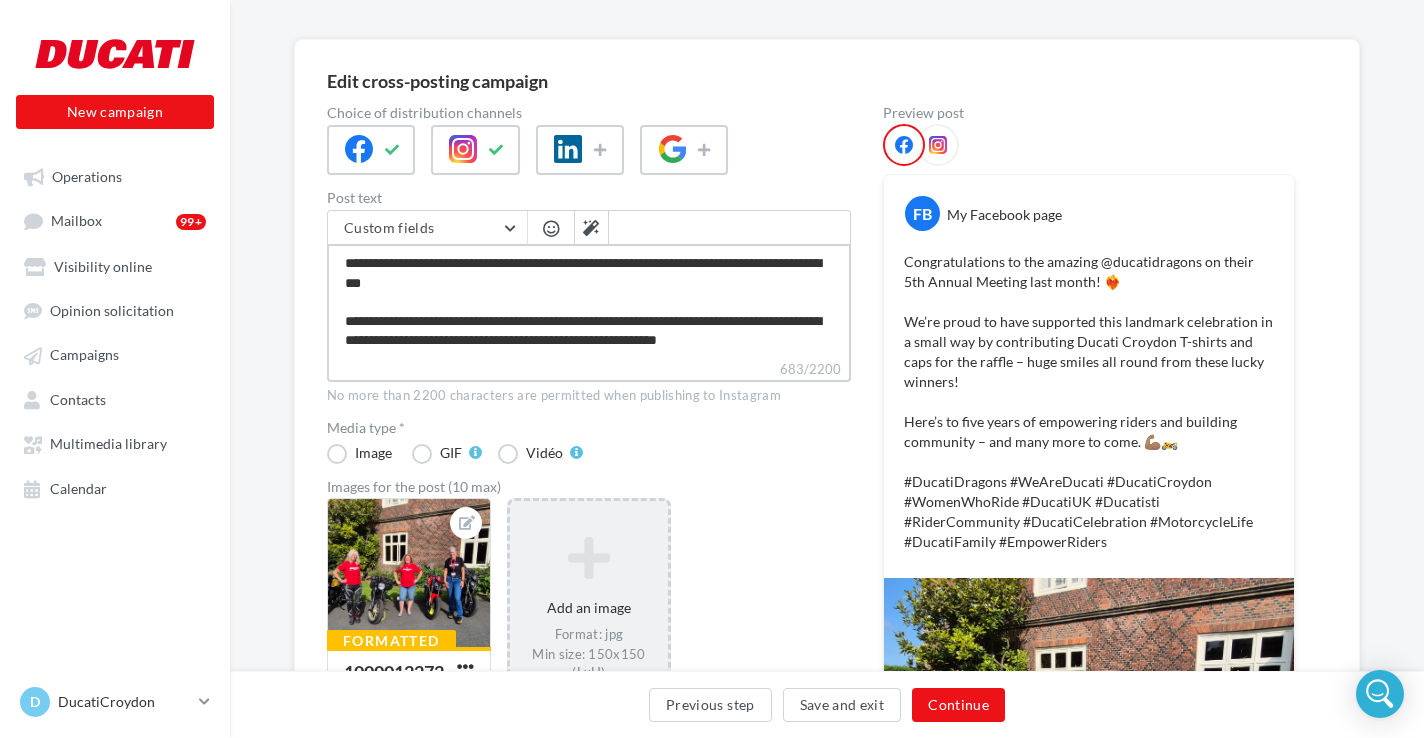 scroll, scrollTop: 104, scrollLeft: 0, axis: vertical 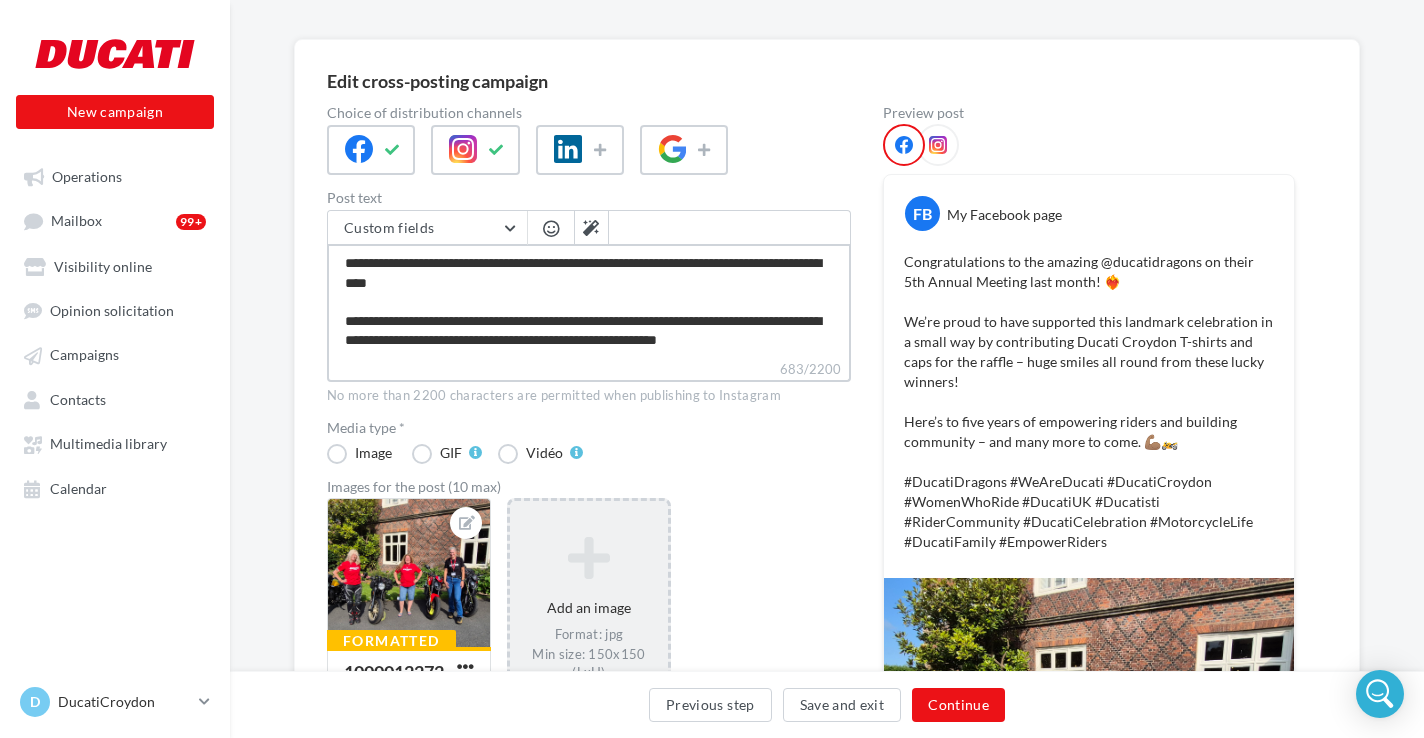 type on "**********" 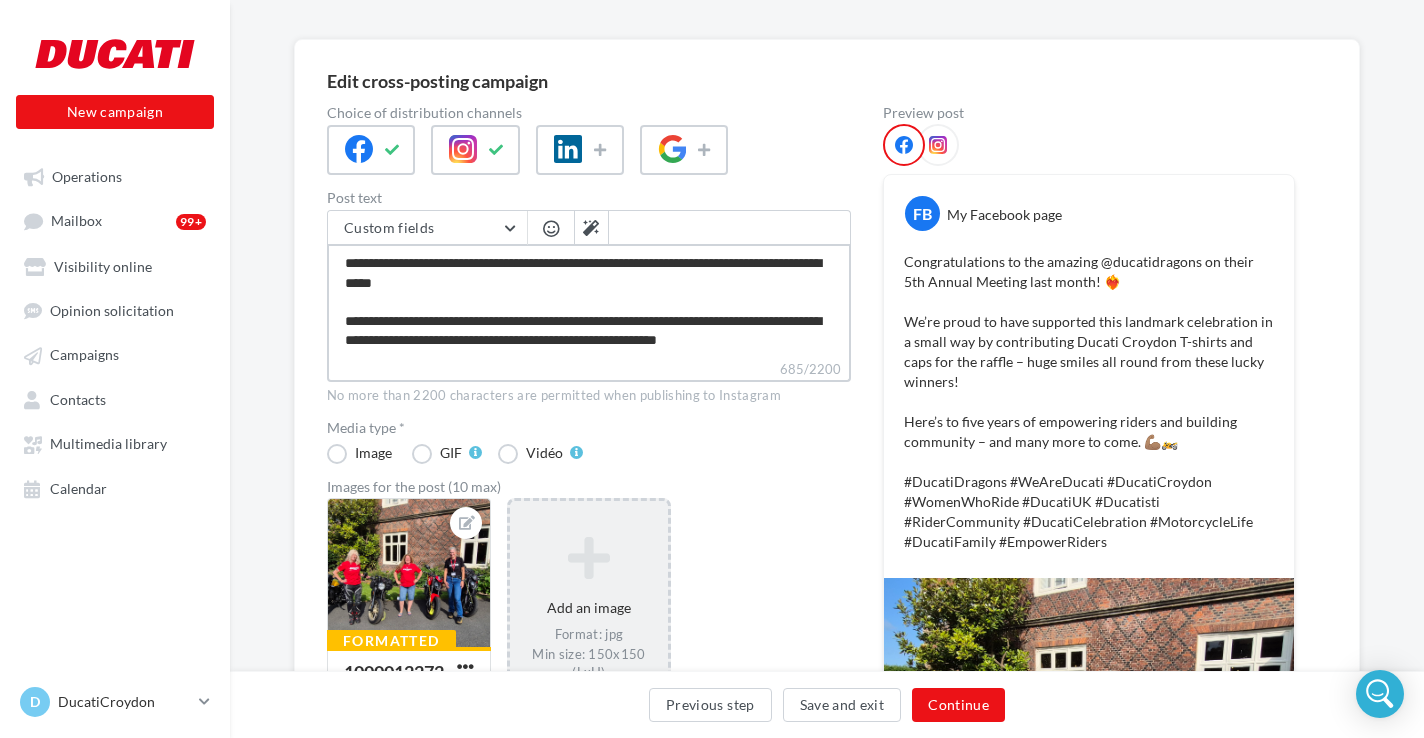 type on "**********" 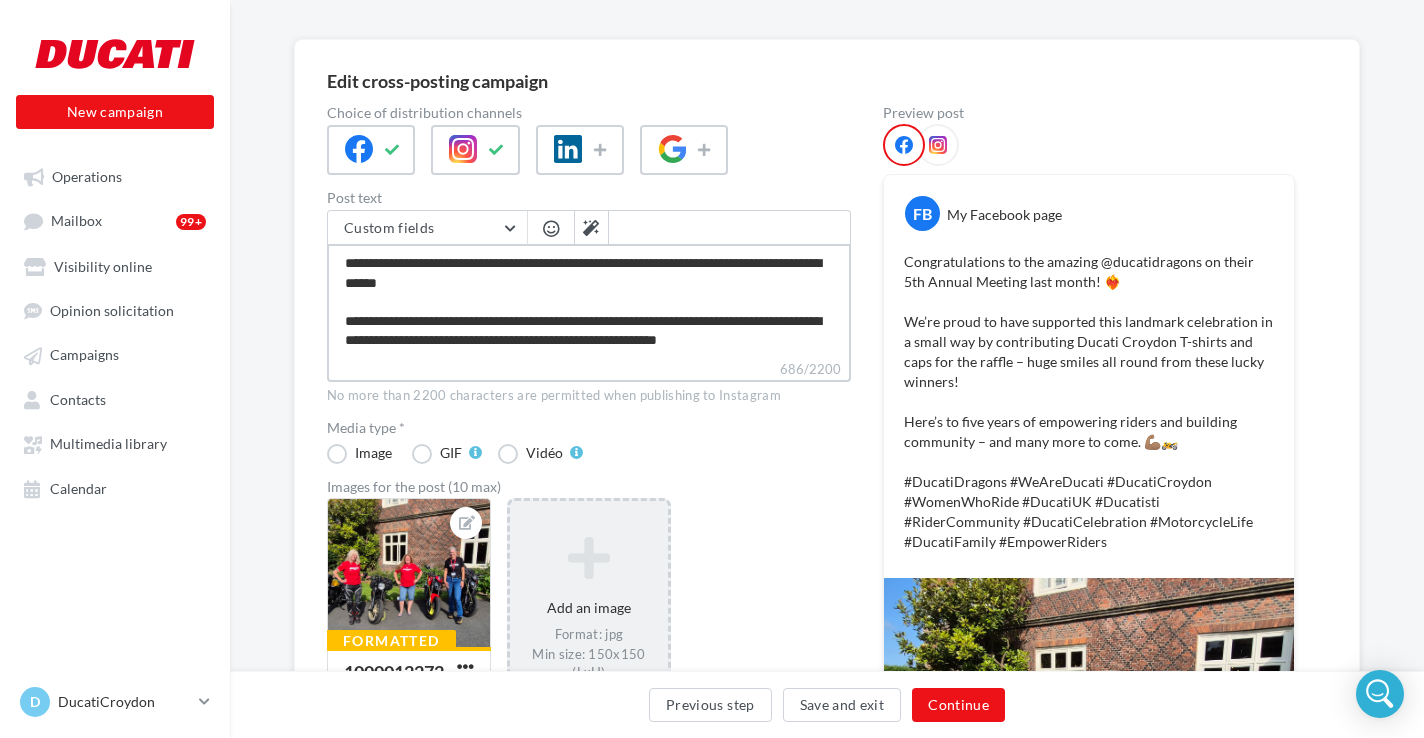type on "**********" 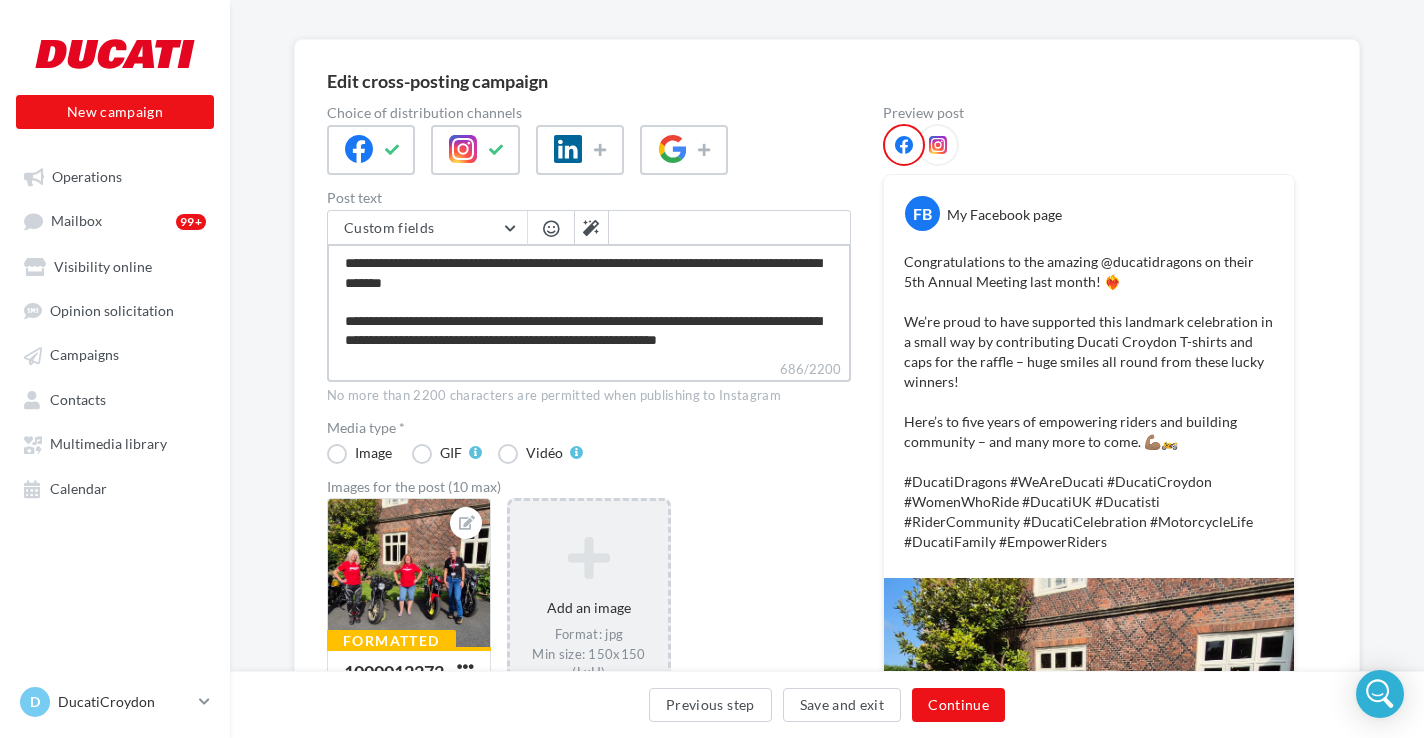 type on "**********" 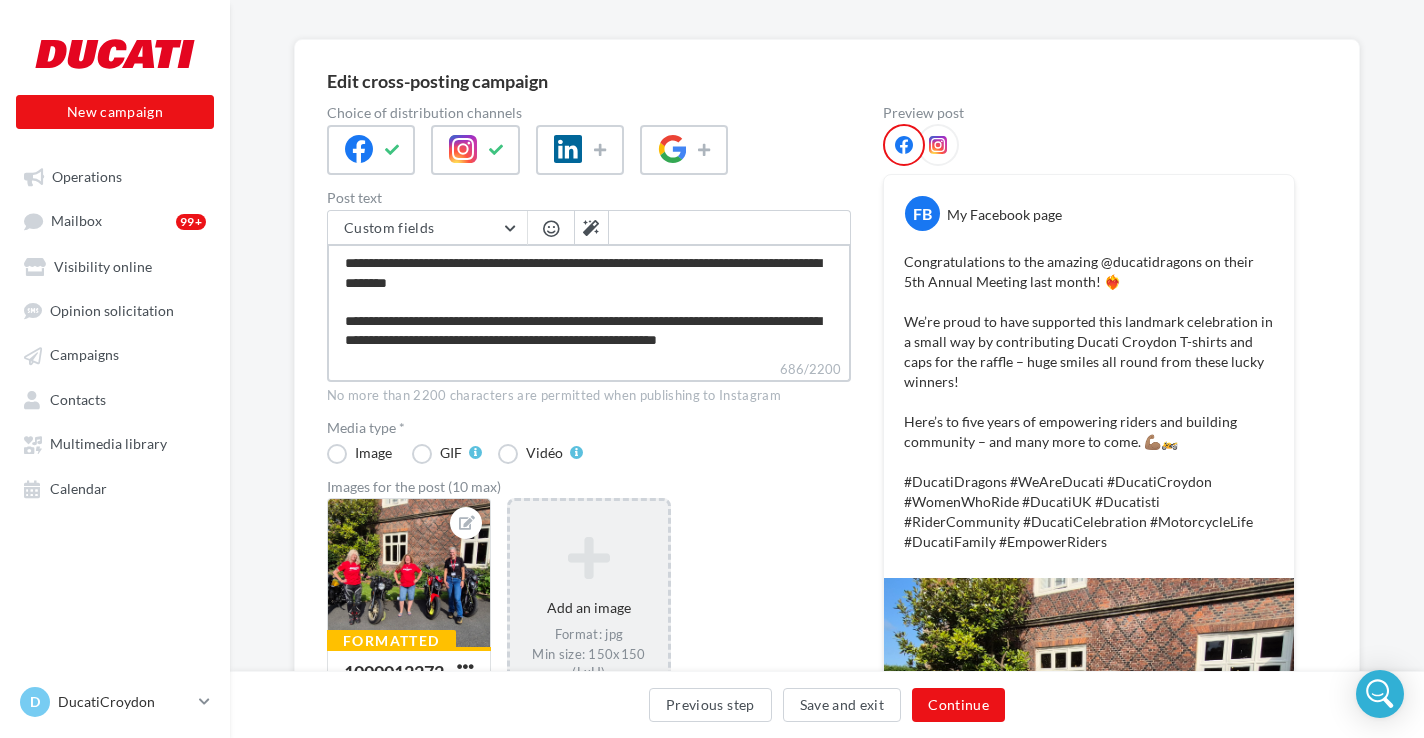 type on "**********" 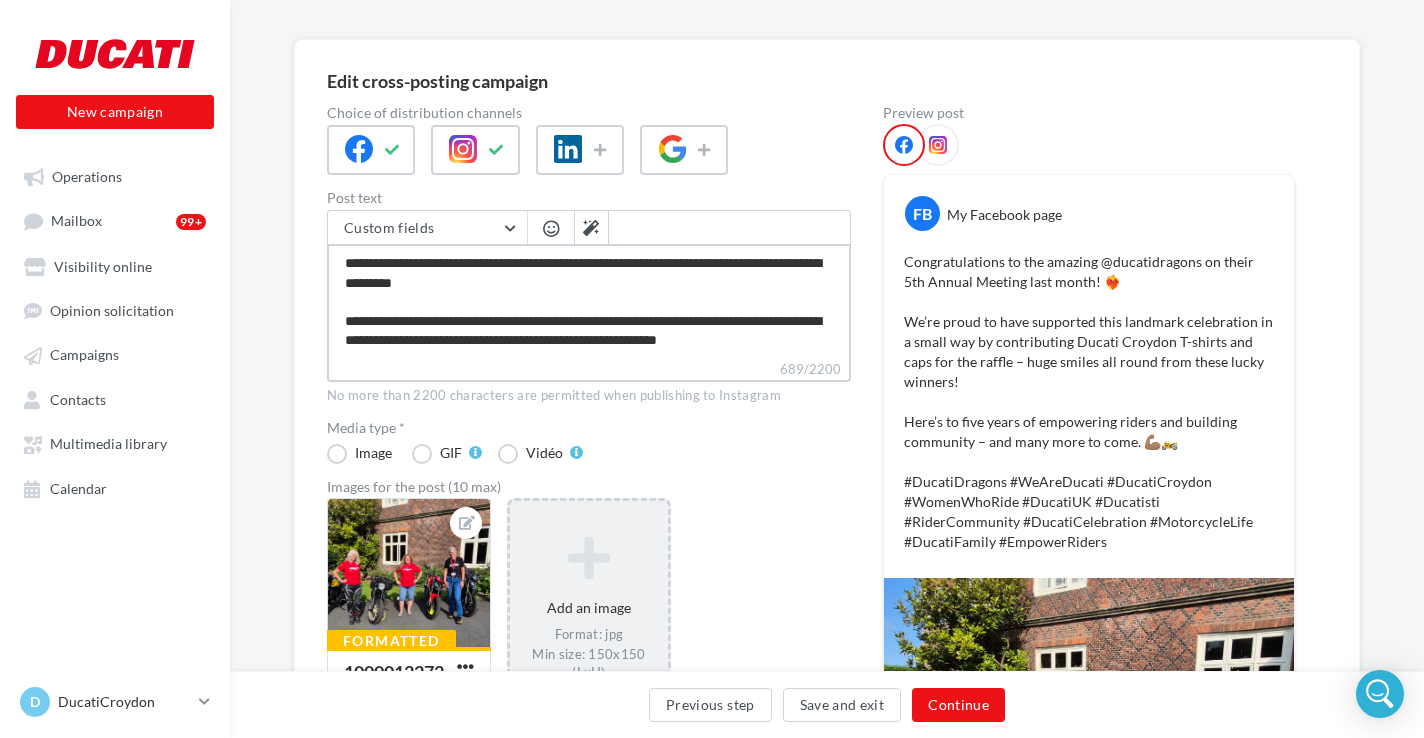 type on "**********" 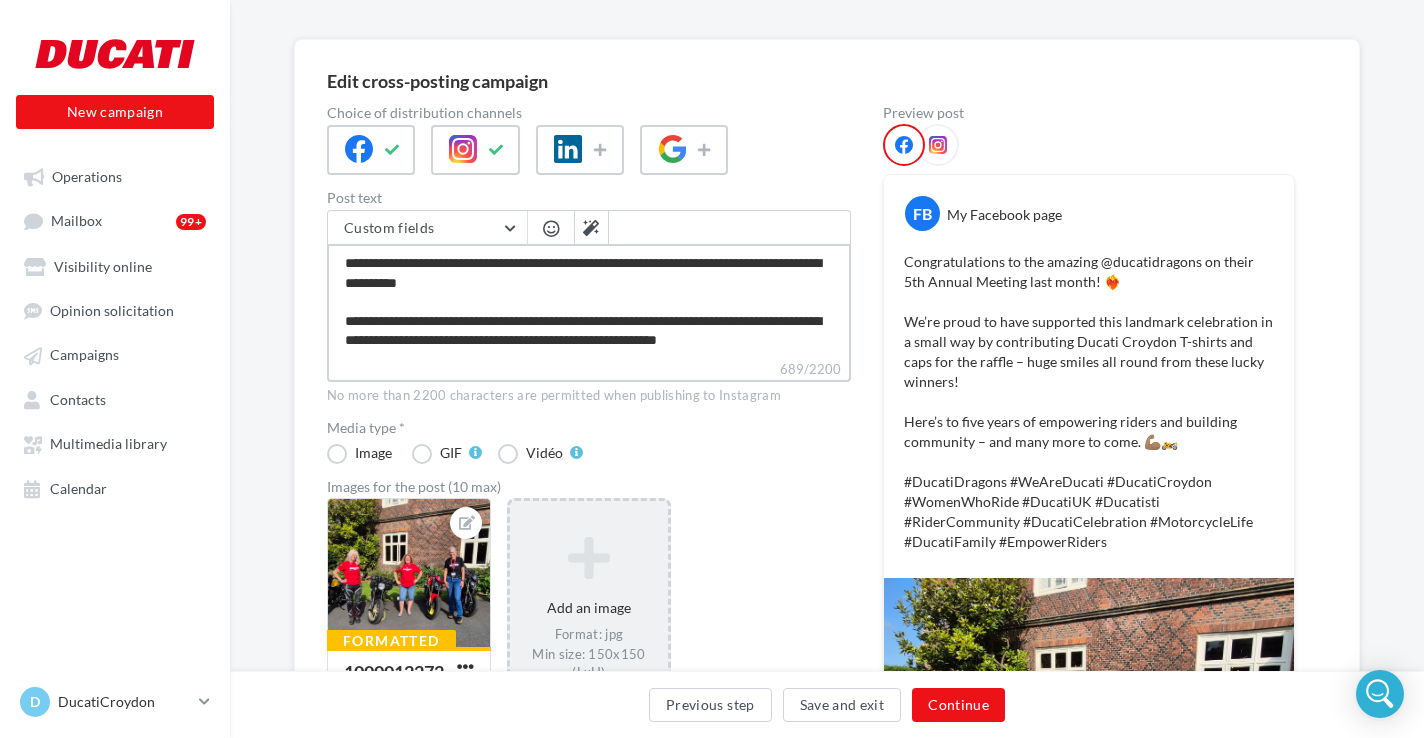 type on "**********" 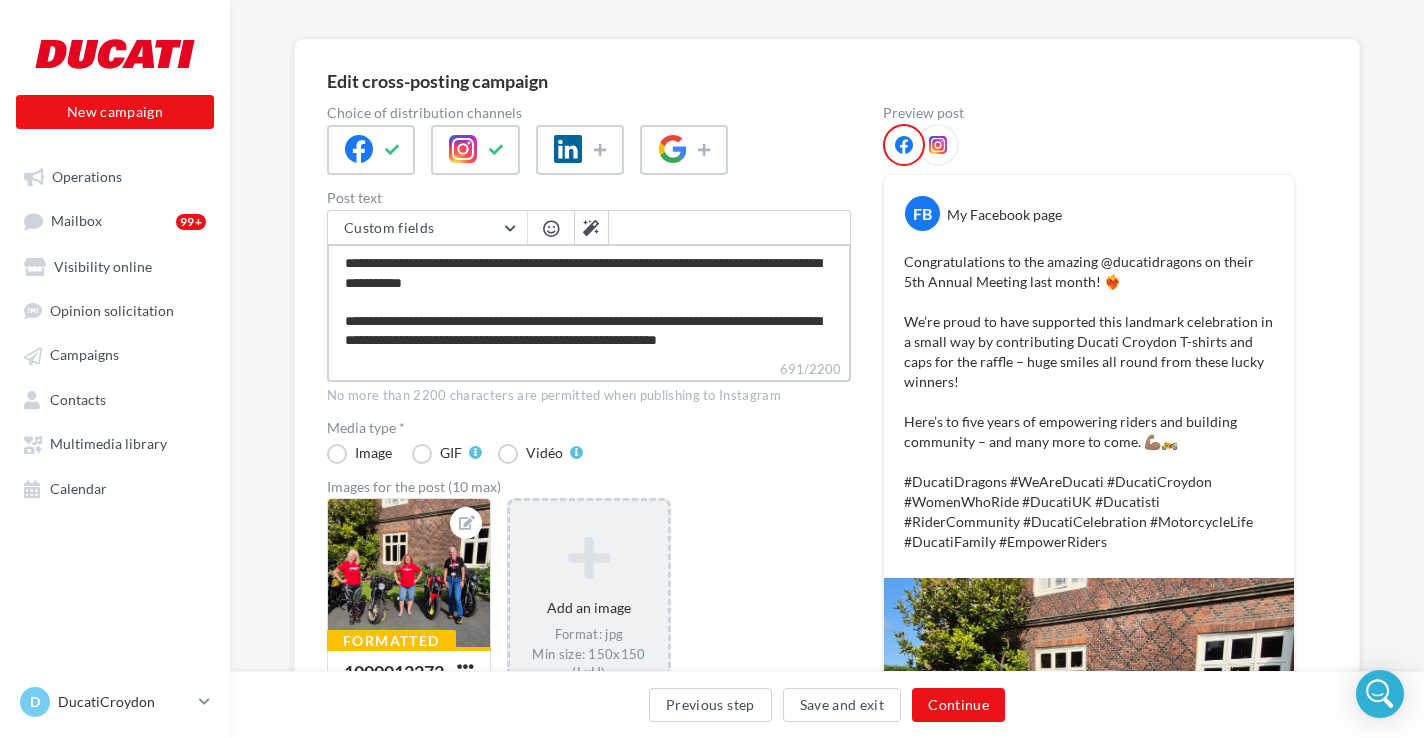 type on "**********" 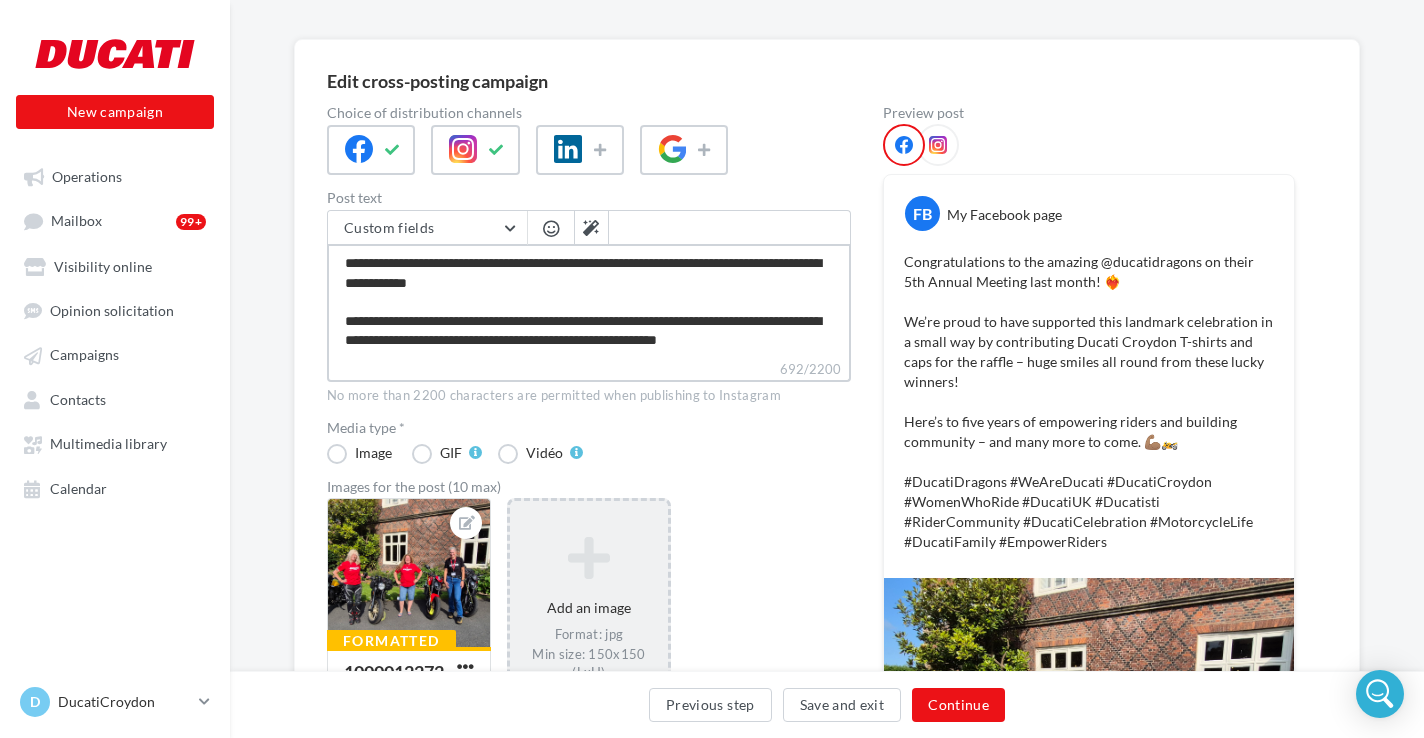 type on "**********" 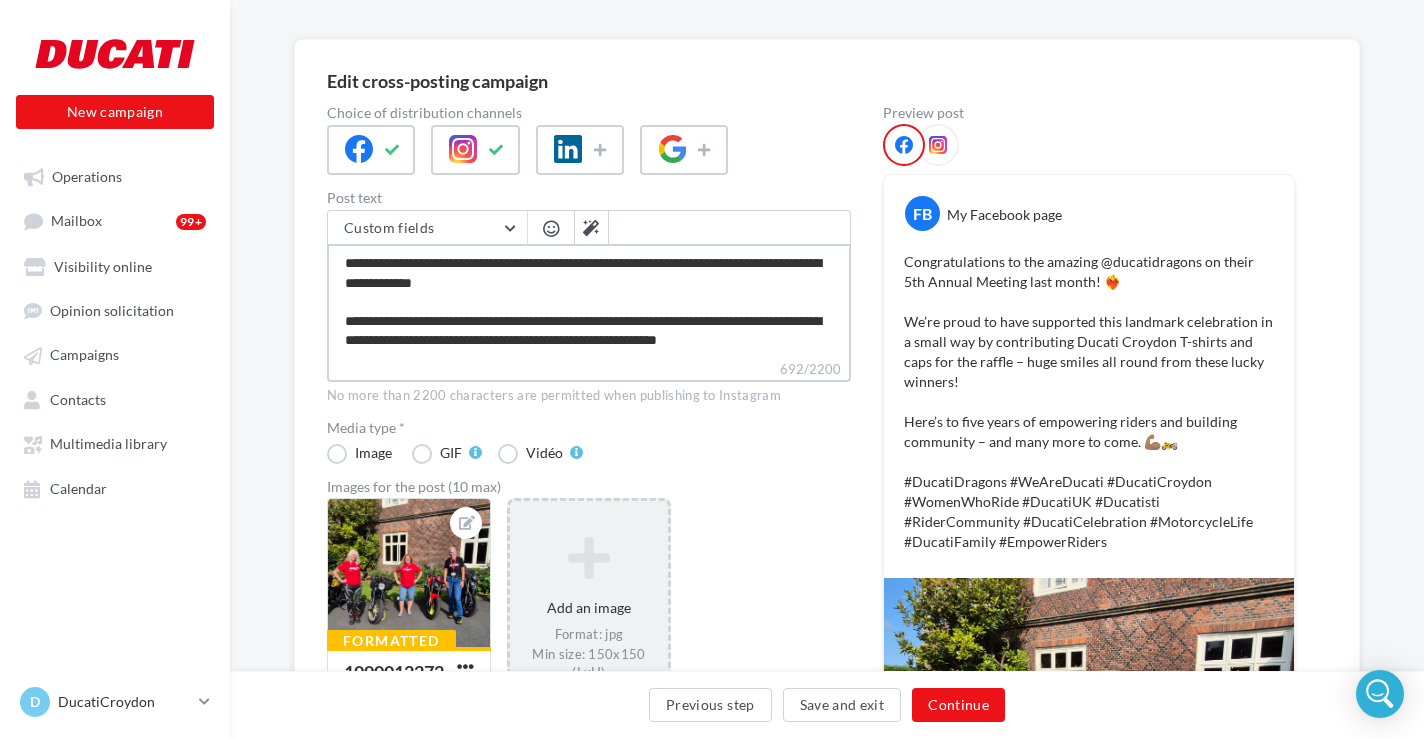 type on "**********" 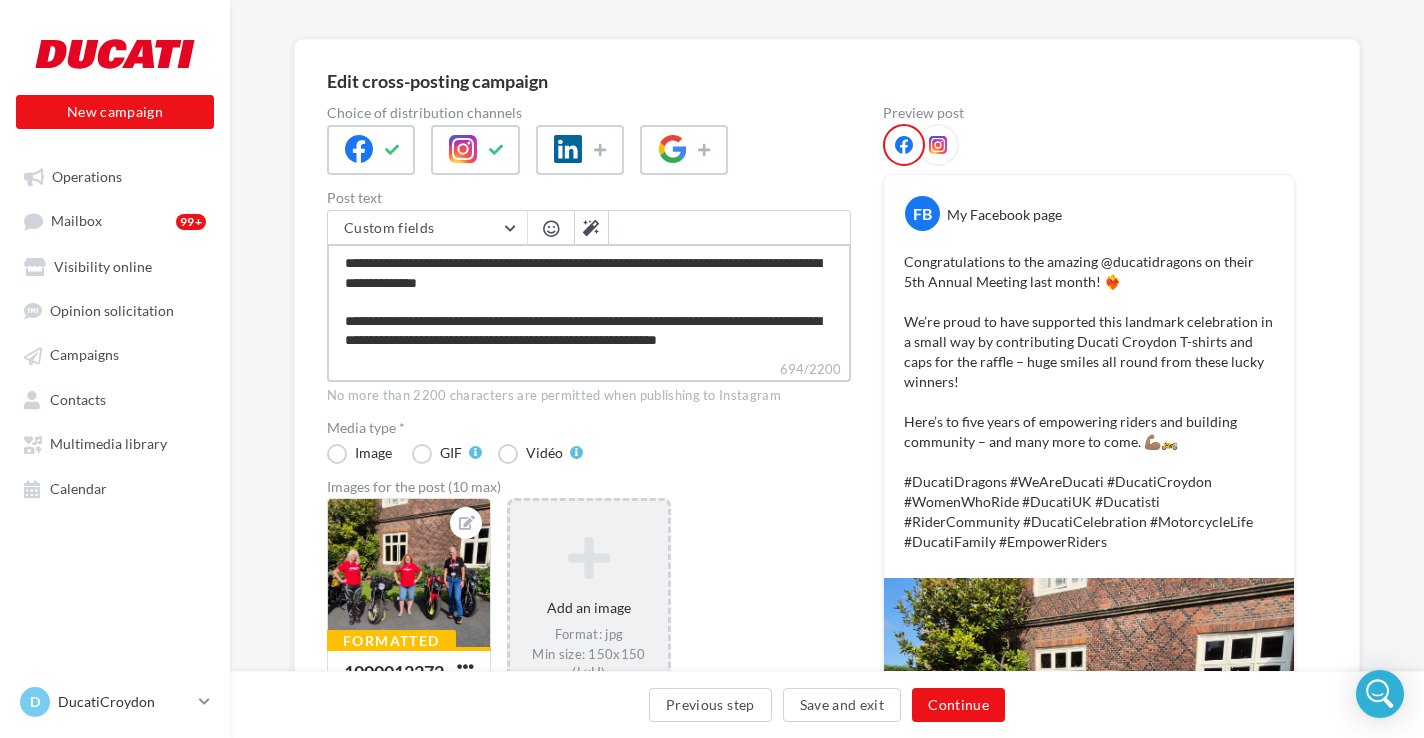 type on "**********" 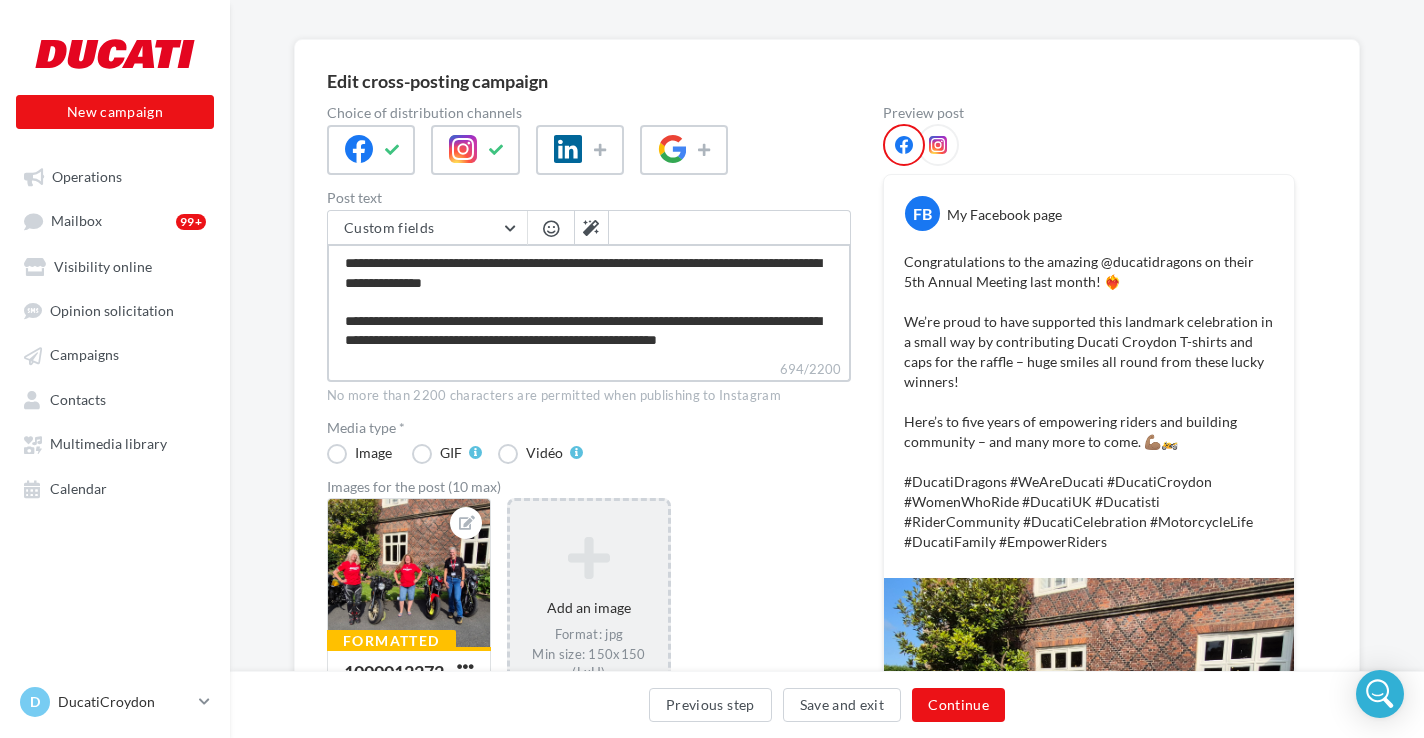 type on "**********" 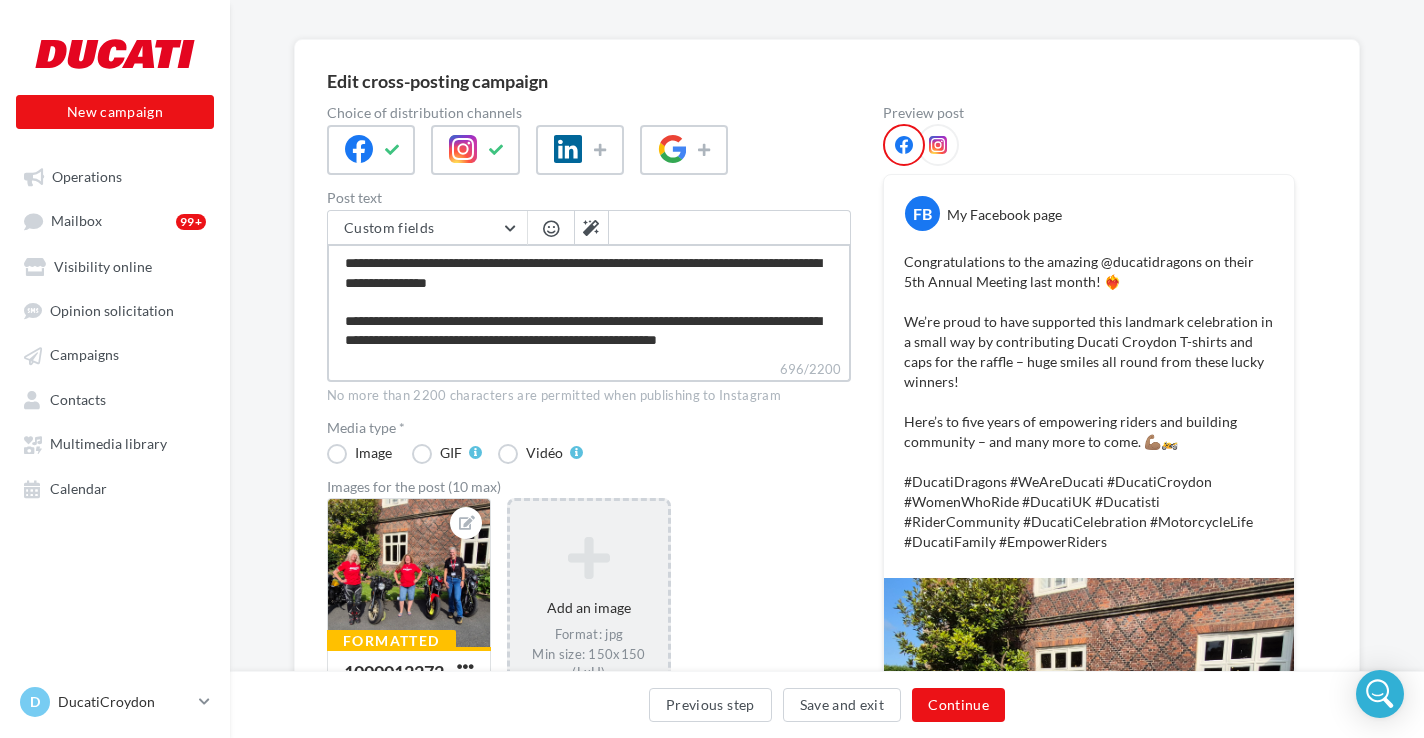 type on "**********" 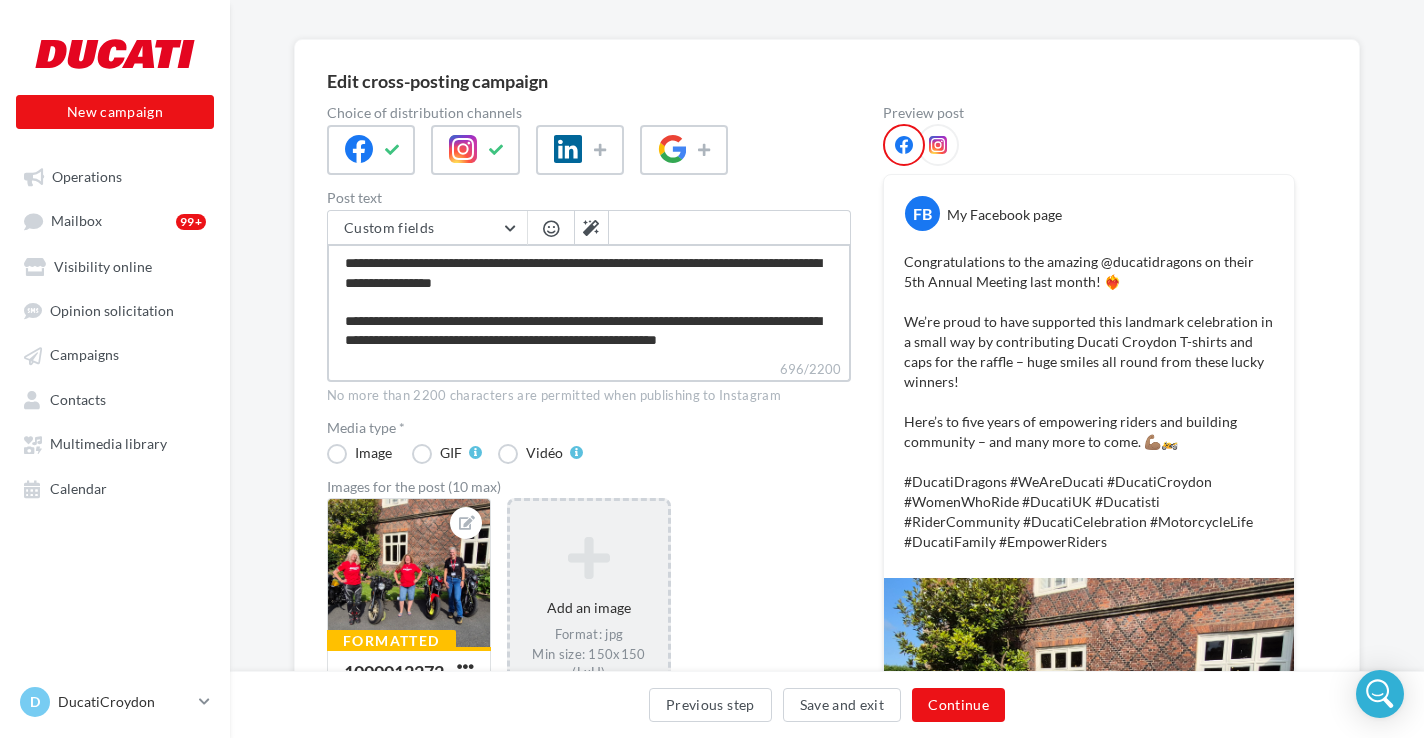 type on "**********" 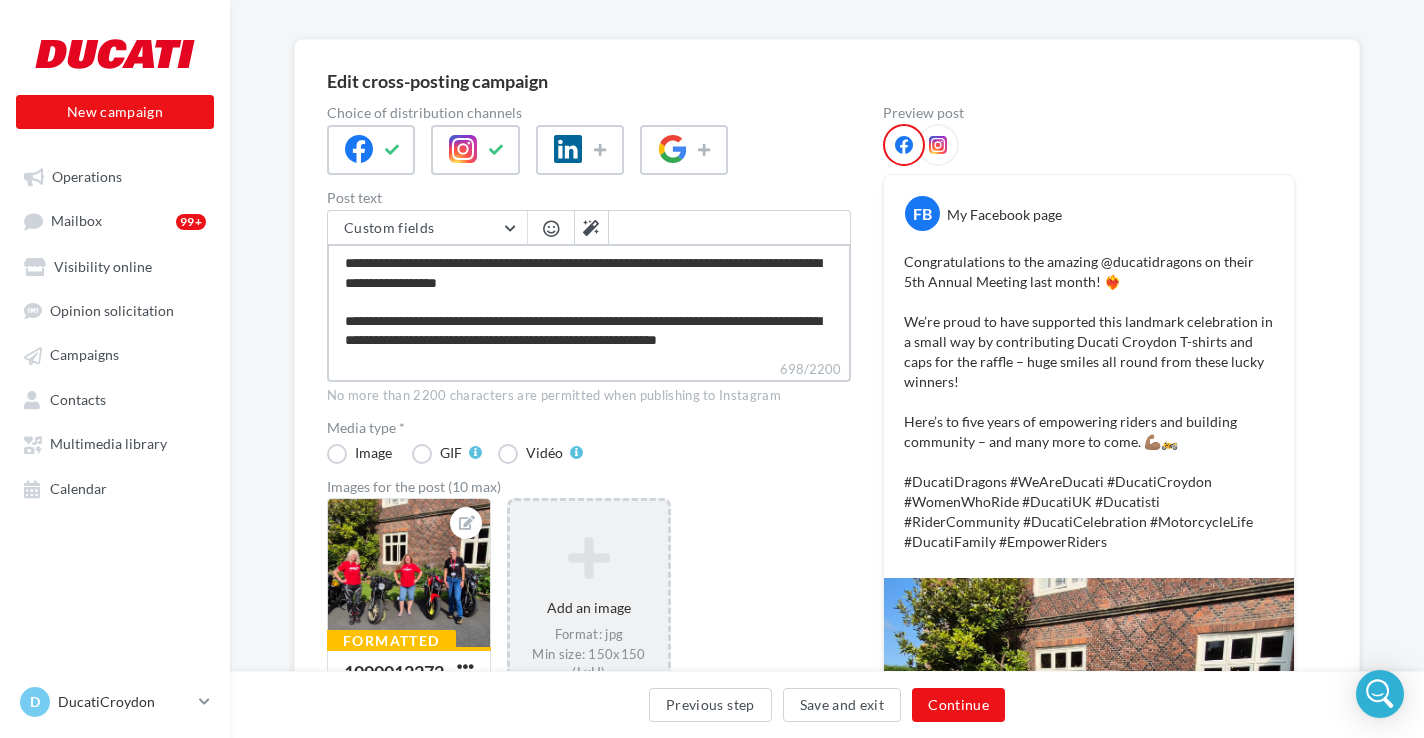 type on "**********" 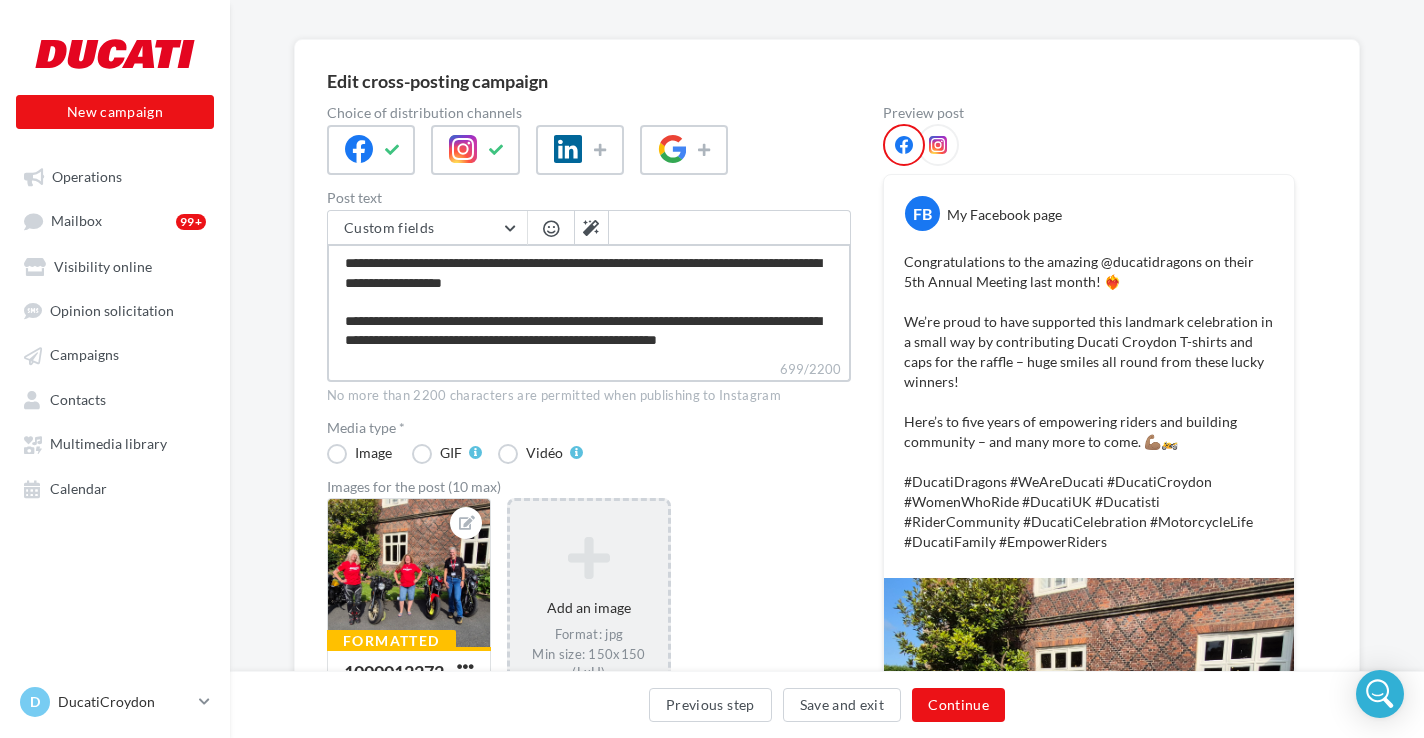 type on "**********" 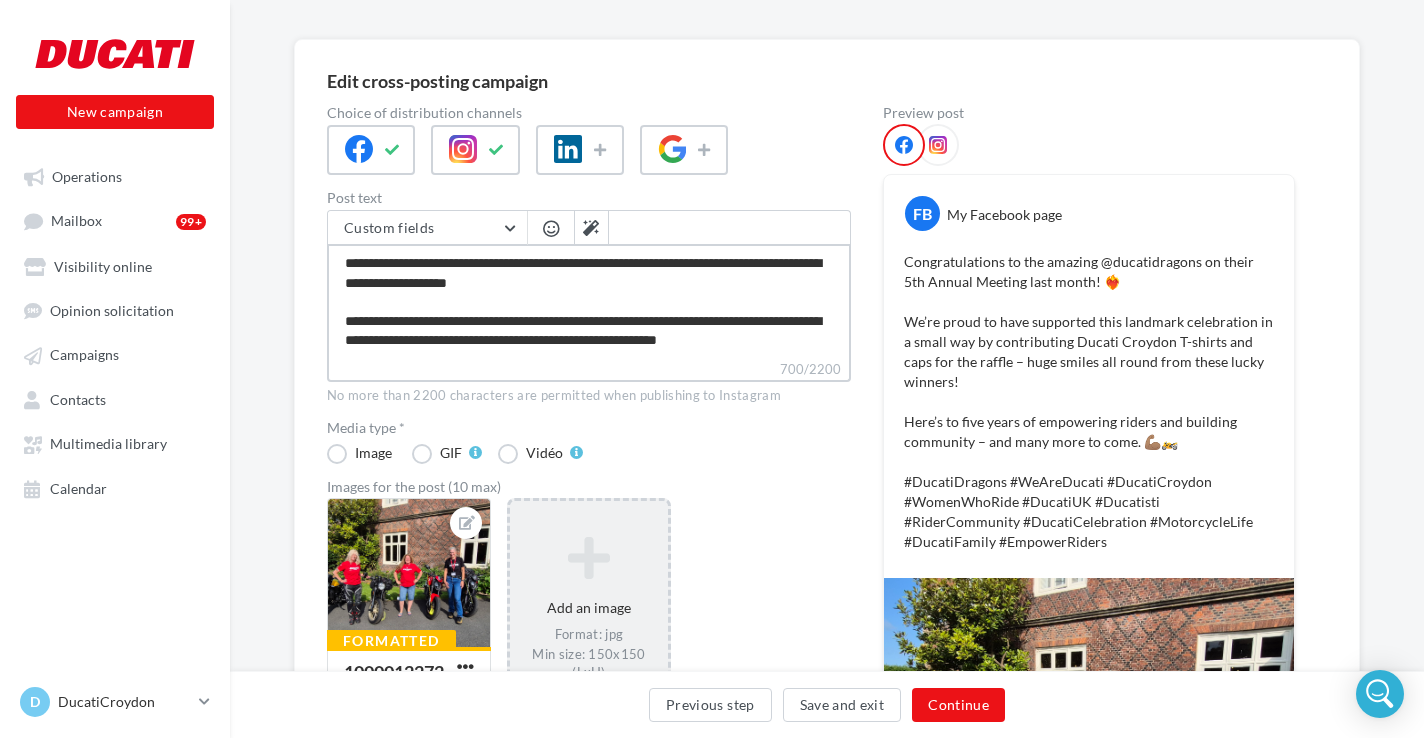 click on "**********" at bounding box center [589, 301] 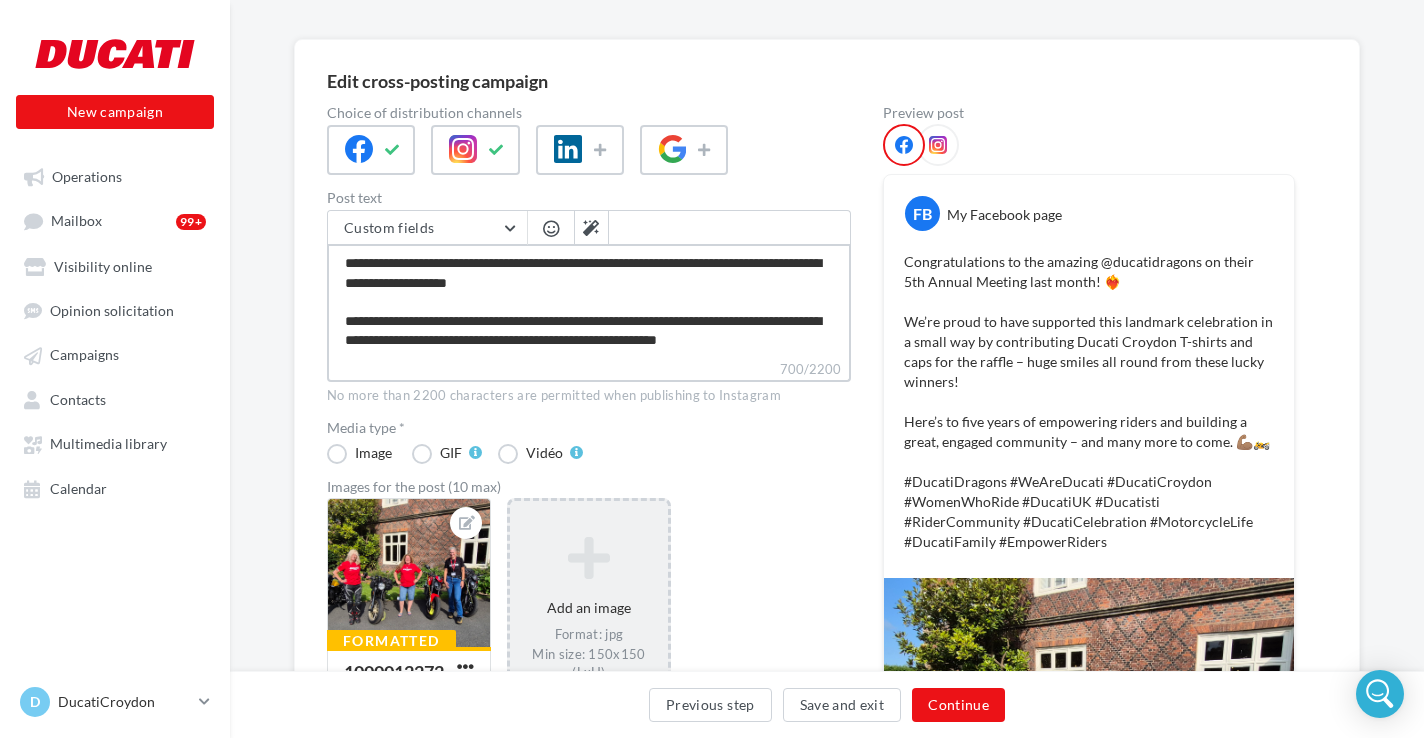 scroll, scrollTop: 153, scrollLeft: 0, axis: vertical 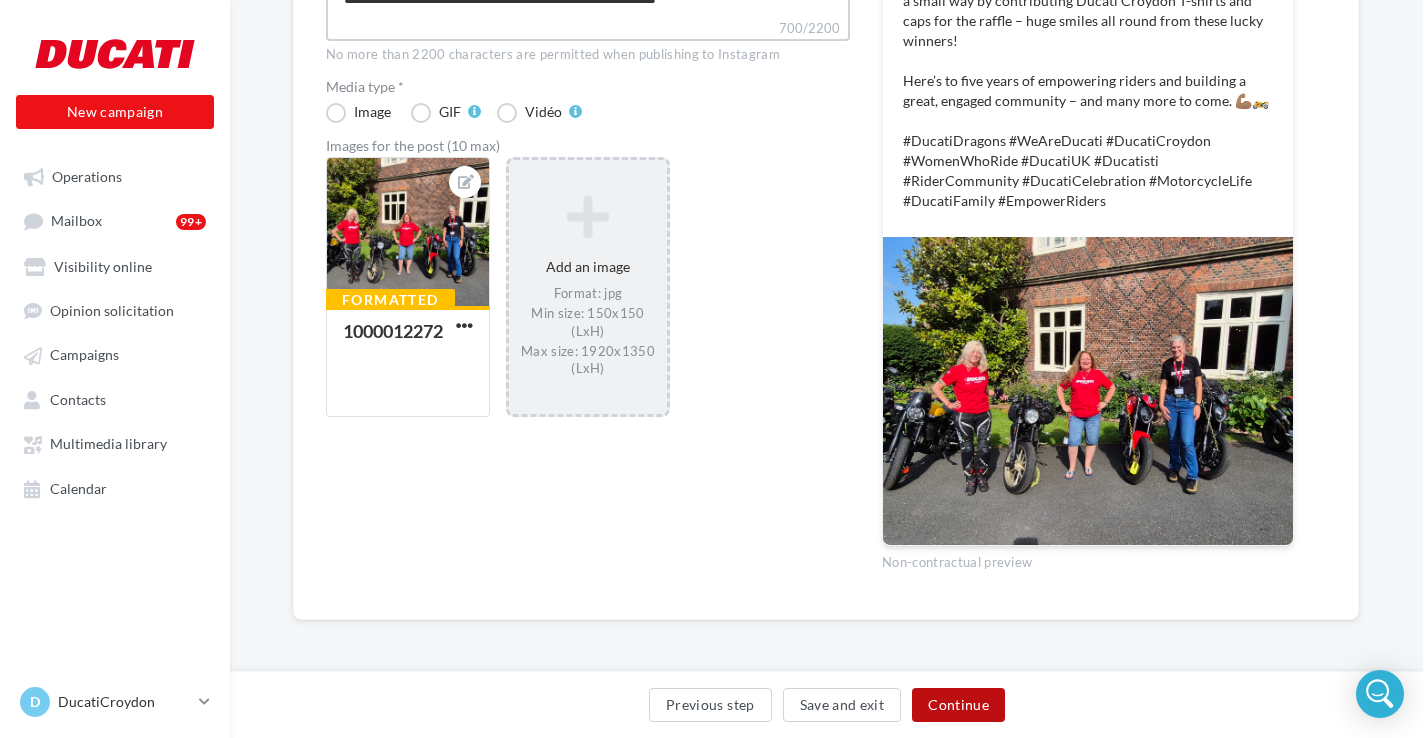 type on "**********" 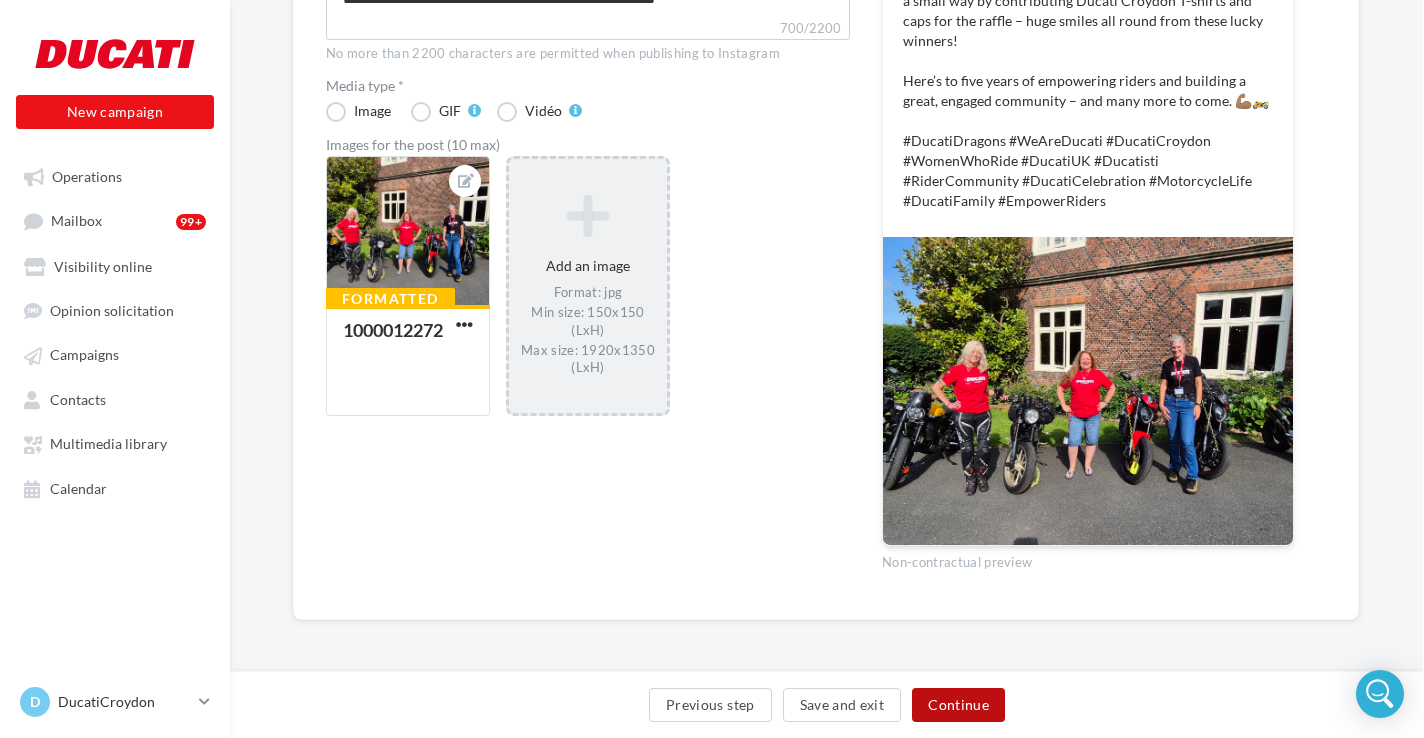 click on "Continue" at bounding box center [958, 705] 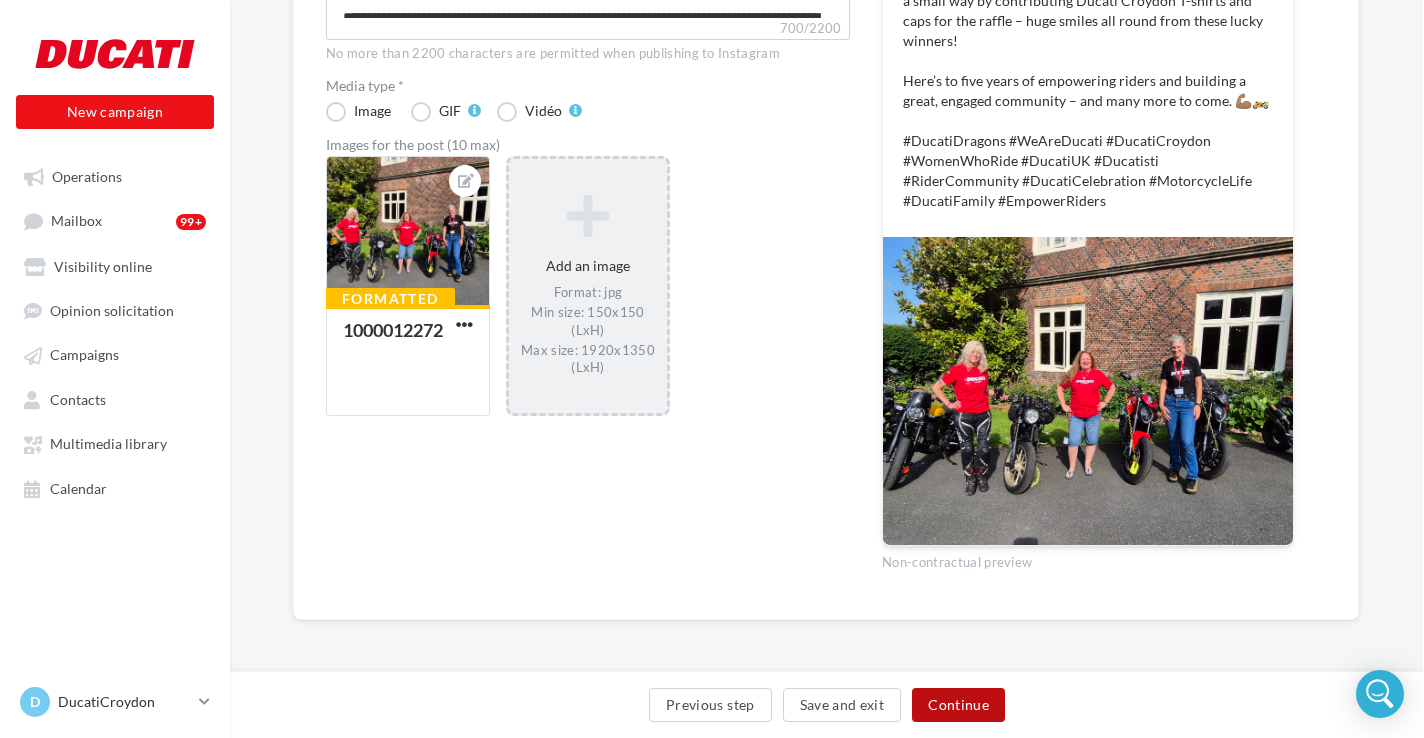 scroll, scrollTop: 0, scrollLeft: 1, axis: horizontal 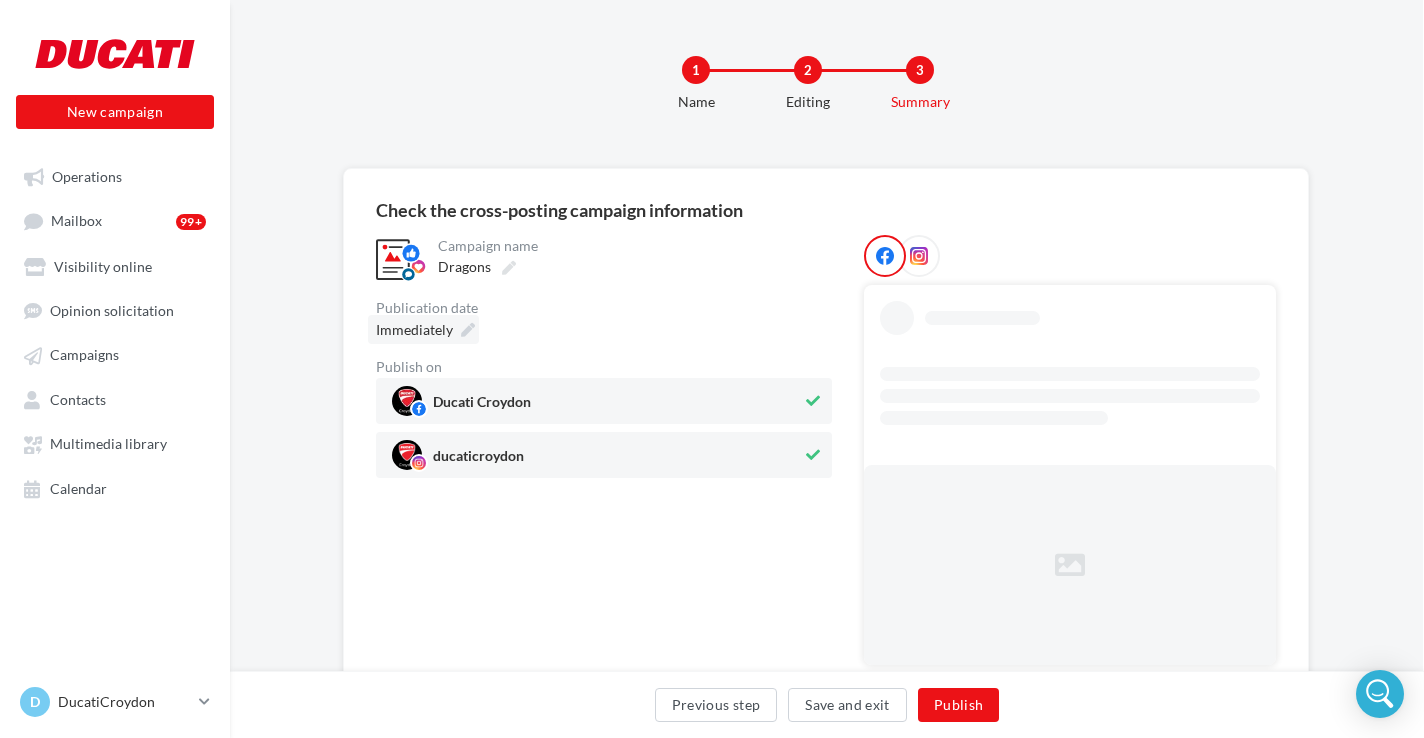 click at bounding box center (468, 330) 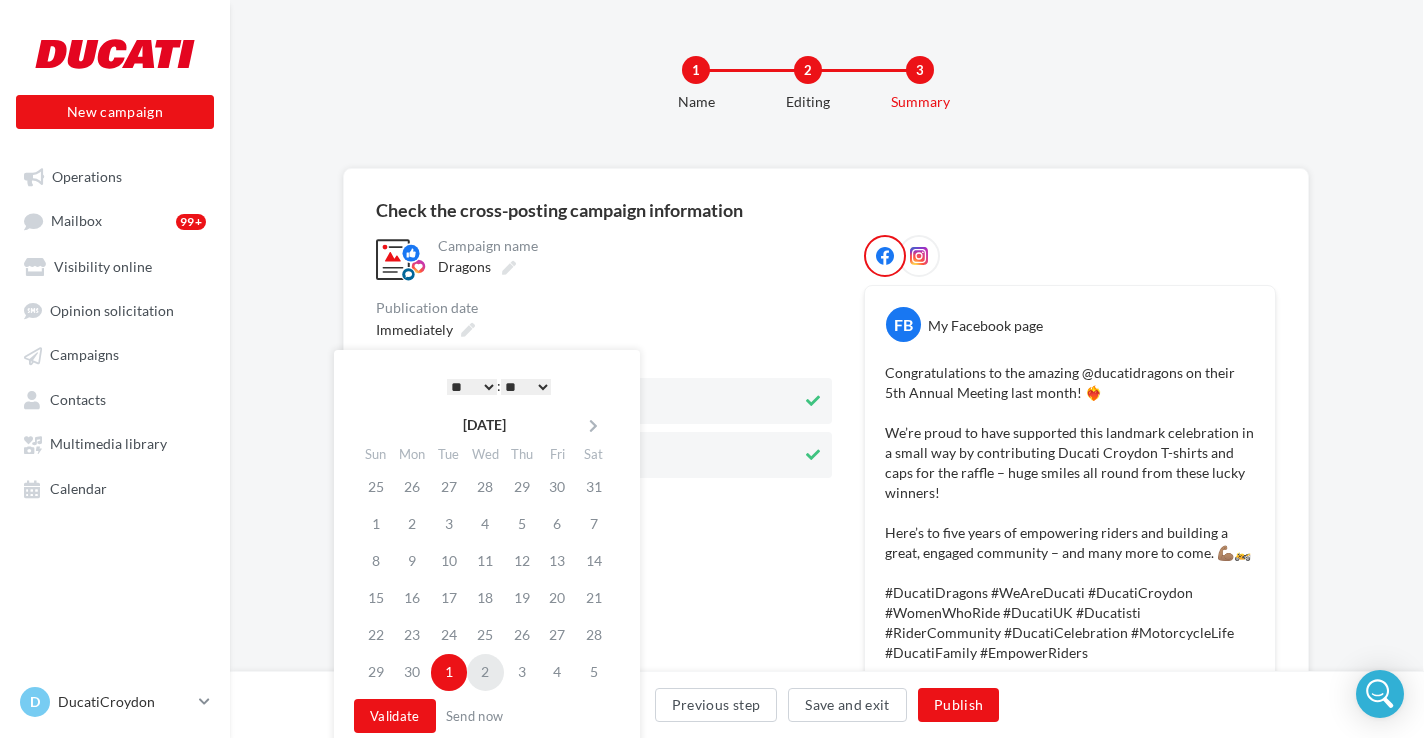 click on "2" at bounding box center (485, 672) 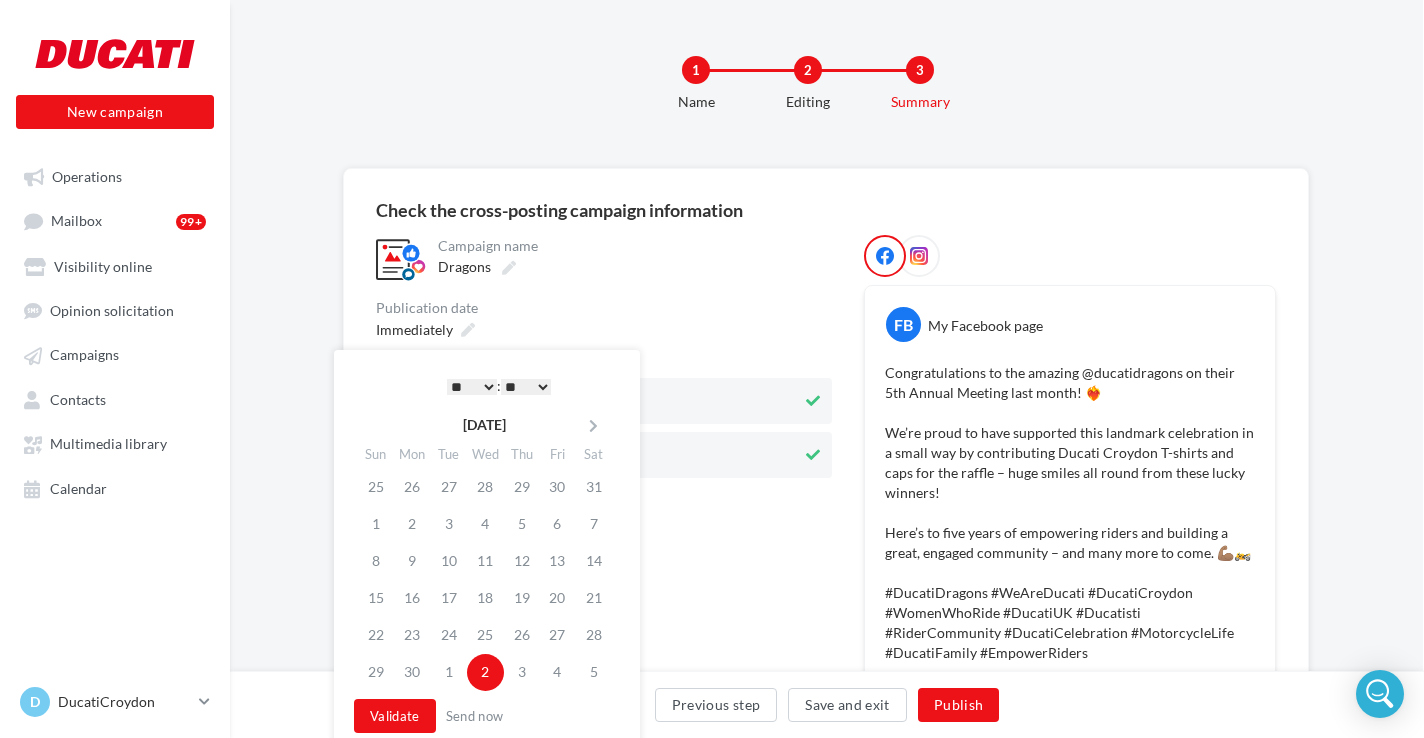 click on "* * * * * * * * * * ** ** ** ** ** ** ** ** ** ** ** ** ** **  :  ** ** ** ** ** **" at bounding box center [499, 386] 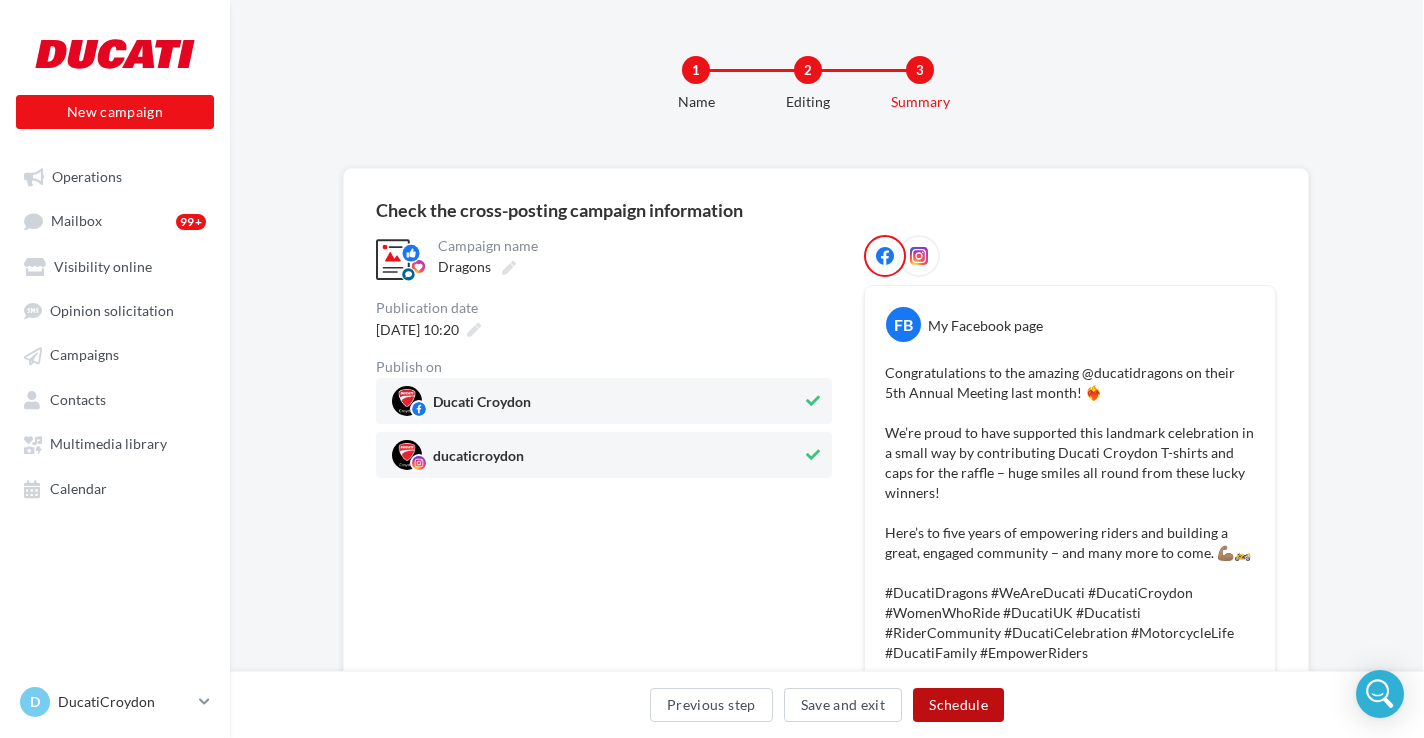 click on "Schedule" at bounding box center [958, 705] 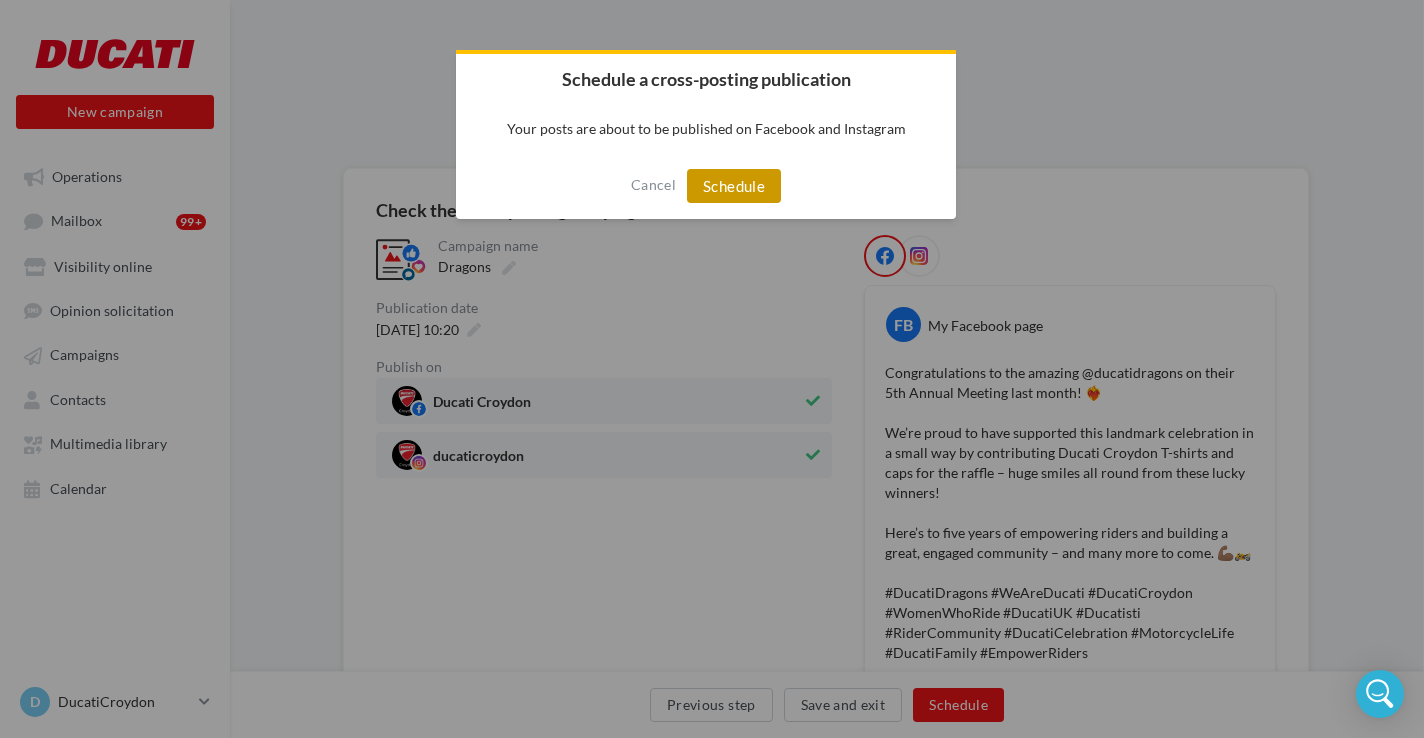 click on "Schedule" at bounding box center (734, 186) 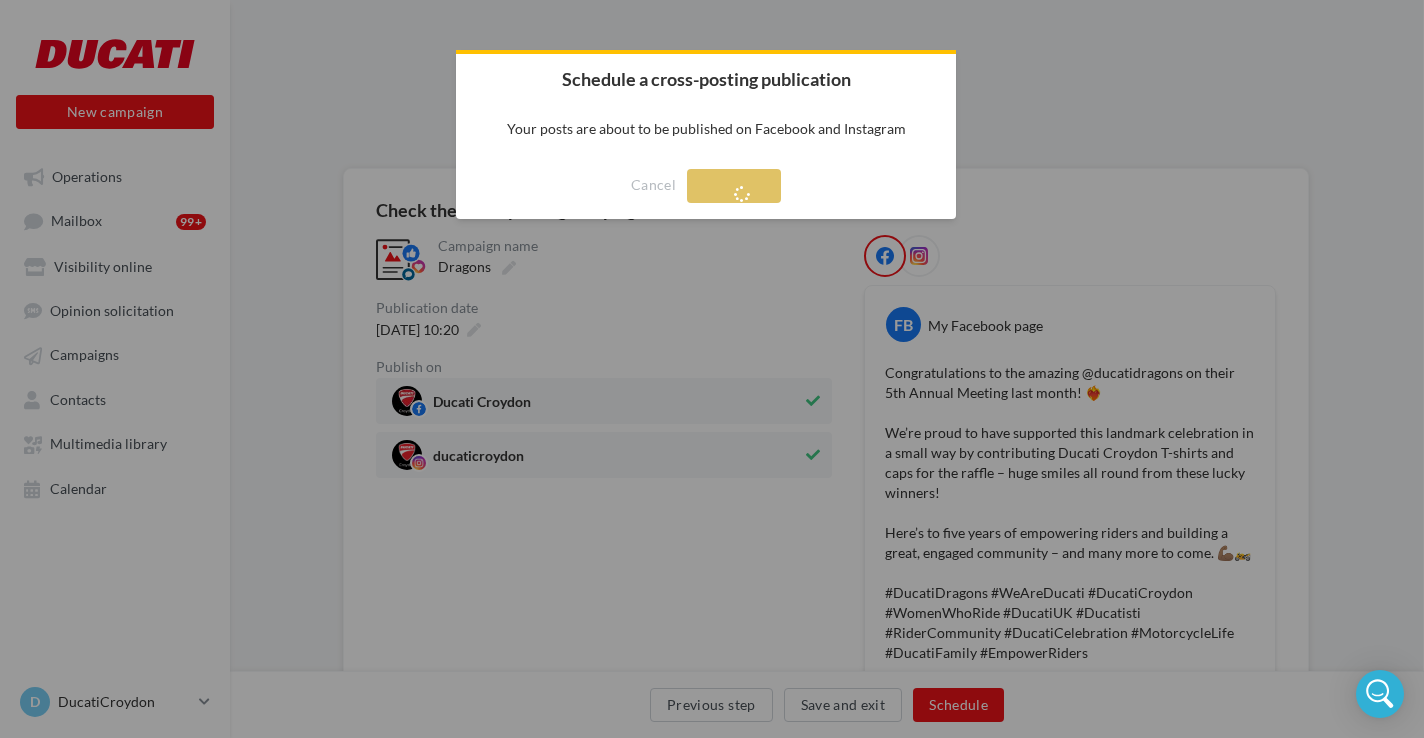 scroll, scrollTop: 0, scrollLeft: 0, axis: both 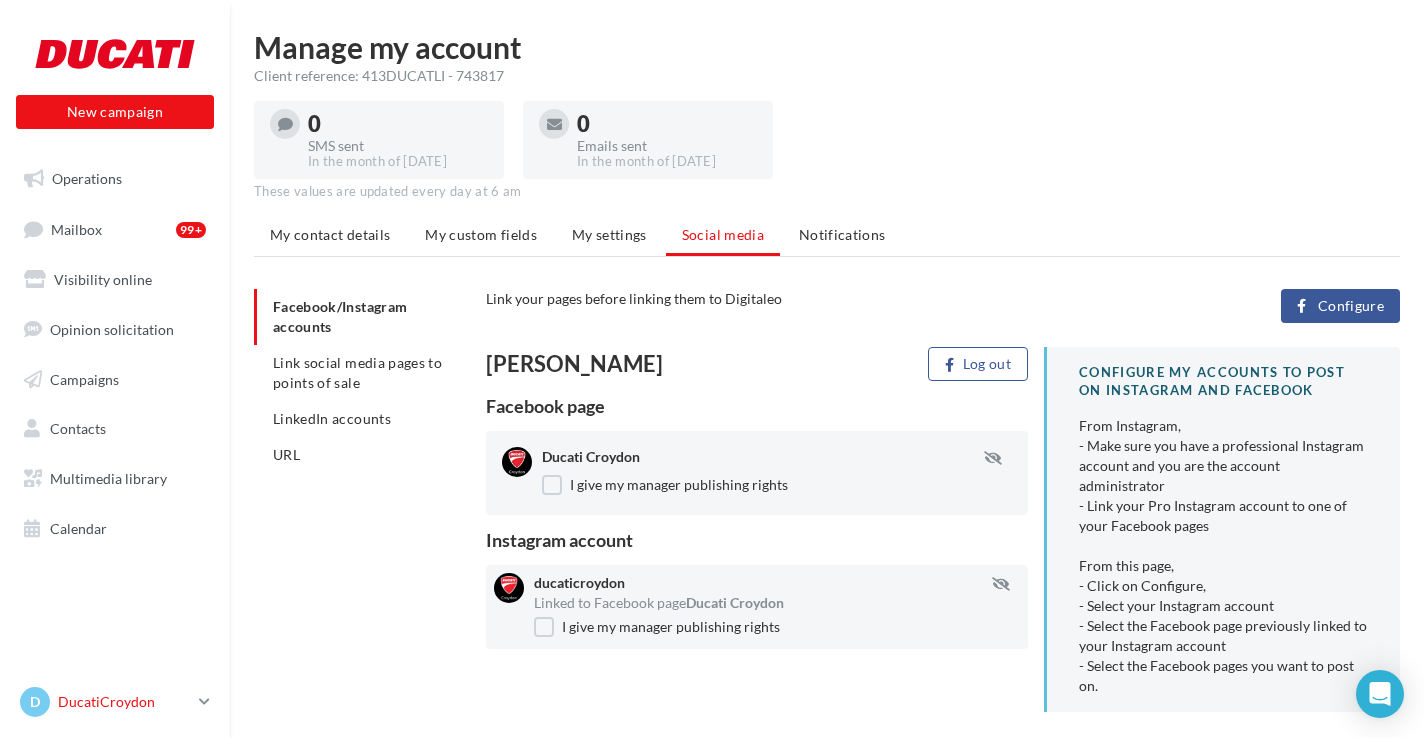 click on "DucatiCroydon" at bounding box center (124, 702) 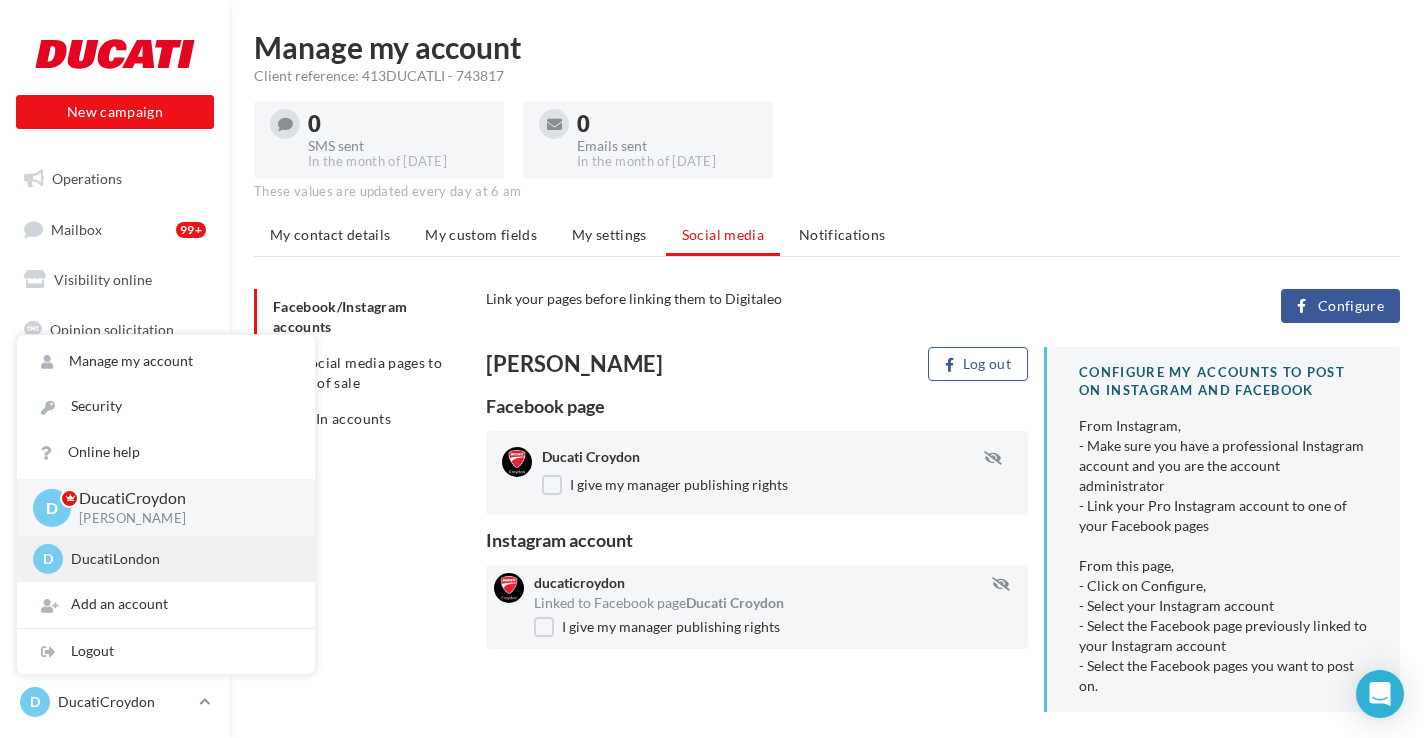 click on "DucatiLondon" at bounding box center [181, 559] 